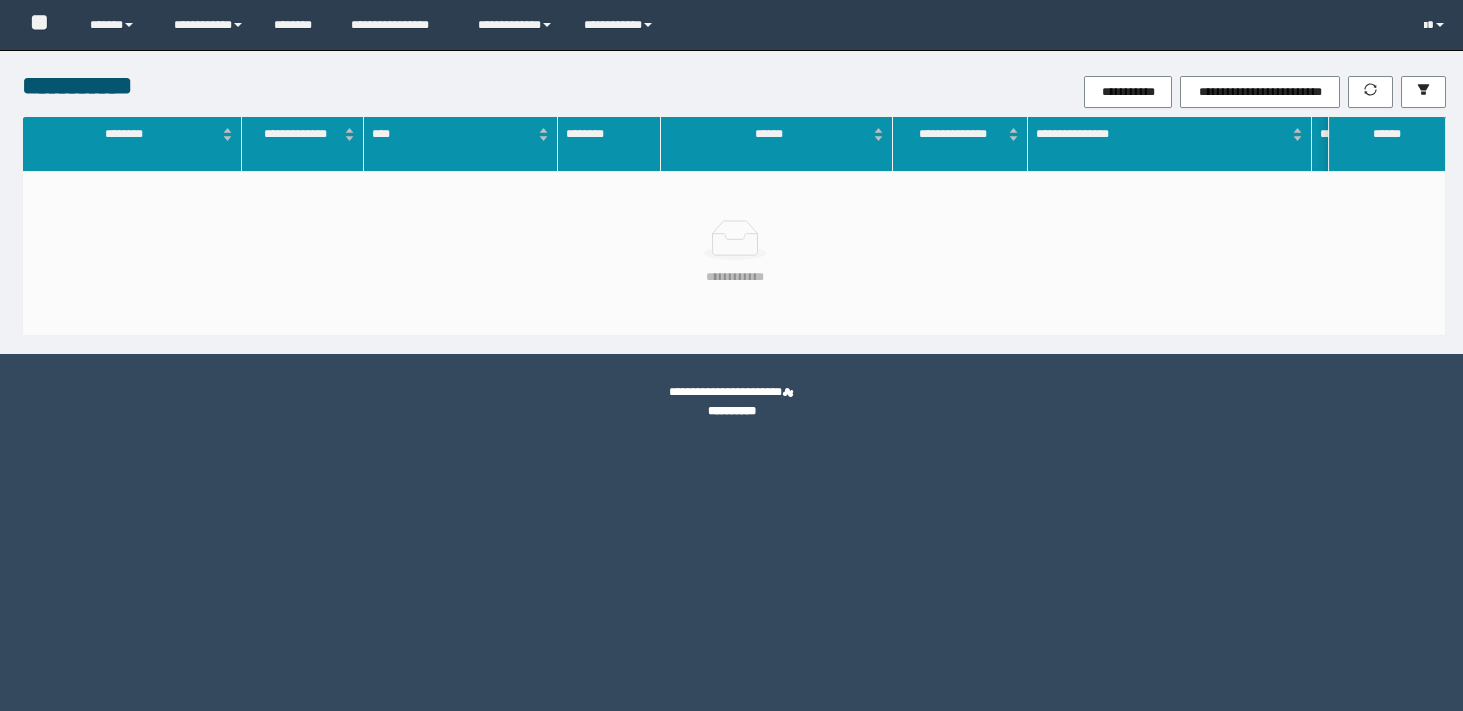 scroll, scrollTop: 0, scrollLeft: 0, axis: both 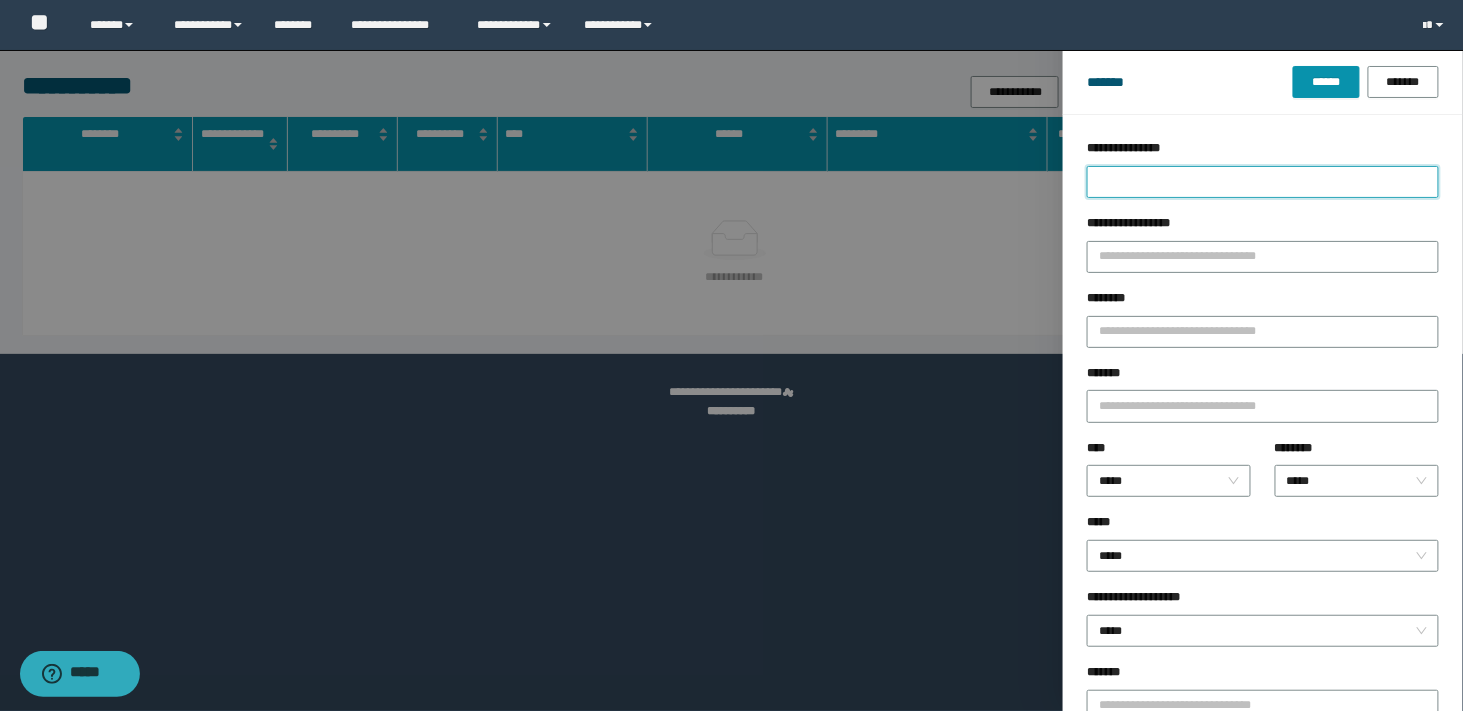 click on "**********" at bounding box center (1263, 182) 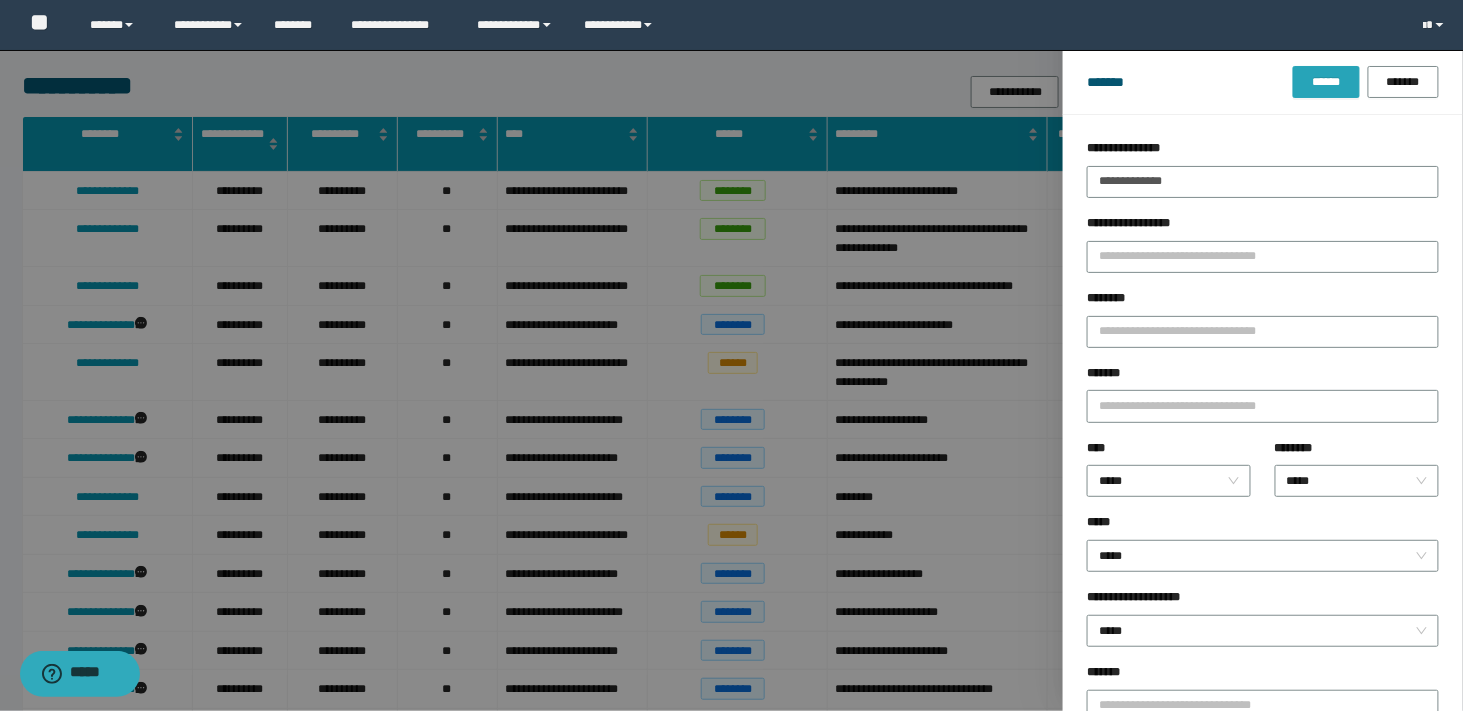 click on "******" at bounding box center [1326, 82] 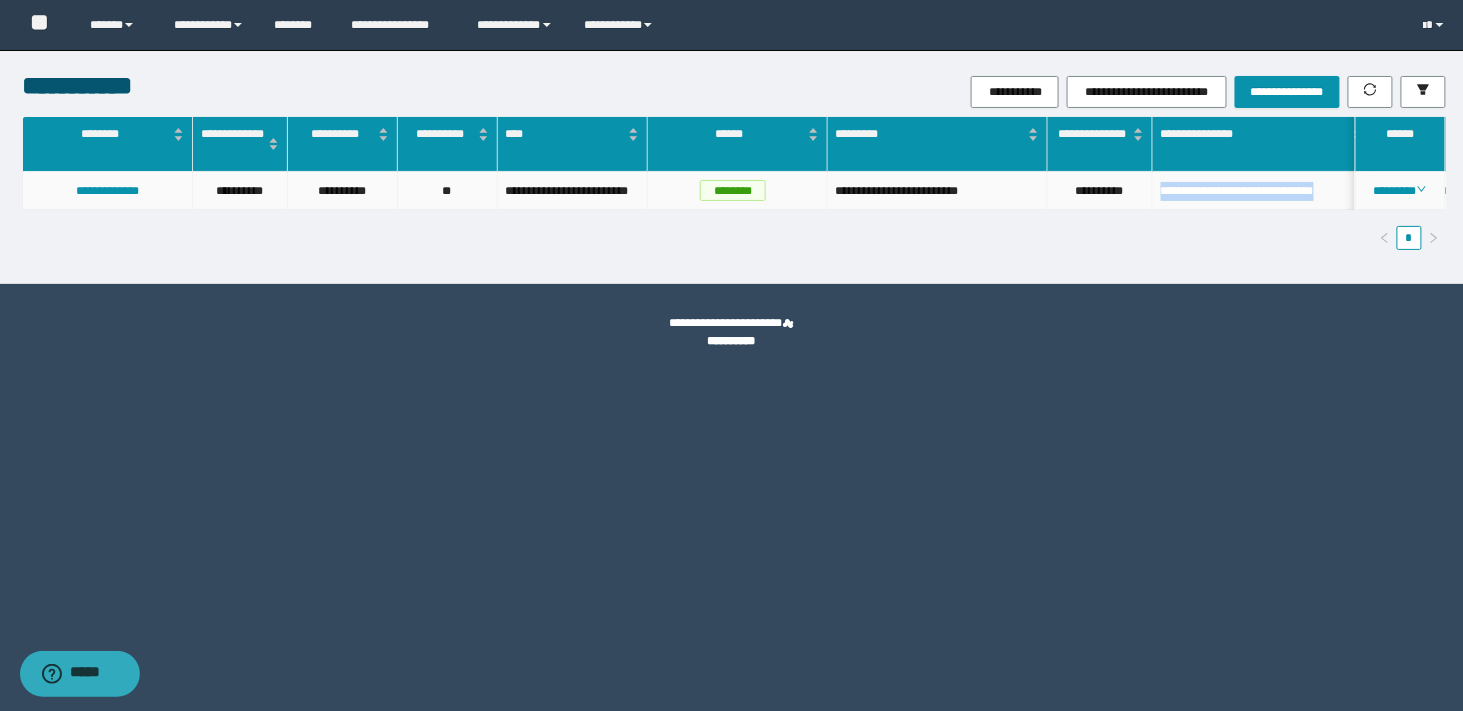 drag, startPoint x: 1331, startPoint y: 195, endPoint x: 1161, endPoint y: 192, distance: 170.02647 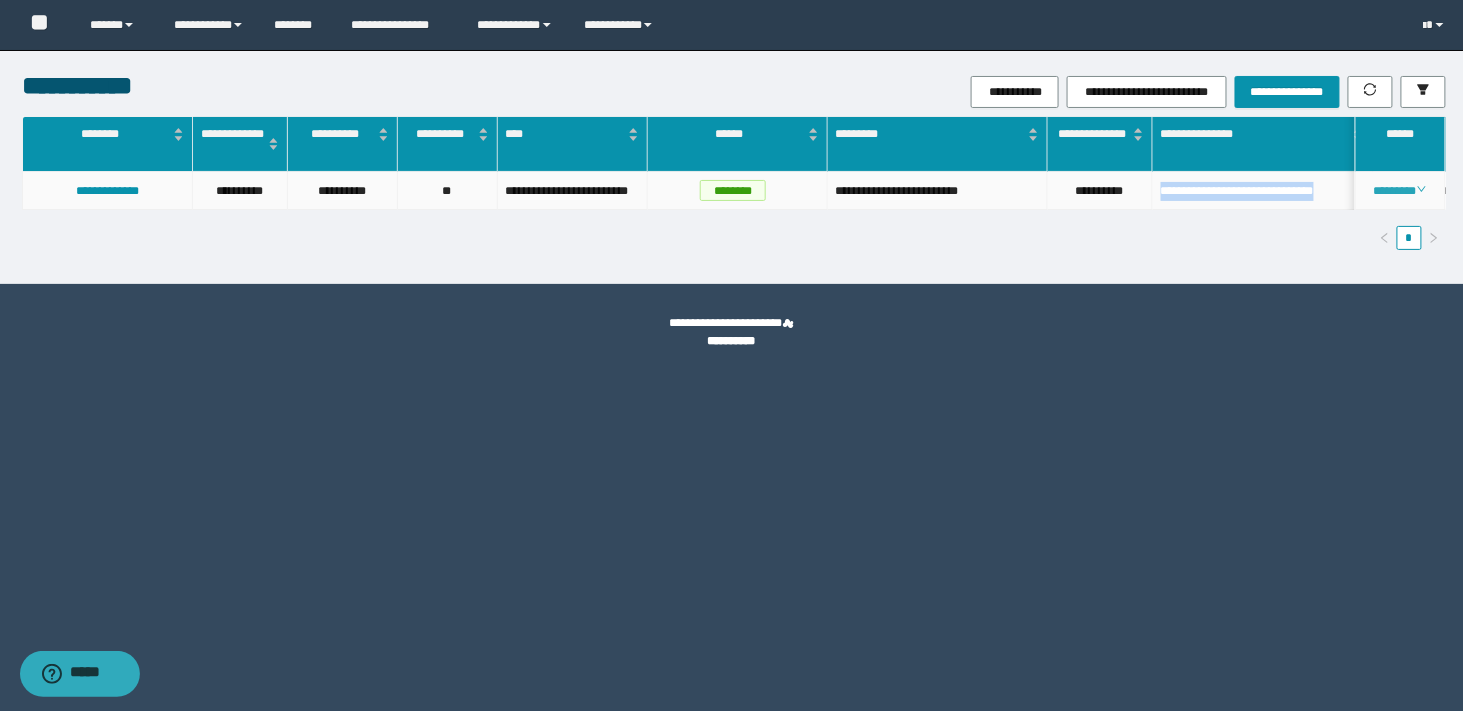 click at bounding box center (1422, 189) 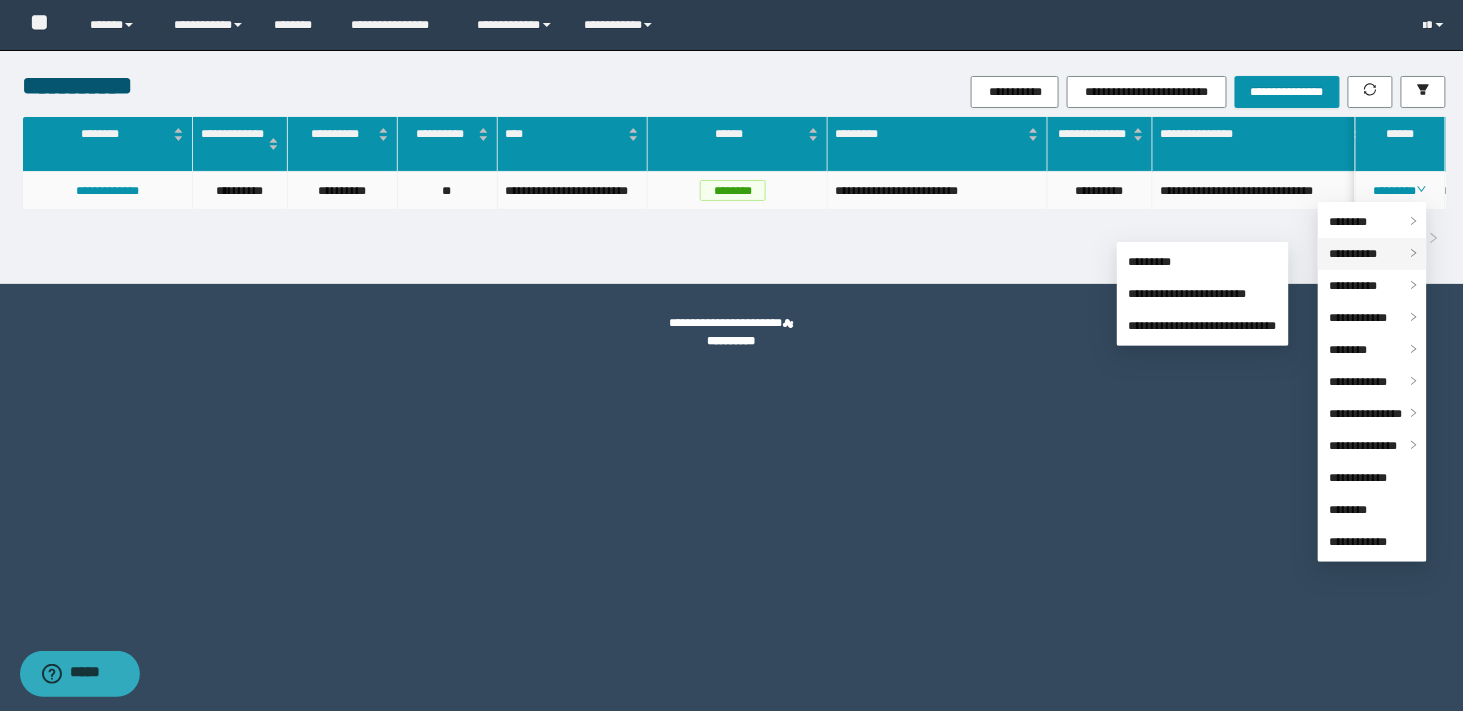 click on "**********" at bounding box center [1372, 254] 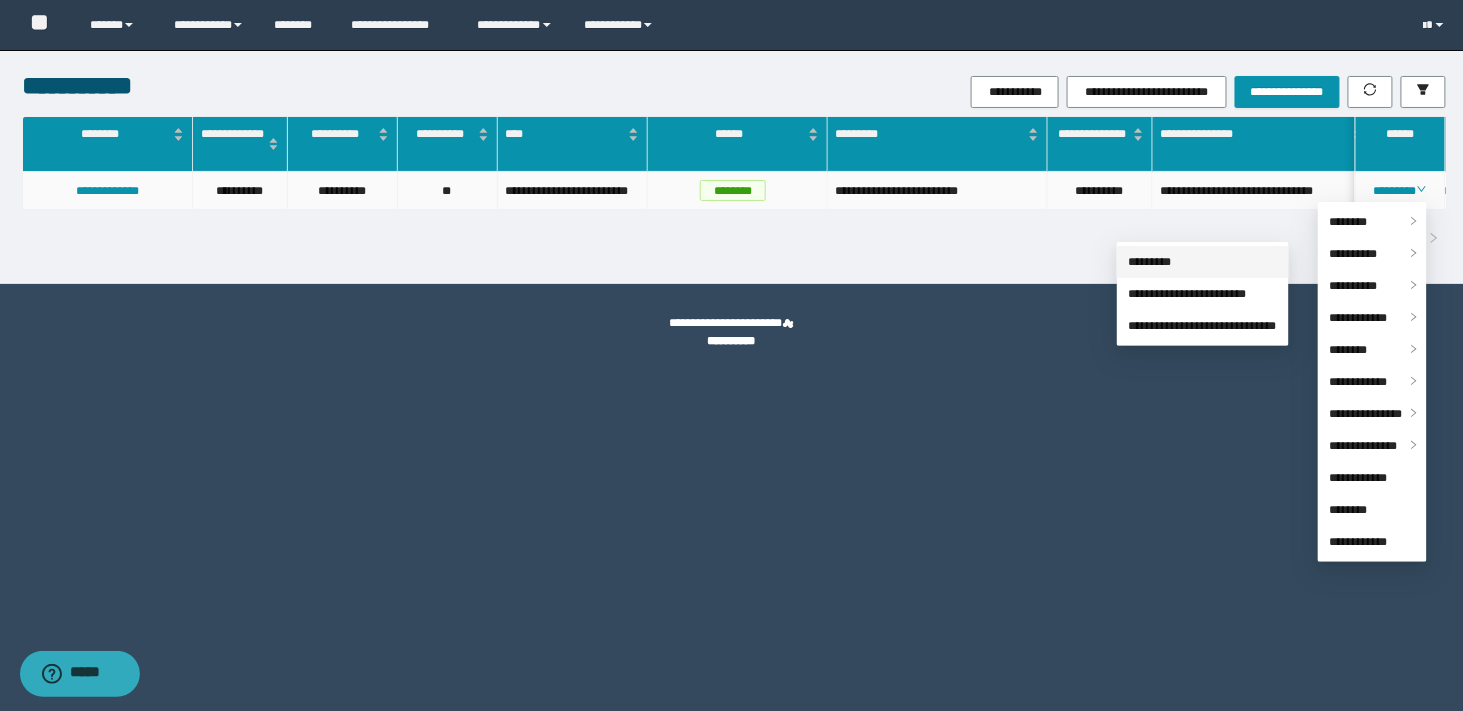 click on "*********" at bounding box center [1150, 262] 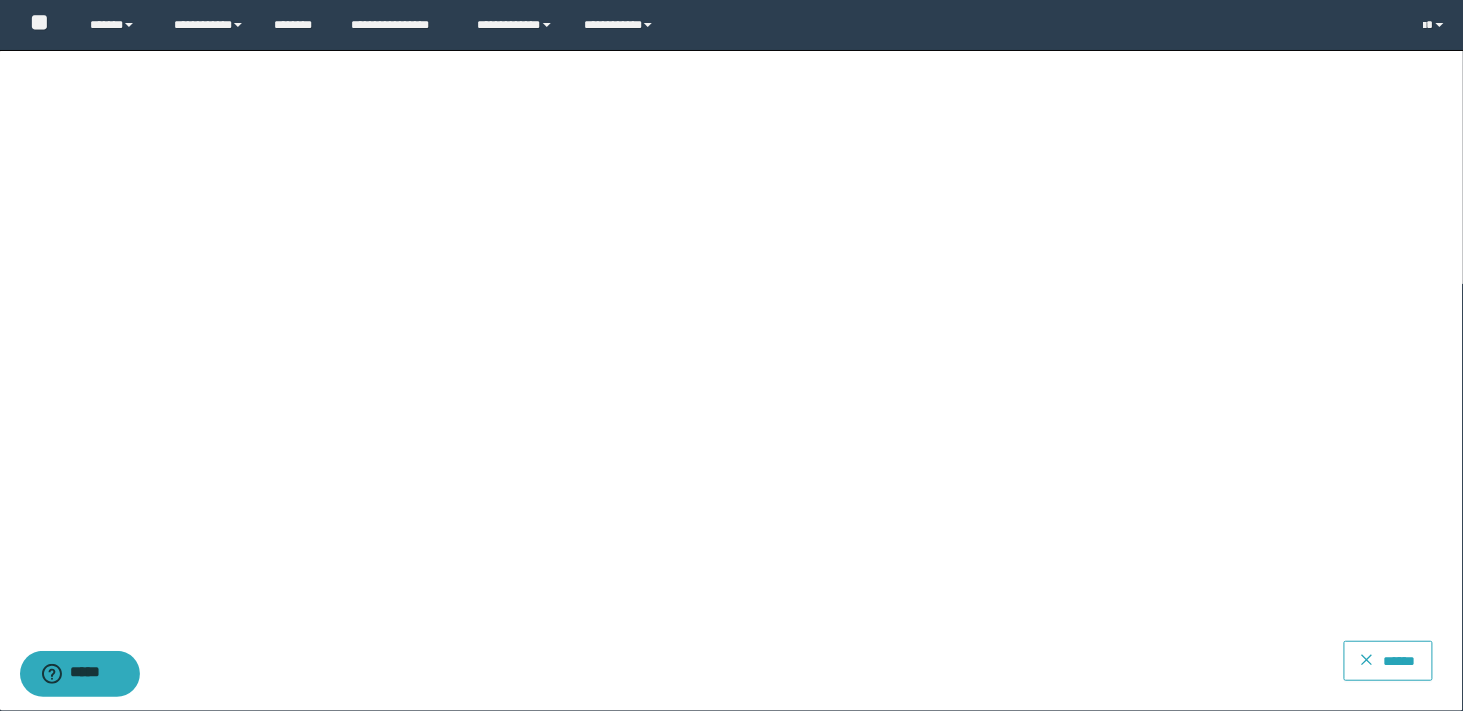 click on "******" at bounding box center (1399, 660) 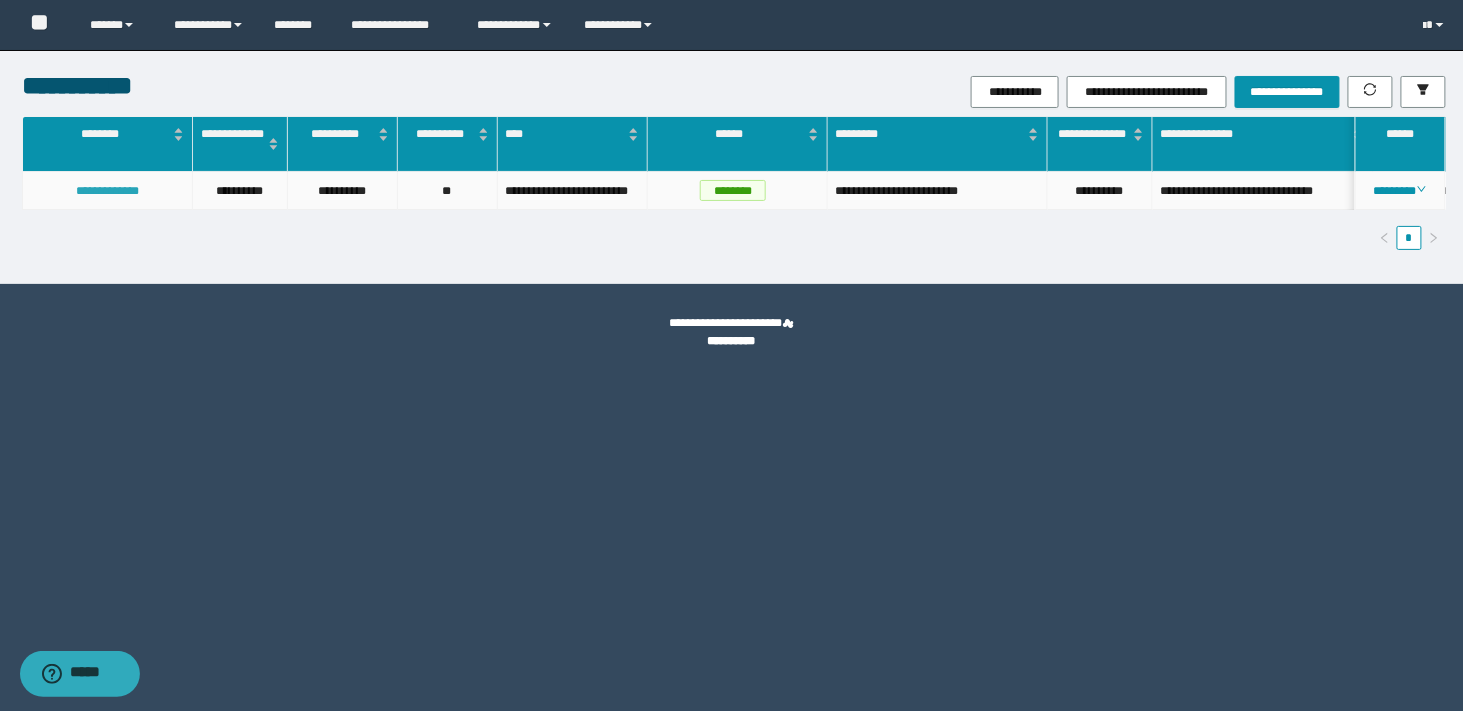 click on "**********" at bounding box center (107, 191) 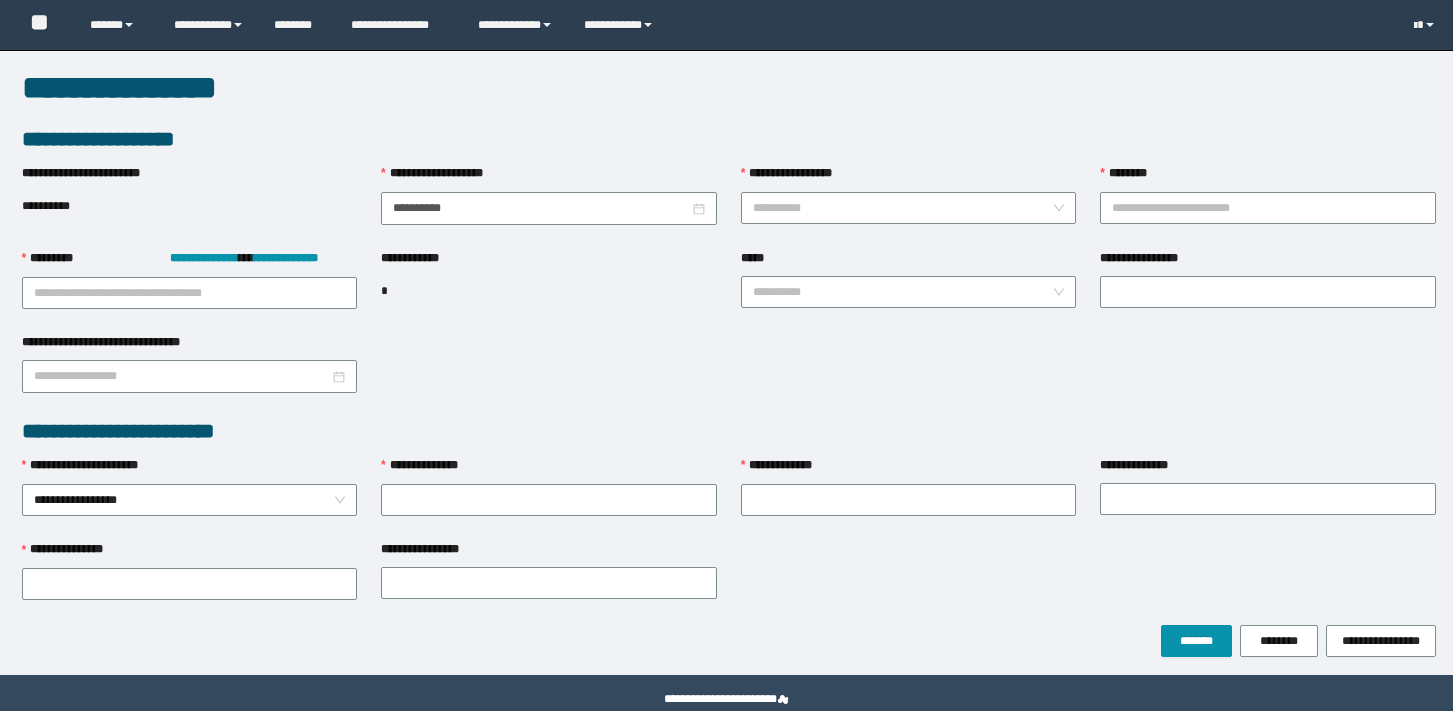 scroll, scrollTop: 0, scrollLeft: 0, axis: both 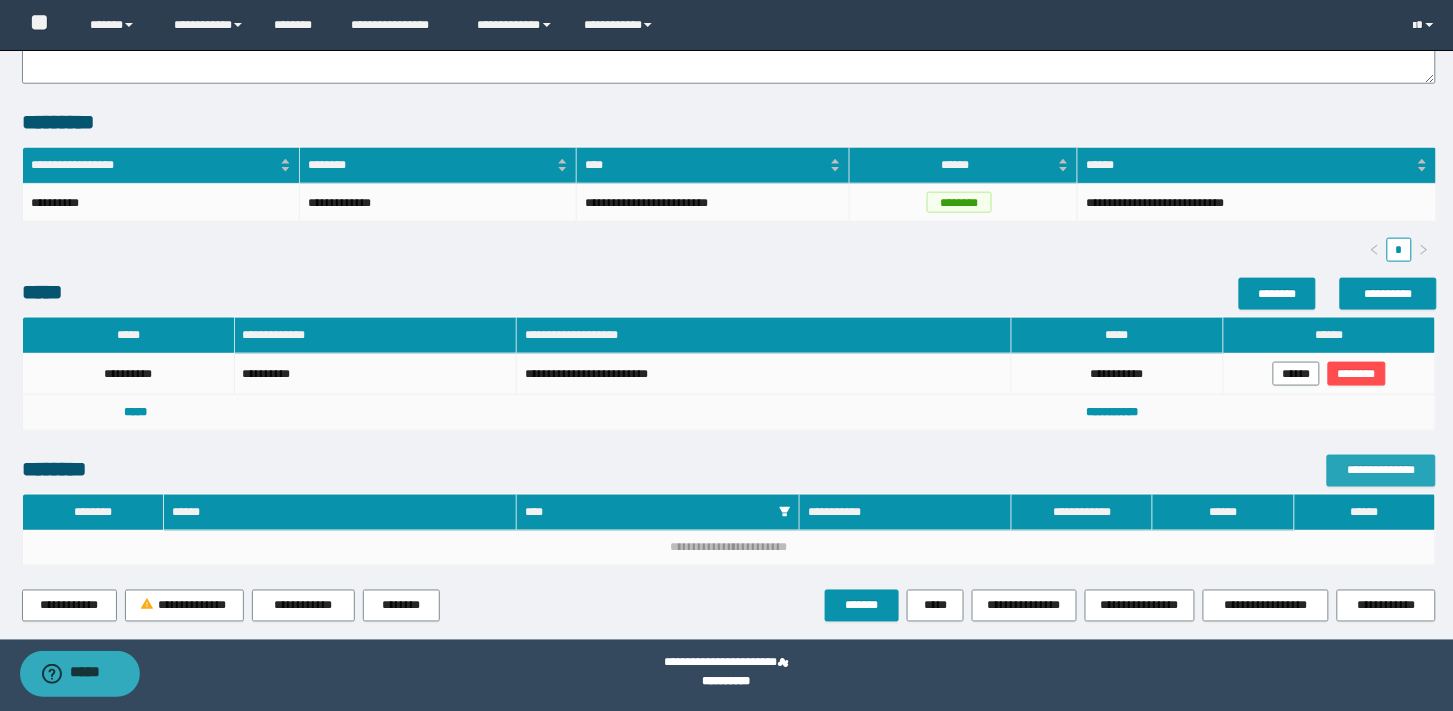 click on "**********" at bounding box center [1381, 470] 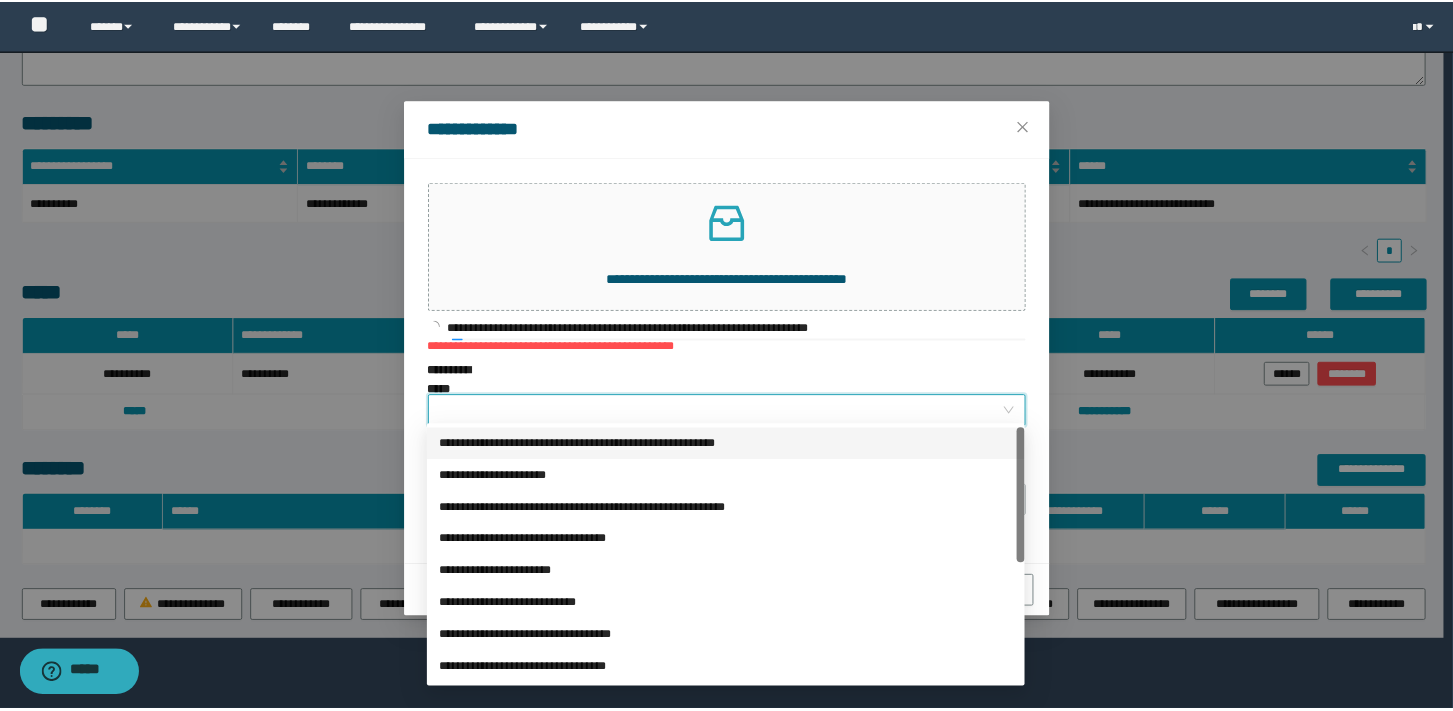 scroll, scrollTop: 224, scrollLeft: 0, axis: vertical 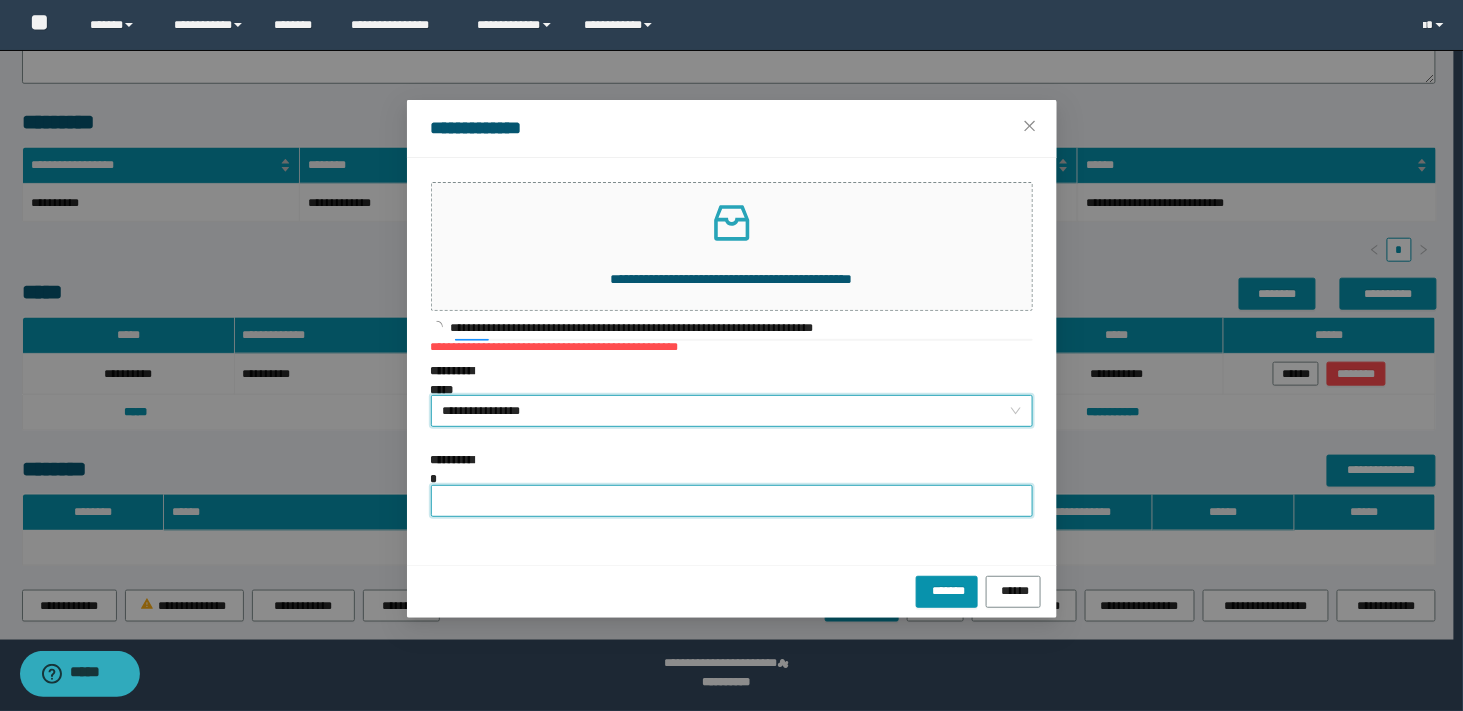 click on "**********" at bounding box center (732, 501) 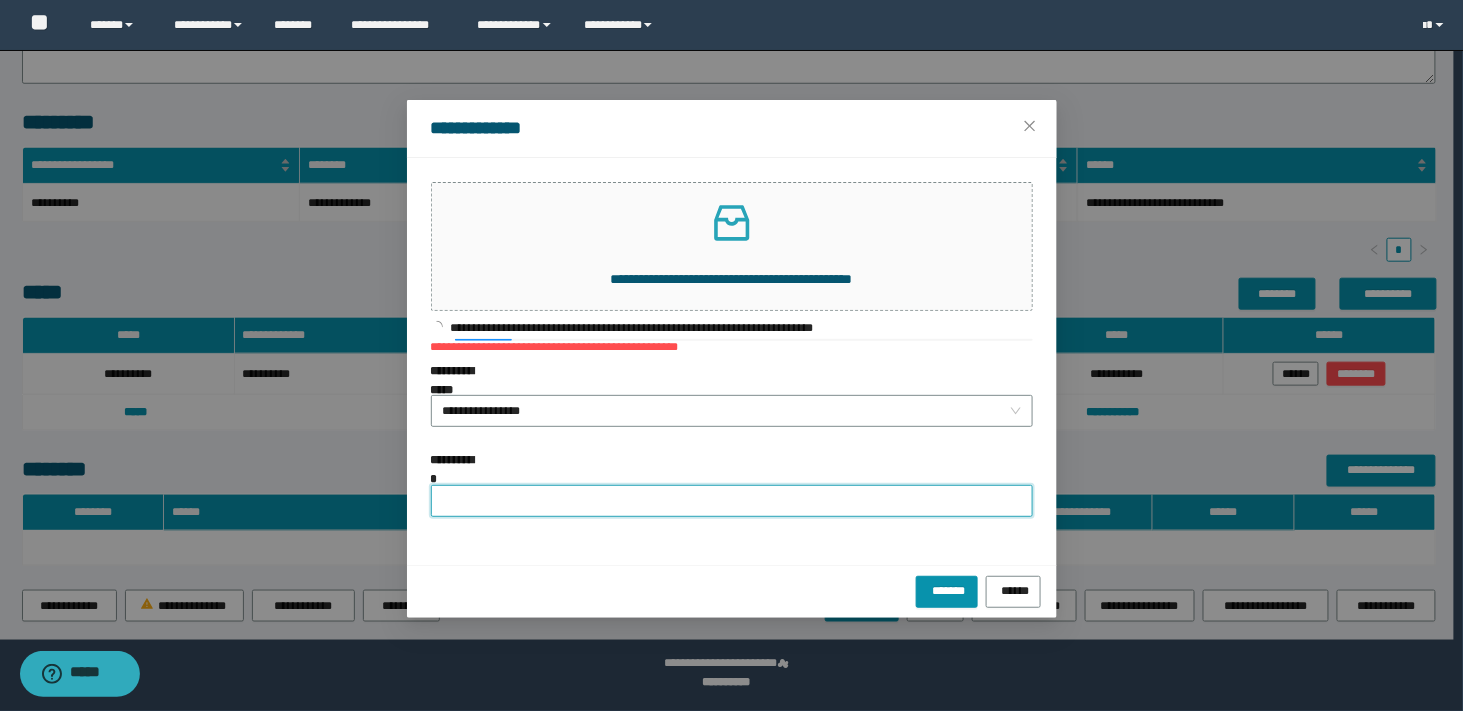 type on "**********" 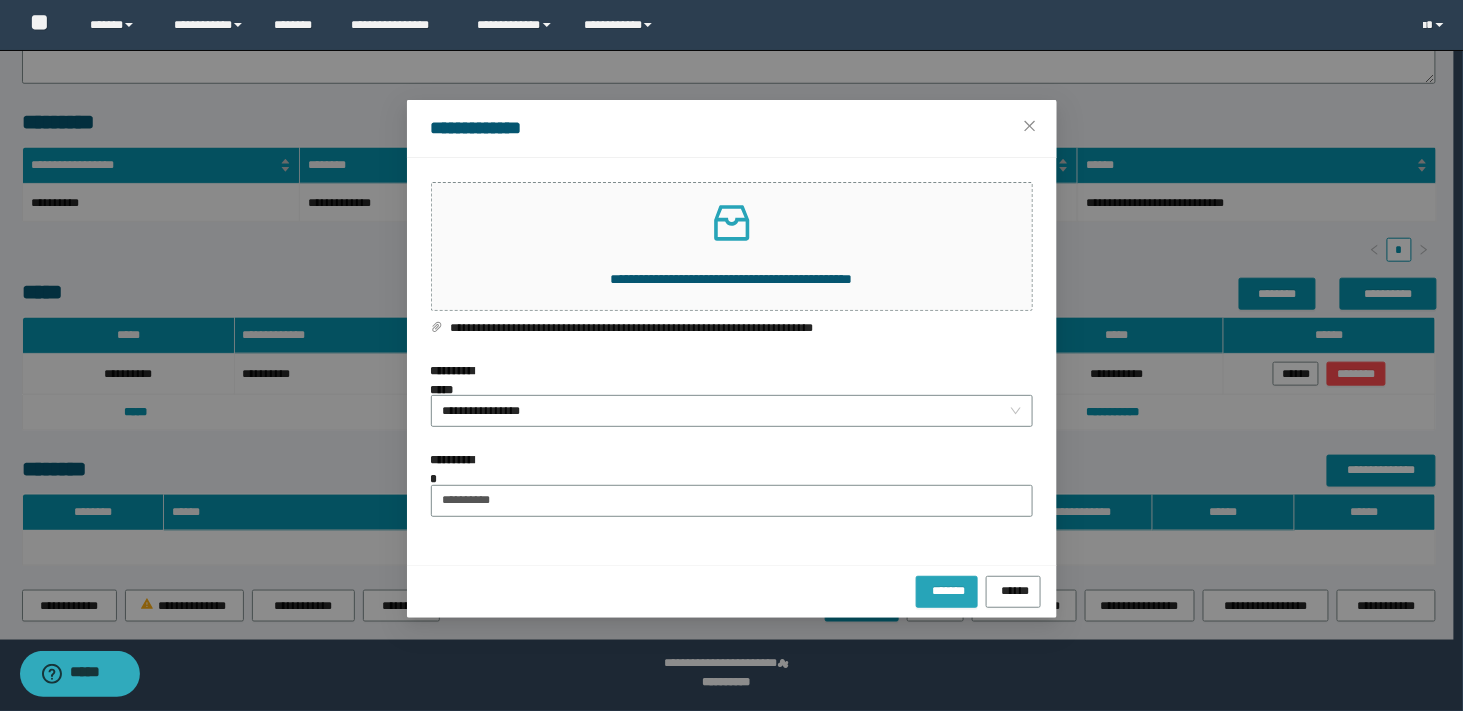 click on "*******" at bounding box center (947, 588) 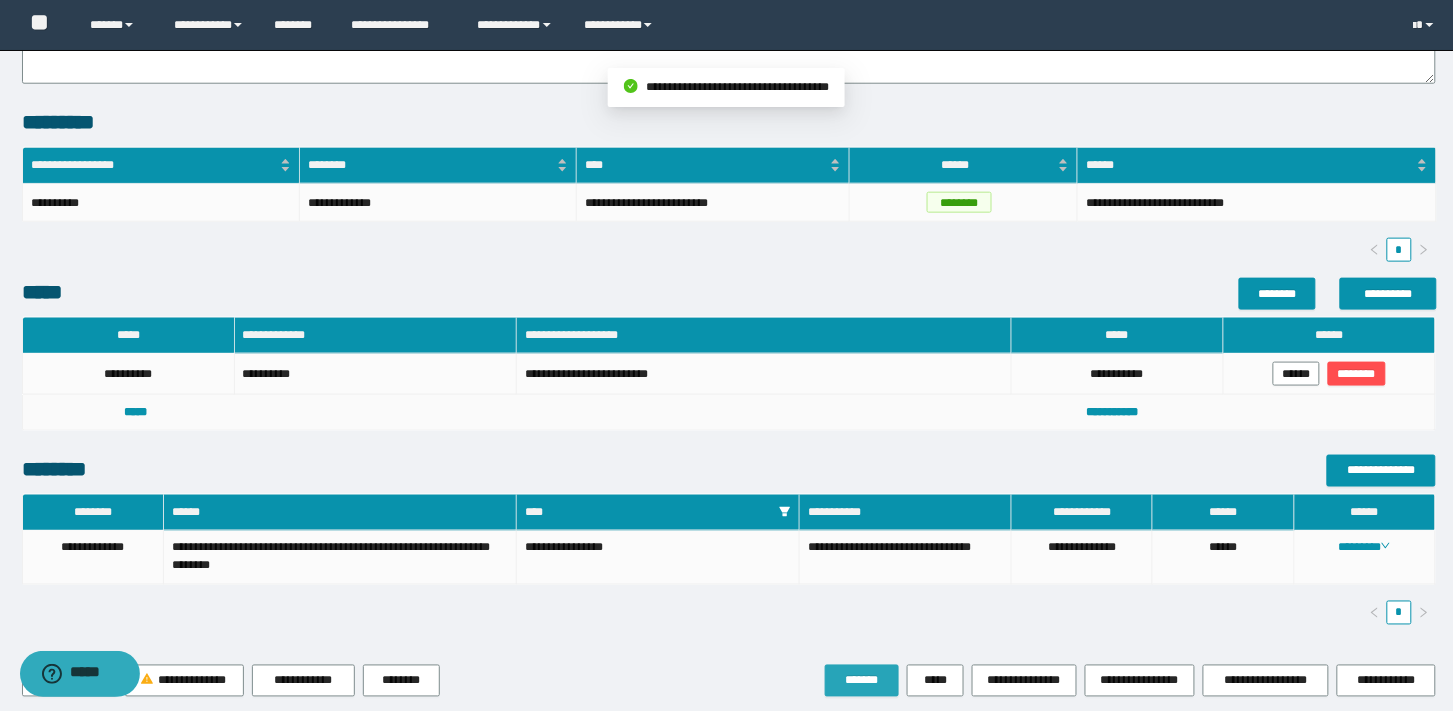 click on "*******" at bounding box center (862, 681) 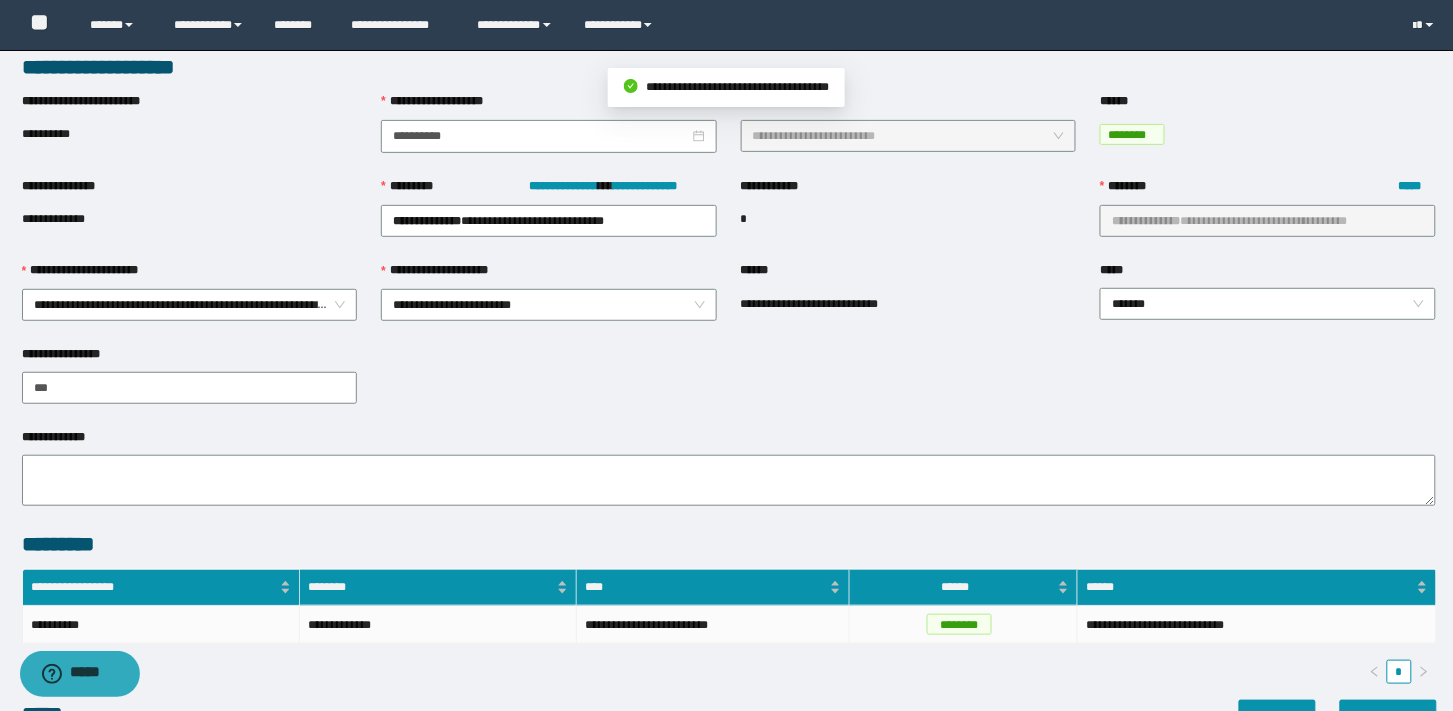 scroll, scrollTop: 0, scrollLeft: 0, axis: both 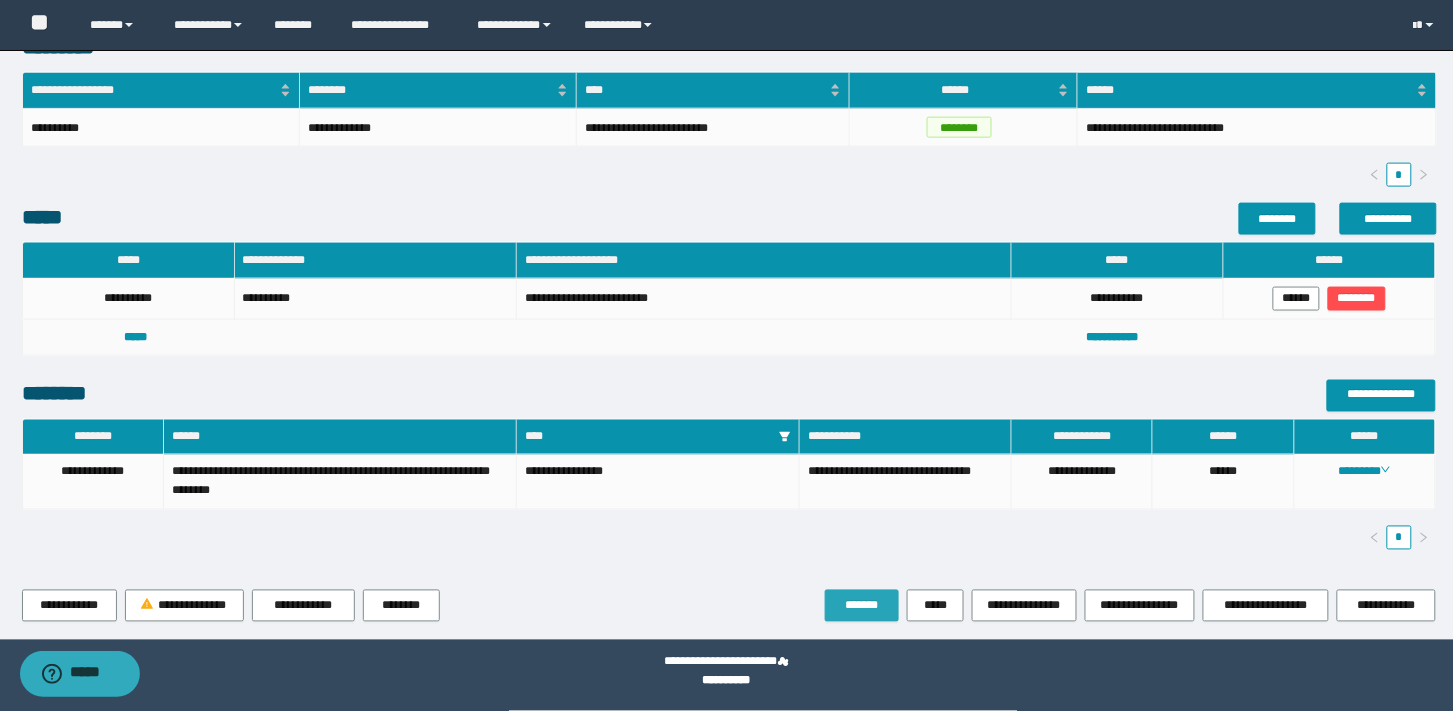 click on "*******" at bounding box center (862, 606) 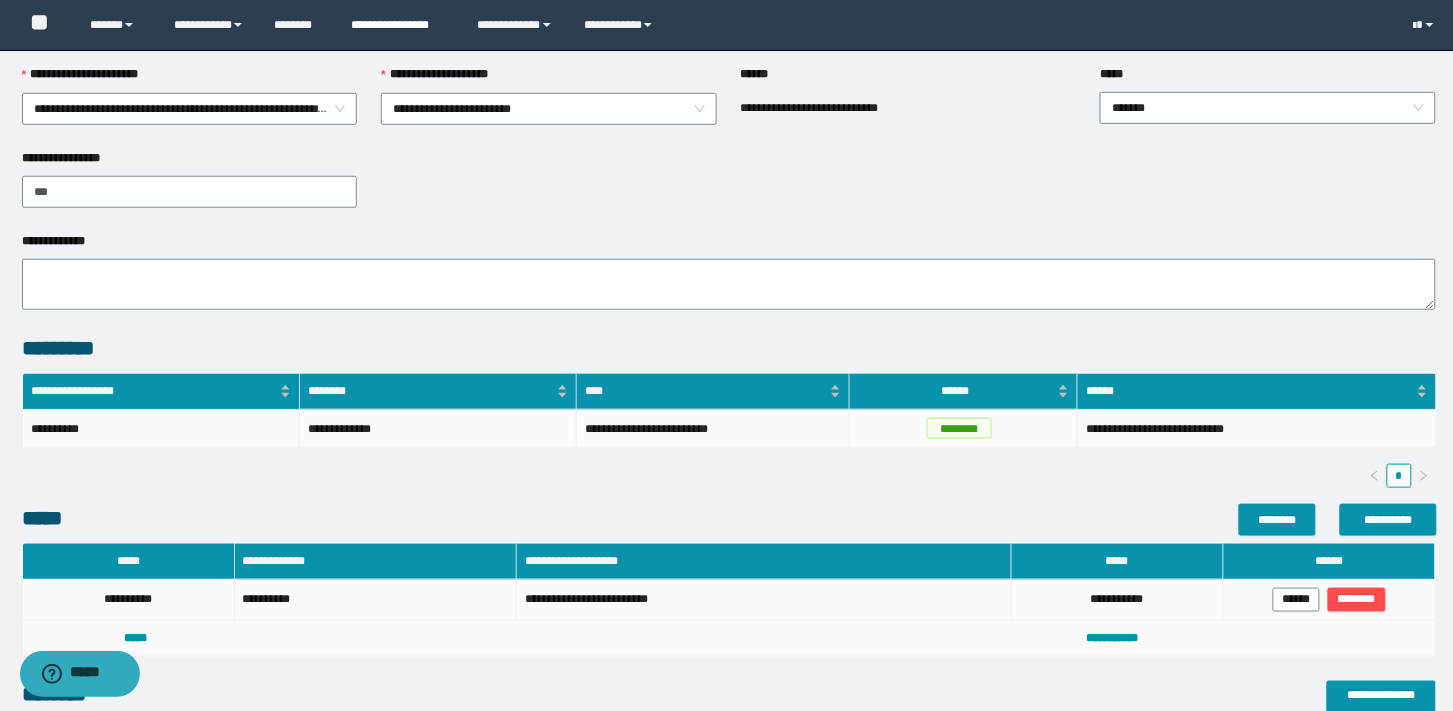 scroll, scrollTop: 0, scrollLeft: 0, axis: both 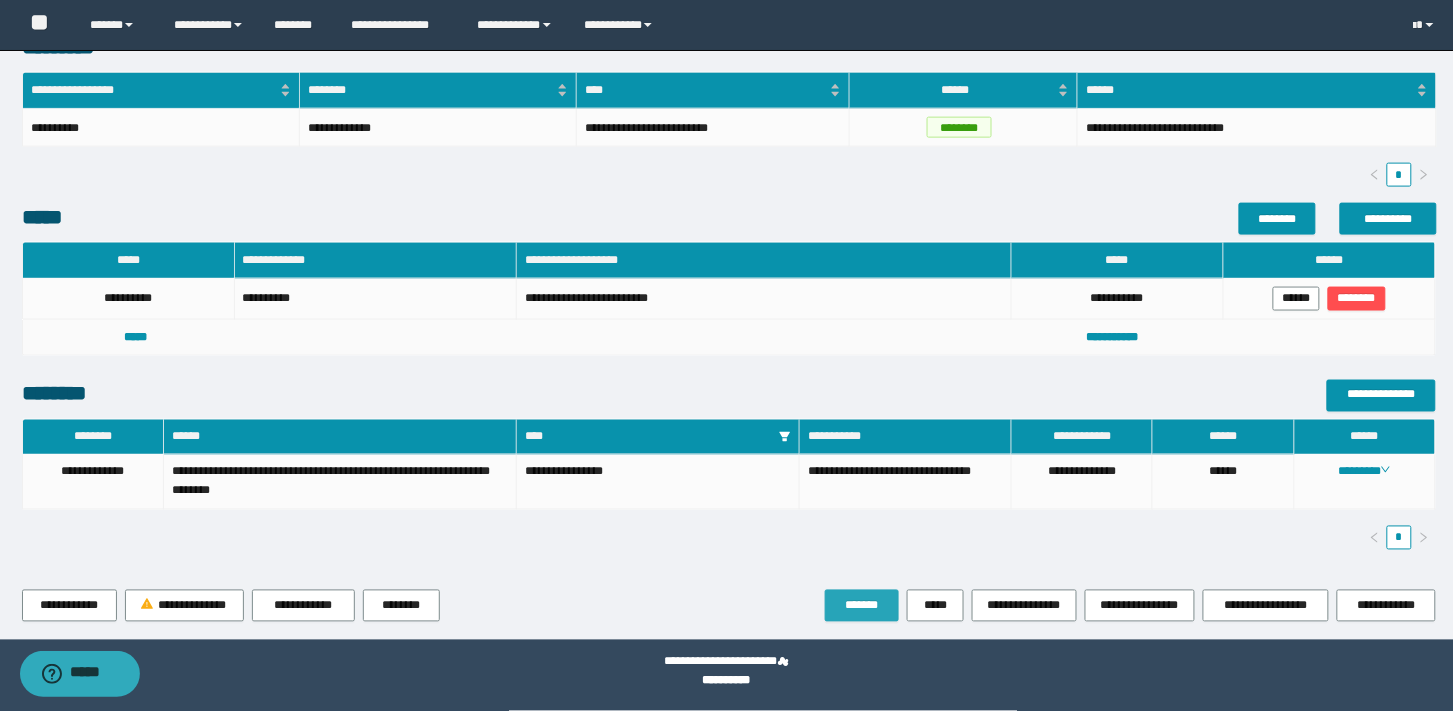 click on "*******" at bounding box center (862, 606) 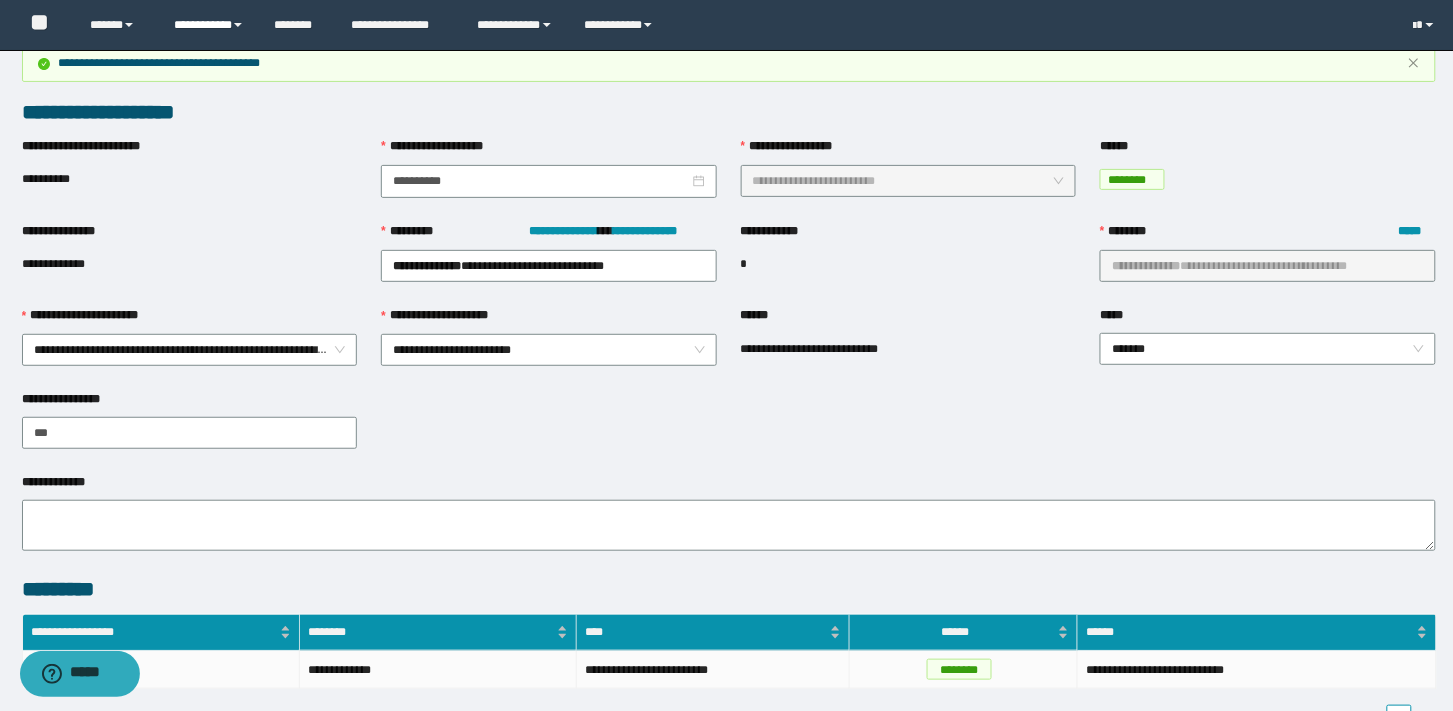scroll, scrollTop: 0, scrollLeft: 0, axis: both 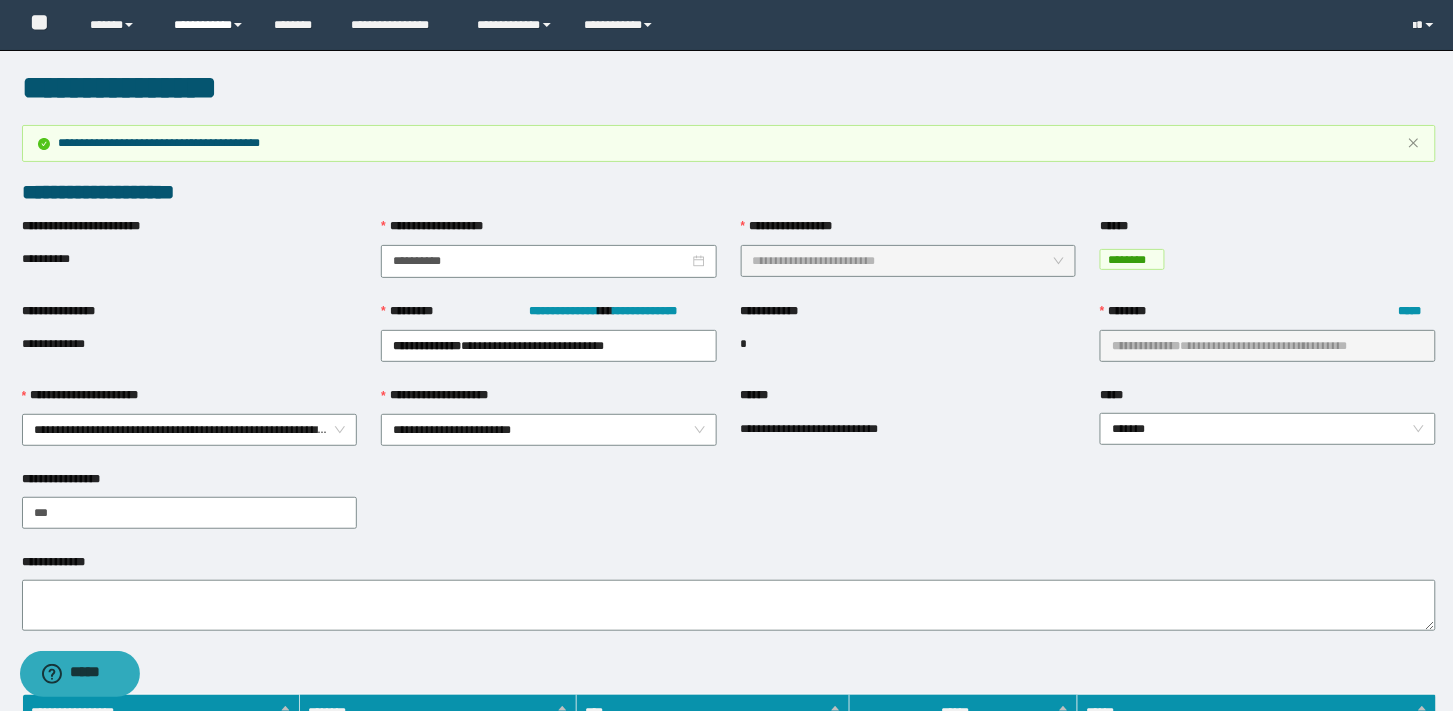 click on "**********" at bounding box center [117, 25] 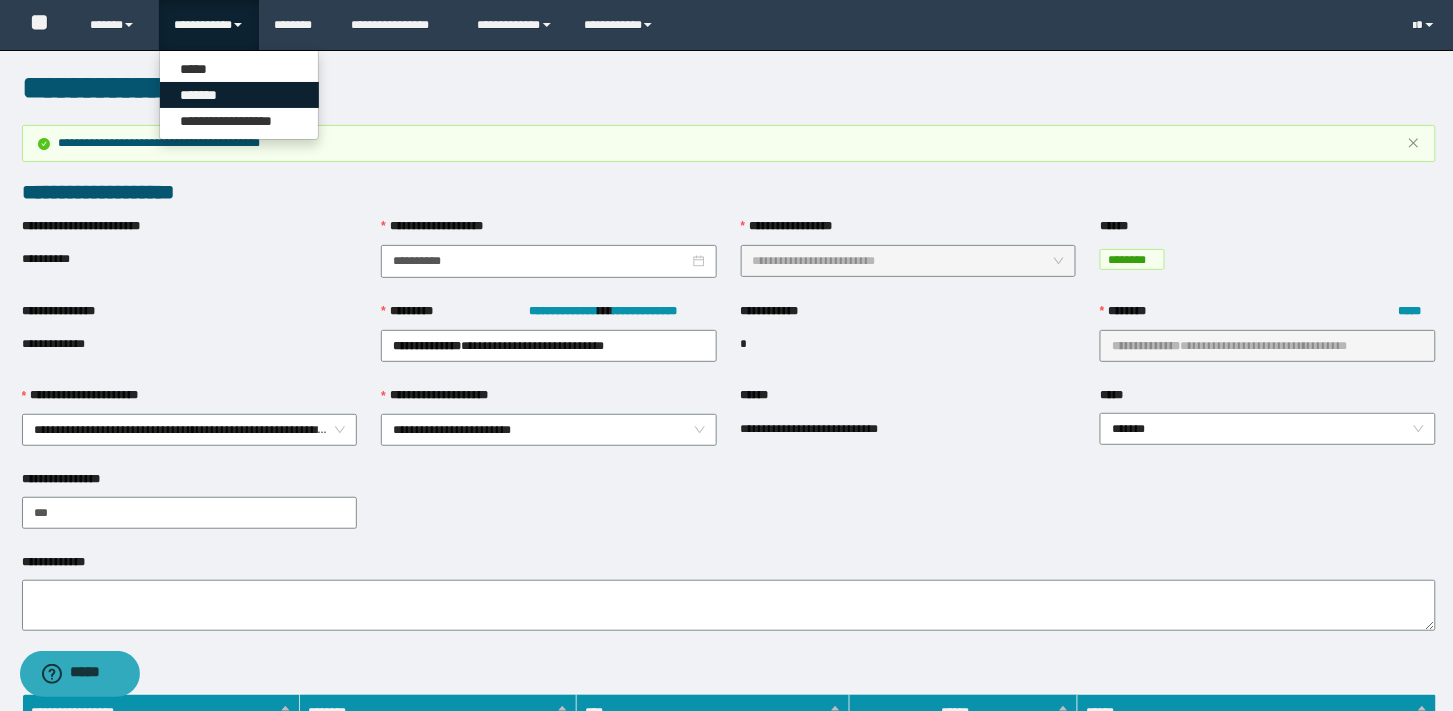 click on "*******" at bounding box center (239, 95) 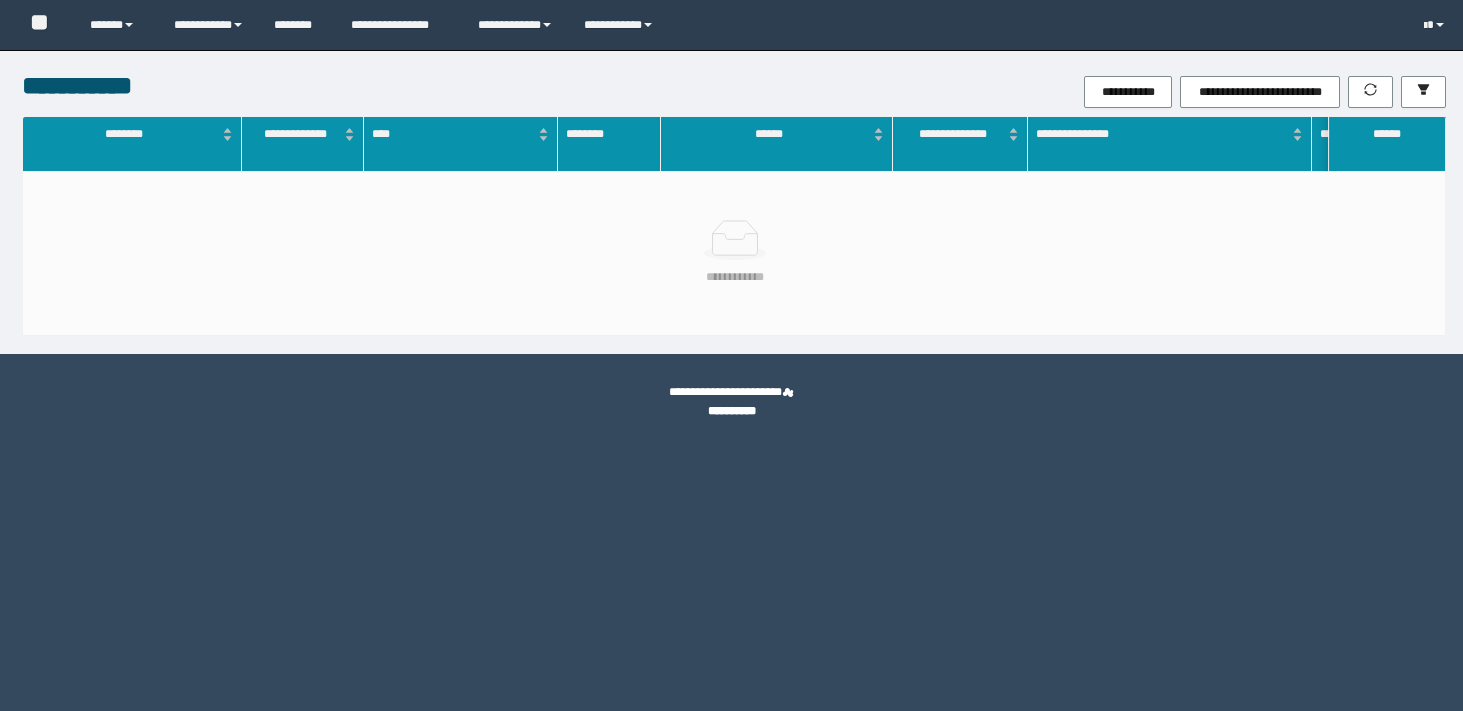 scroll, scrollTop: 0, scrollLeft: 0, axis: both 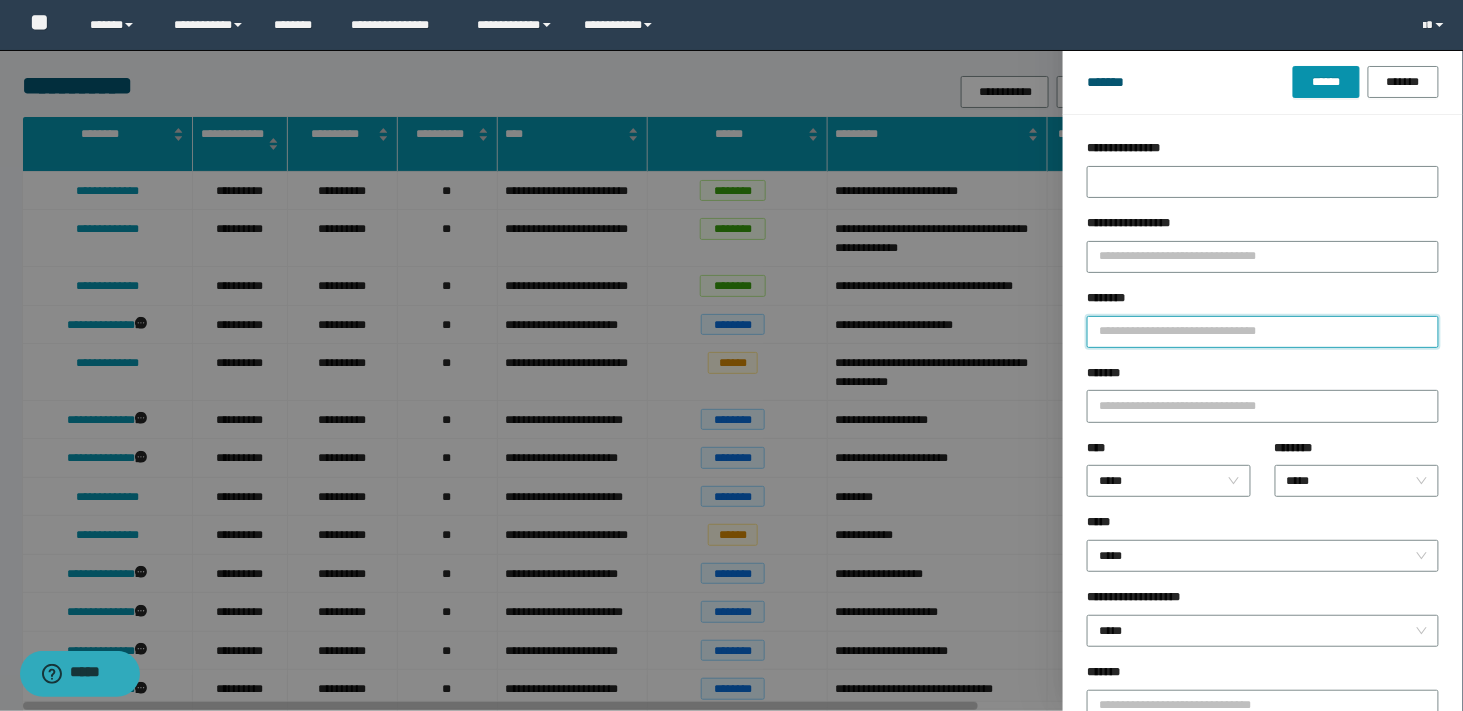 click on "********" at bounding box center (1263, 332) 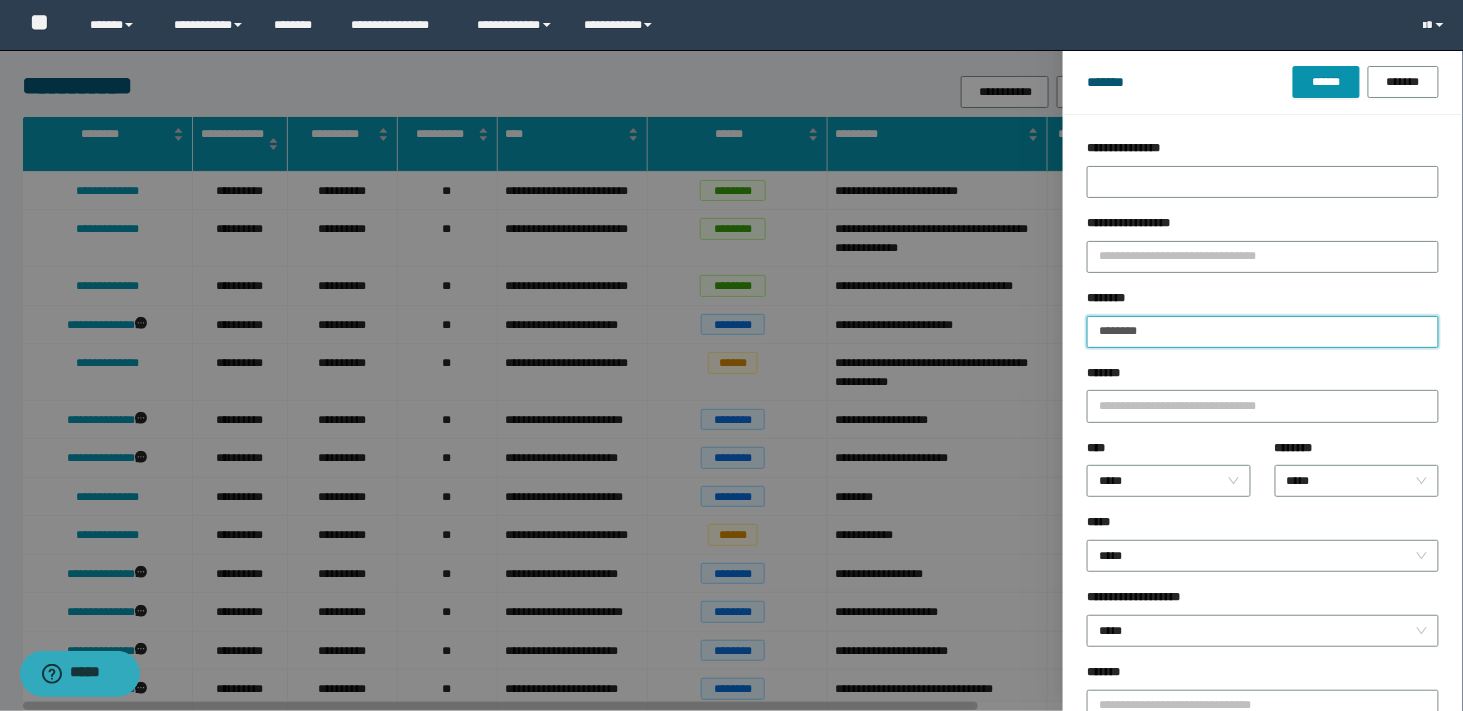 type on "********" 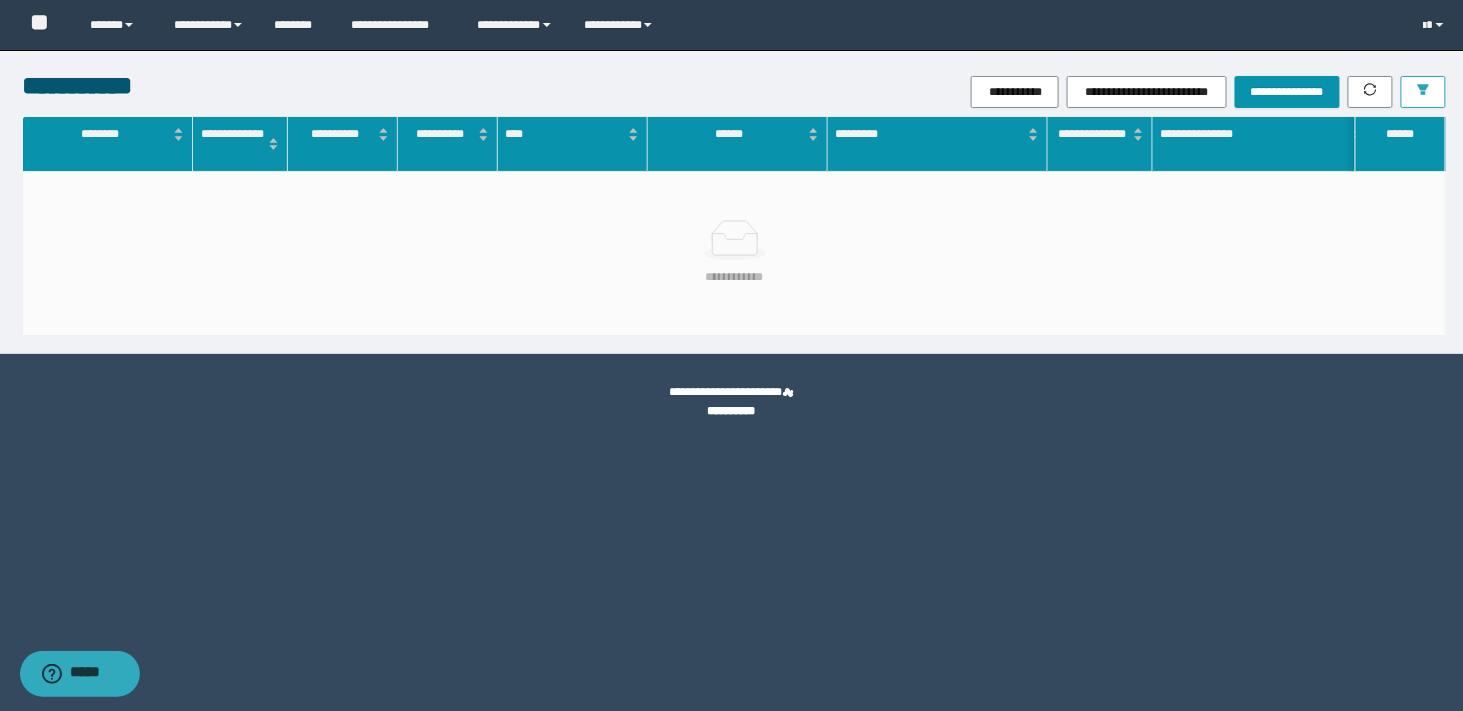 click at bounding box center (1423, 92) 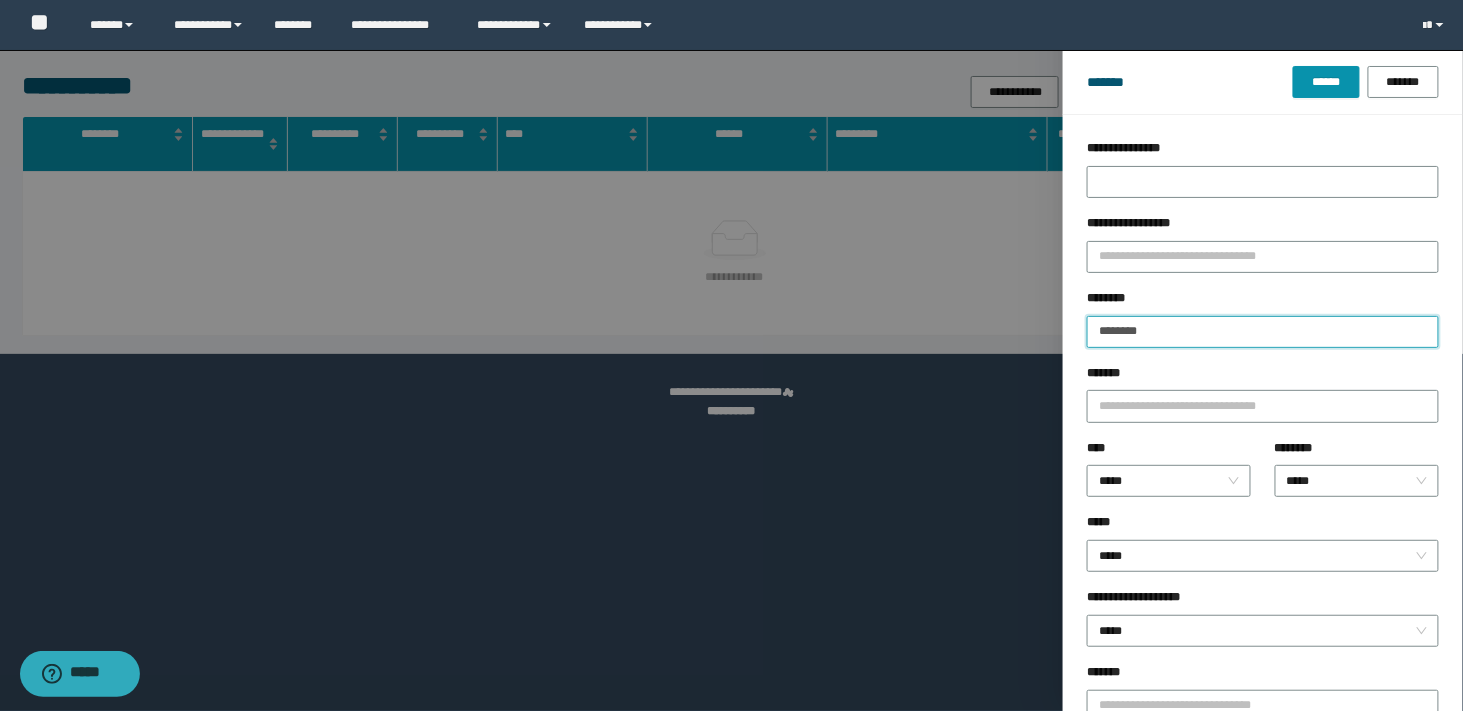 drag, startPoint x: 1195, startPoint y: 328, endPoint x: 1069, endPoint y: 365, distance: 131.32022 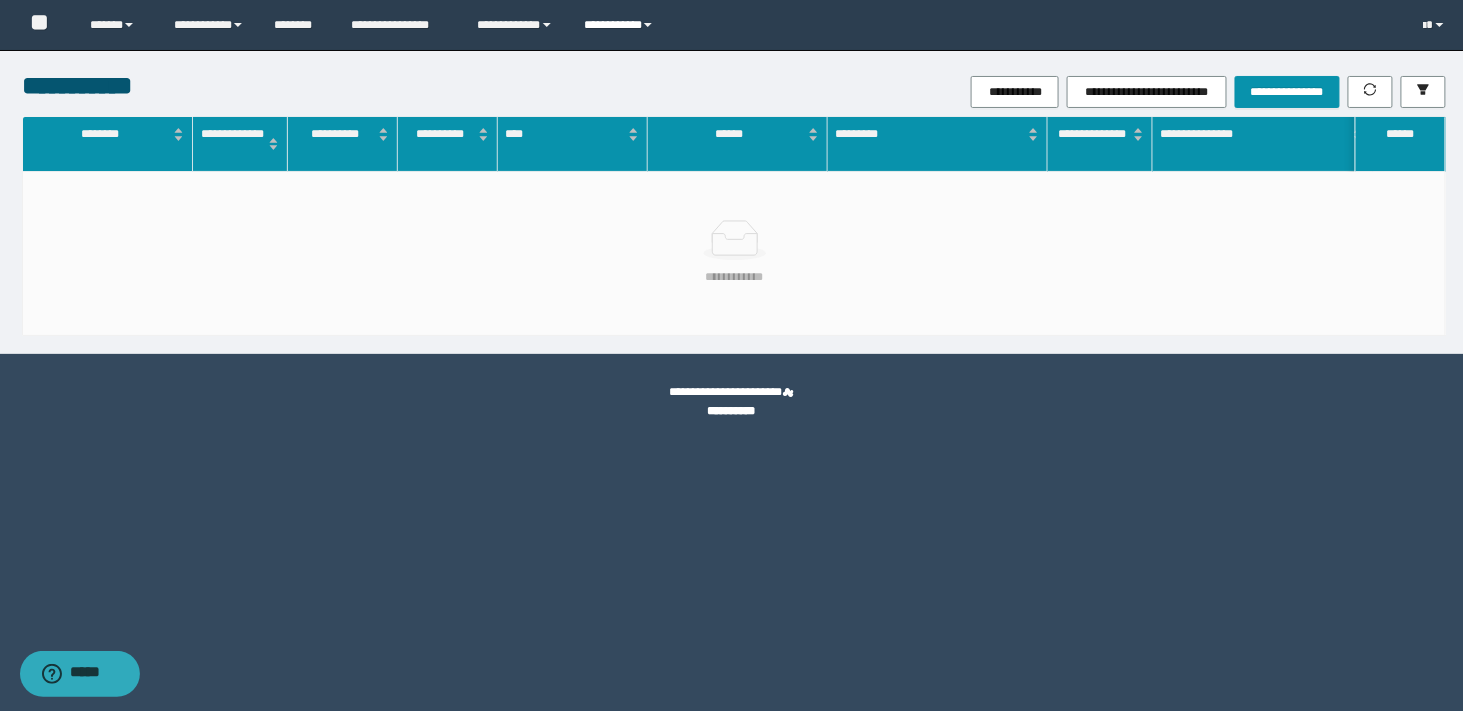 click on "**********" at bounding box center [117, 25] 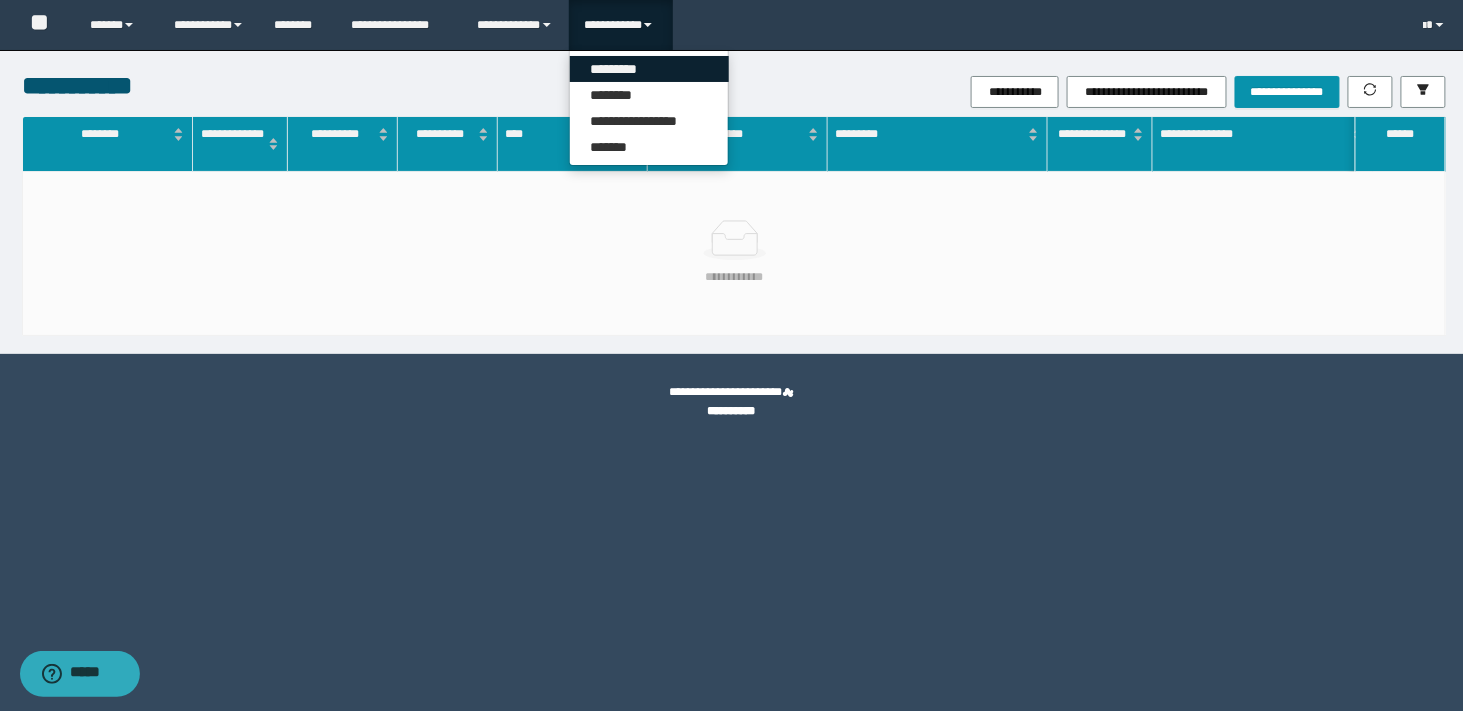 click on "*********" at bounding box center (649, 69) 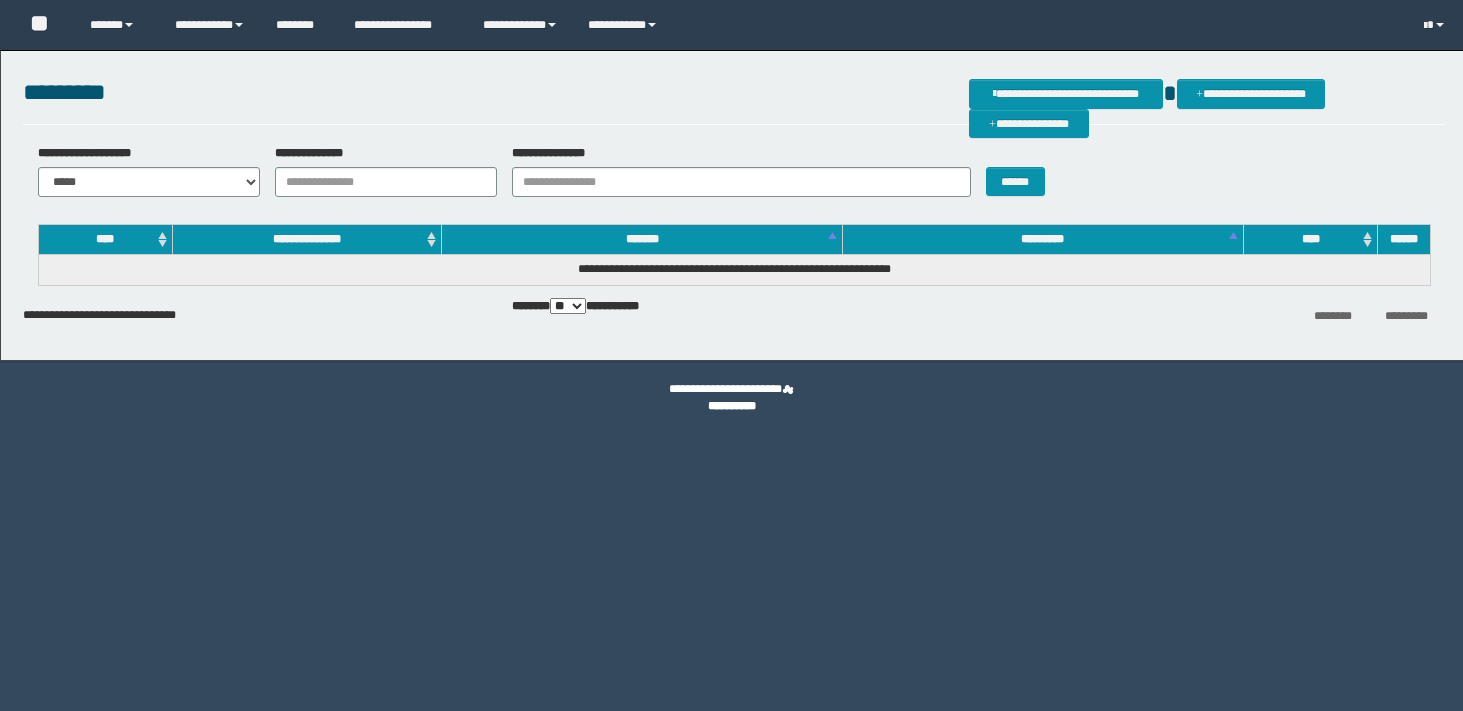 scroll, scrollTop: 0, scrollLeft: 0, axis: both 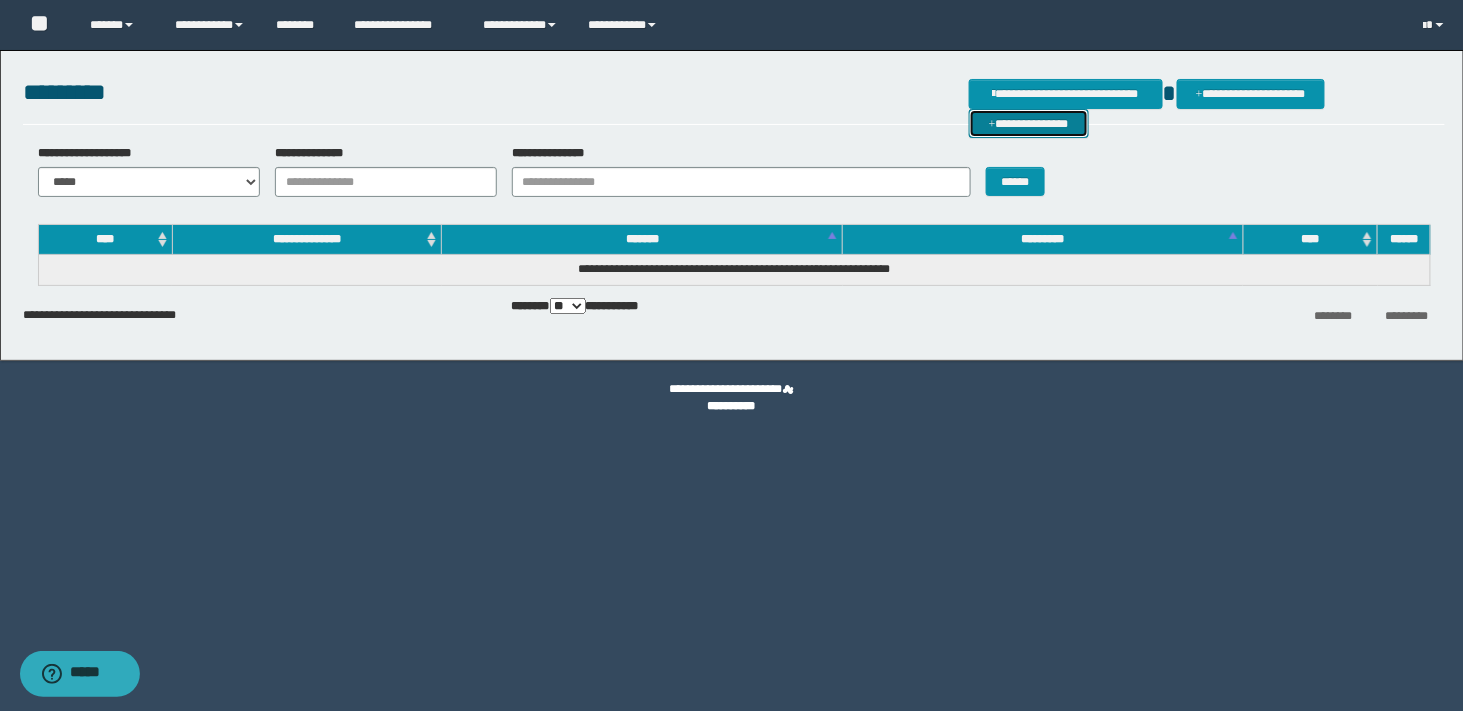 click on "[NUMBER] [STREET], [CITY], [STATE]" at bounding box center (1029, 124) 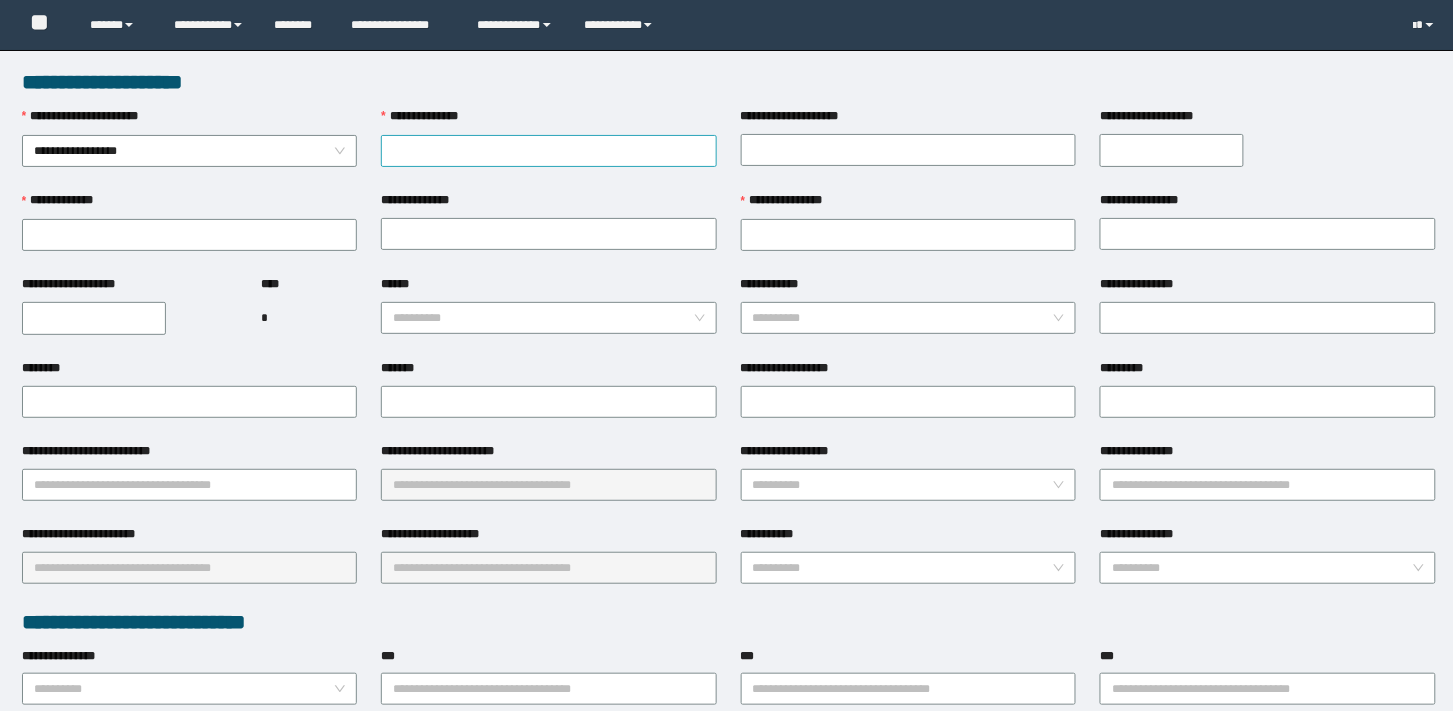 scroll, scrollTop: 0, scrollLeft: 0, axis: both 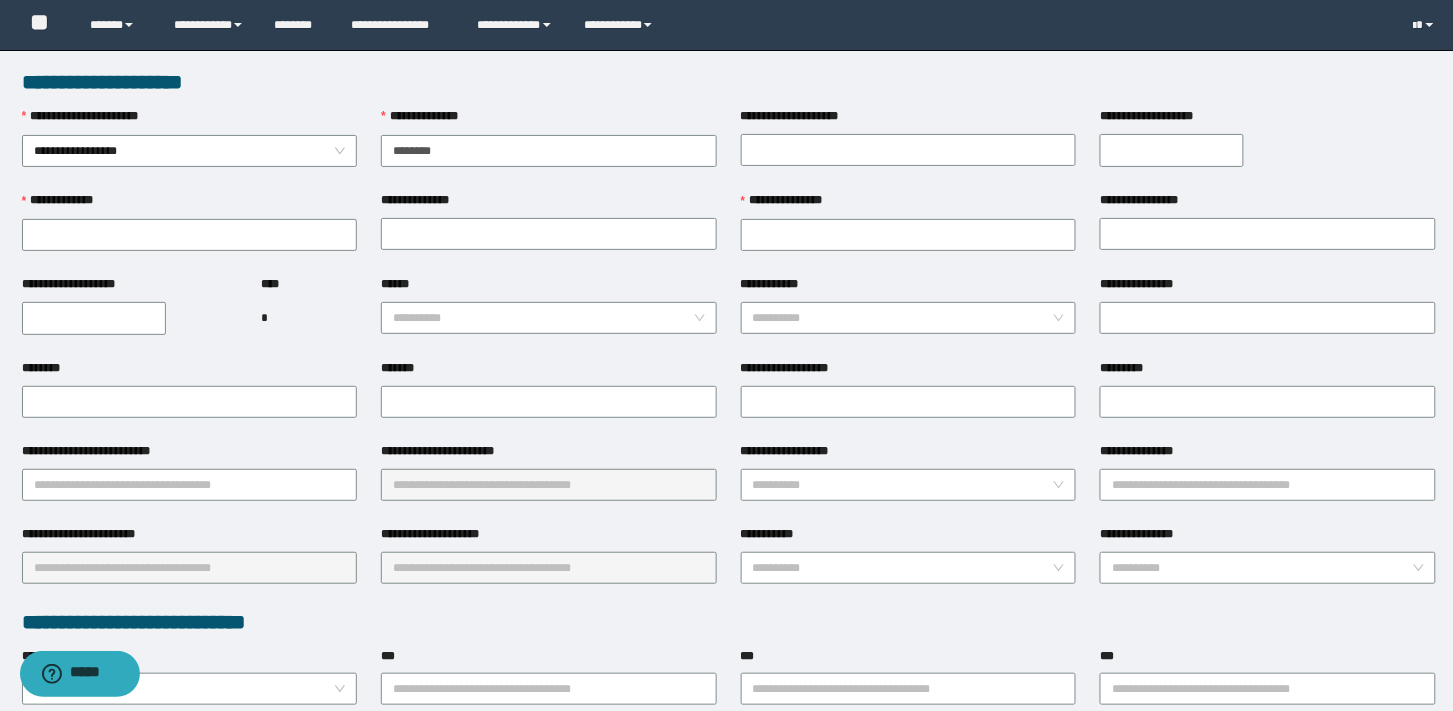 click on "**********" at bounding box center (909, 149) 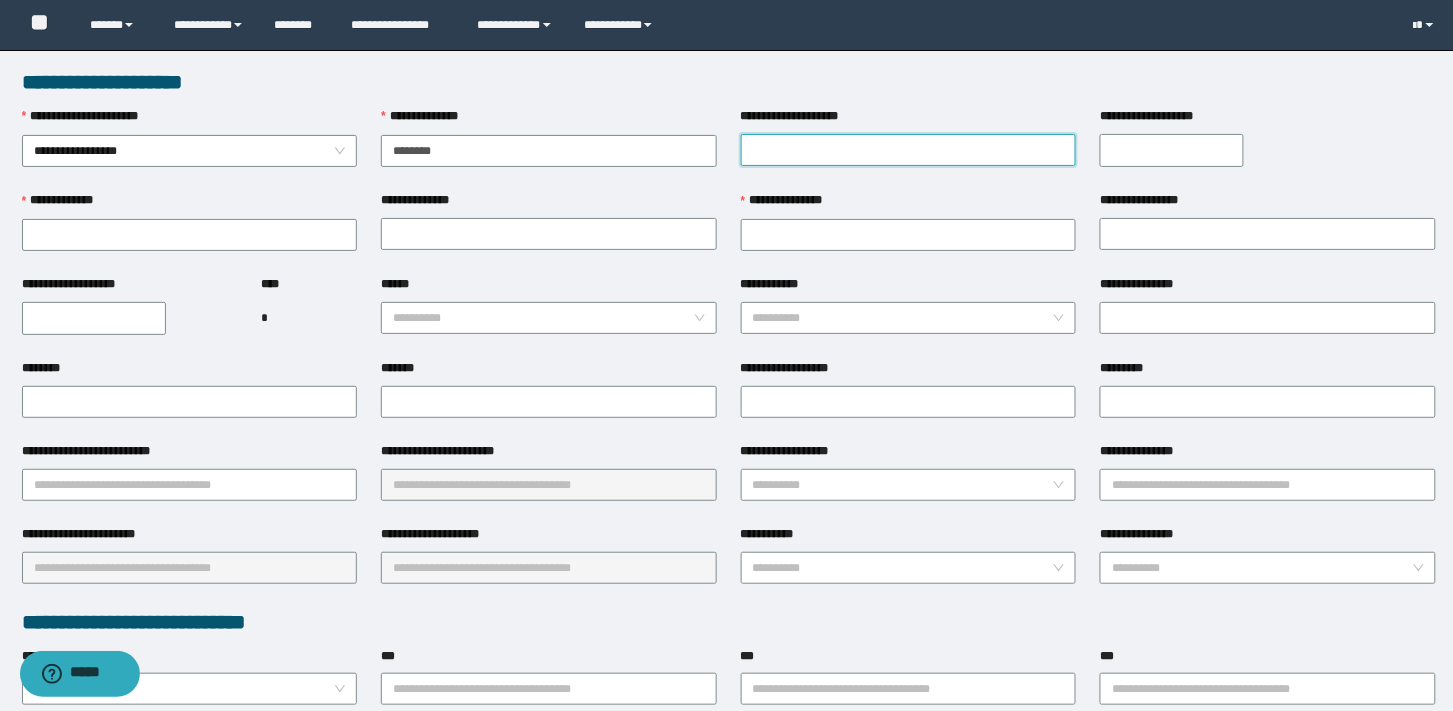 click on "**********" at bounding box center (909, 150) 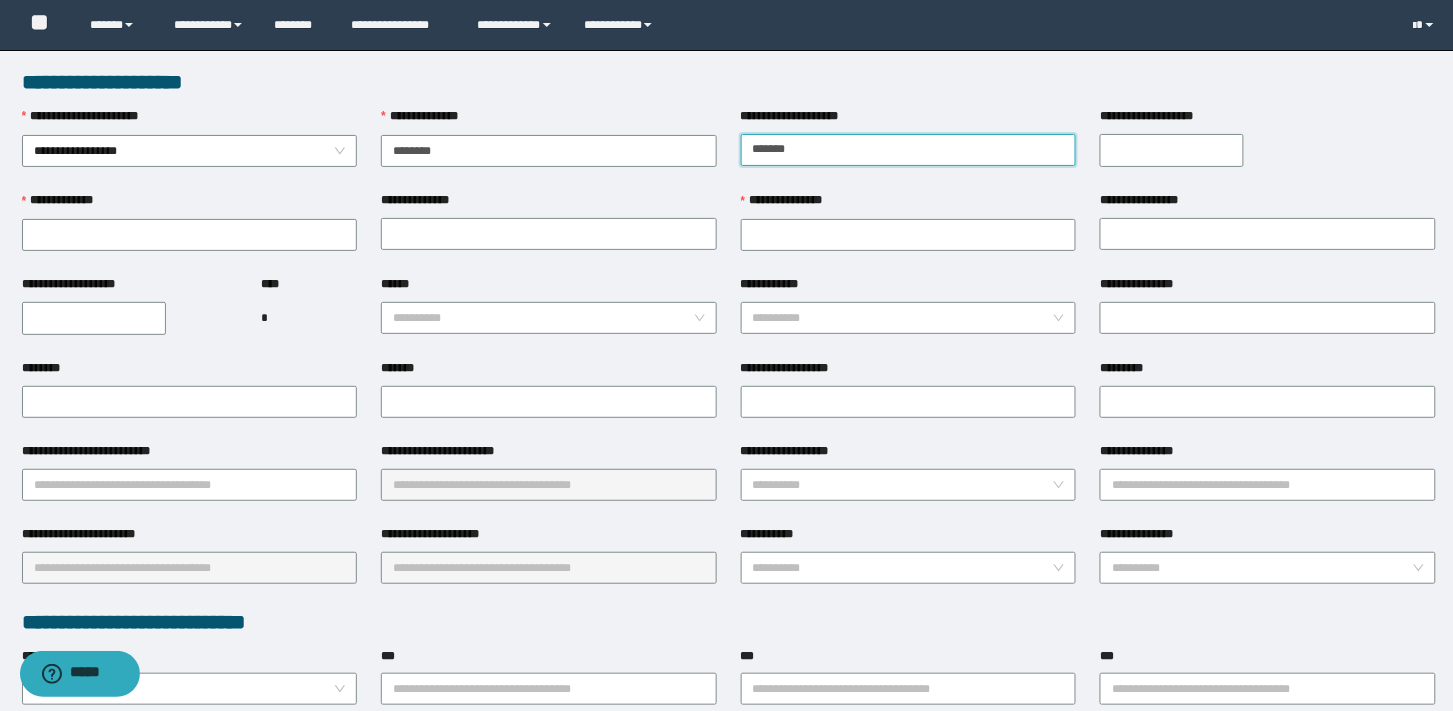 type on "*******" 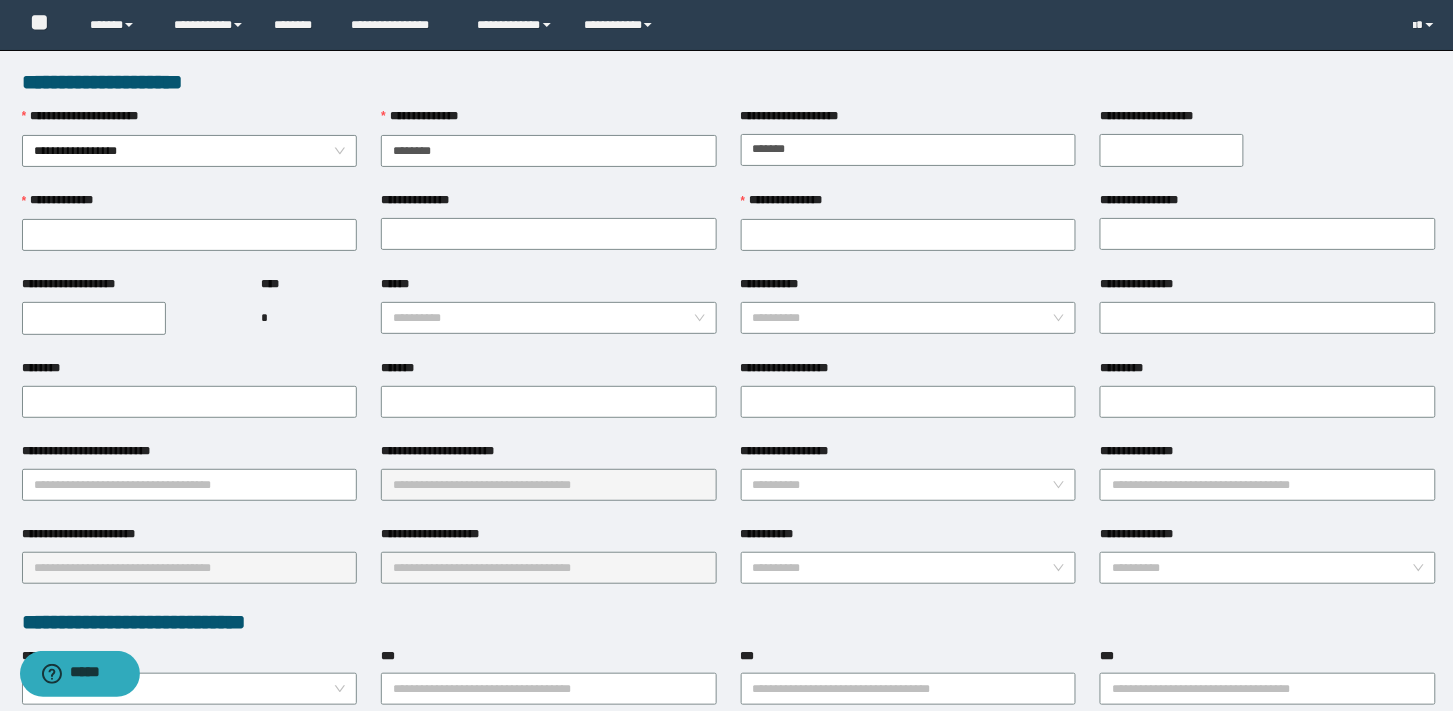 click on "**********" at bounding box center (1172, 150) 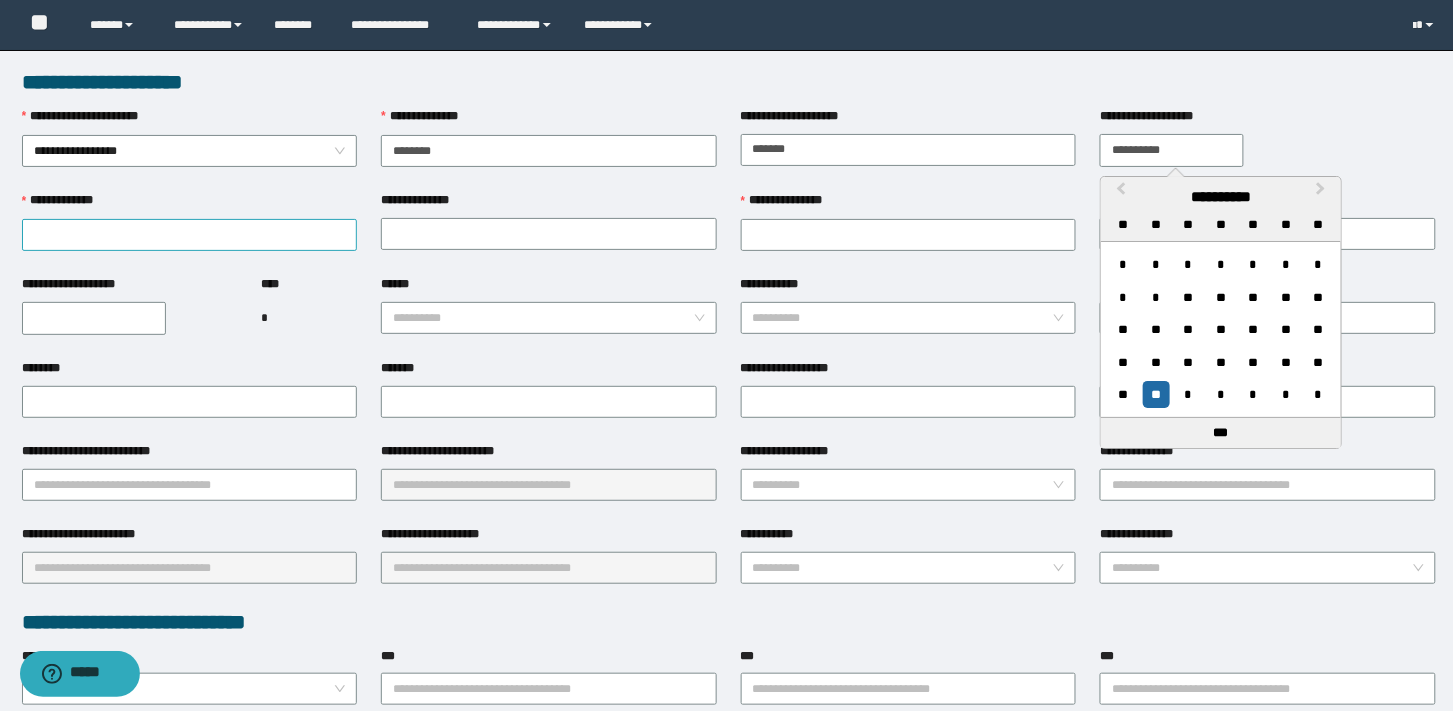 type on "**********" 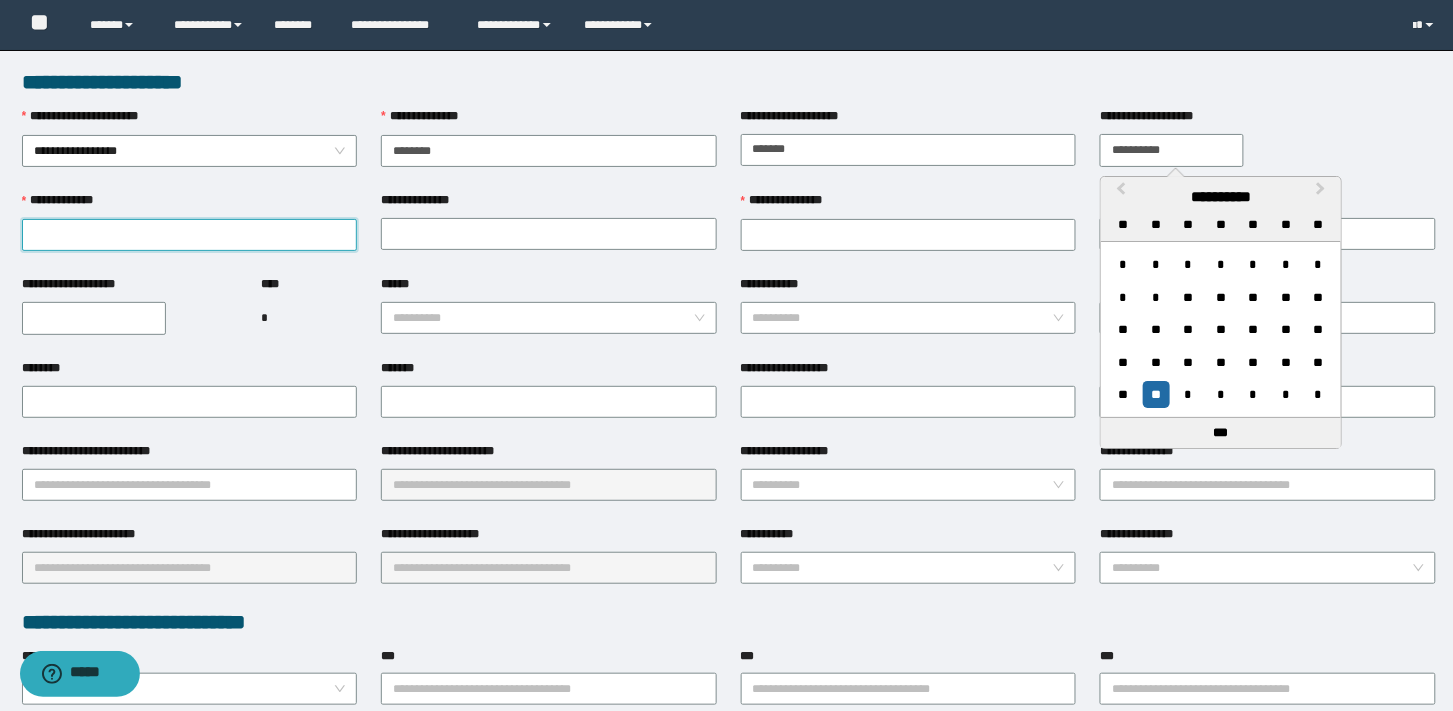 click on "**********" at bounding box center (190, 235) 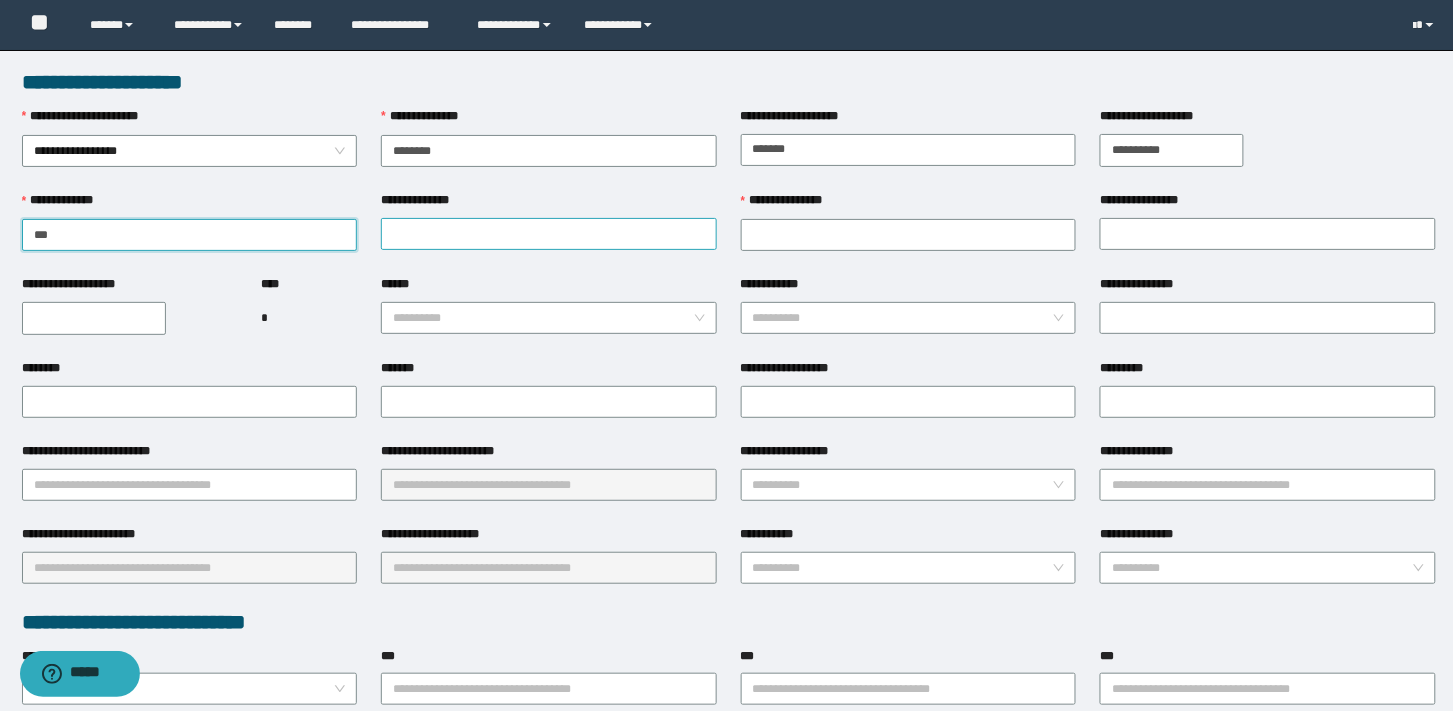 type on "***" 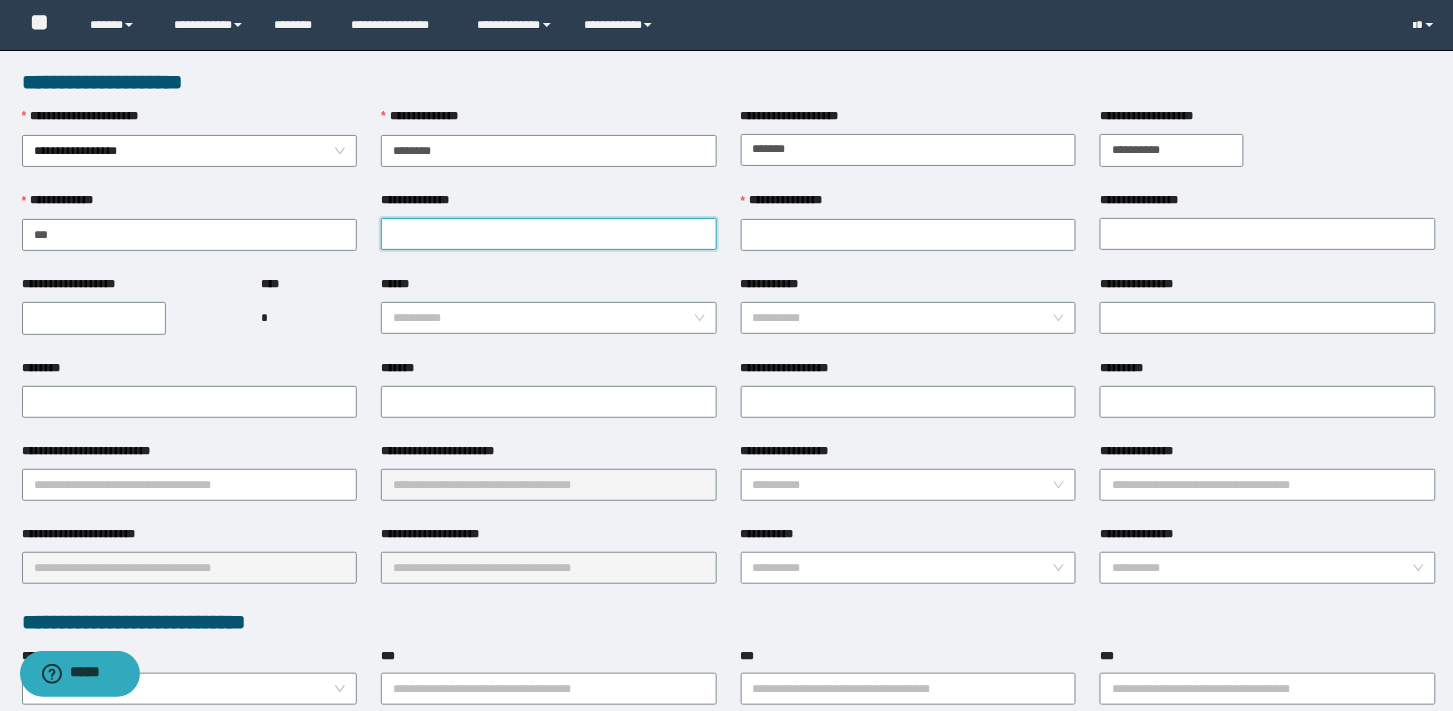 click on "**********" at bounding box center [549, 234] 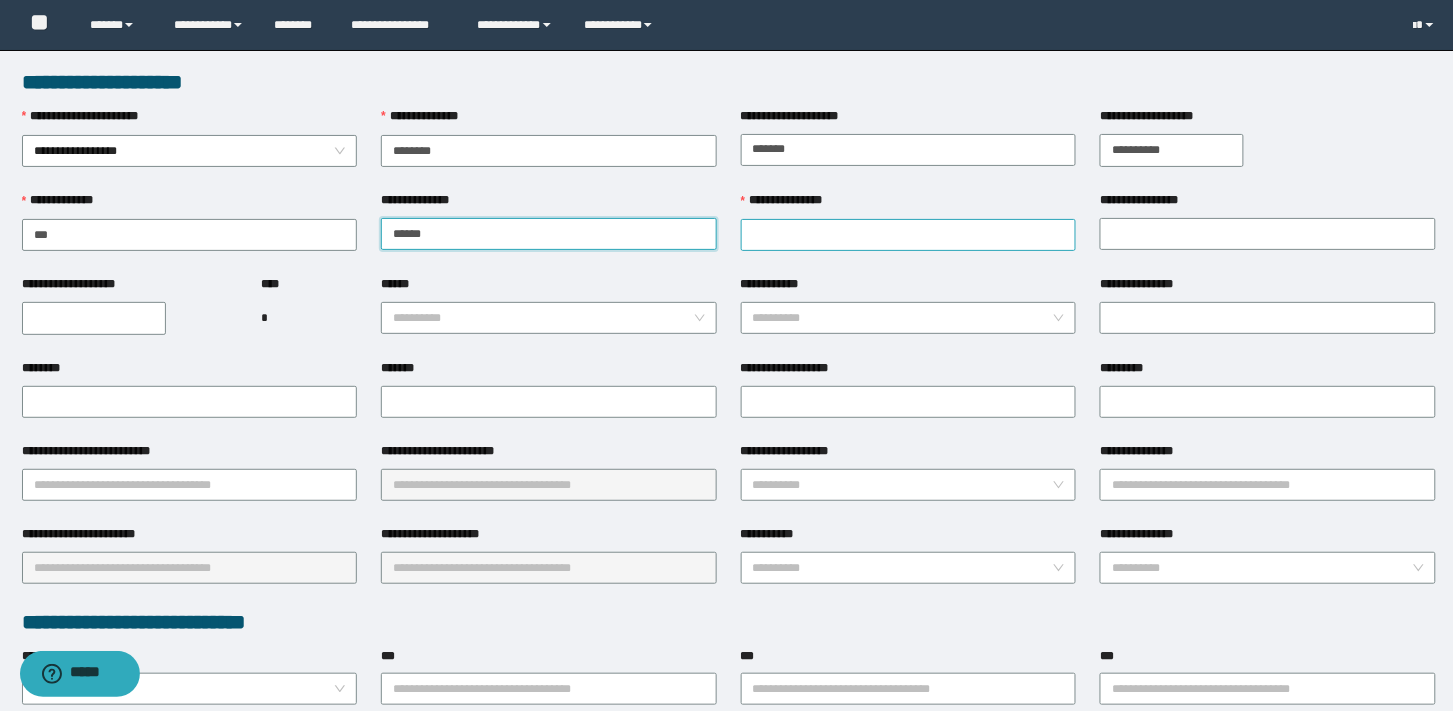 type on "******" 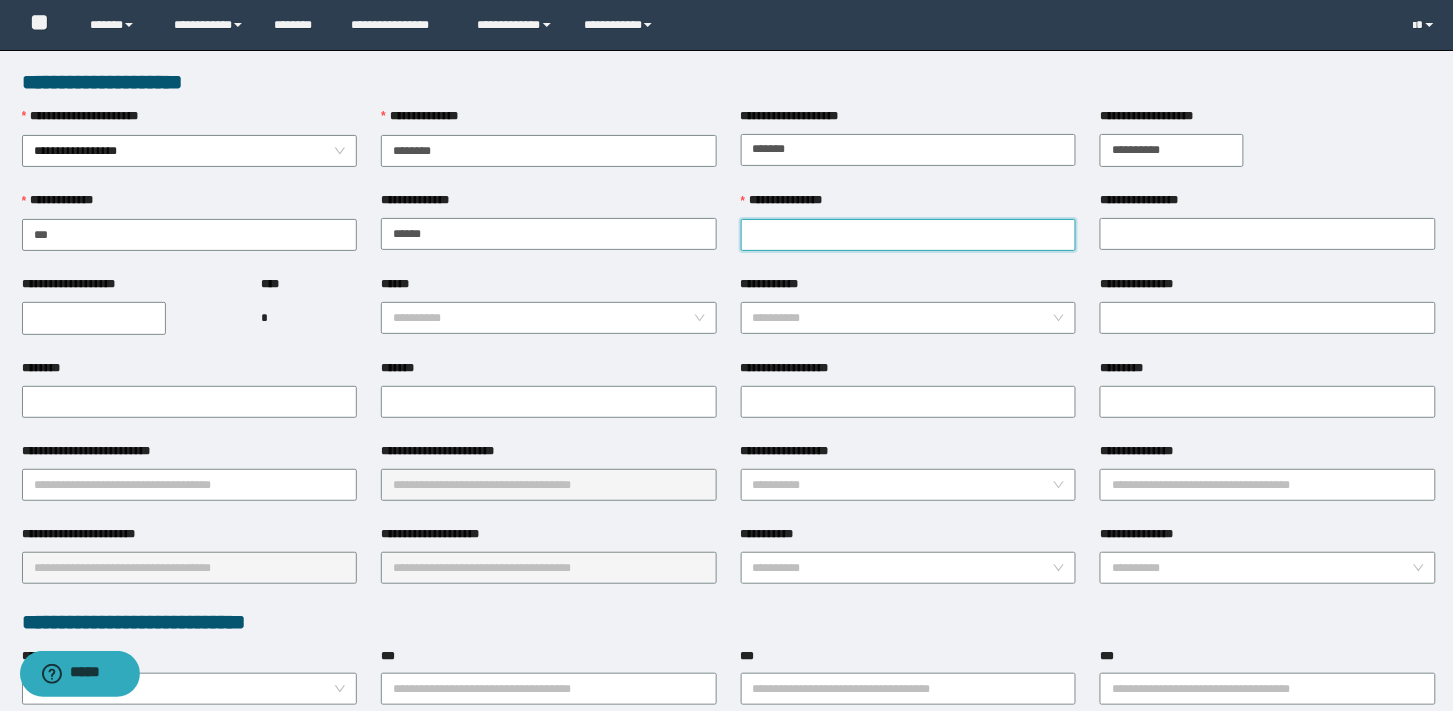 click on "**********" at bounding box center (909, 235) 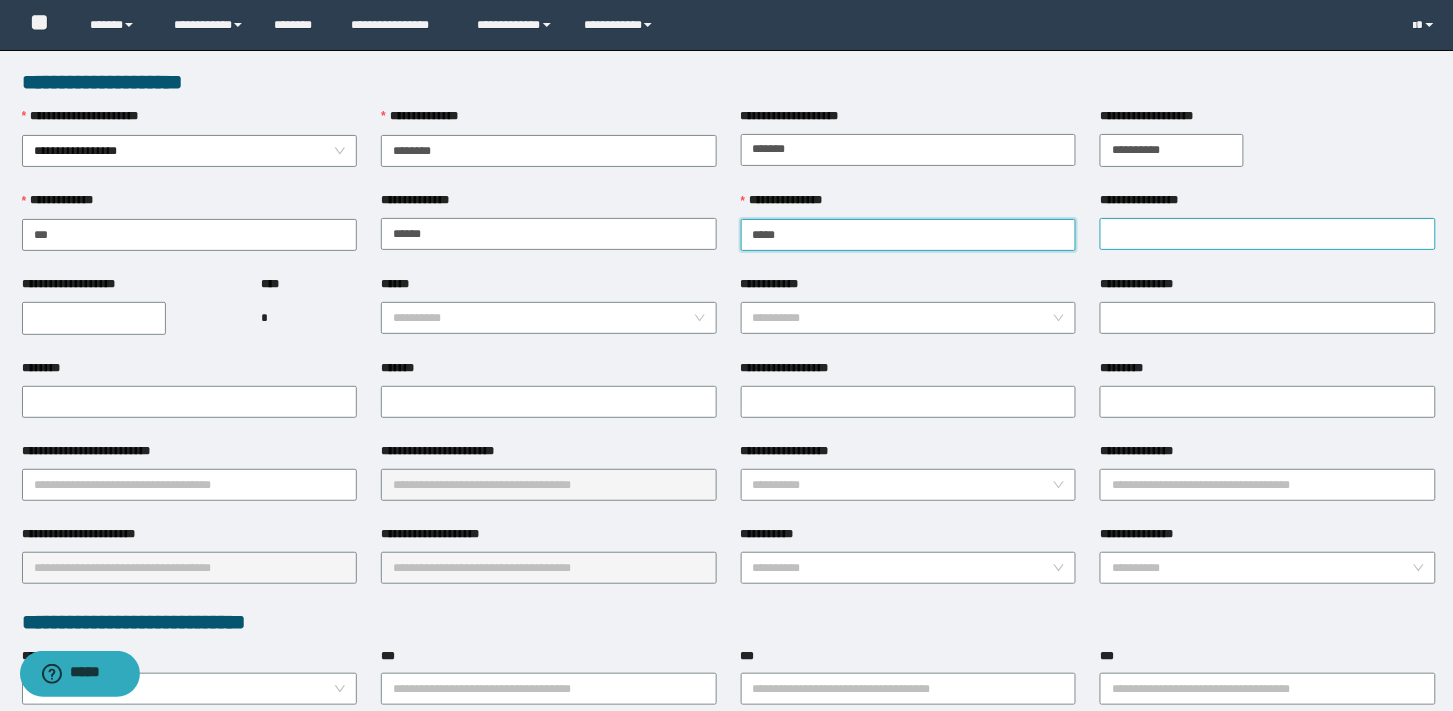 type on "*****" 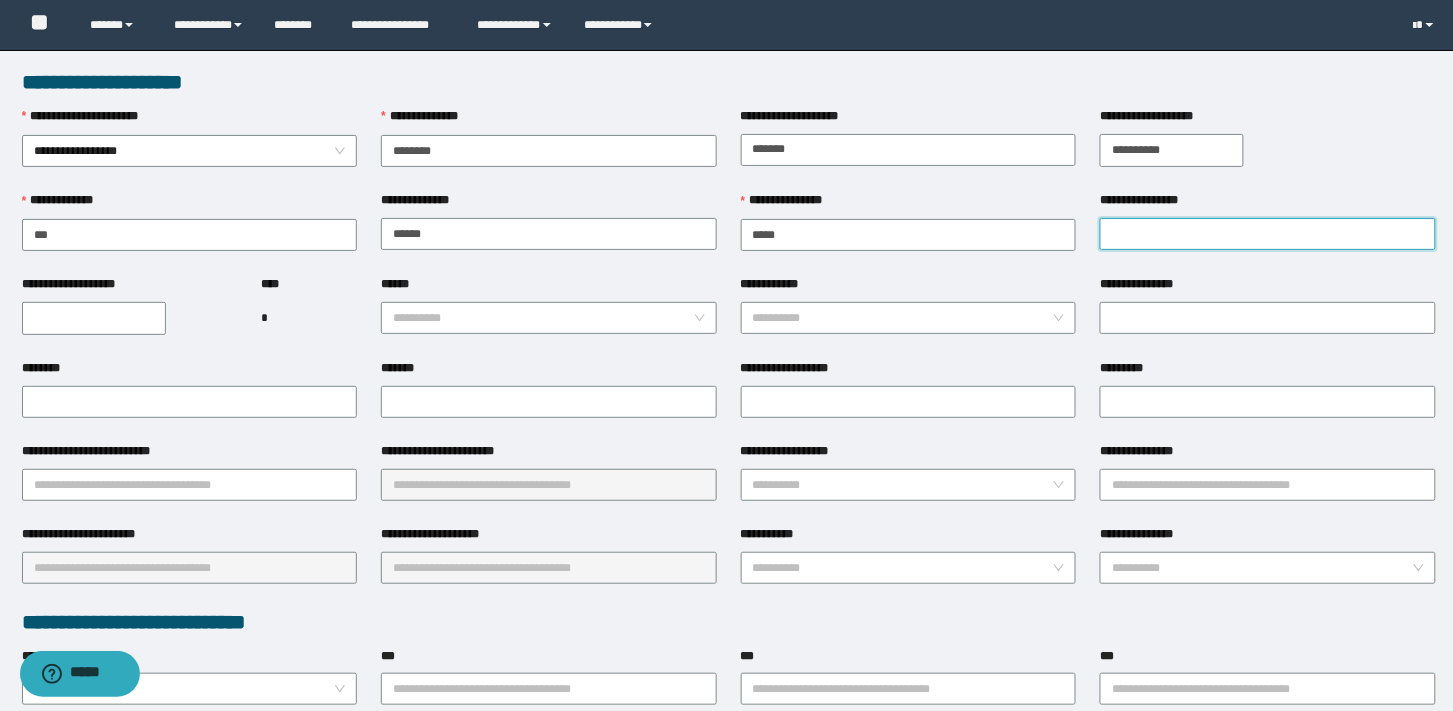 click on "**********" at bounding box center (1268, 234) 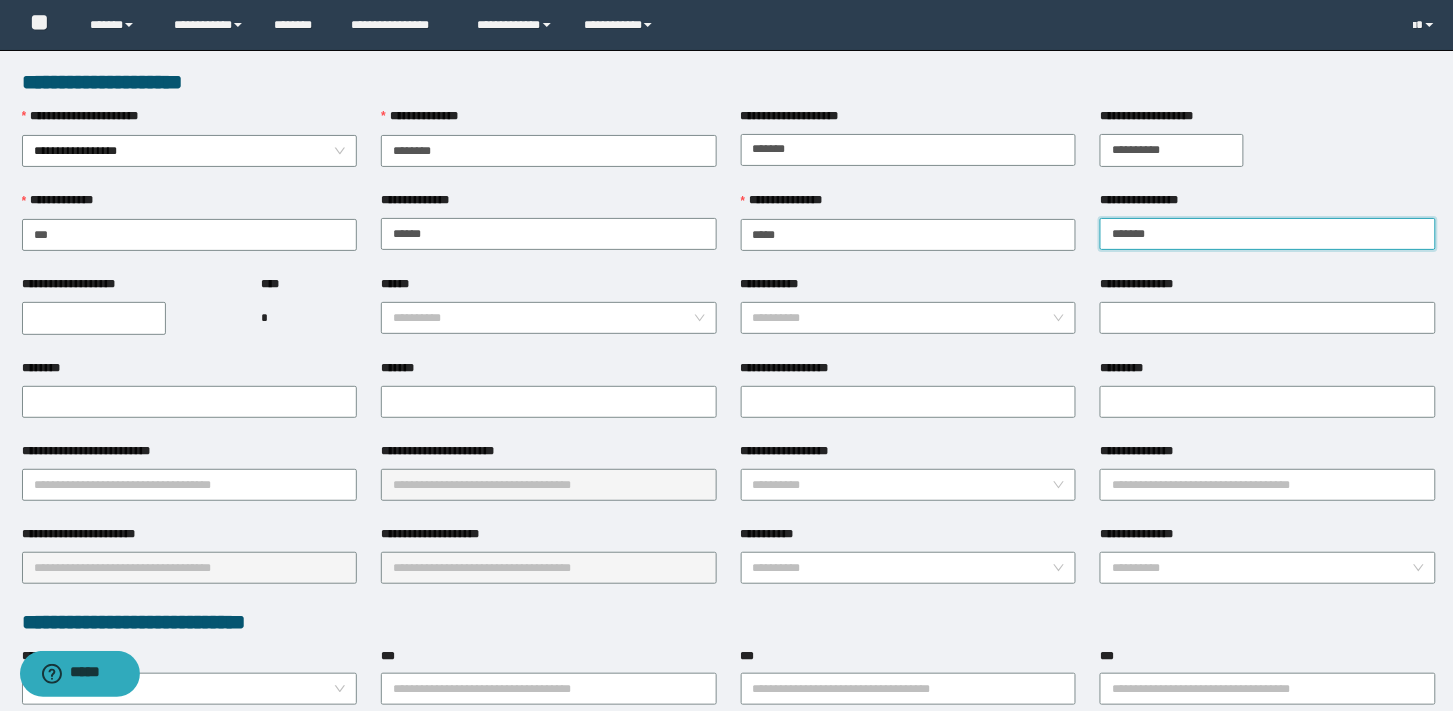 type on "*******" 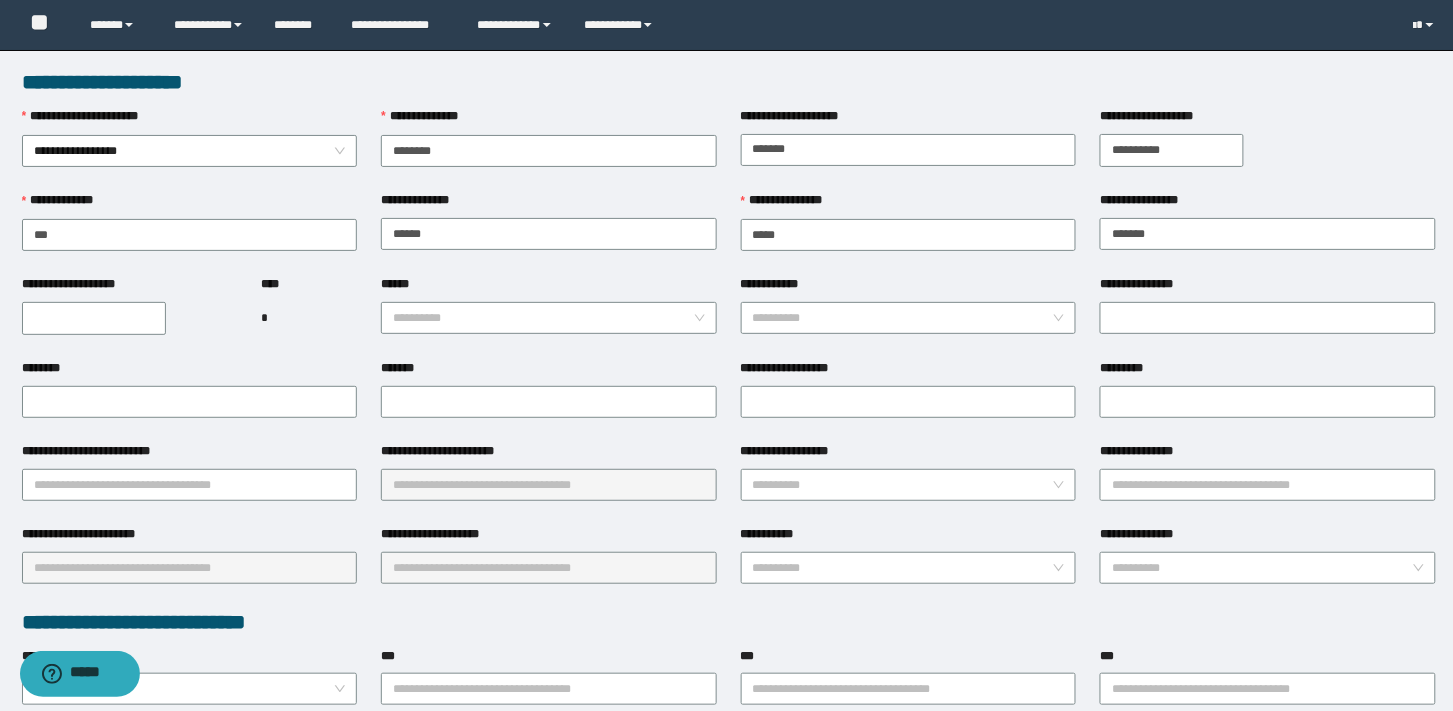 click on "**********" at bounding box center (94, 318) 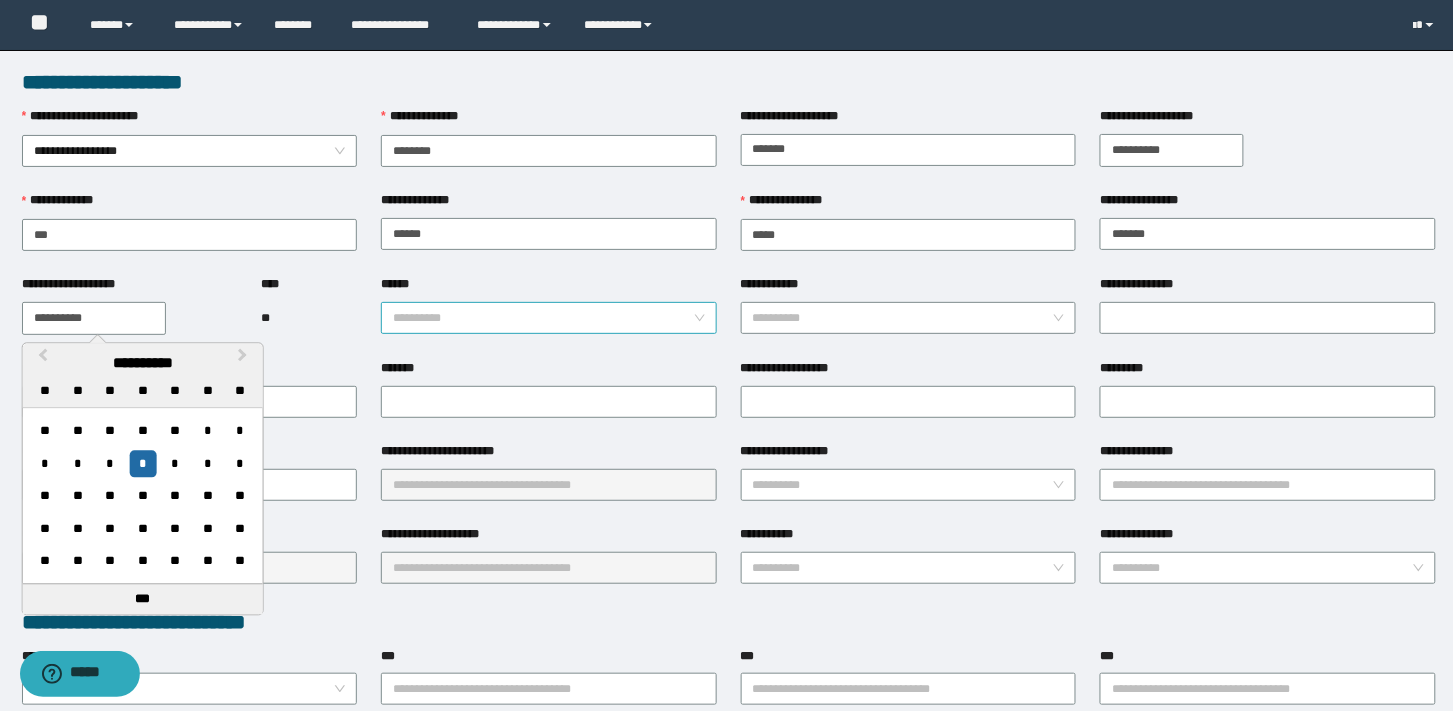 type on "**********" 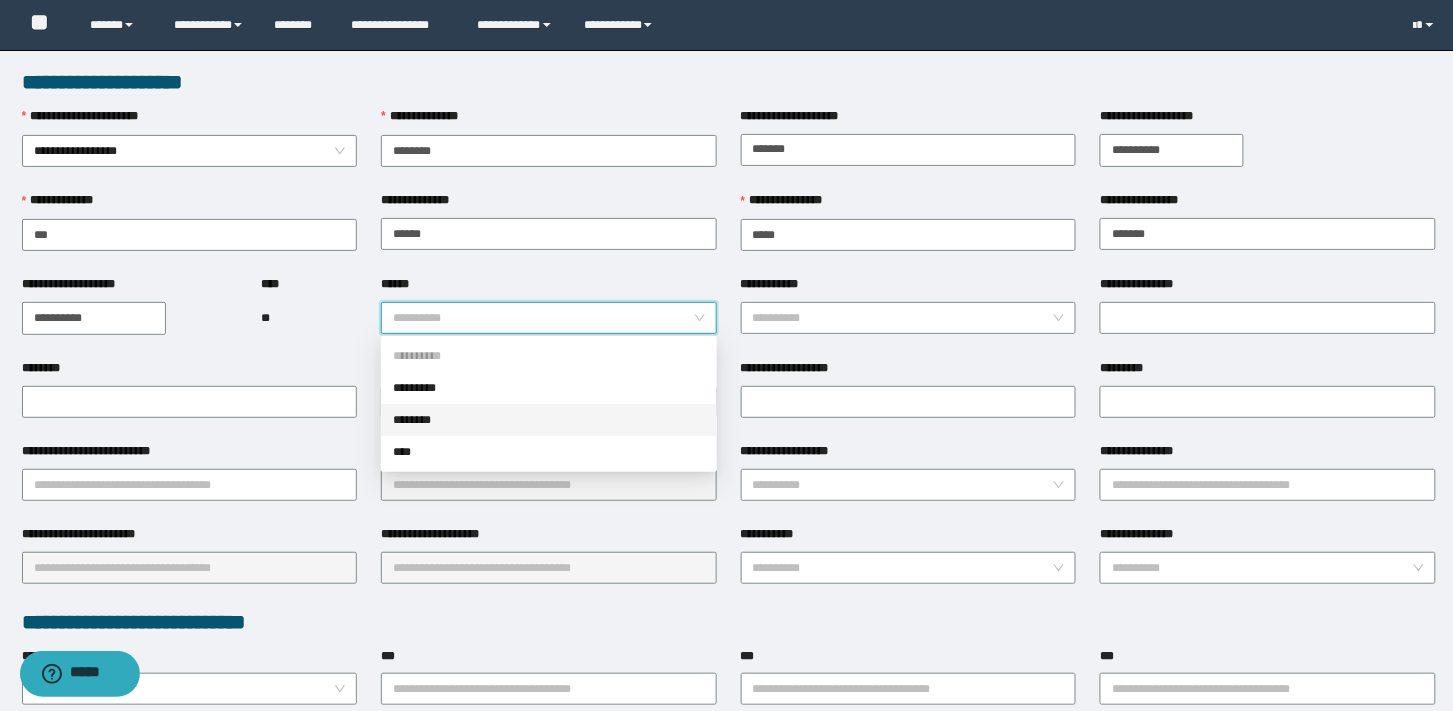 click on "********" at bounding box center [549, 420] 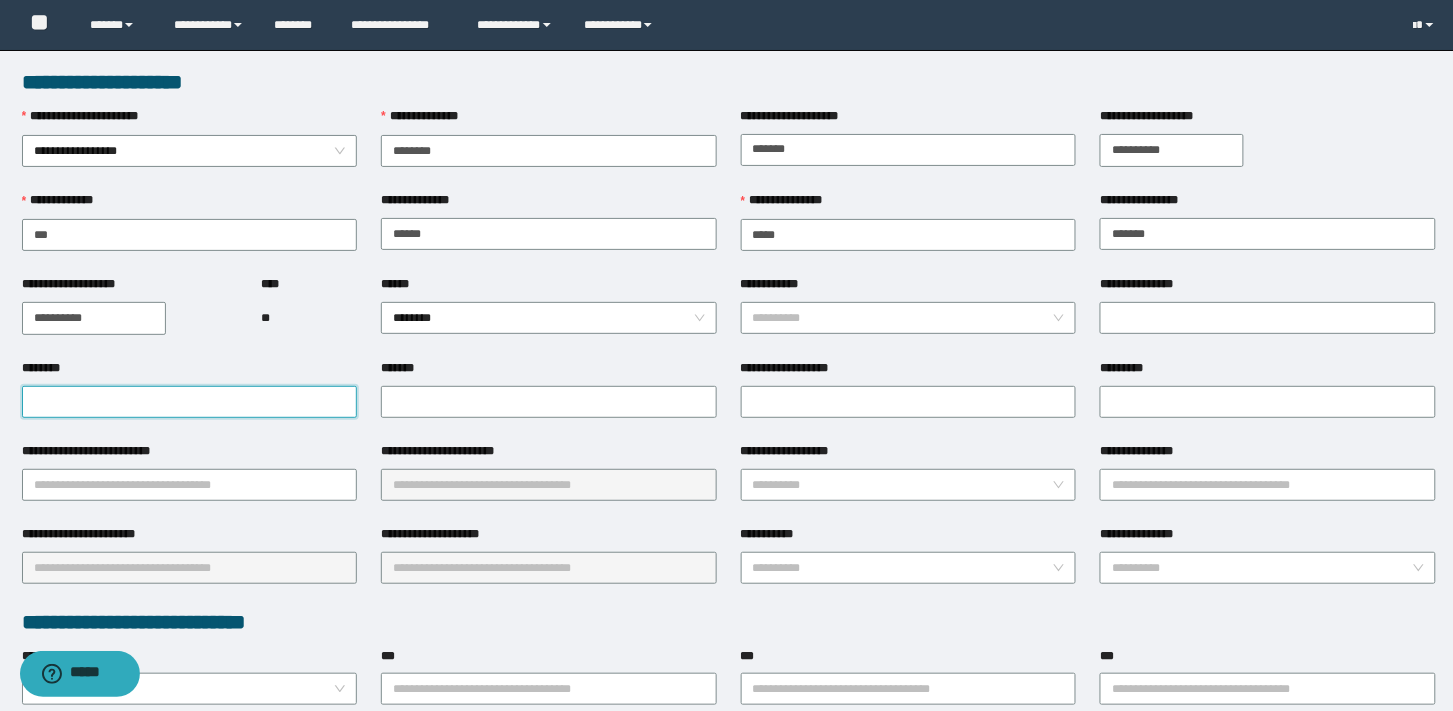 click on "********" at bounding box center (190, 402) 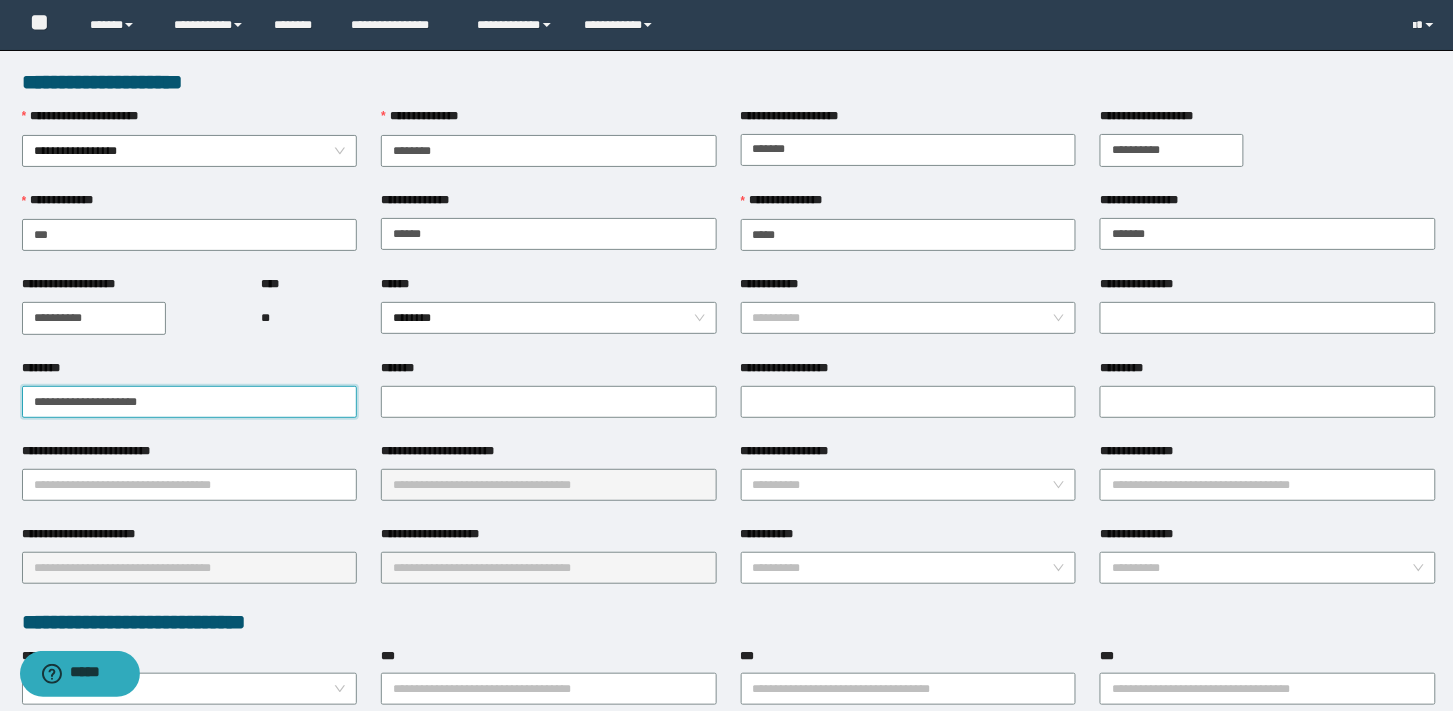drag, startPoint x: 181, startPoint y: 390, endPoint x: 35, endPoint y: 405, distance: 146.76852 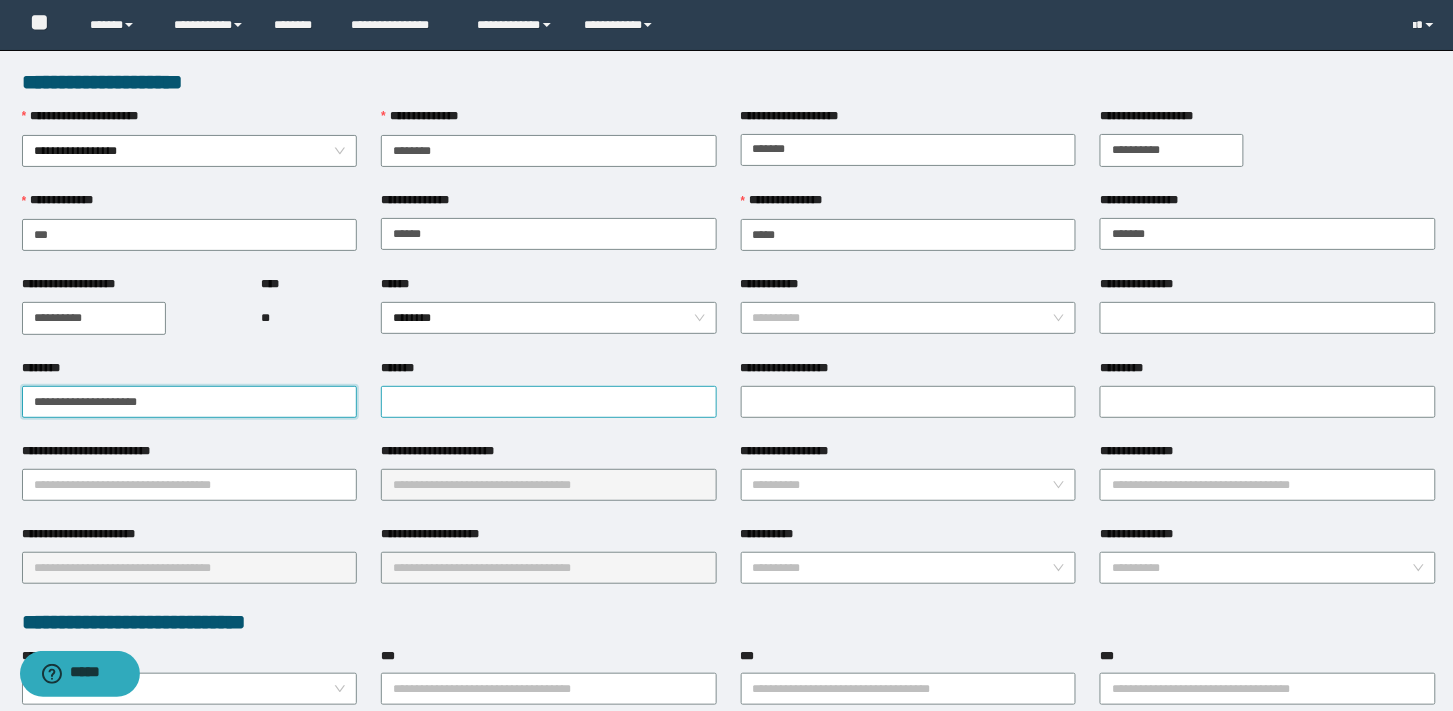 type on "**********" 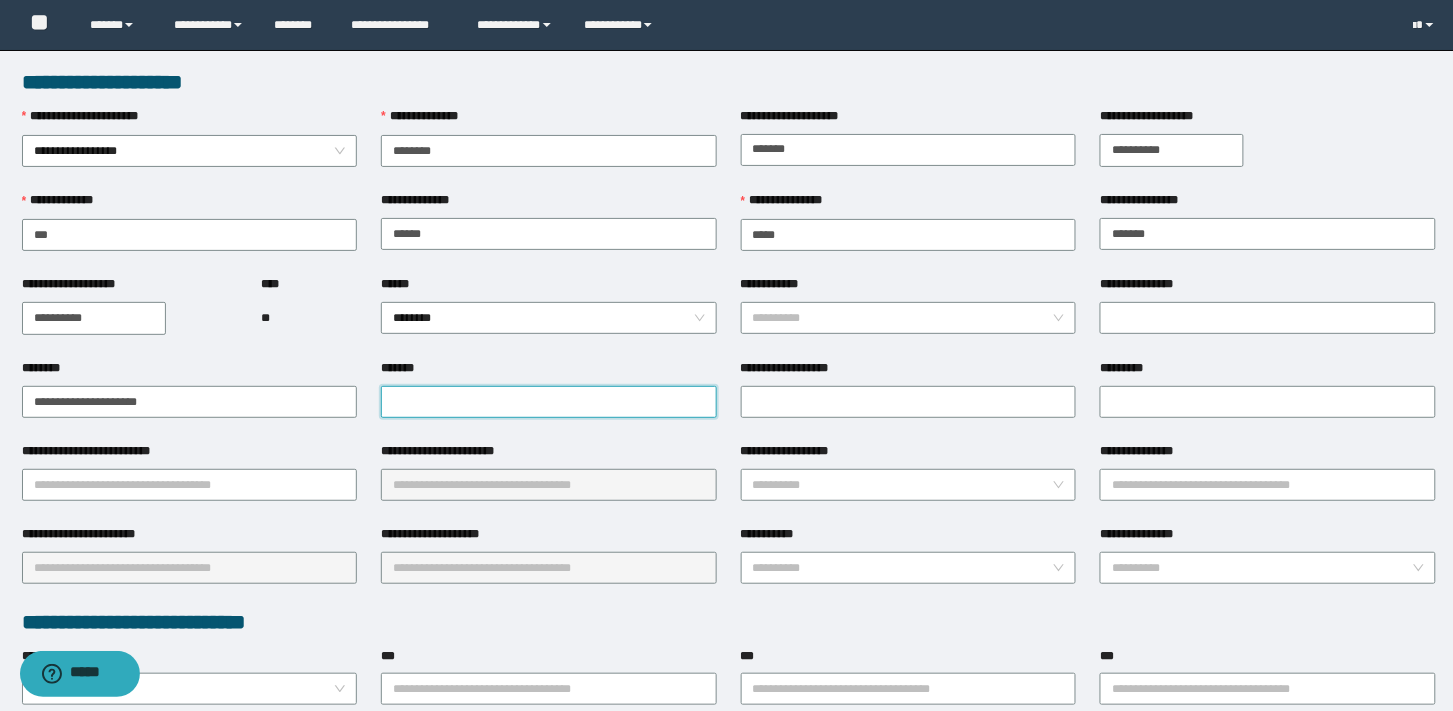 click on "*******" at bounding box center (549, 402) 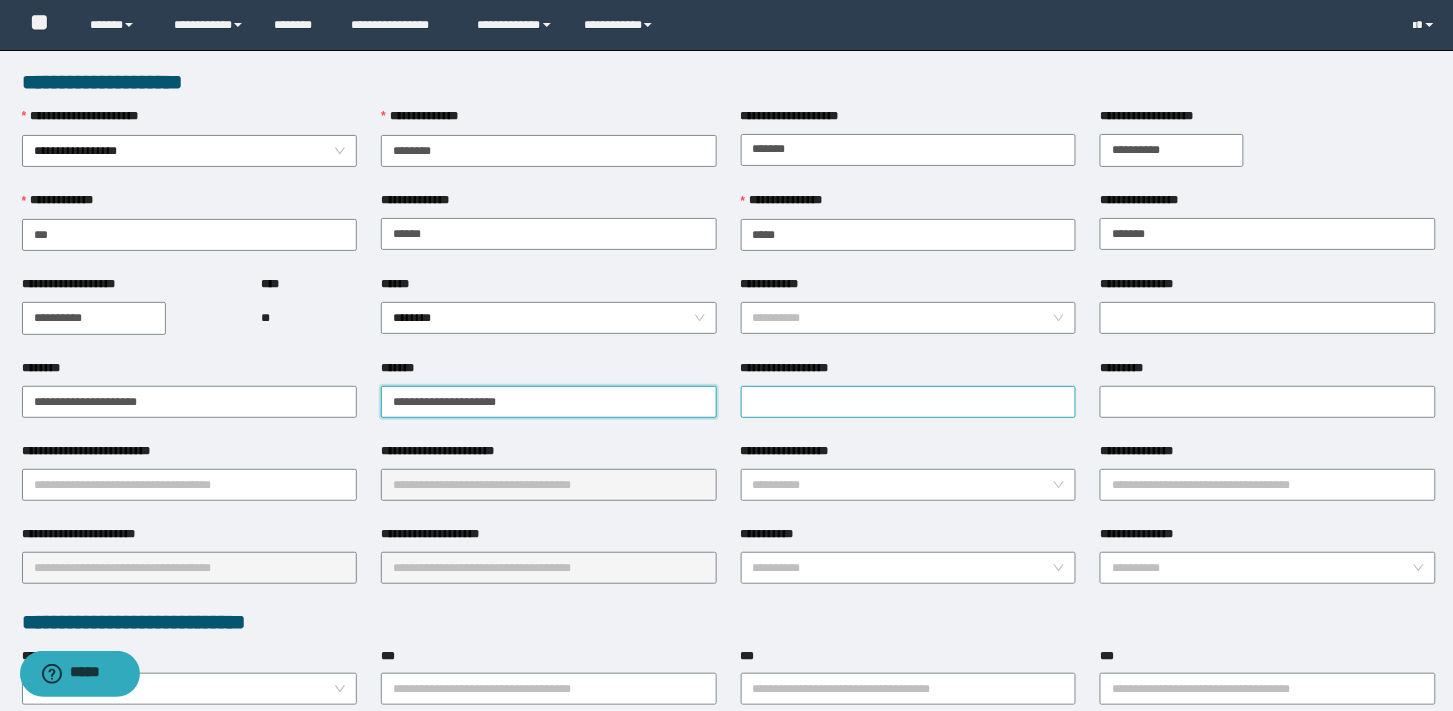 type on "**********" 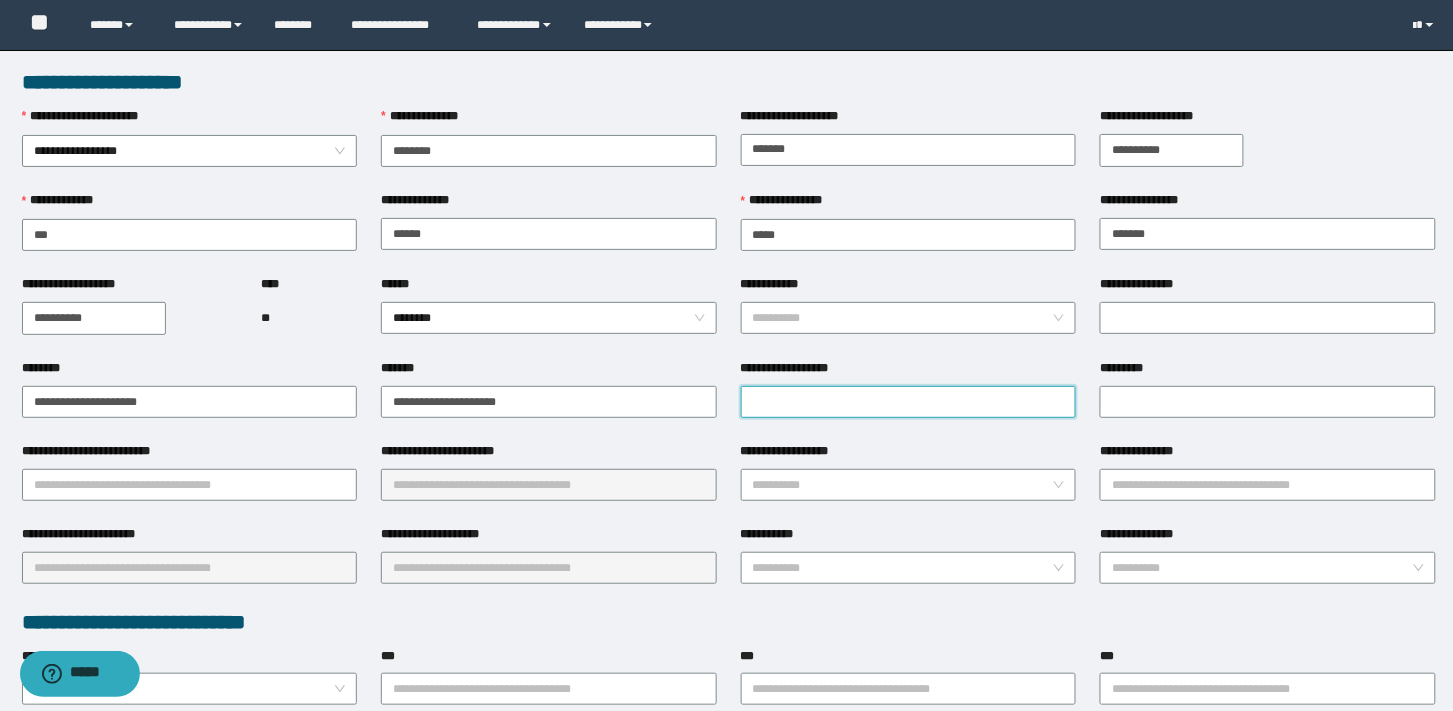 click on "**********" at bounding box center [909, 402] 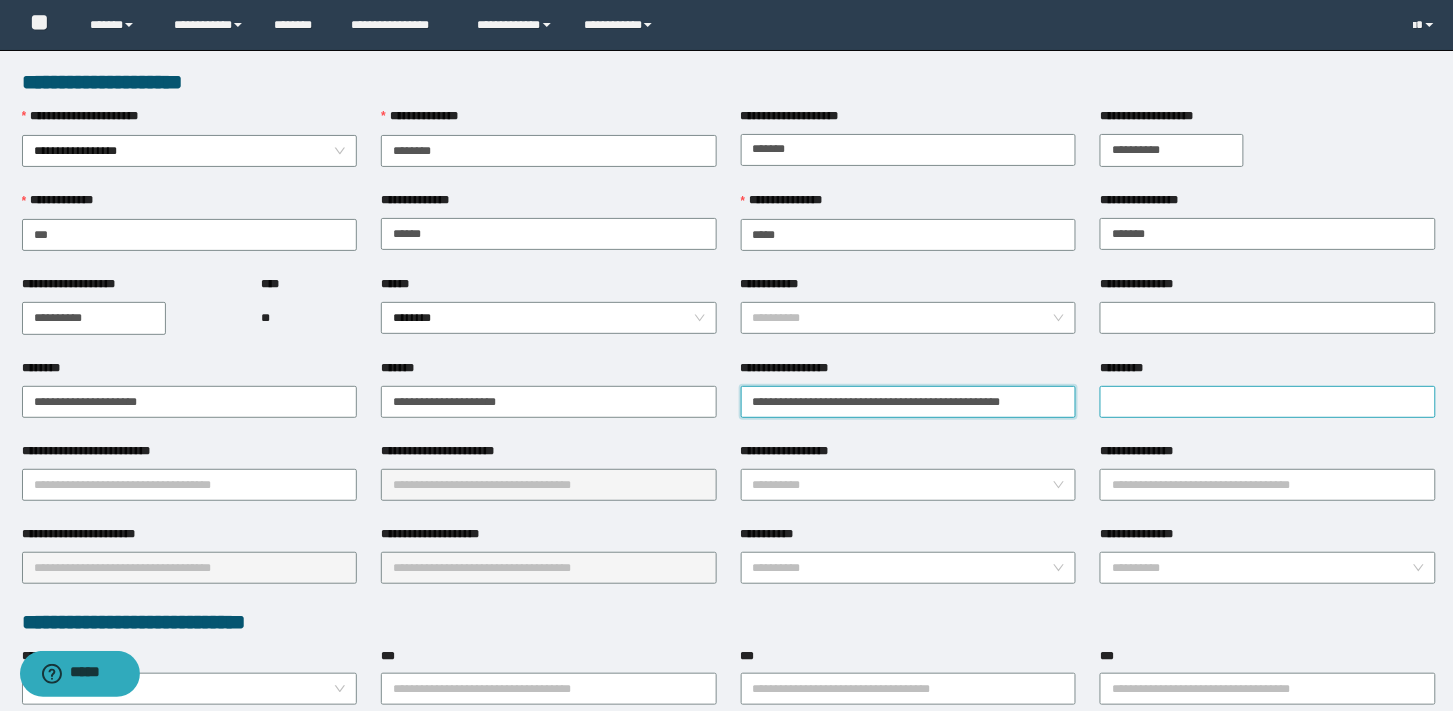 type on "**********" 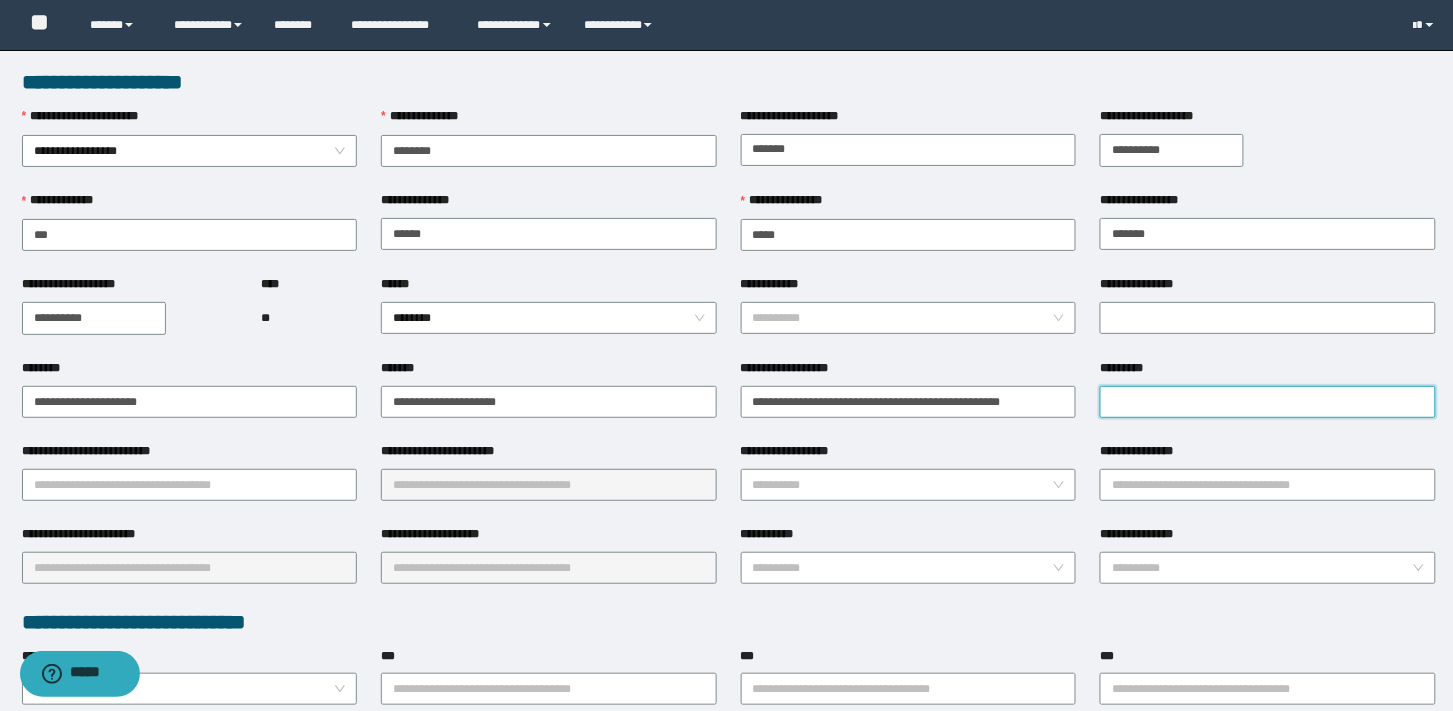 click on "*********" at bounding box center [1268, 402] 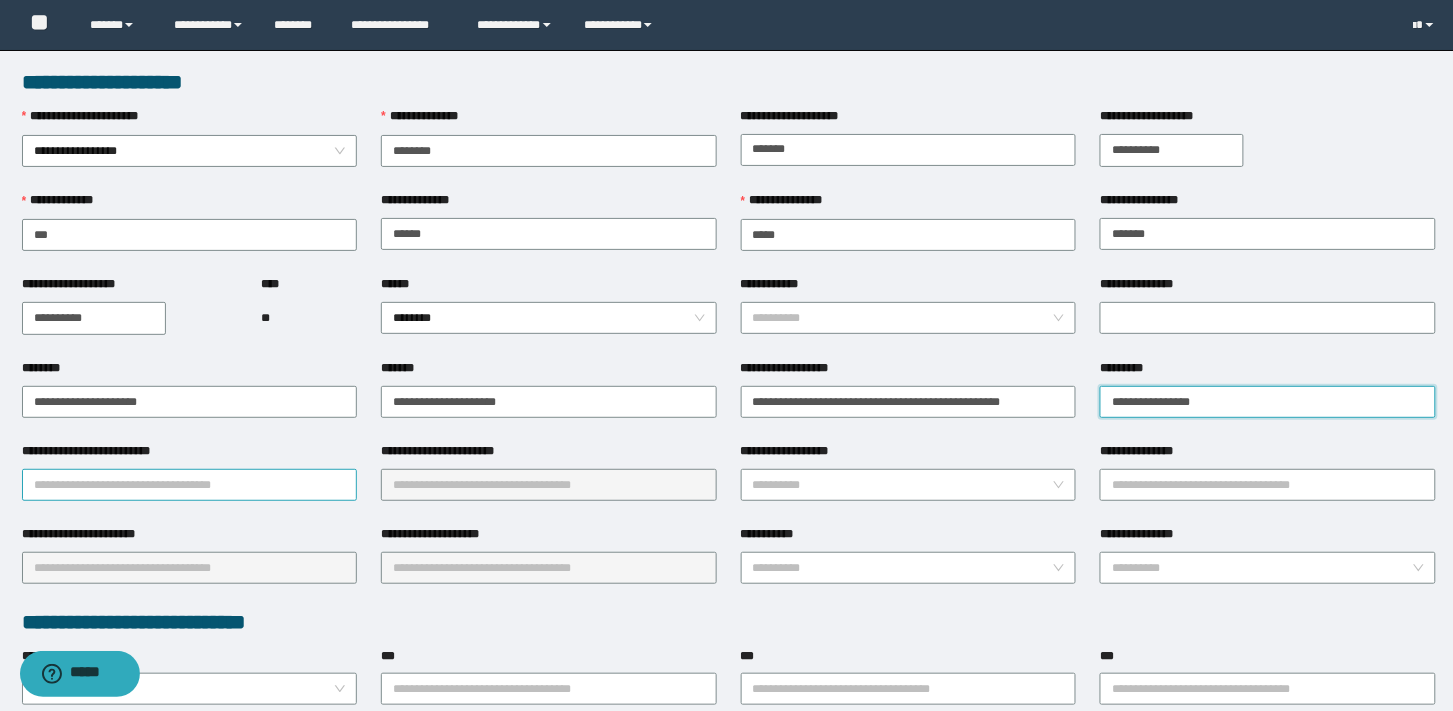 type on "**********" 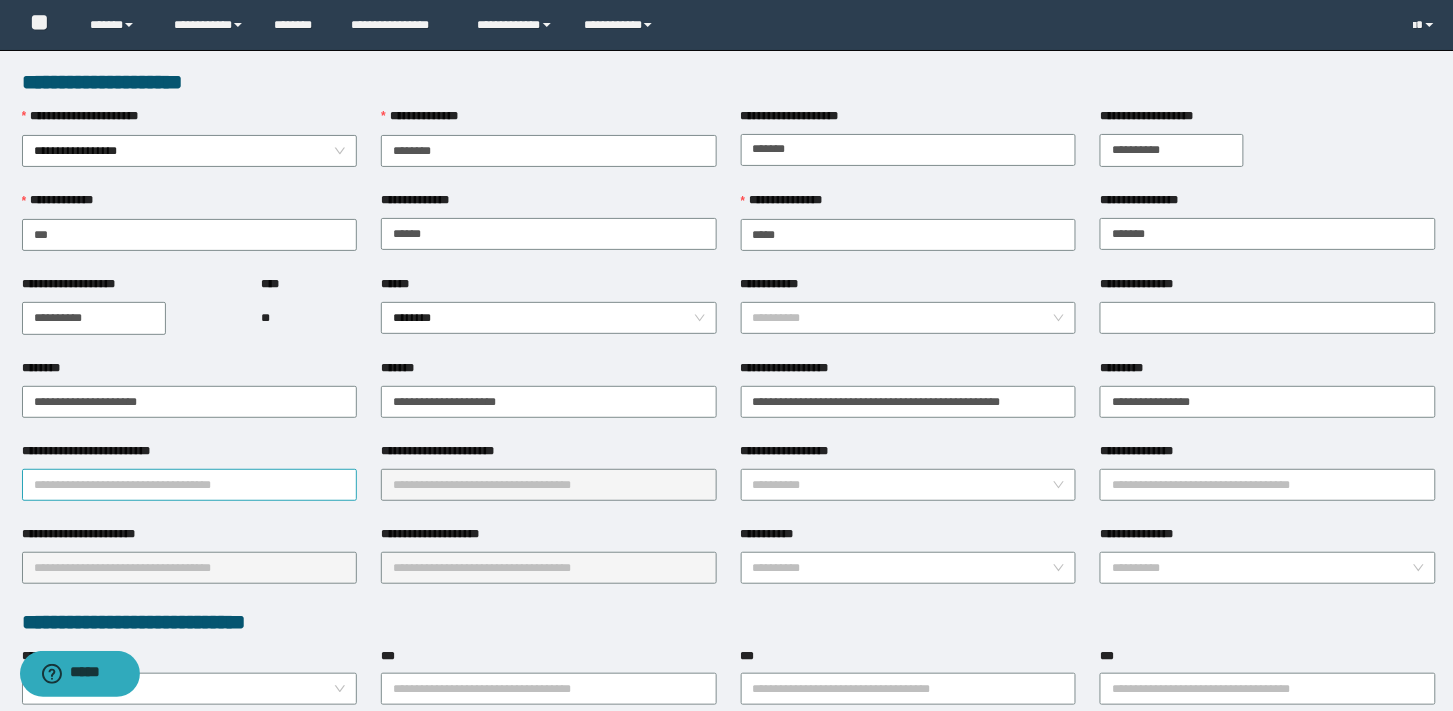 click on "**********" at bounding box center [190, 485] 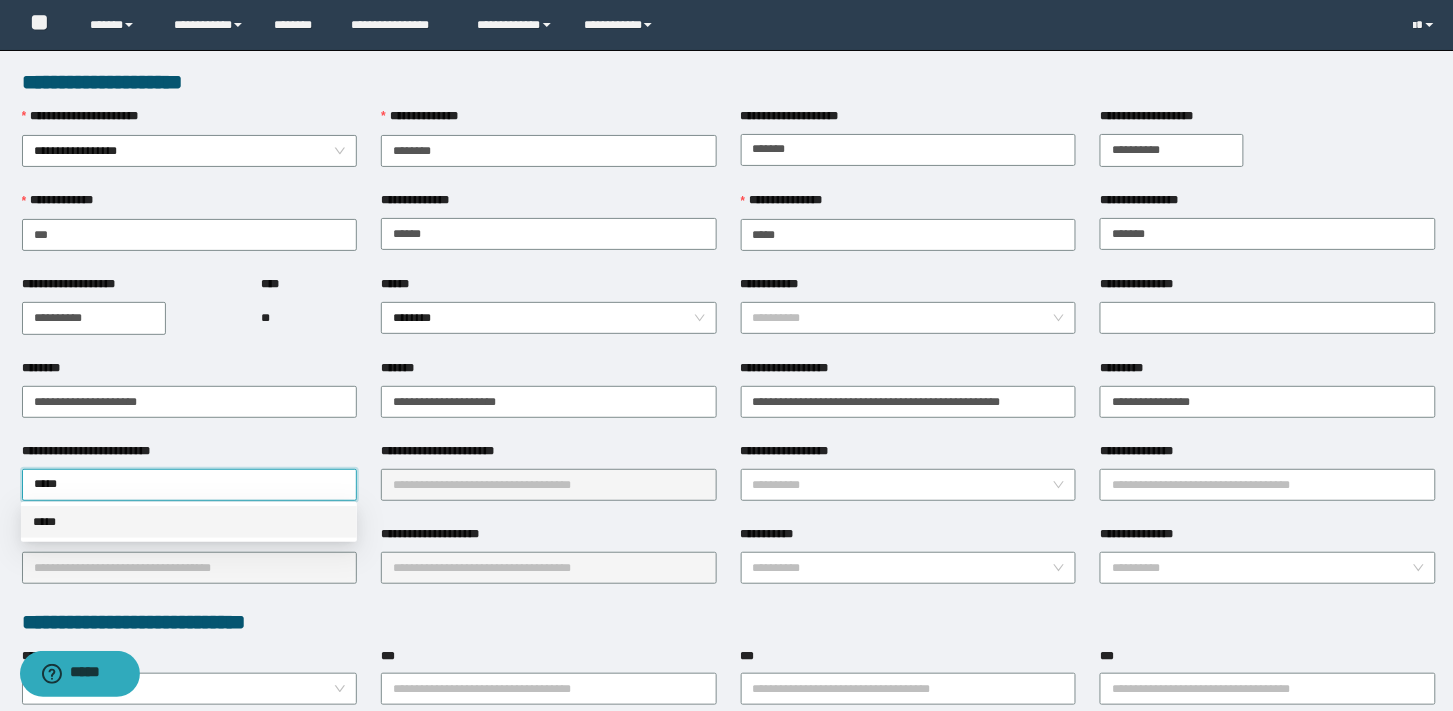 click on "*****" at bounding box center (0, 0) 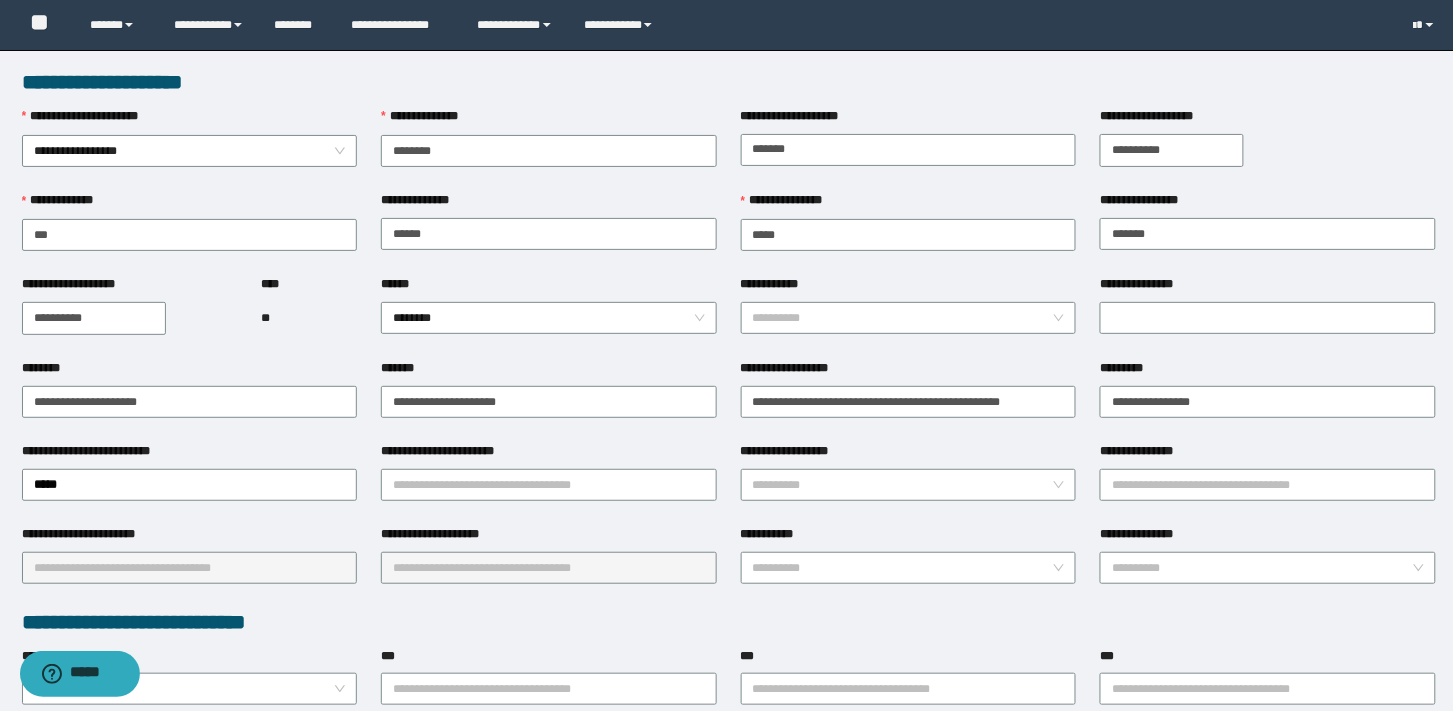 click on "**********" at bounding box center [549, 149] 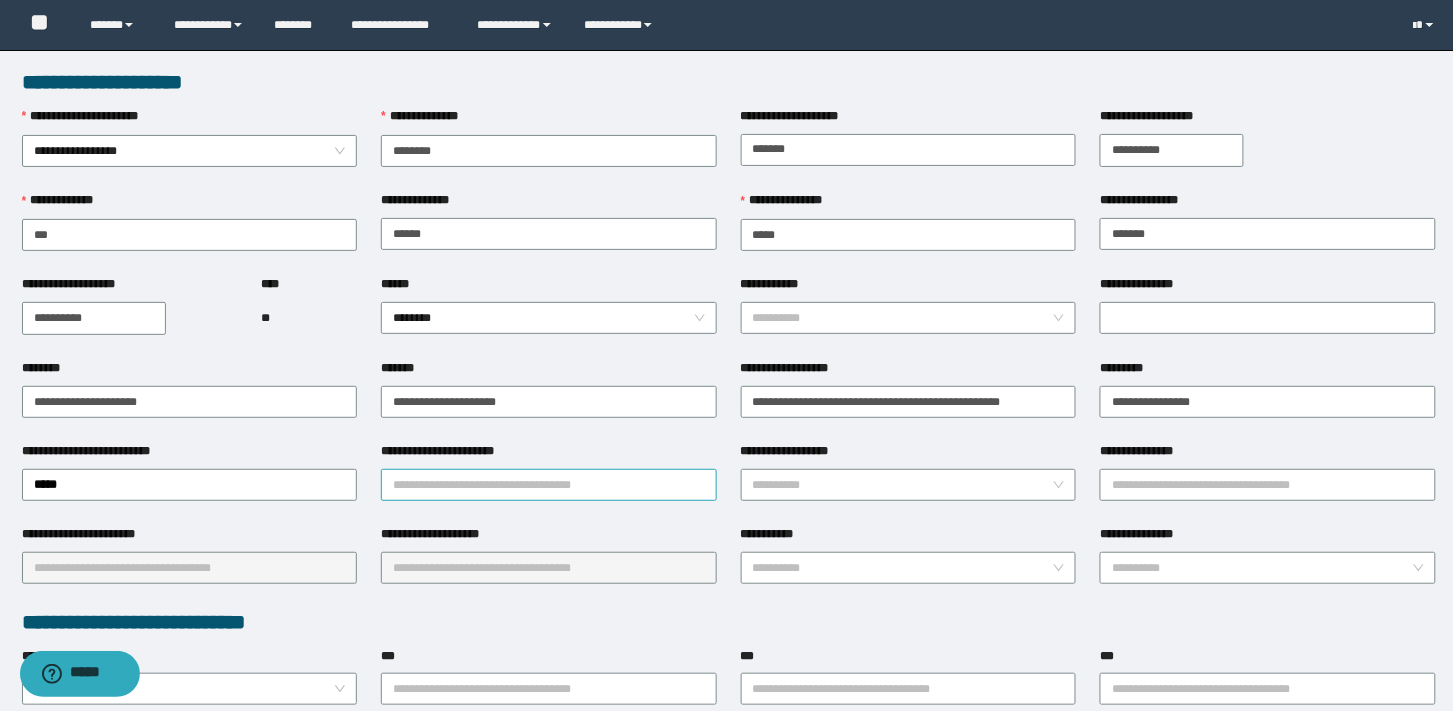 click on "**********" at bounding box center (549, 485) 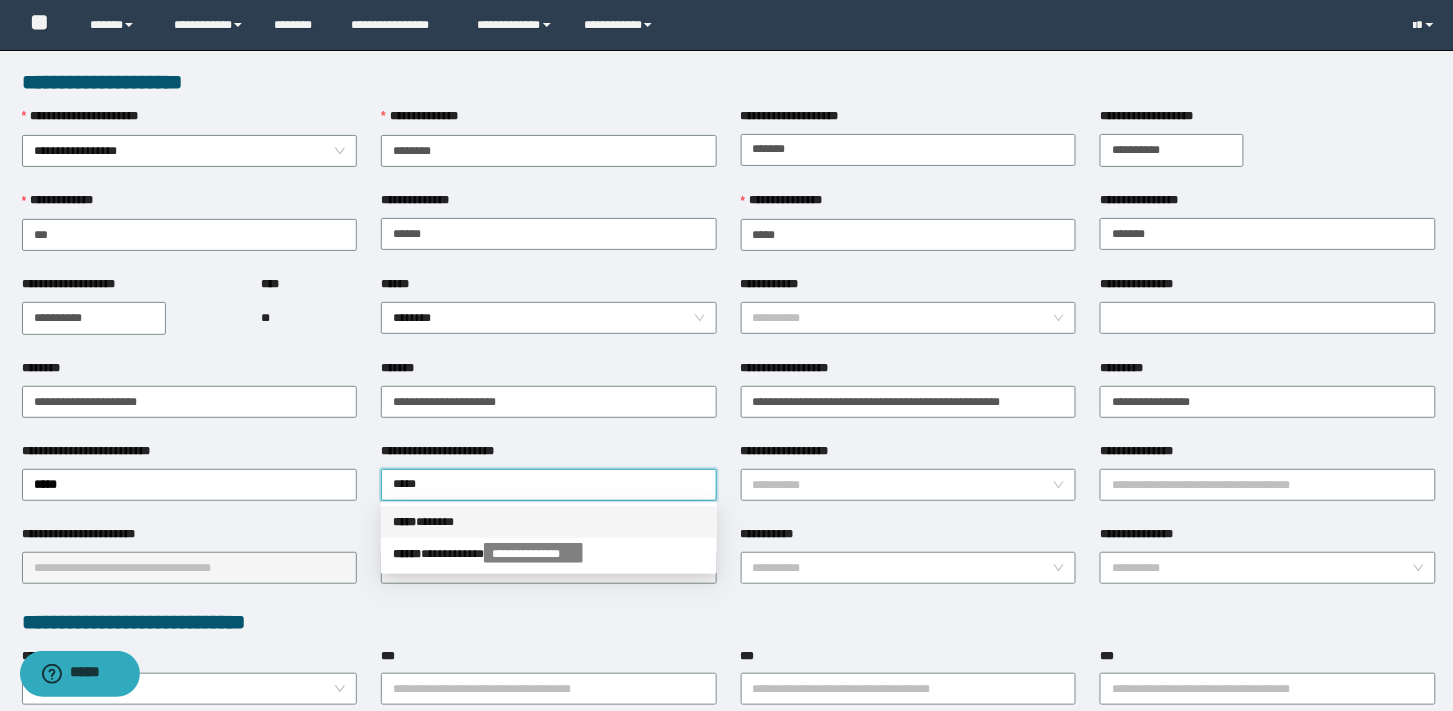 click on "***** * *****" at bounding box center (0, 0) 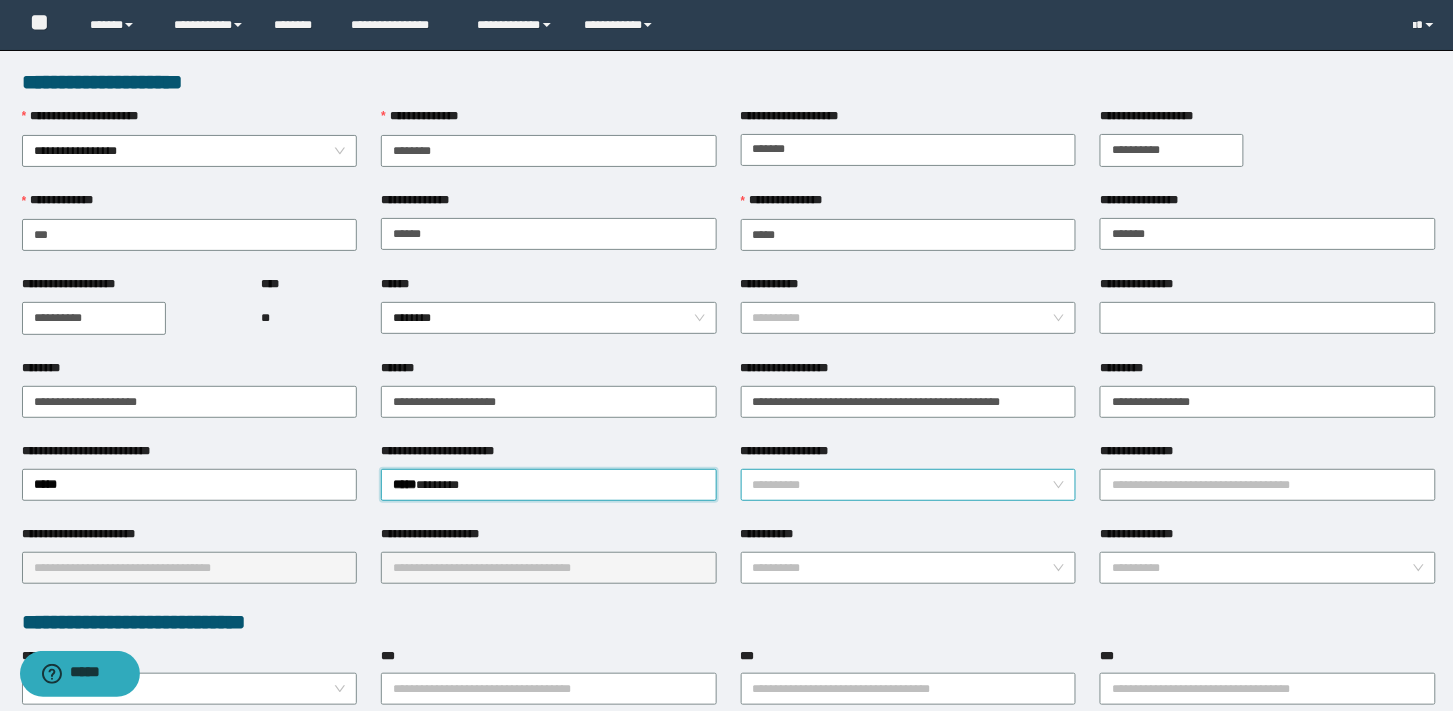 click on "**********" at bounding box center [903, 485] 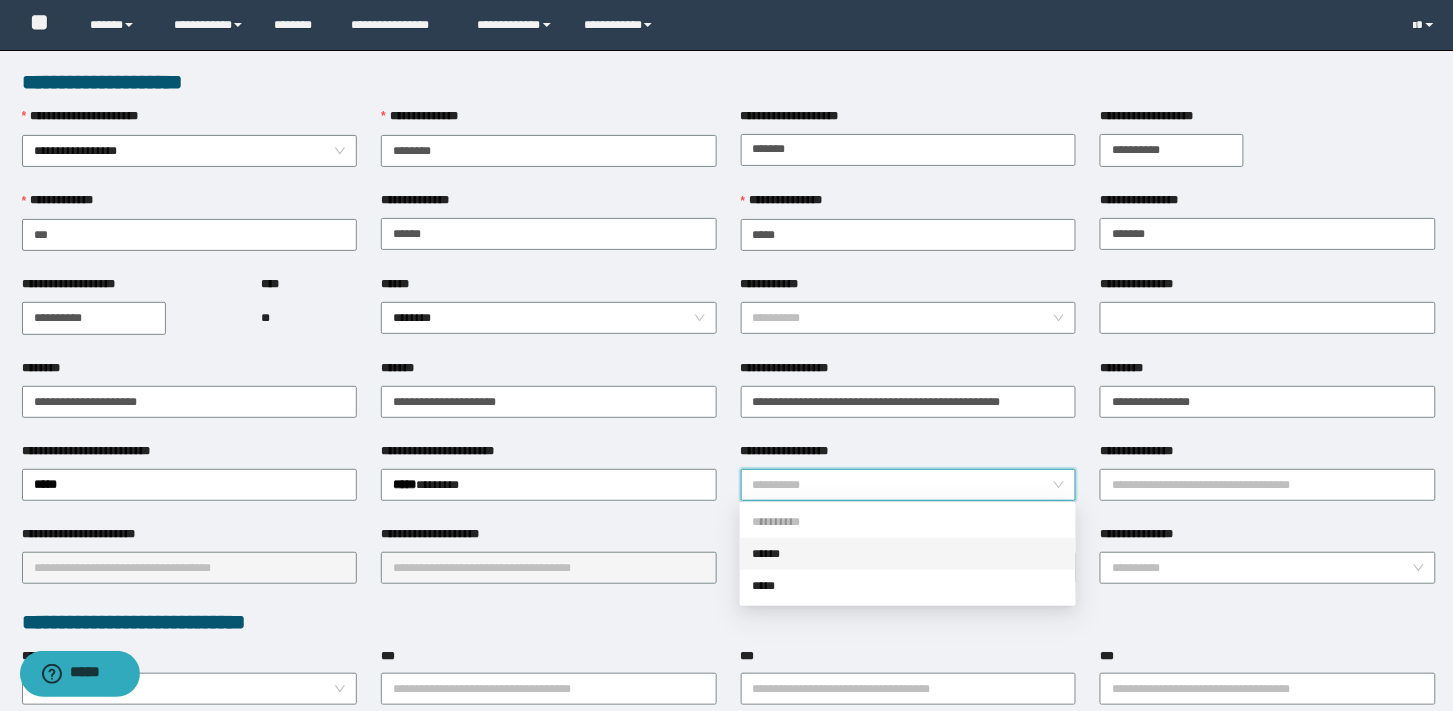click on "******" at bounding box center [0, 0] 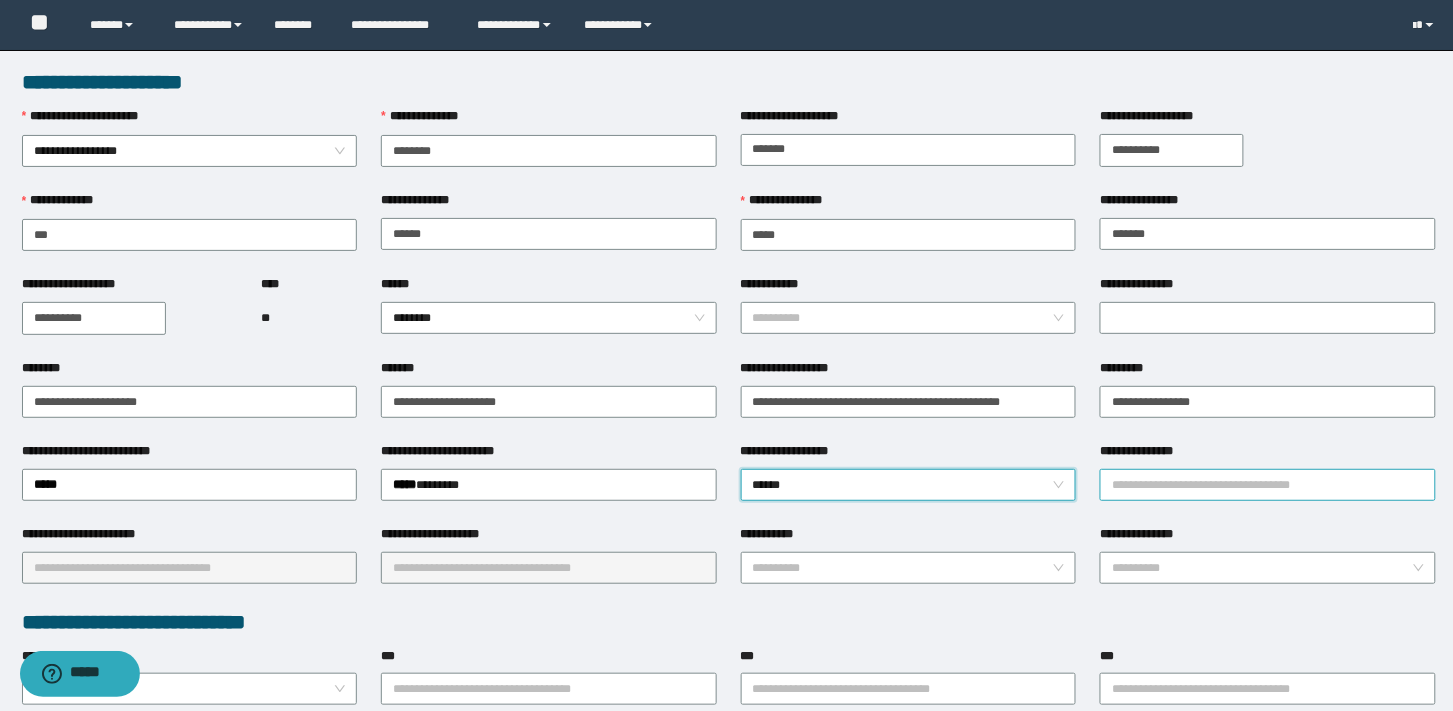 click on "**********" at bounding box center (1268, 485) 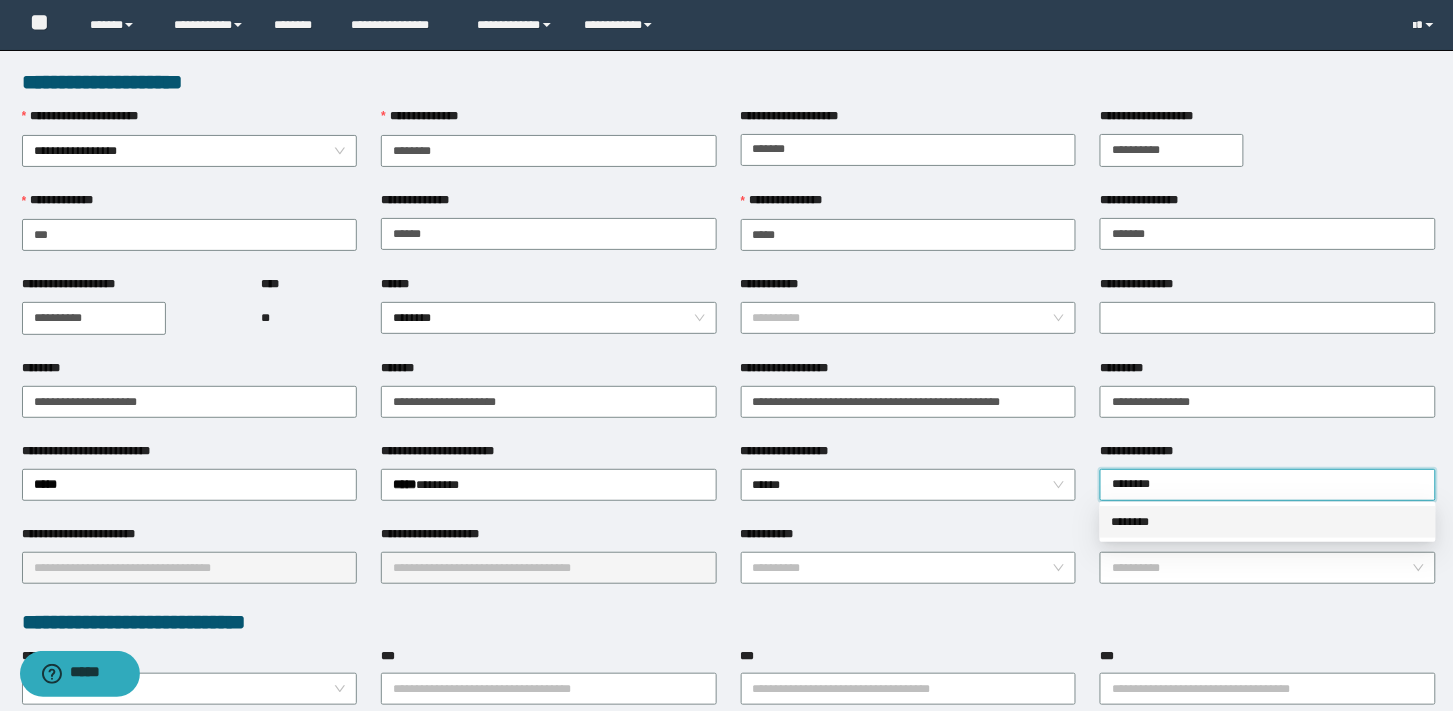 click on "********" at bounding box center (0, 0) 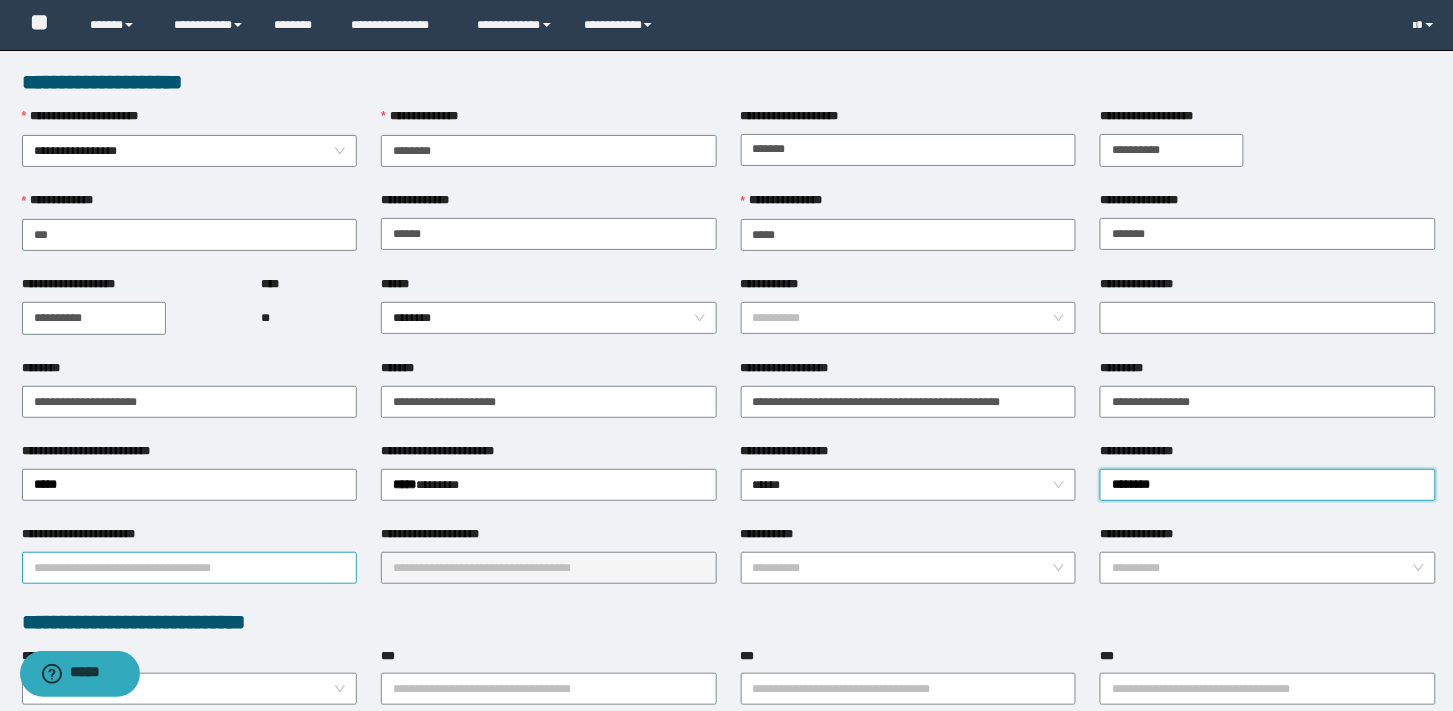 click on "**********" at bounding box center [190, 568] 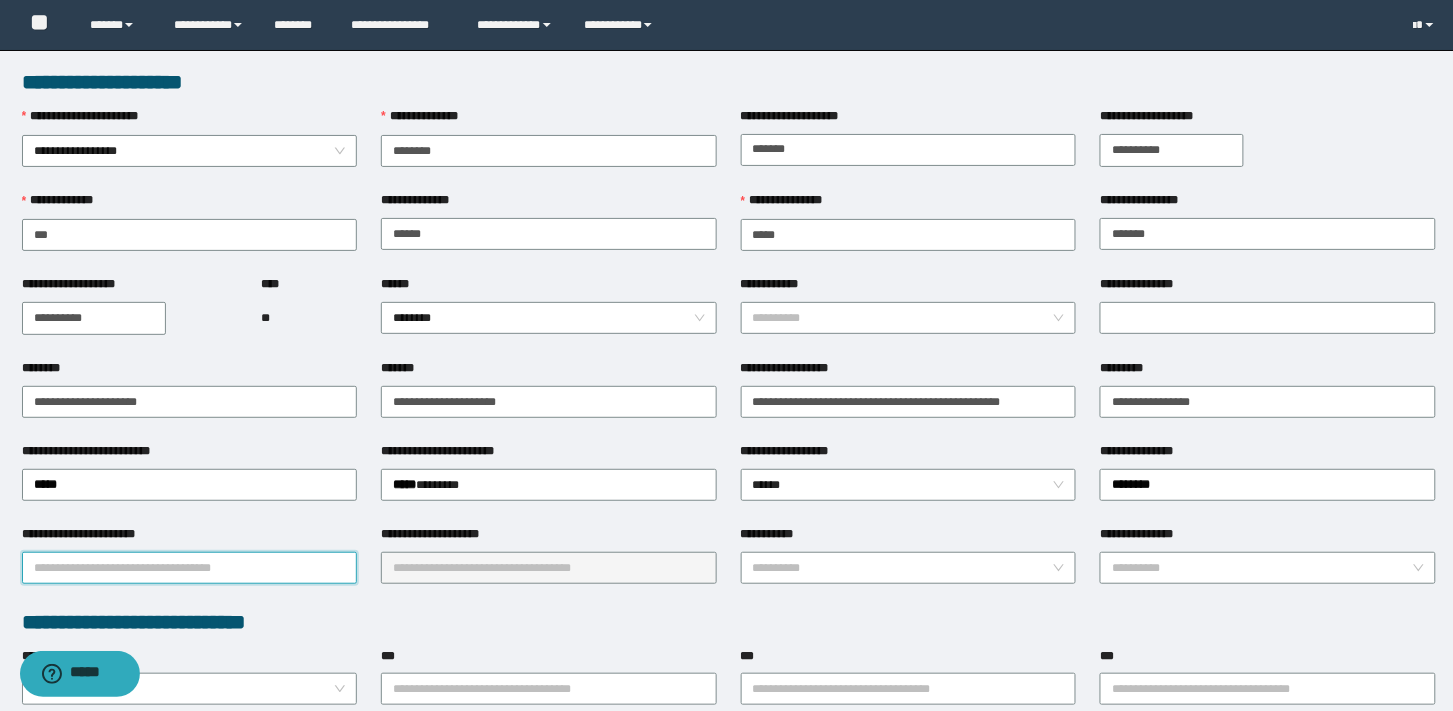 click on "**********" at bounding box center (190, 568) 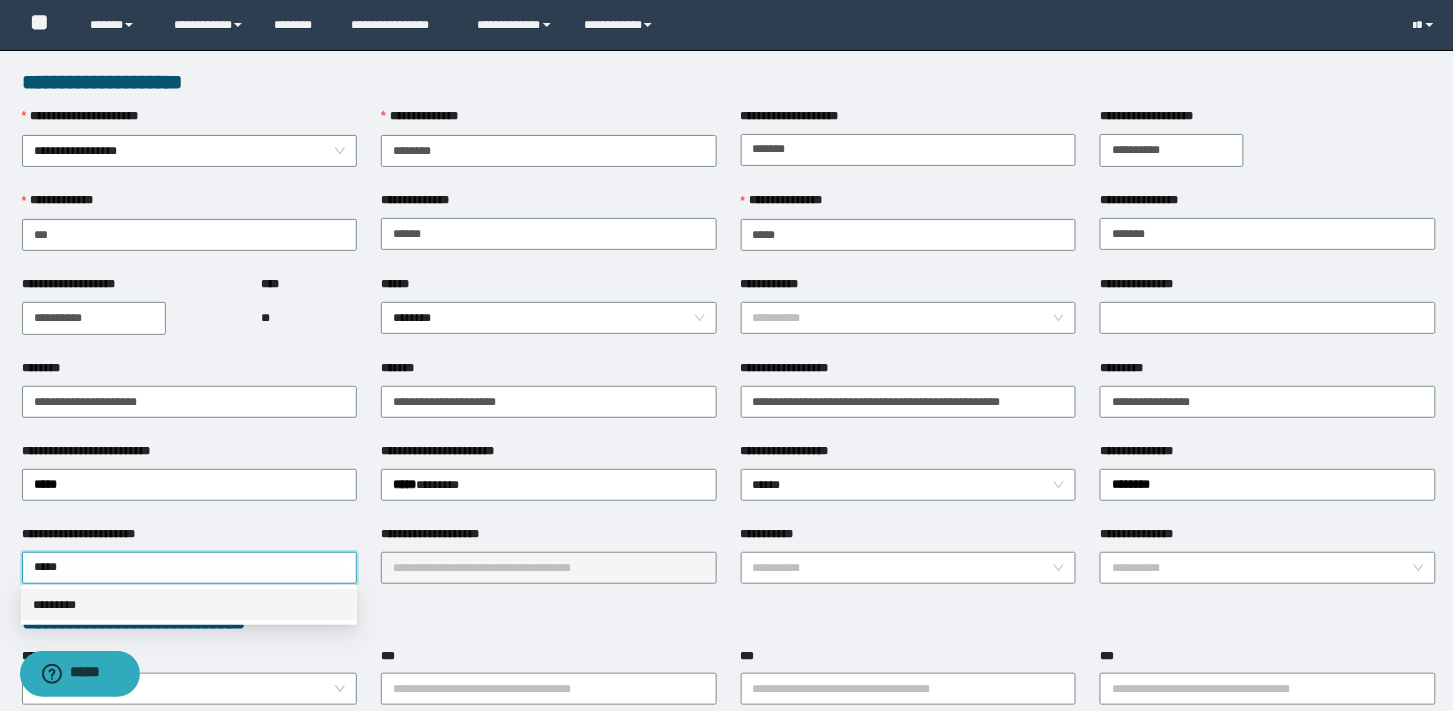 click on "*********" at bounding box center [0, 0] 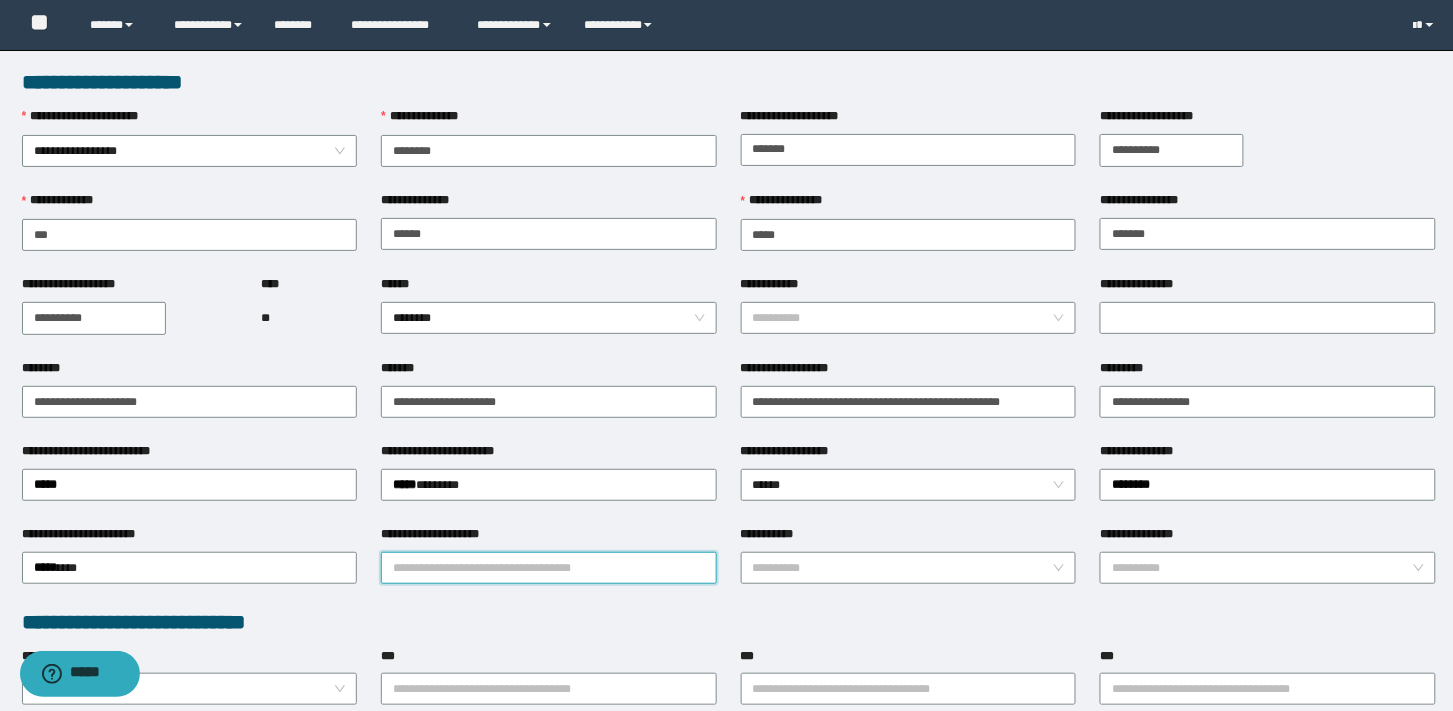 click on "**********" at bounding box center [549, 568] 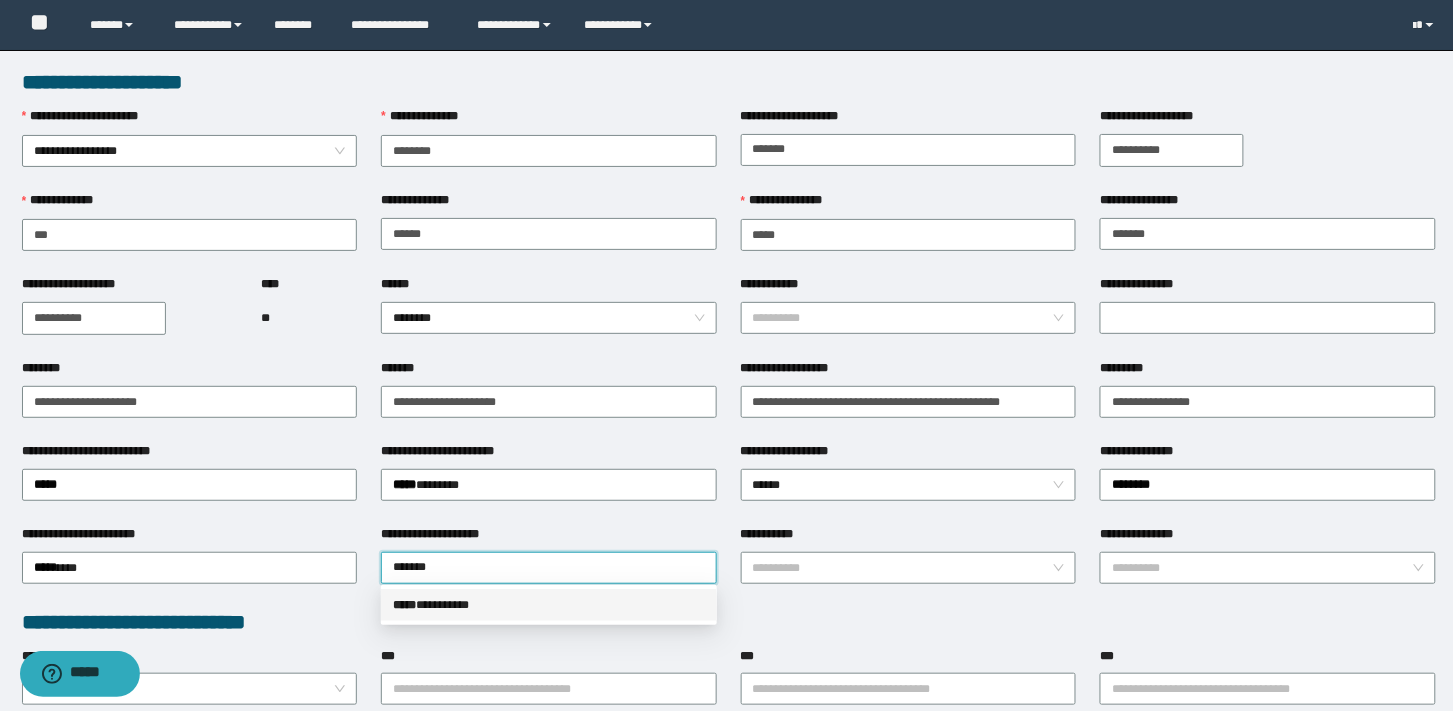 click on "***** * ********" at bounding box center (0, 0) 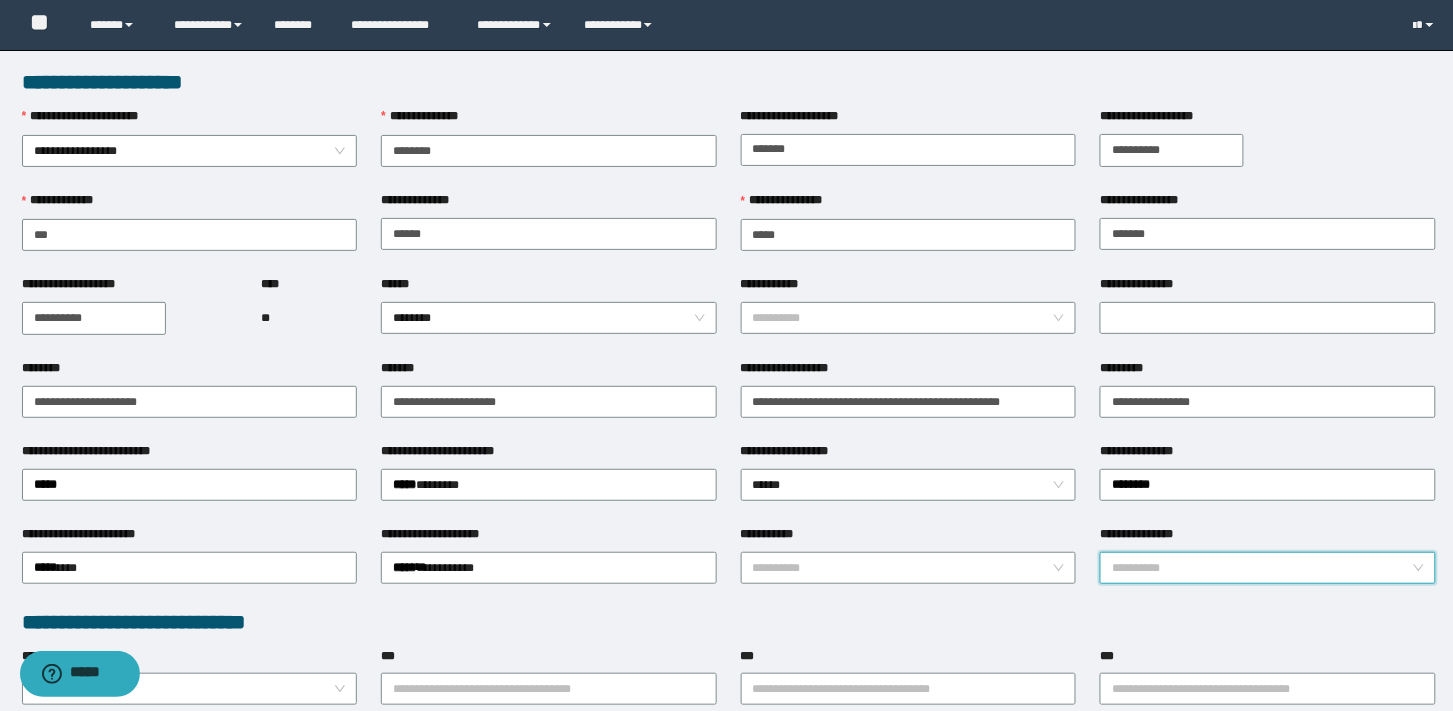 click on "**********" at bounding box center [1262, 568] 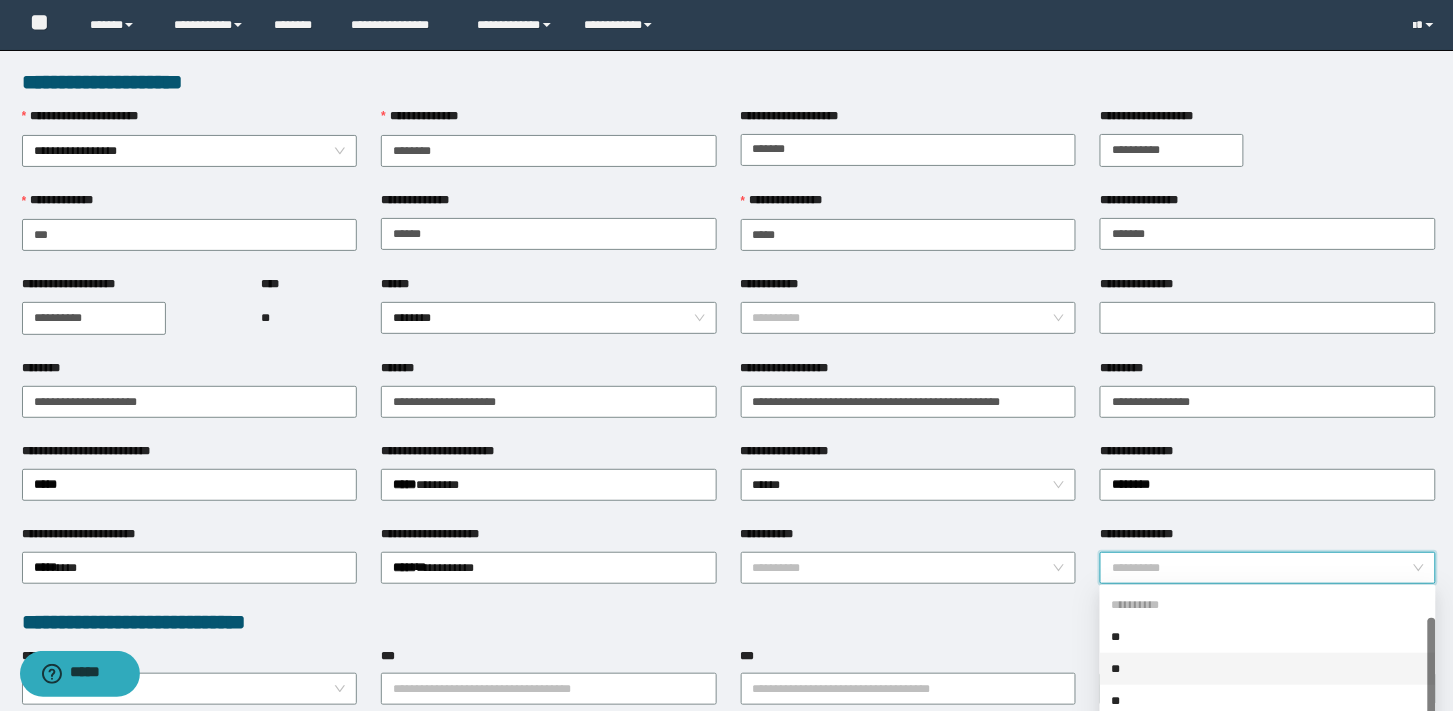 scroll, scrollTop: 32, scrollLeft: 0, axis: vertical 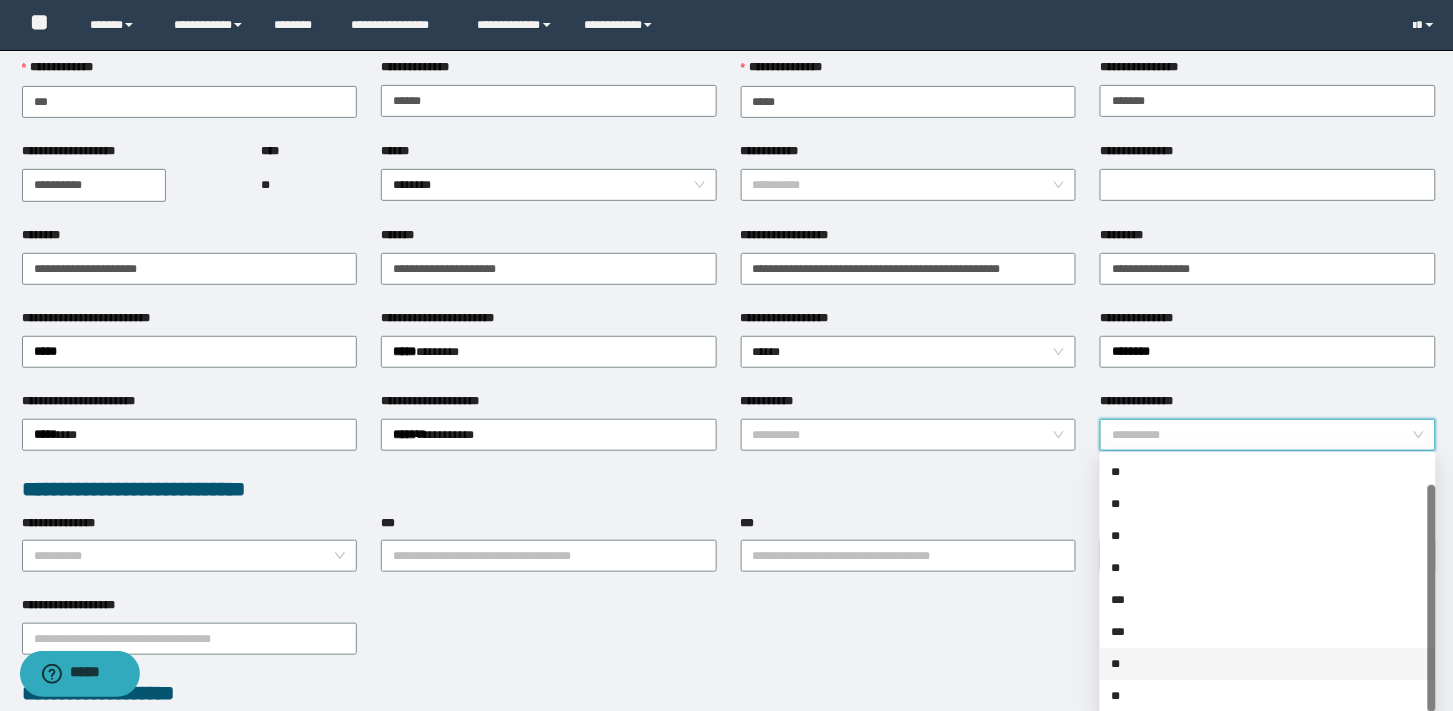 click on "**" at bounding box center [0, 0] 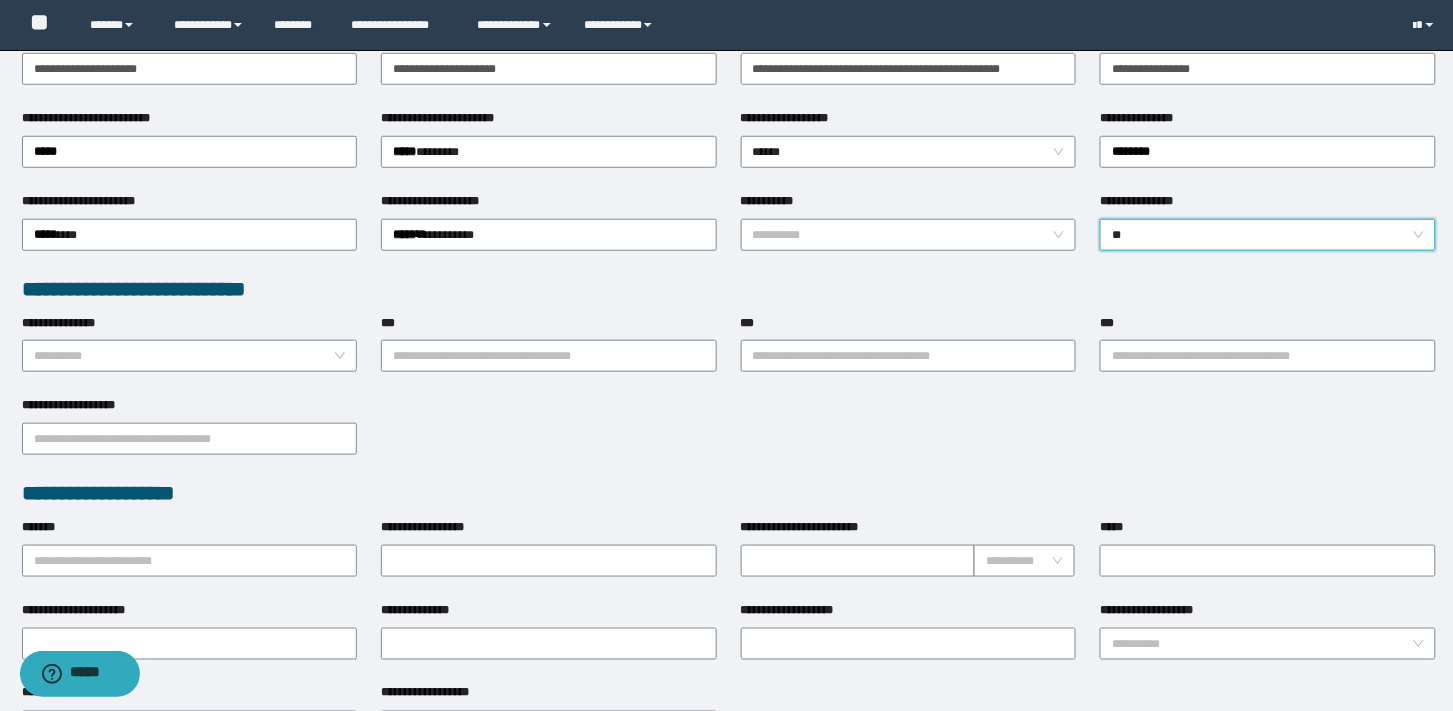 scroll, scrollTop: 466, scrollLeft: 0, axis: vertical 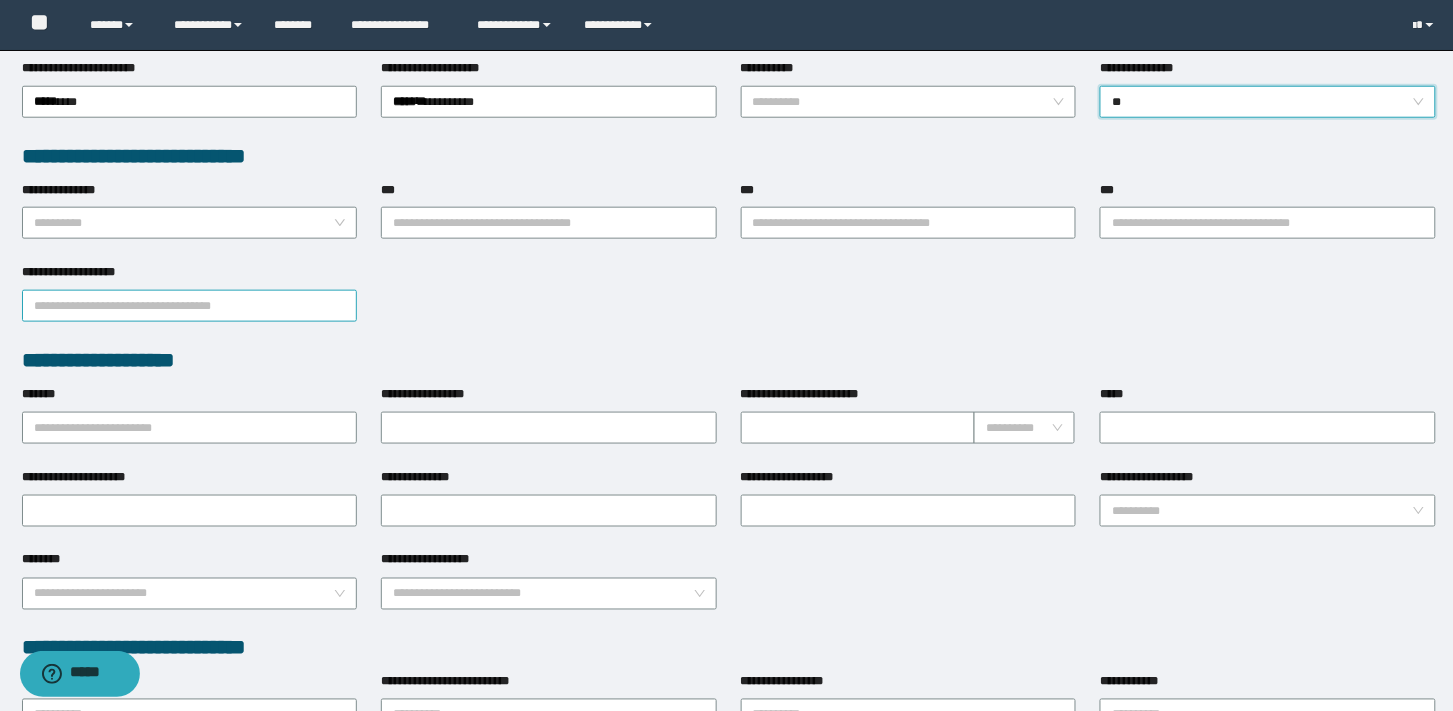 click on "**********" at bounding box center (190, 306) 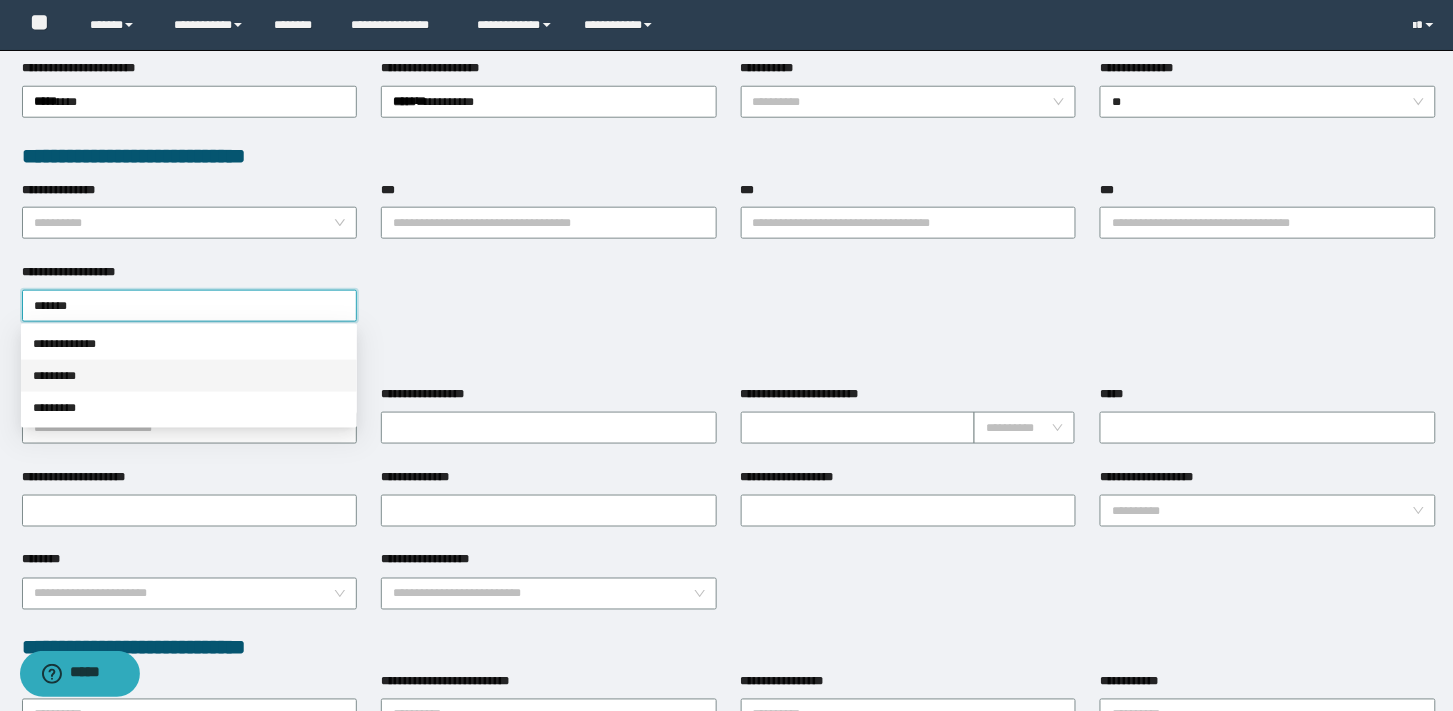 click on "*********" at bounding box center [0, 0] 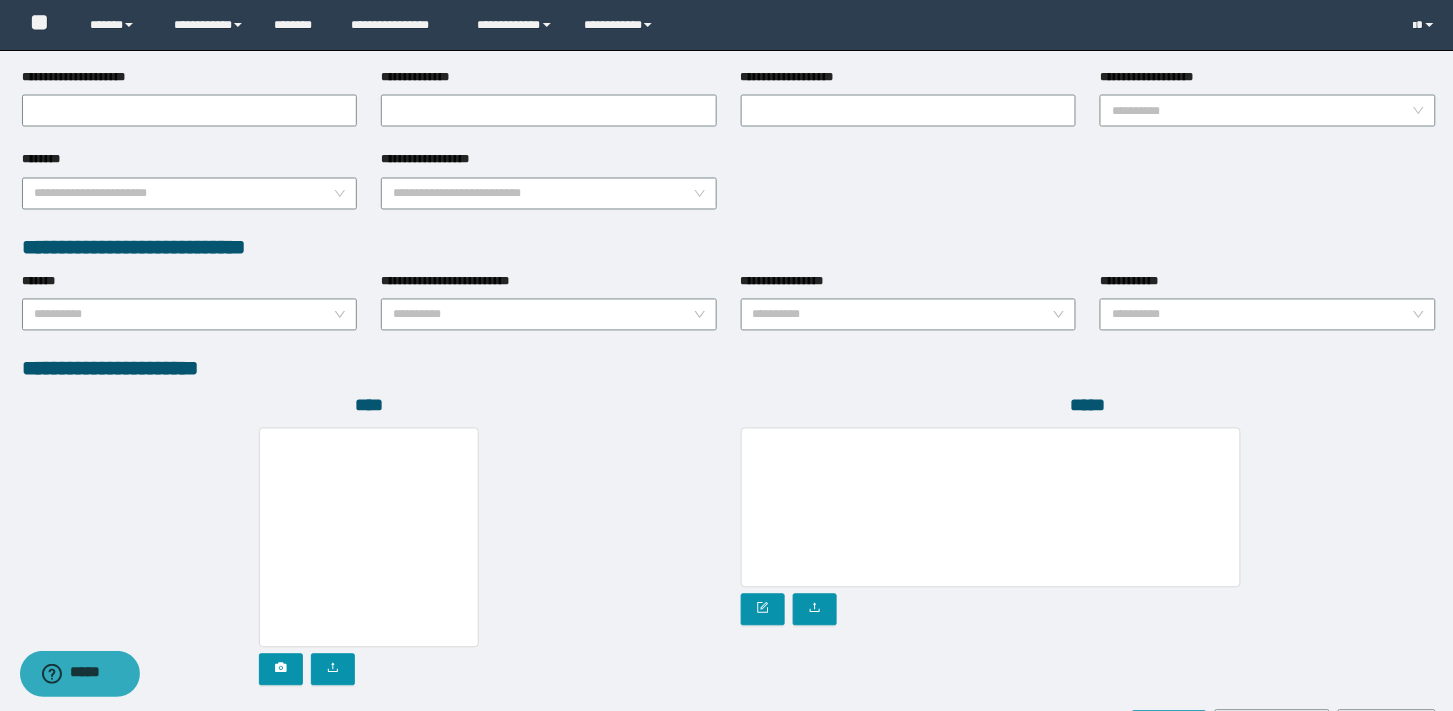 scroll, scrollTop: 990, scrollLeft: 0, axis: vertical 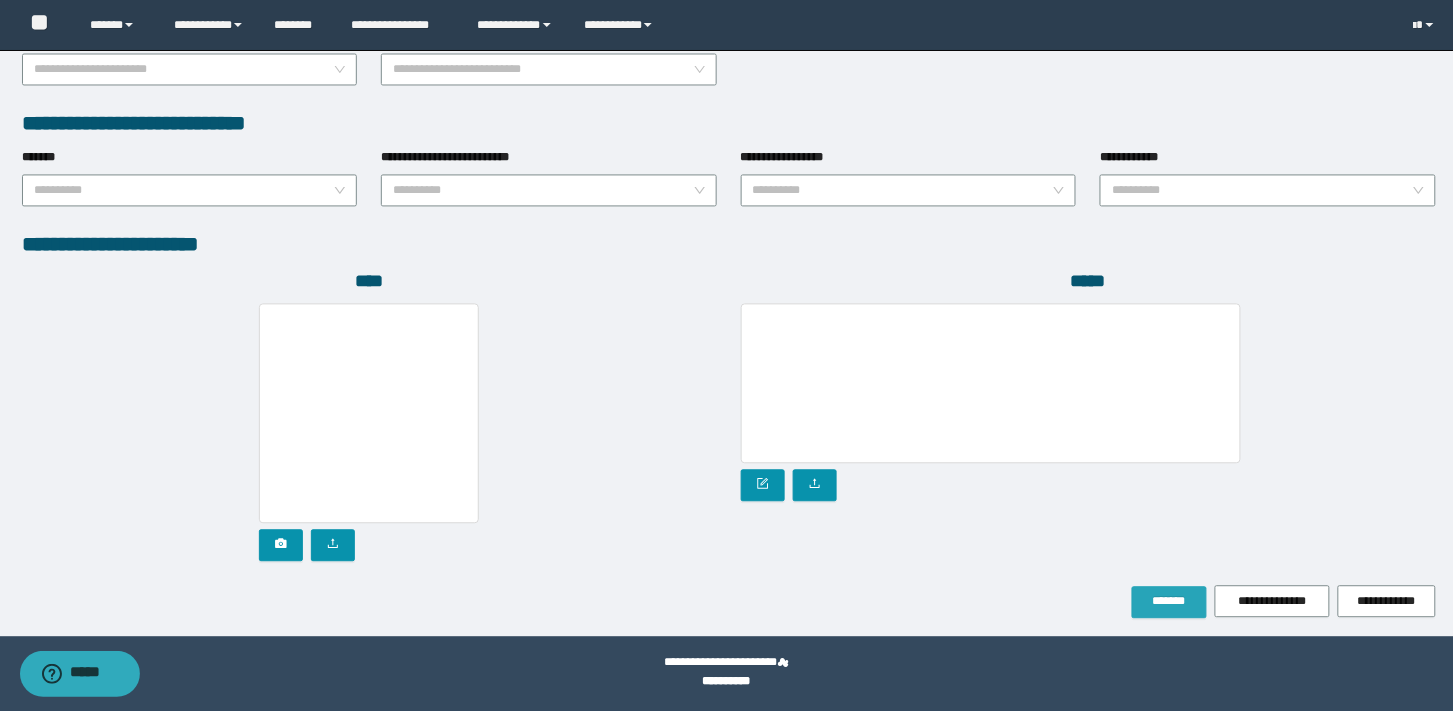 click on "*******" at bounding box center [1169, 602] 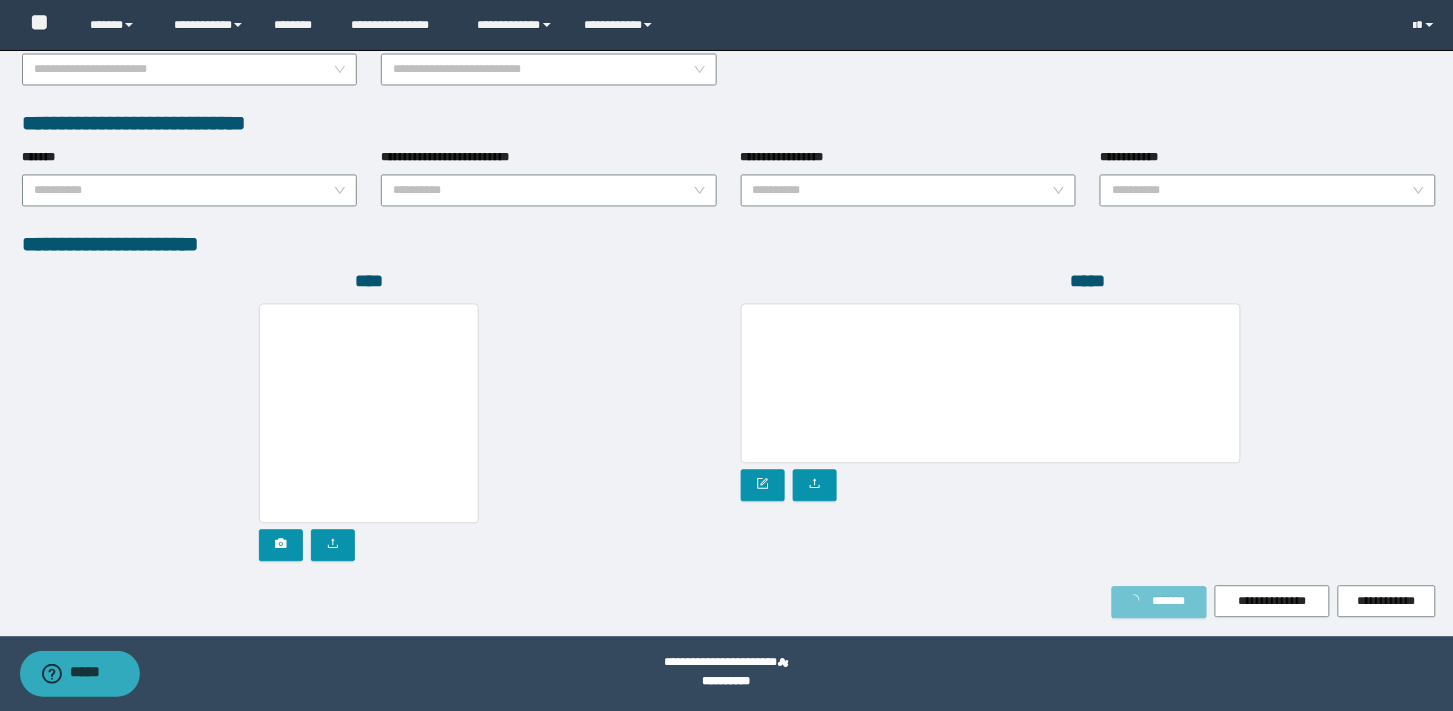 scroll, scrollTop: 1043, scrollLeft: 0, axis: vertical 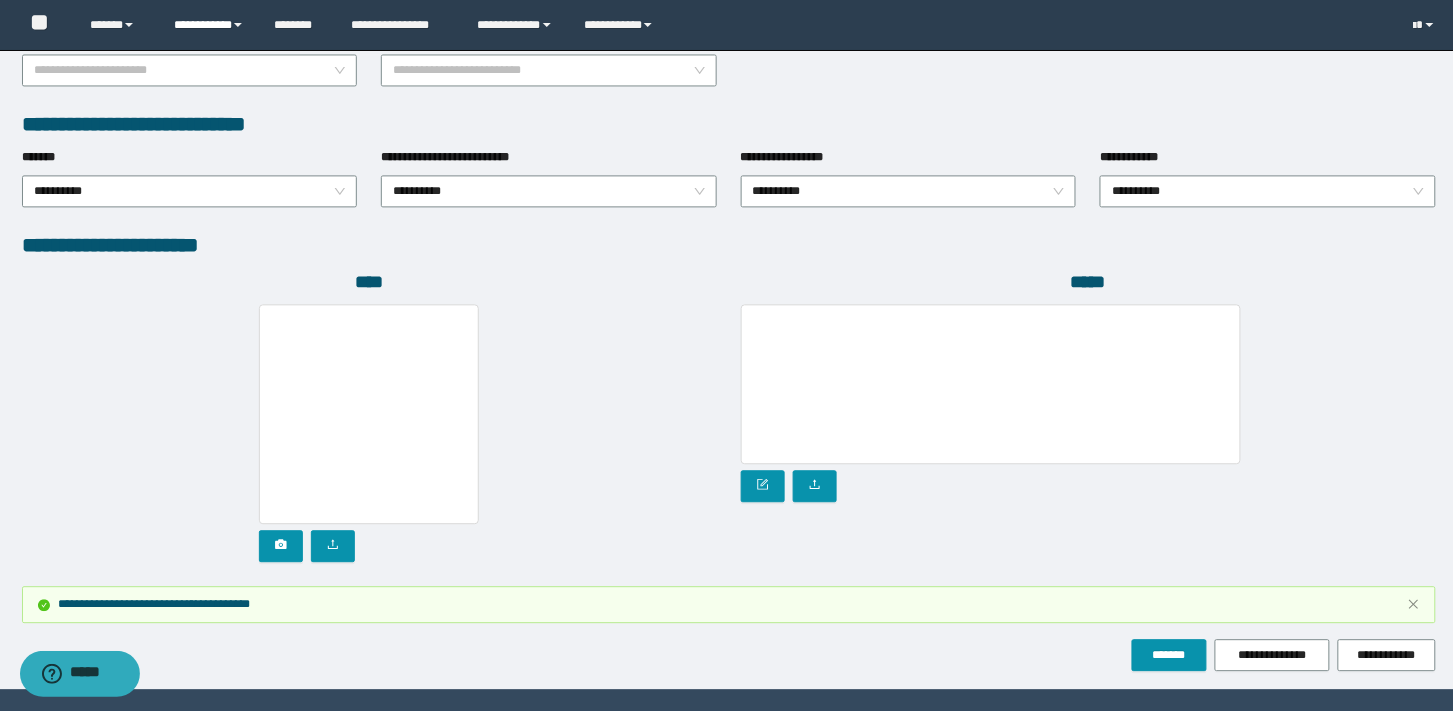 click on "**********" at bounding box center [117, 25] 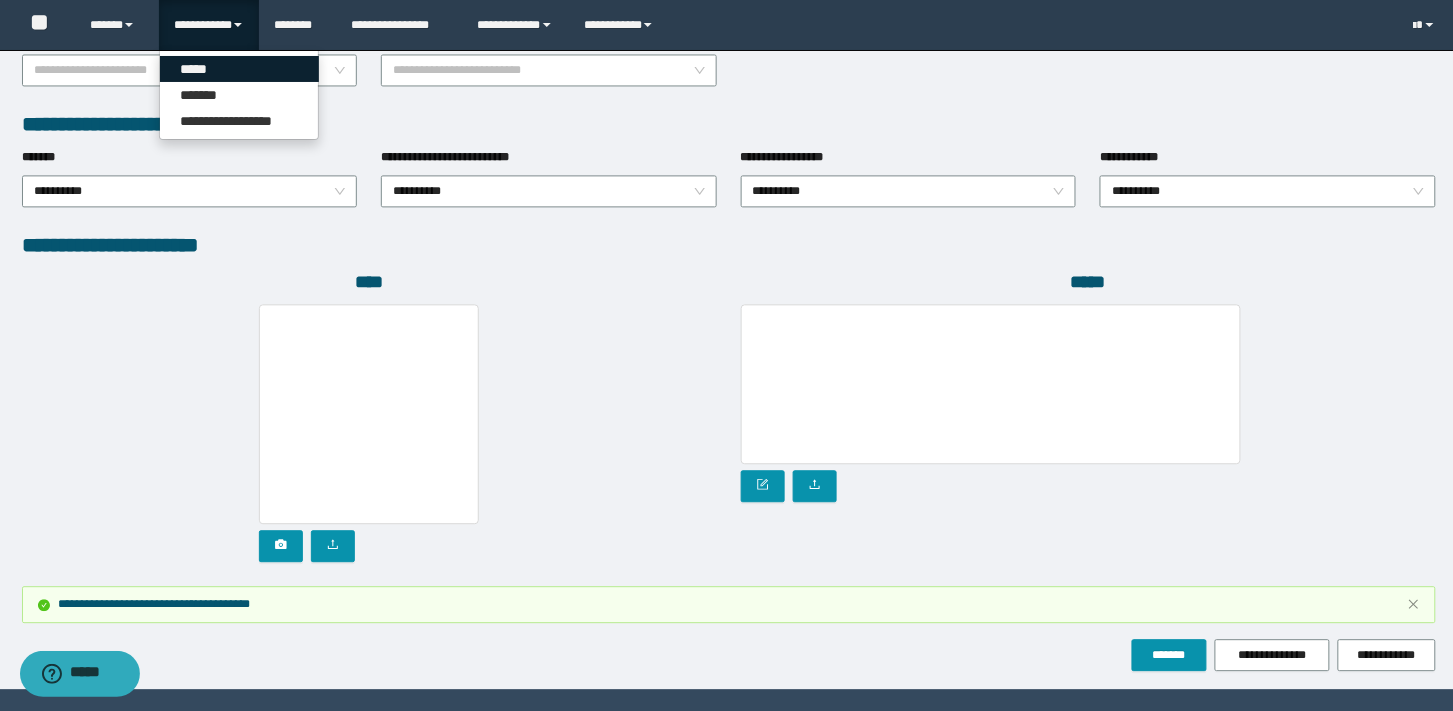 click on "*****" at bounding box center [239, 69] 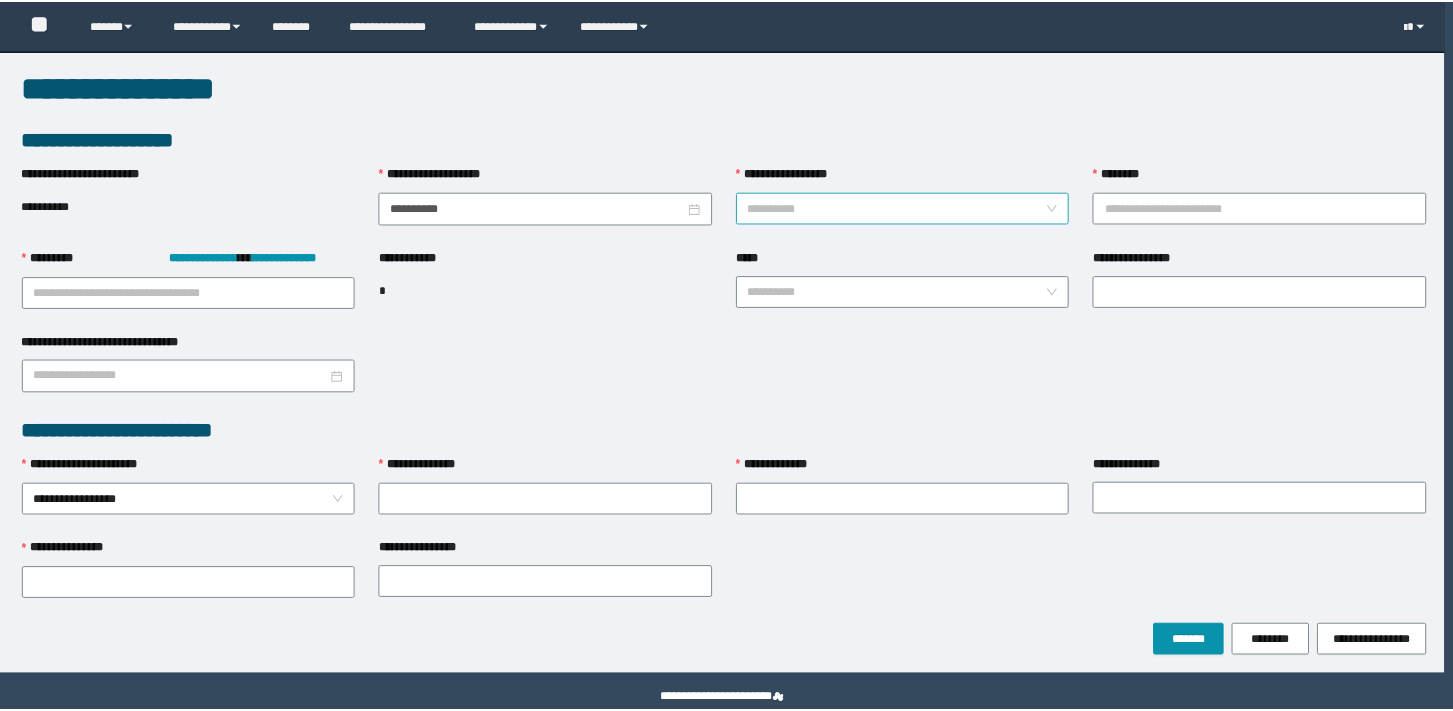 scroll, scrollTop: 0, scrollLeft: 0, axis: both 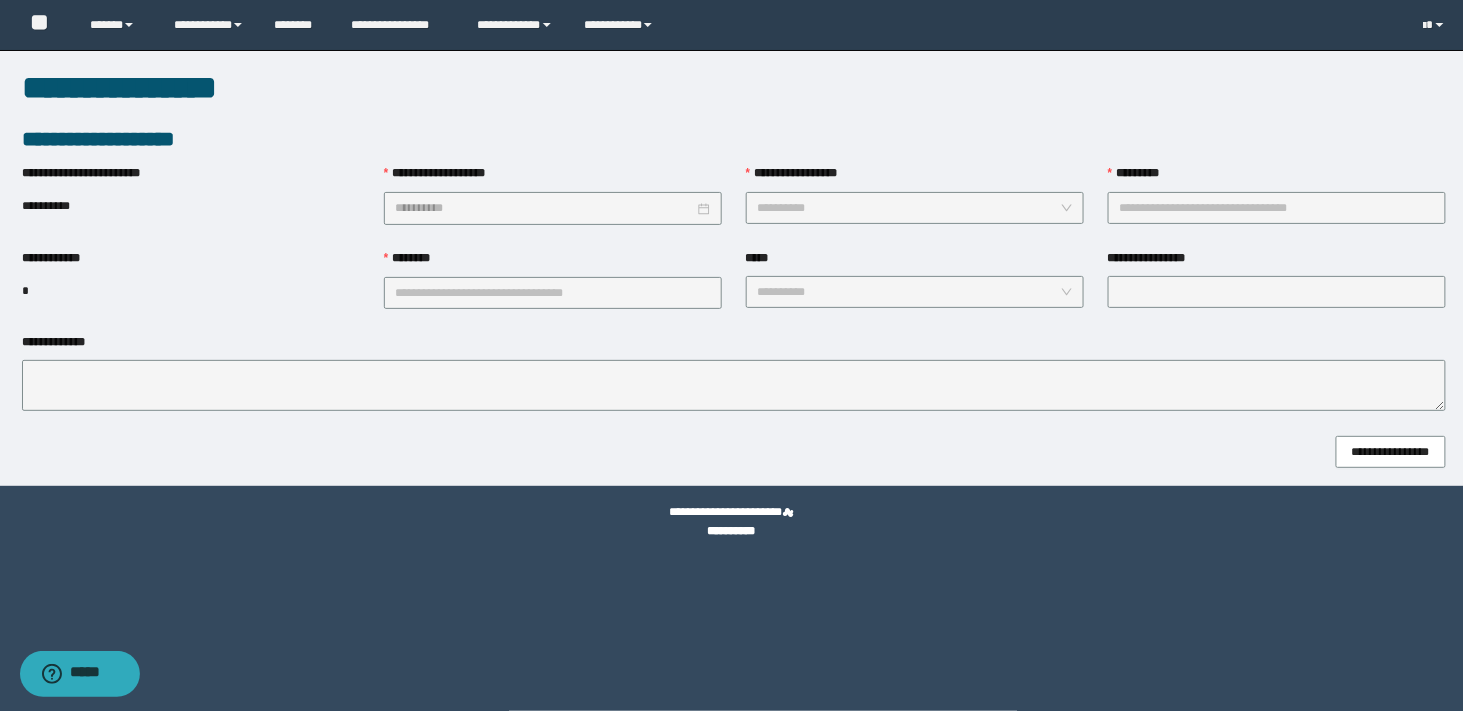 click on "**********" at bounding box center [915, 208] 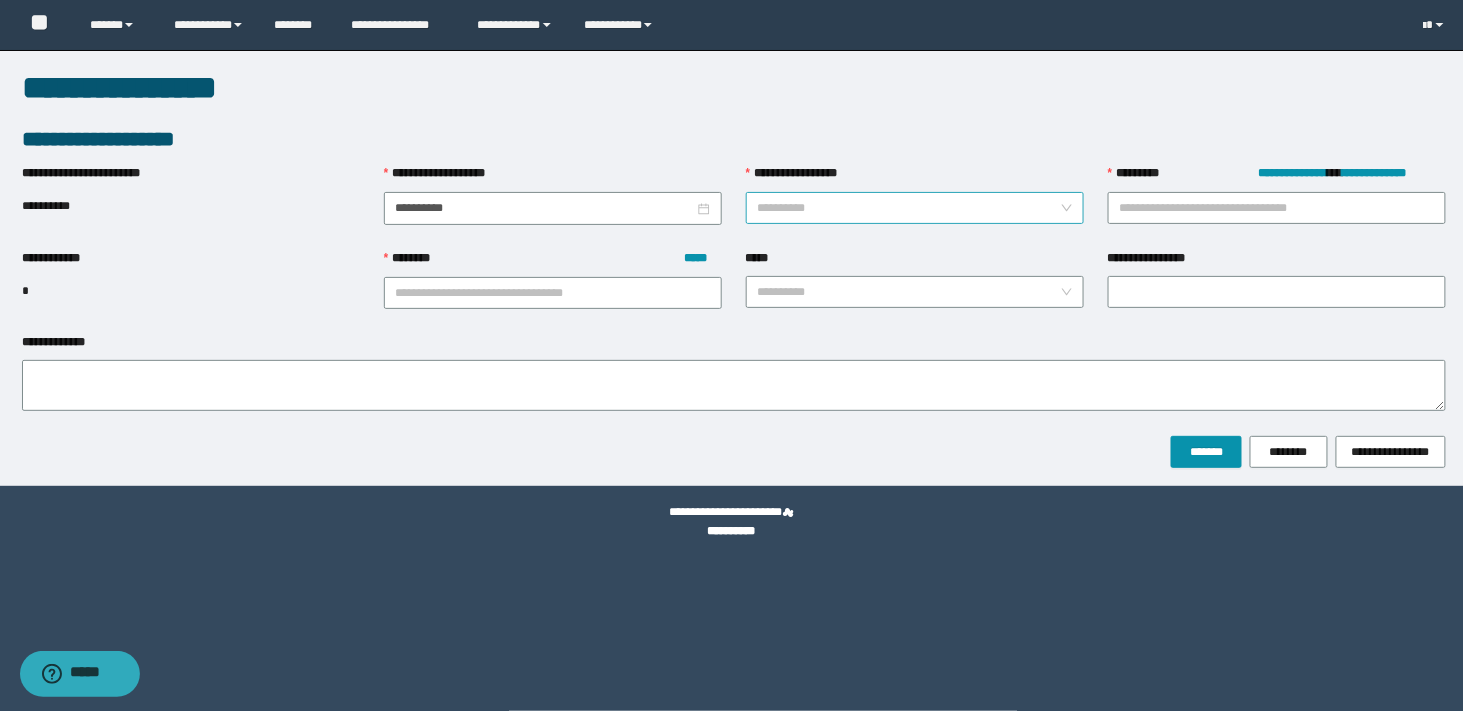click on "**********" at bounding box center [915, 208] 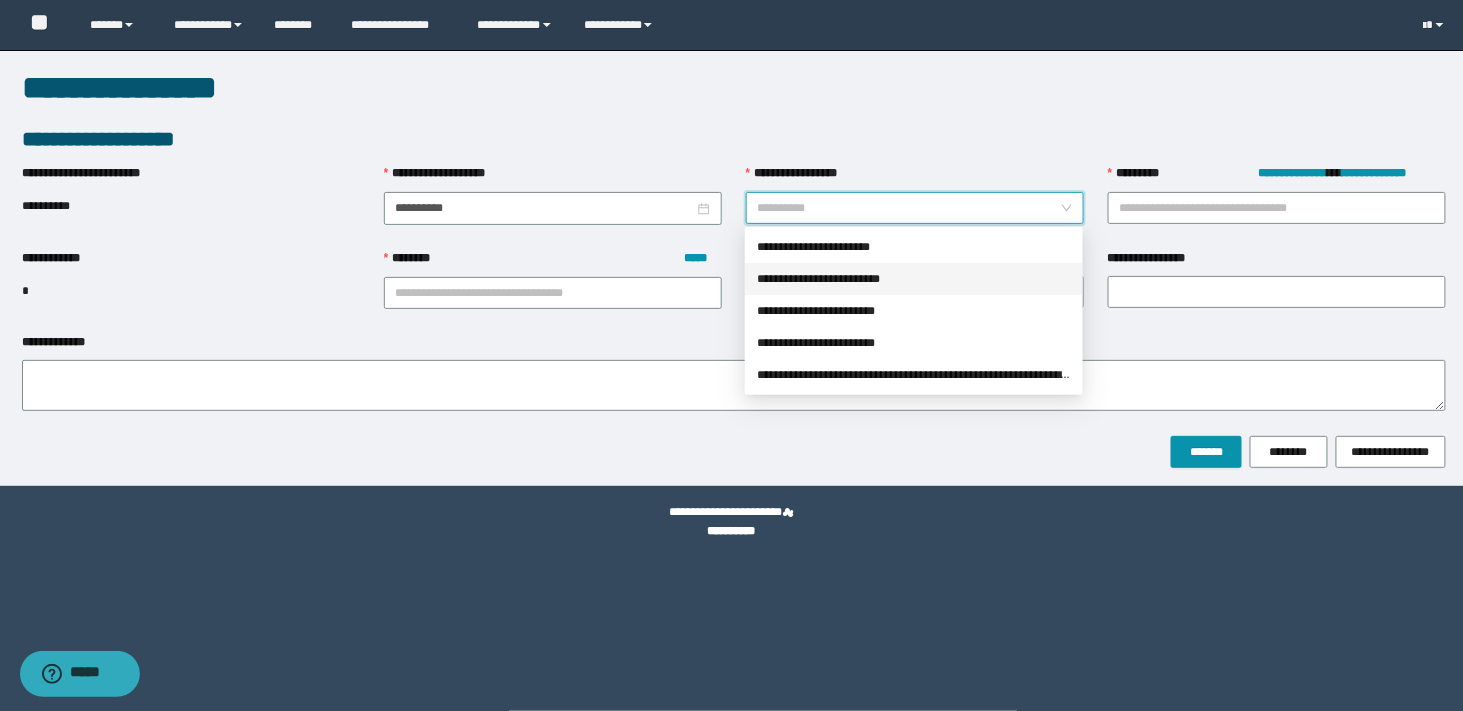 click on "**********" at bounding box center (914, 279) 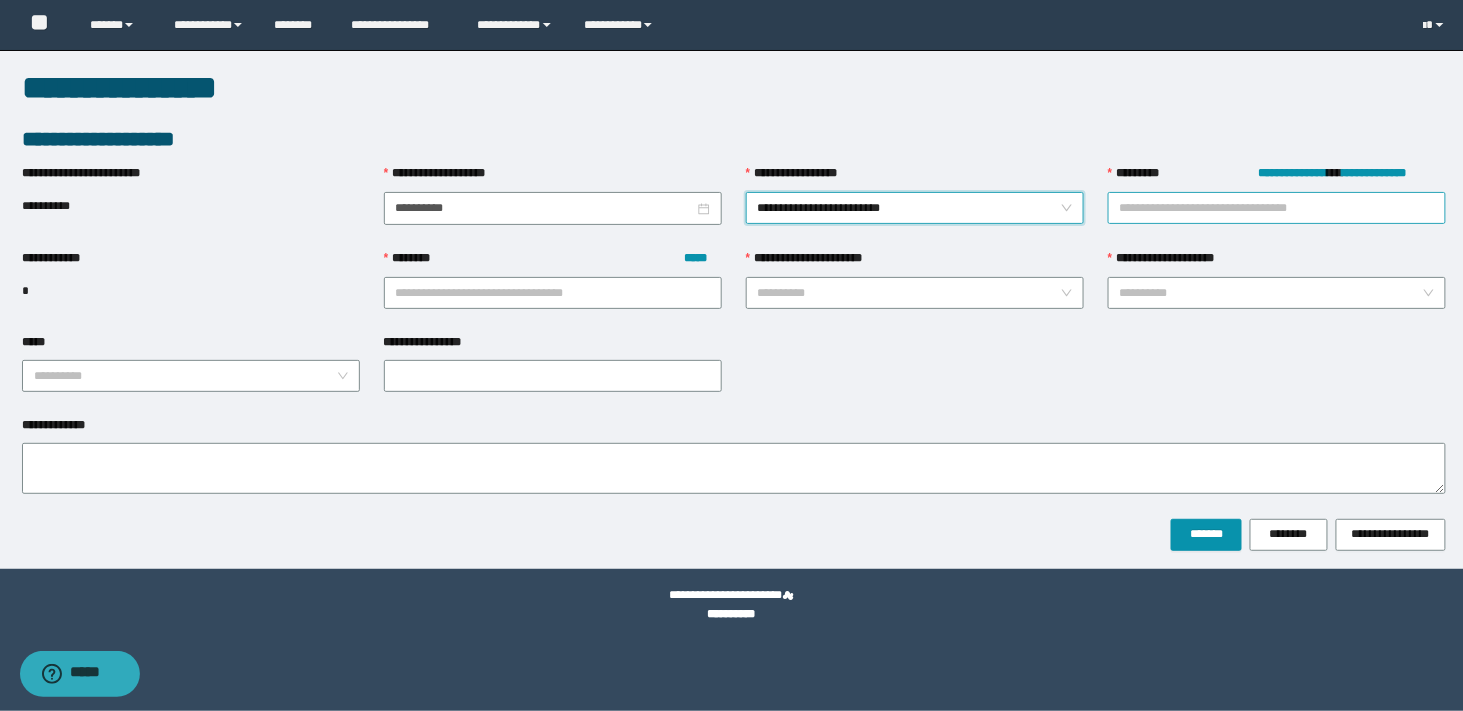 click on "**********" at bounding box center (1277, 208) 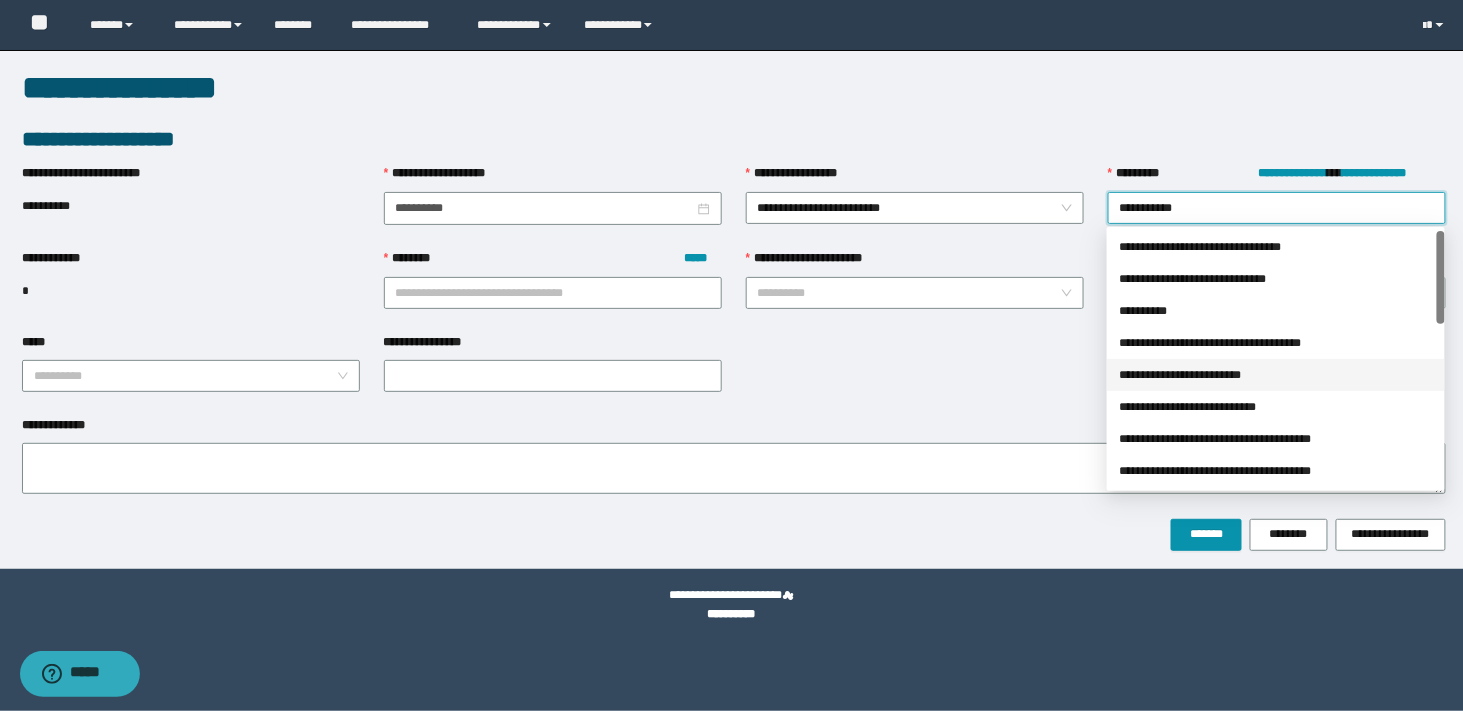 click on "**********" at bounding box center (0, 0) 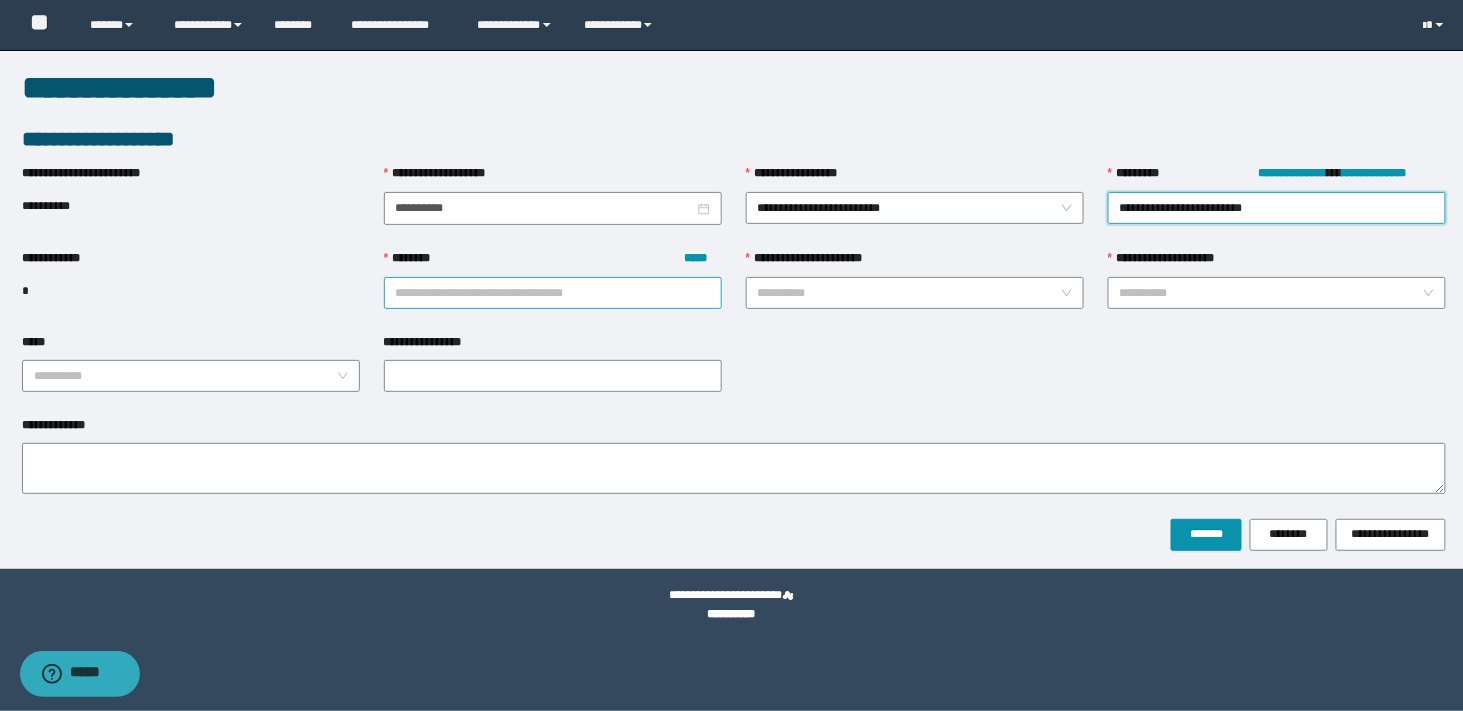 click on "******** *****" at bounding box center (553, 293) 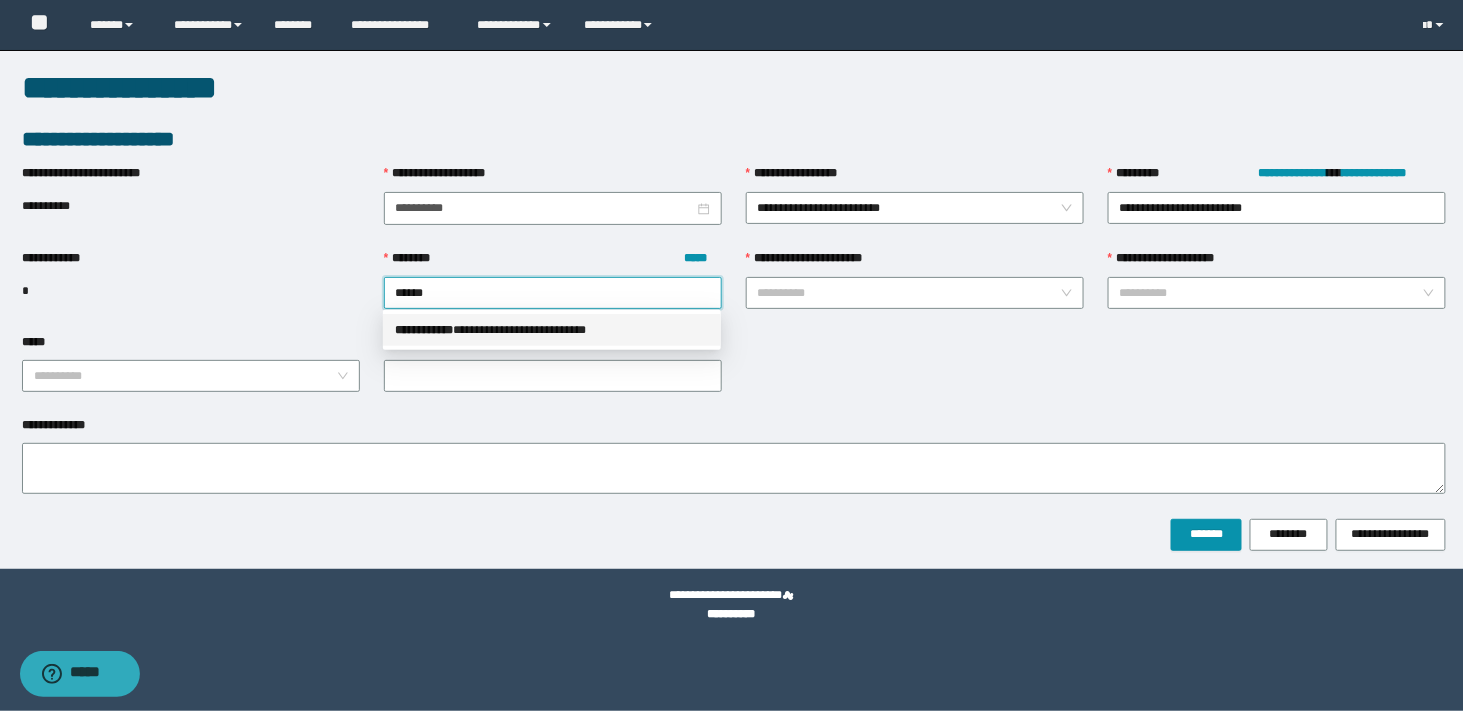 click on "**********" at bounding box center (0, 0) 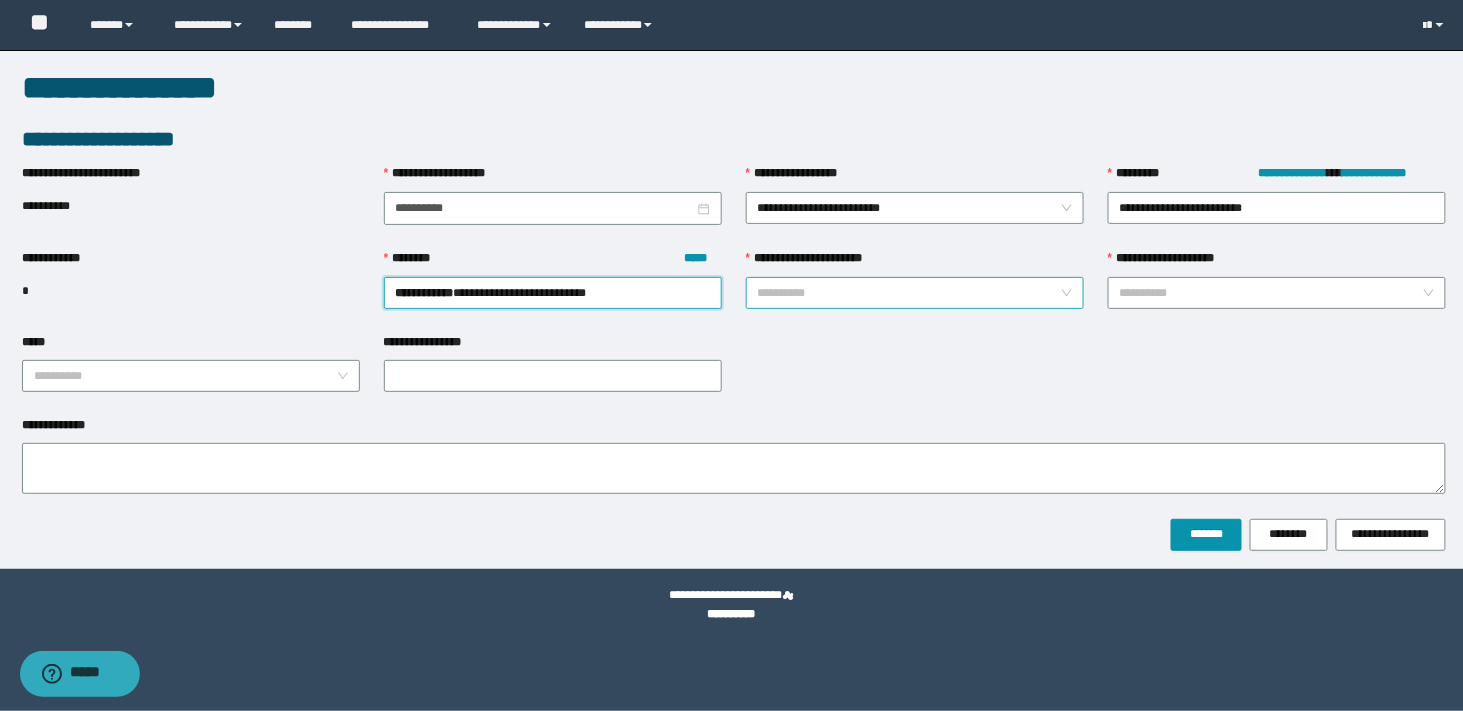 click on "**********" at bounding box center (909, 293) 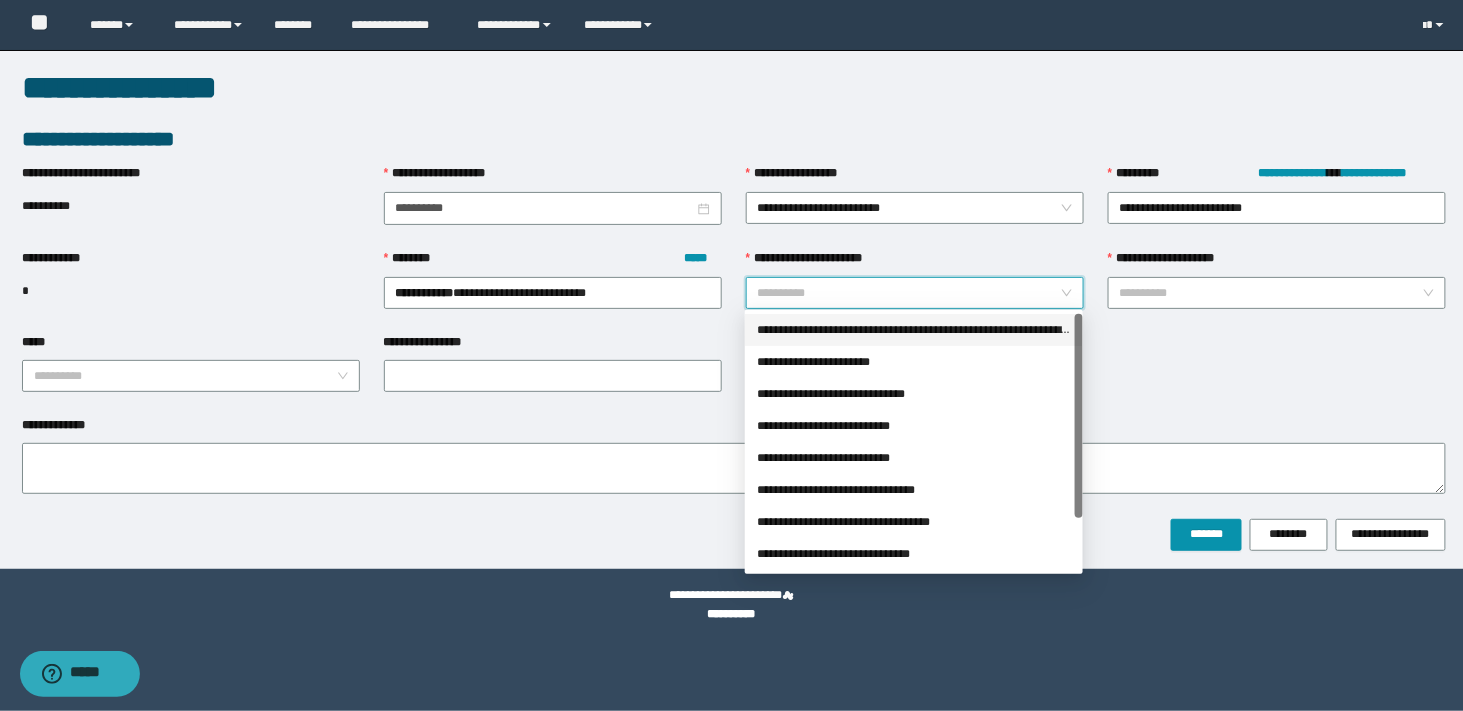 click on "**********" at bounding box center [0, 0] 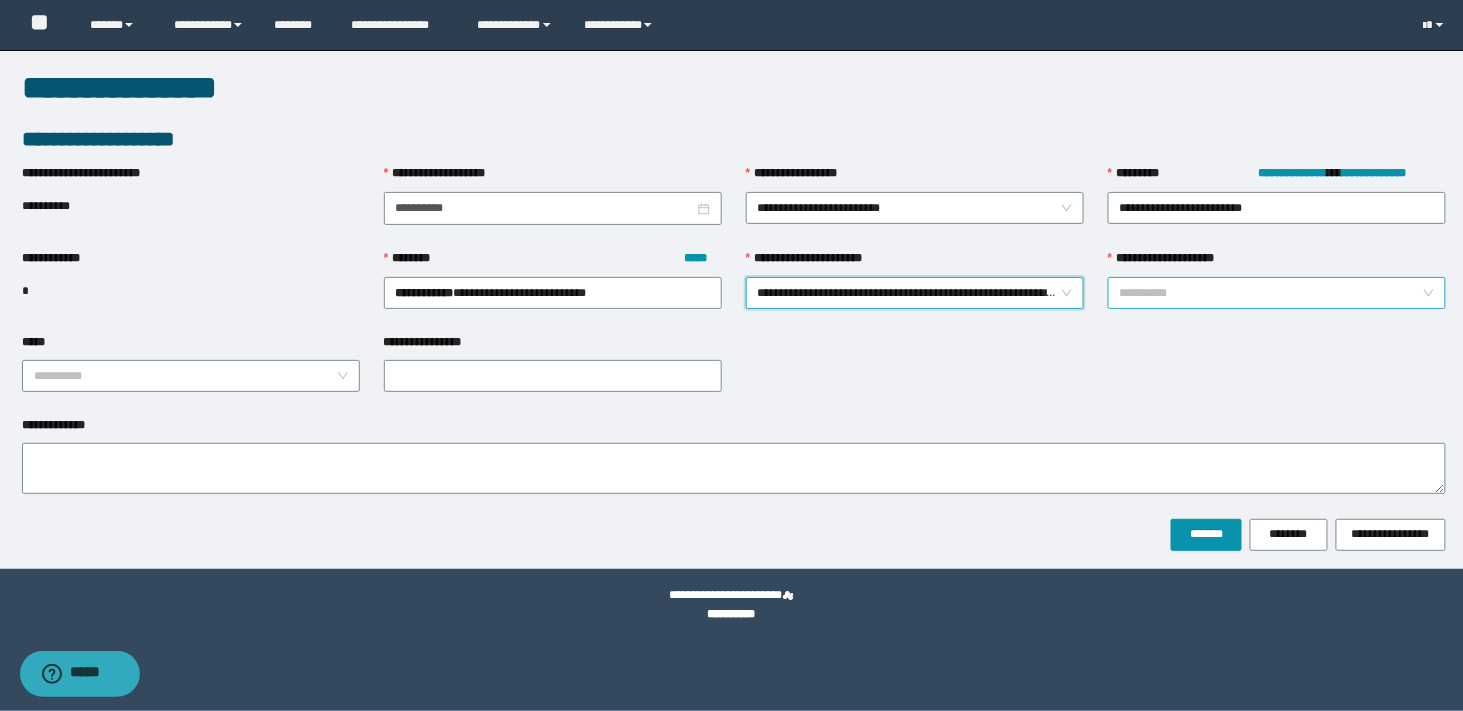 click on "**********" at bounding box center (1271, 293) 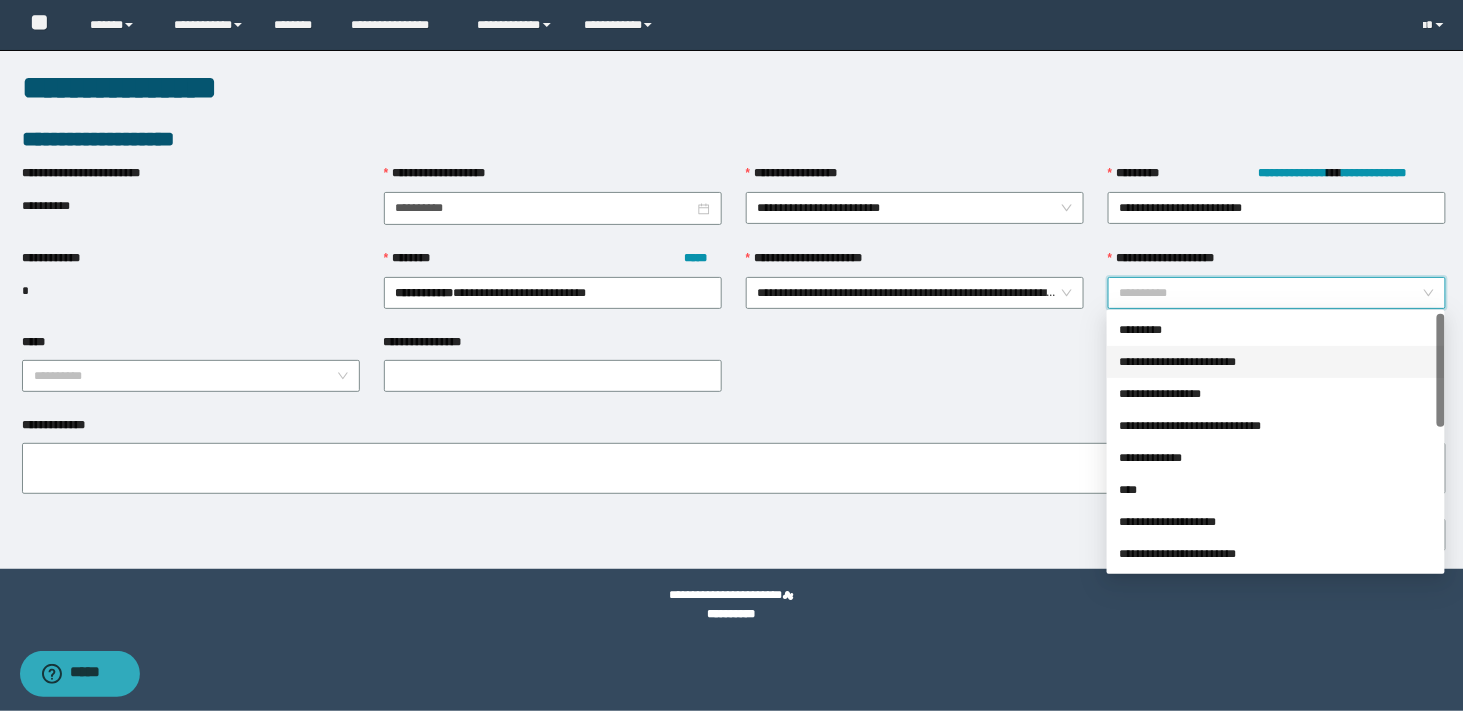 click on "**********" at bounding box center (0, 0) 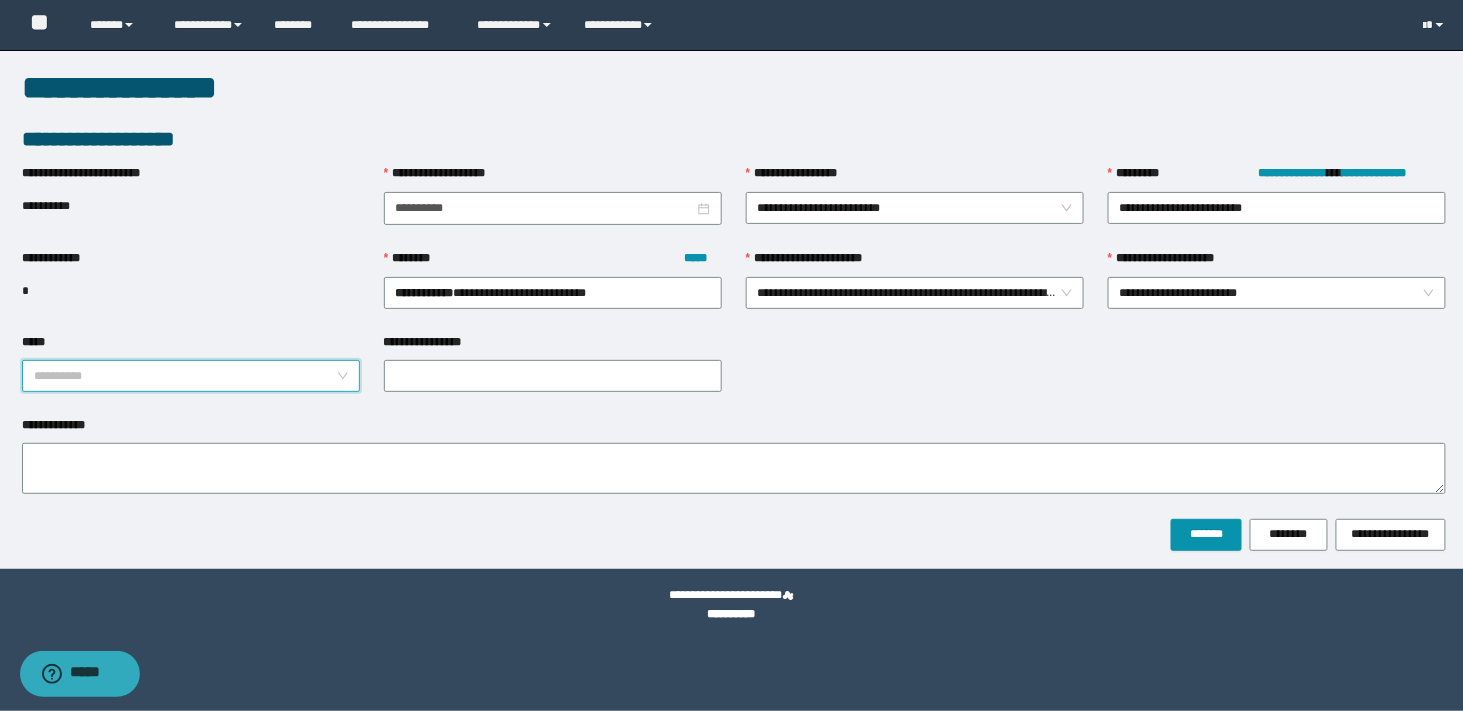 click on "*****" at bounding box center [185, 376] 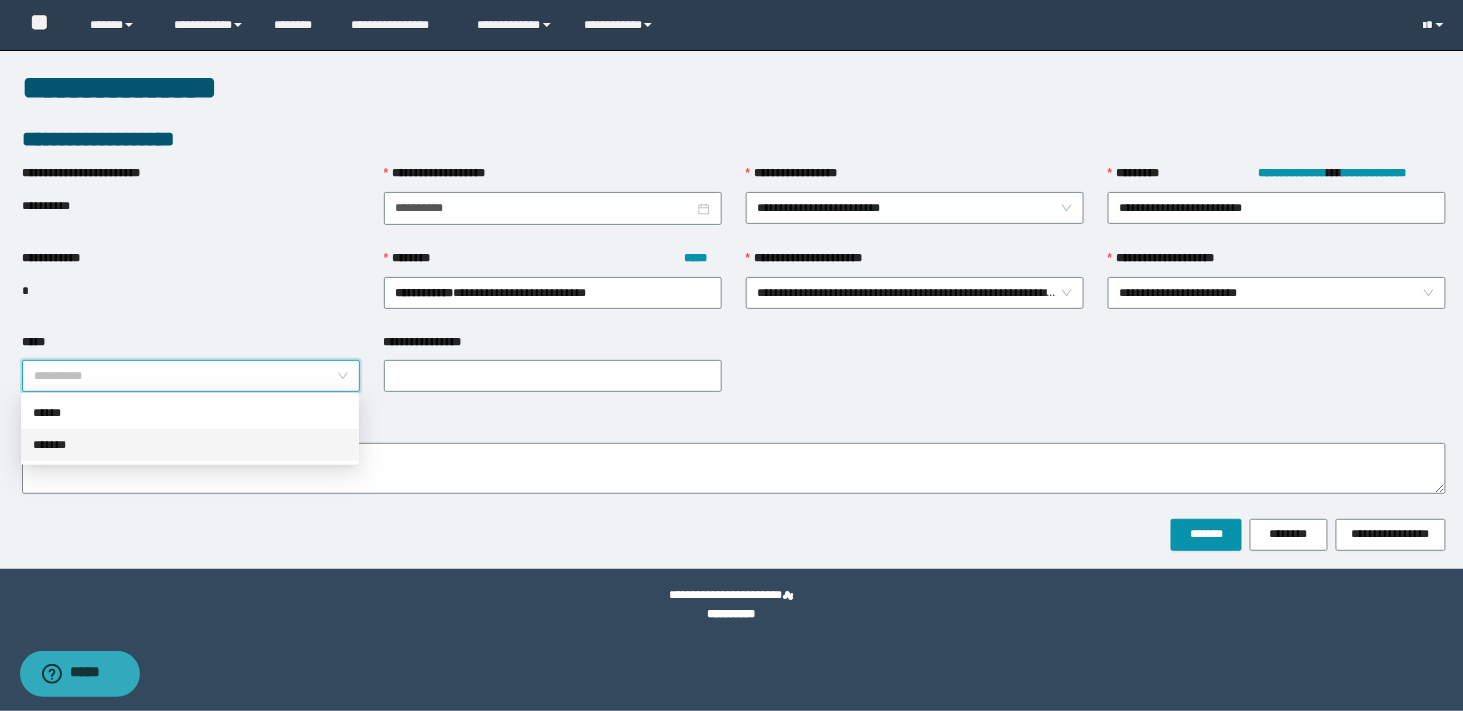click on "*******" at bounding box center [0, 0] 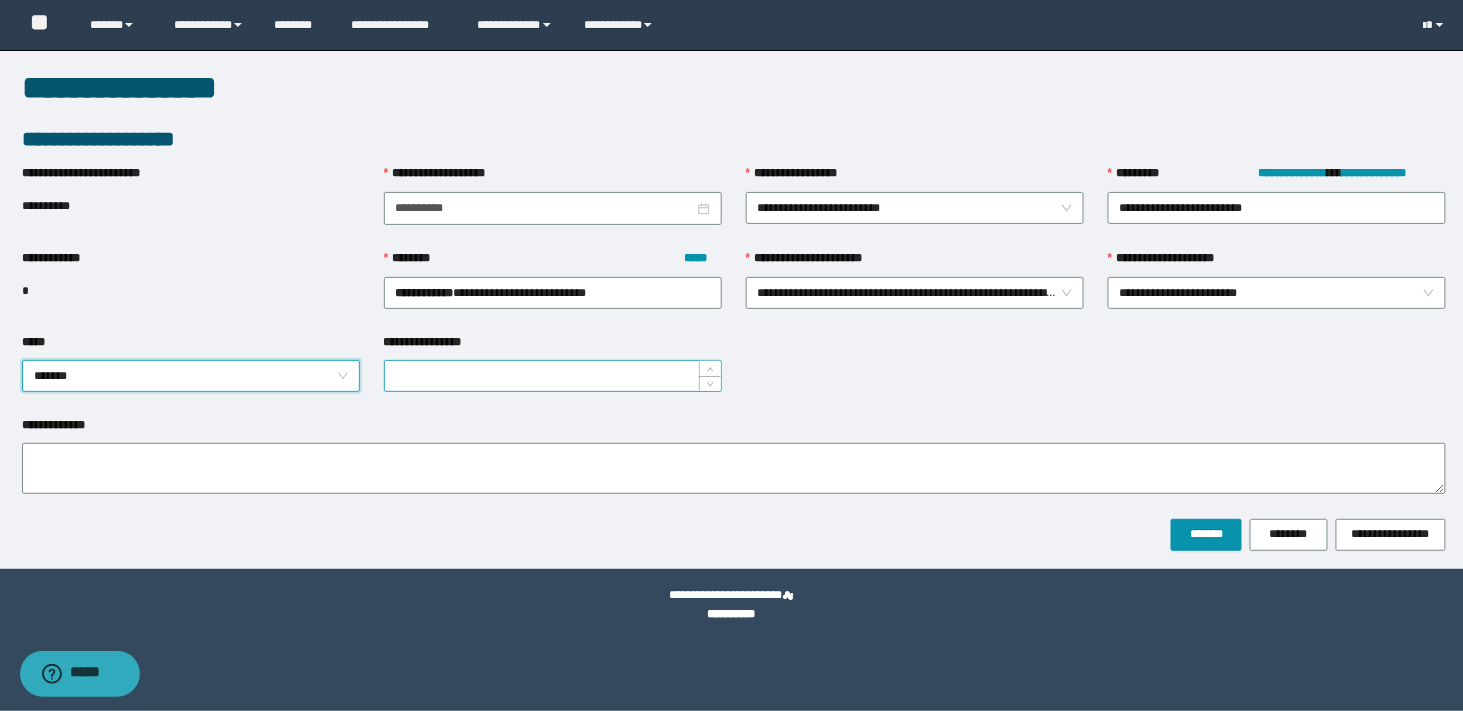 click on "**********" at bounding box center [553, 376] 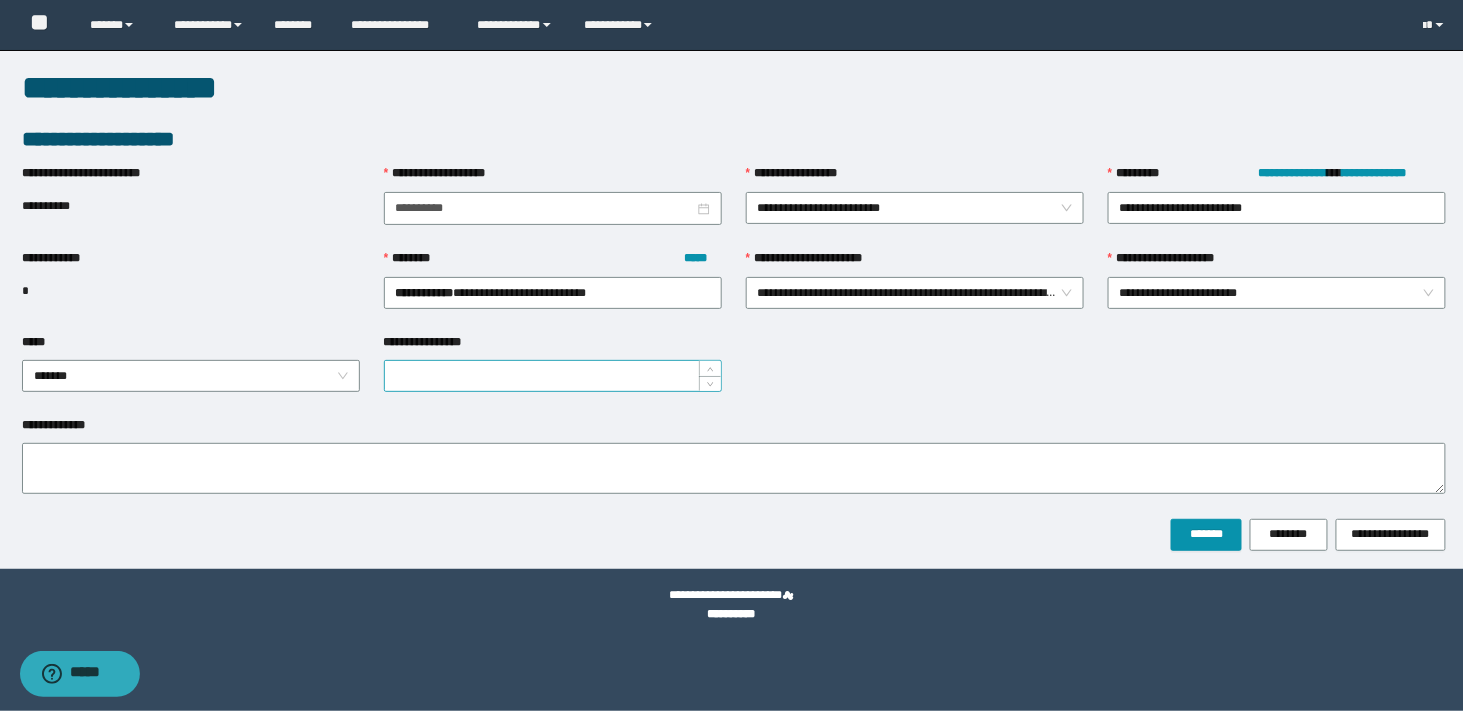 click on "**********" at bounding box center (553, 376) 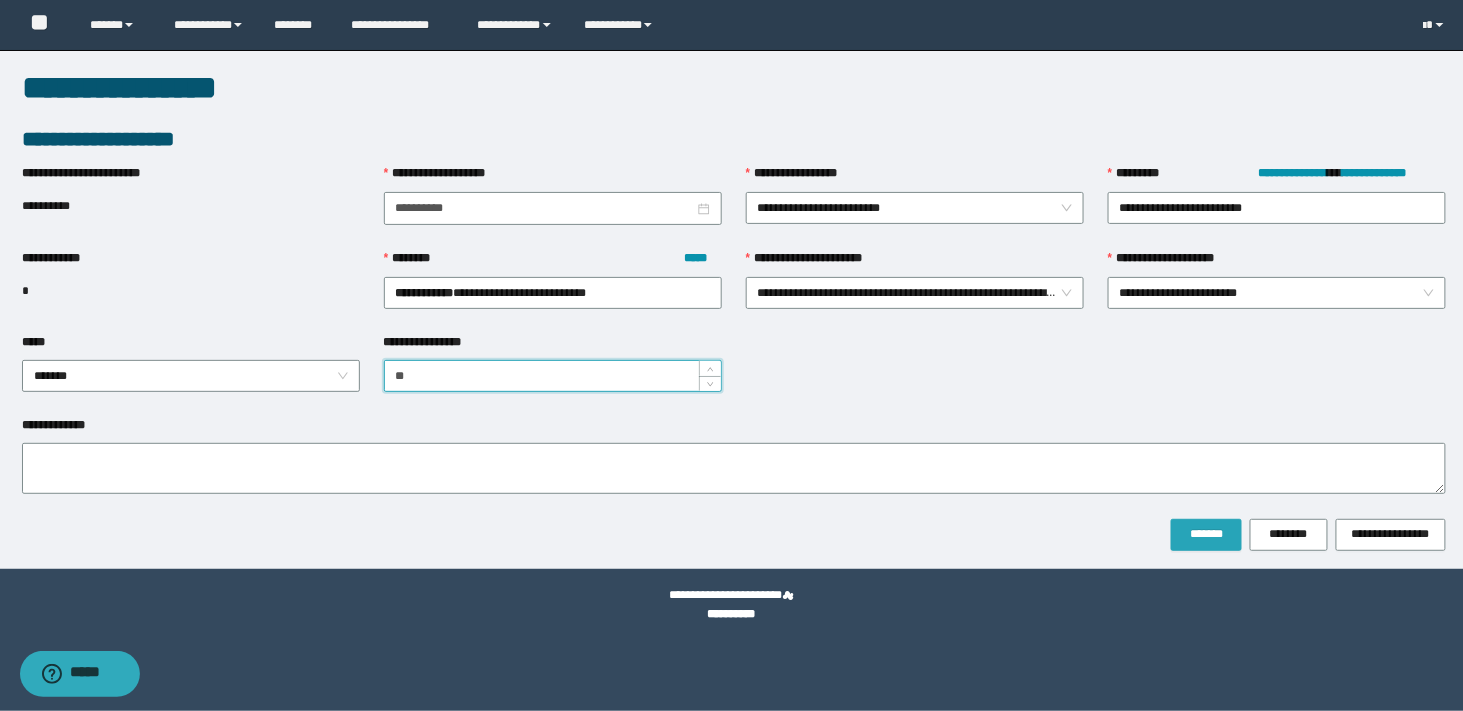 type on "**" 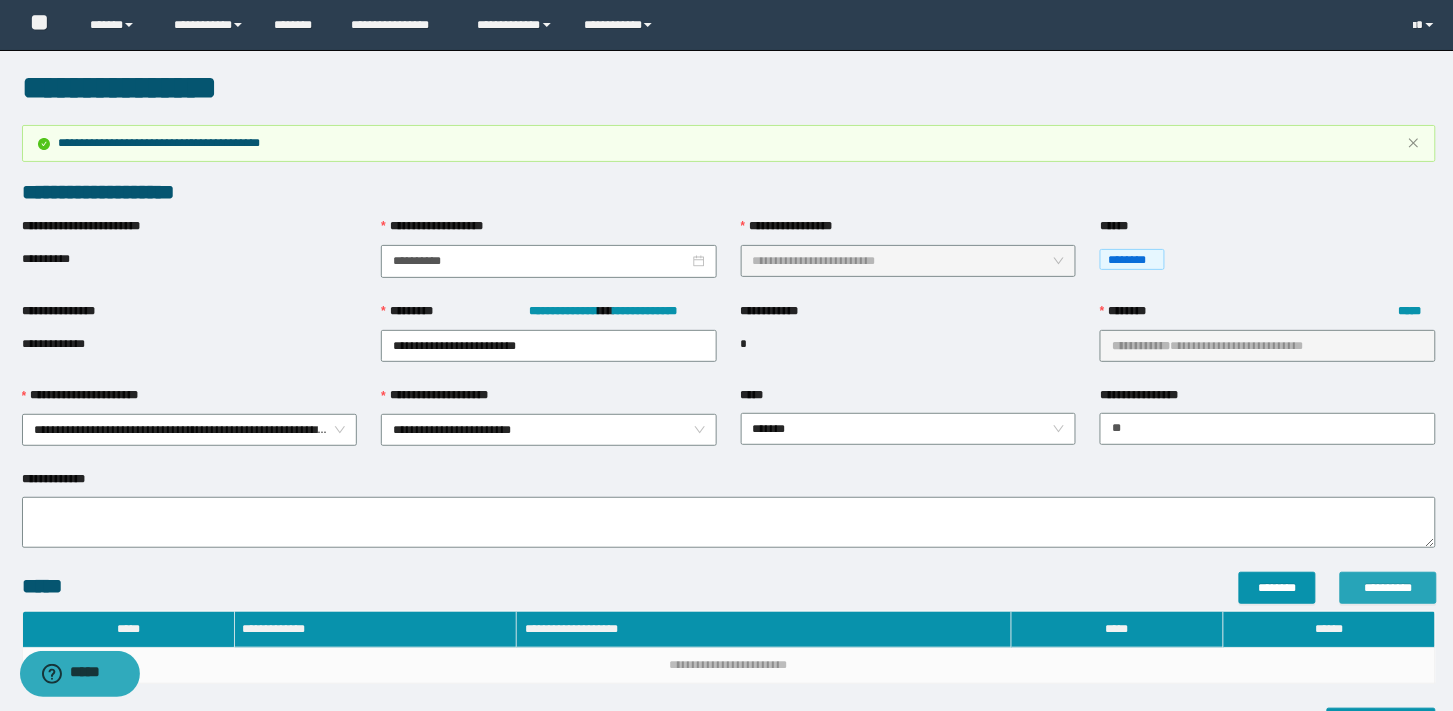 click on "**********" at bounding box center [1277, 588] 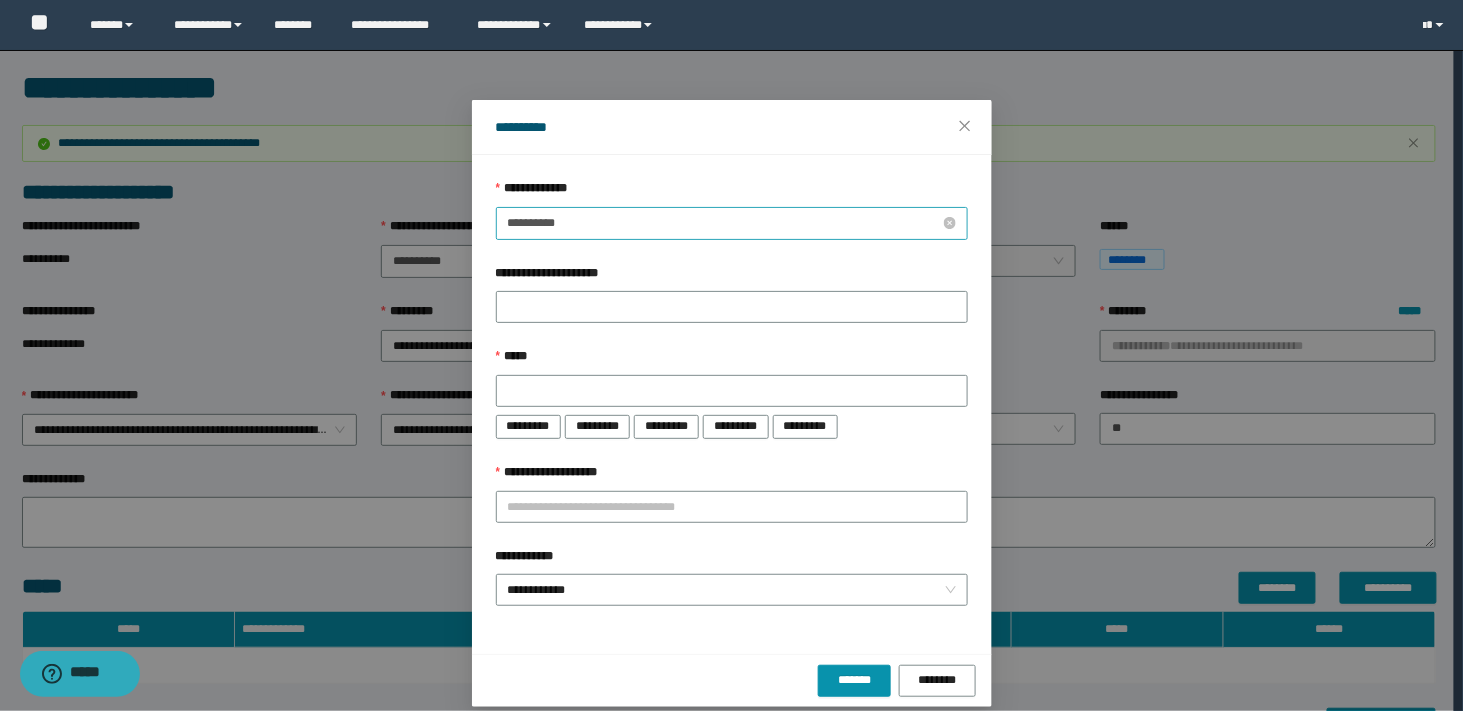click on "**********" at bounding box center (724, 223) 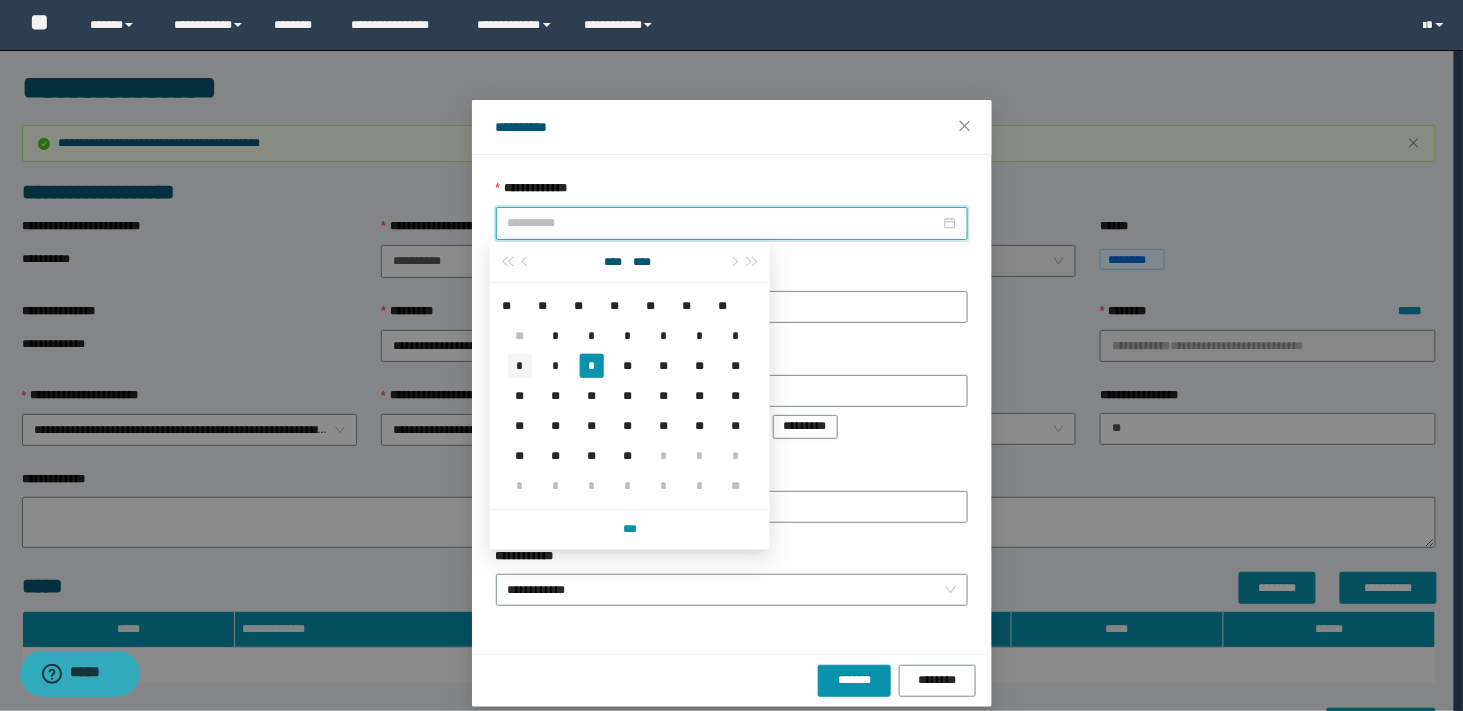 click on "*" at bounding box center (556, 336) 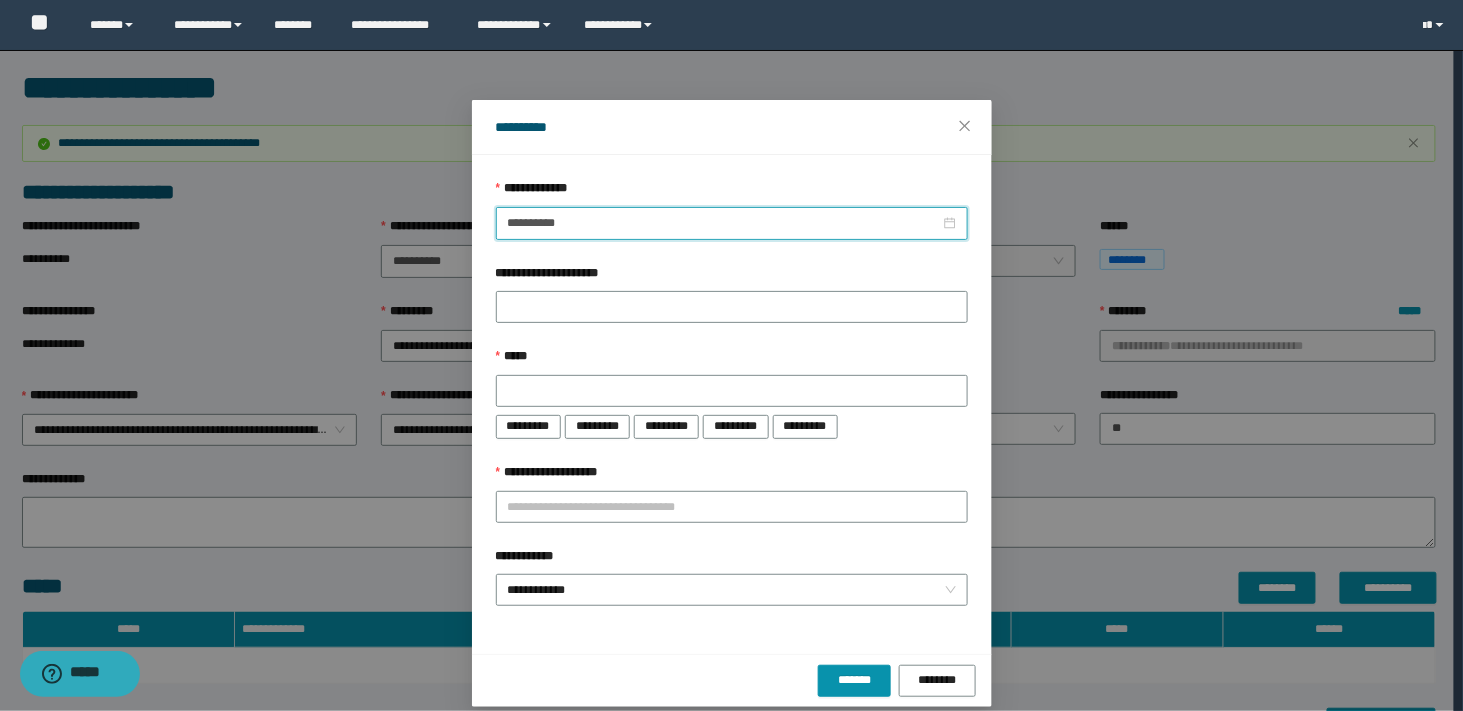 click on "**********" at bounding box center [732, 392] 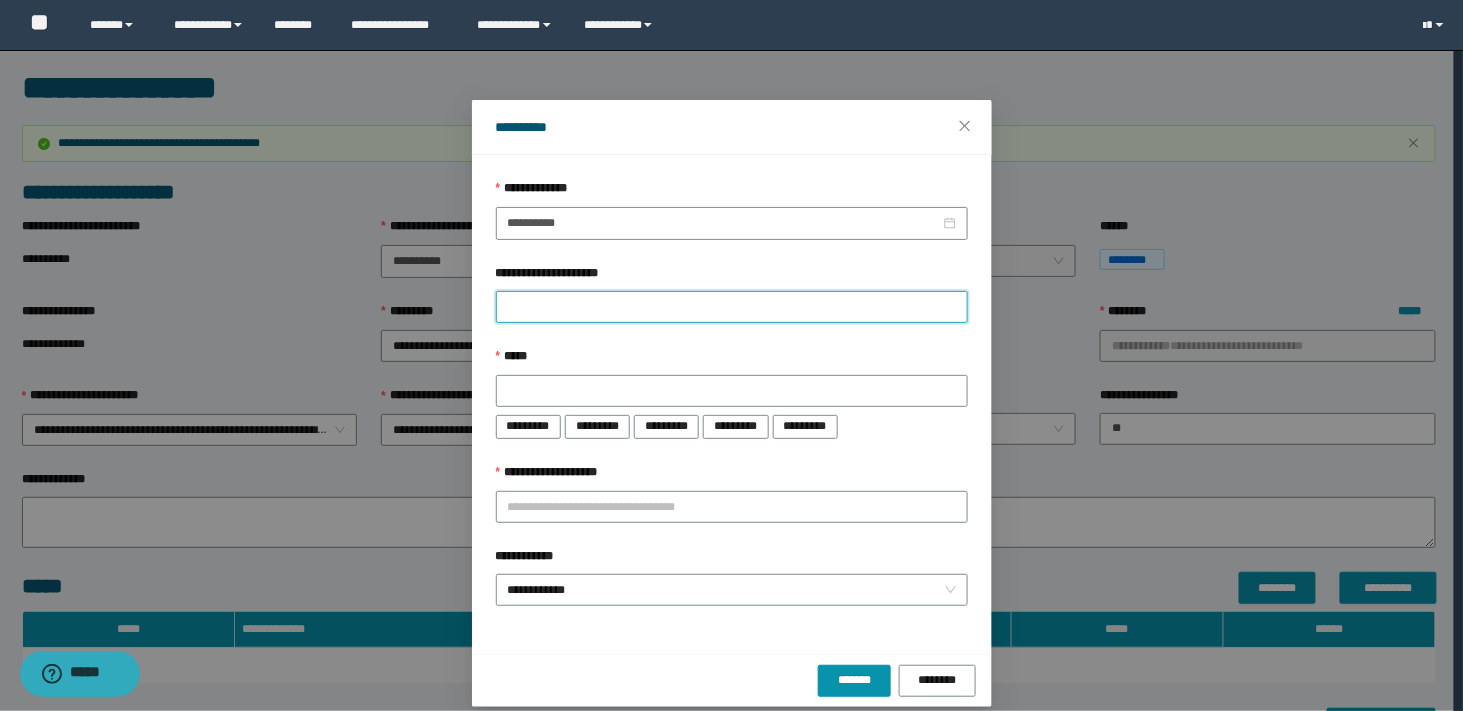 click on "**********" at bounding box center (732, 307) 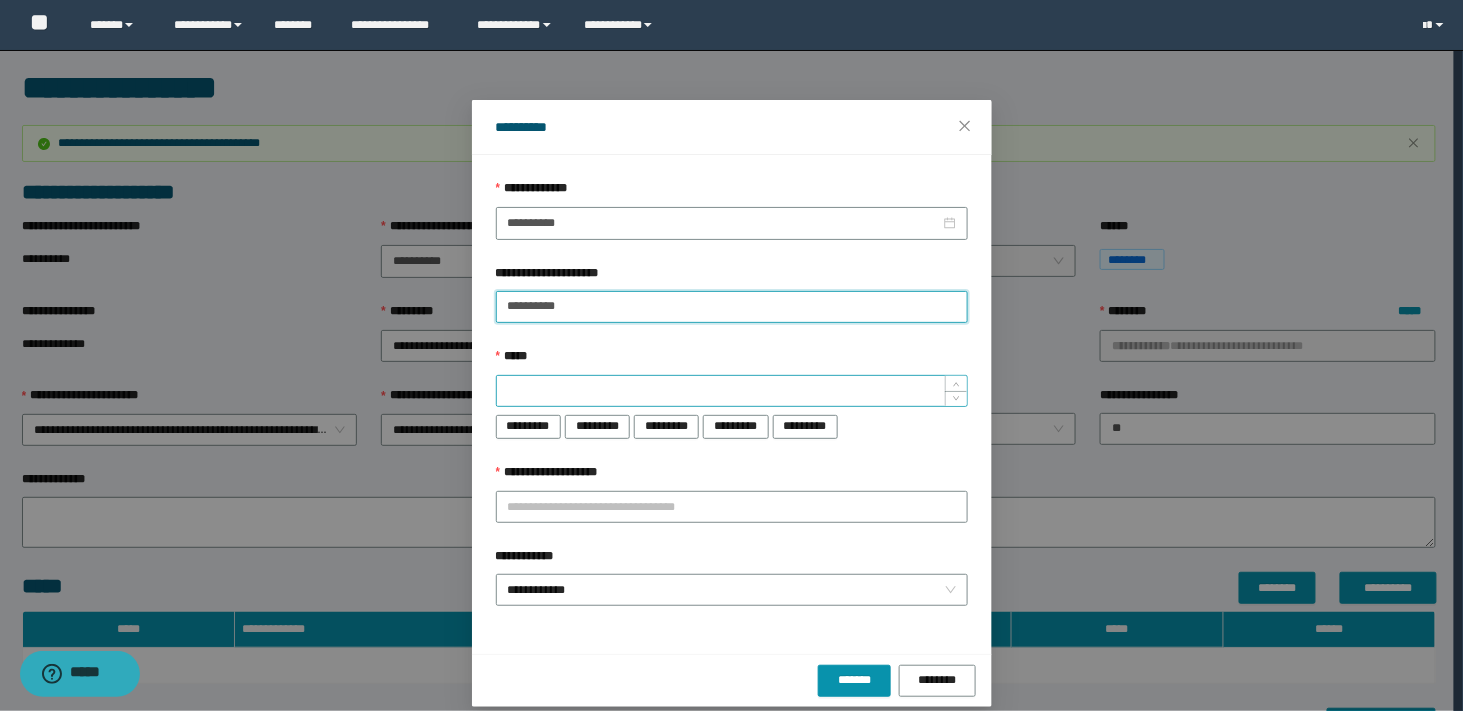 type on "**********" 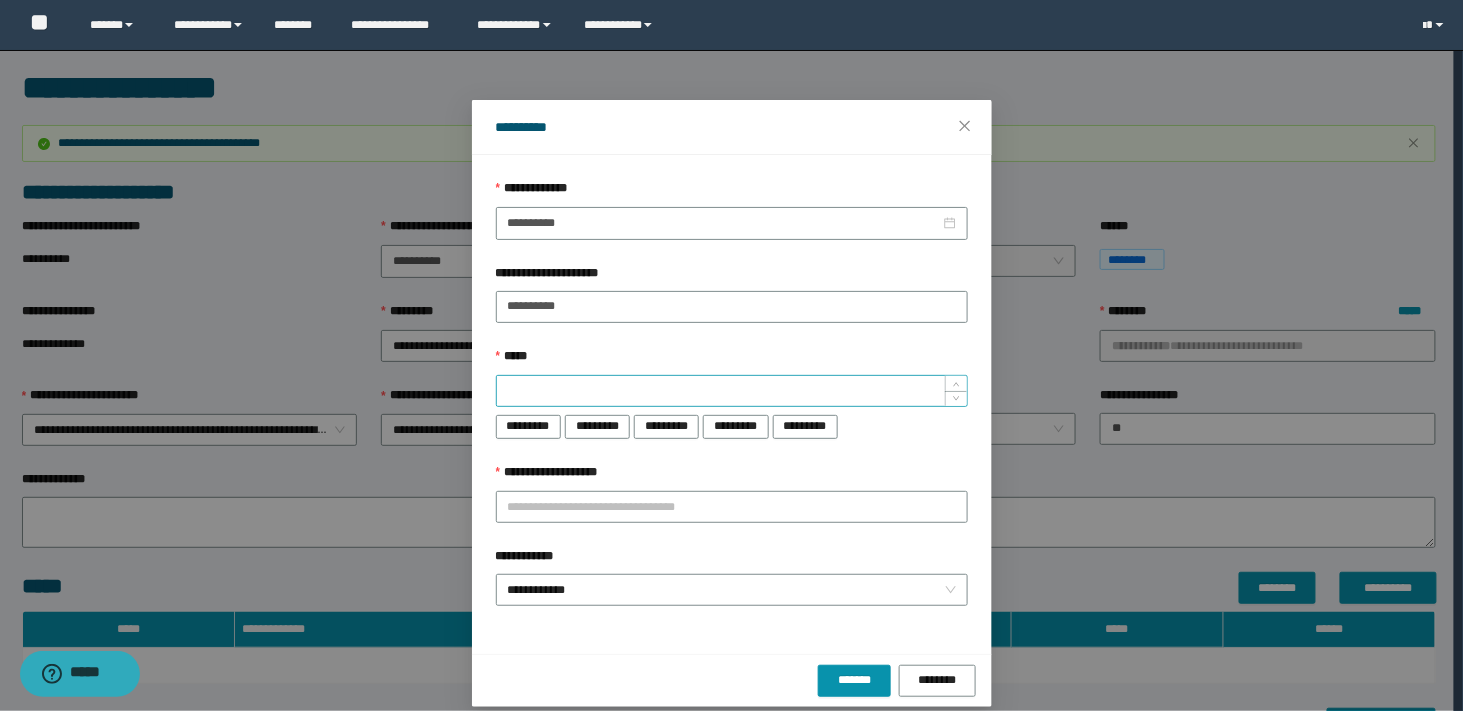 click on "*****" at bounding box center (732, 391) 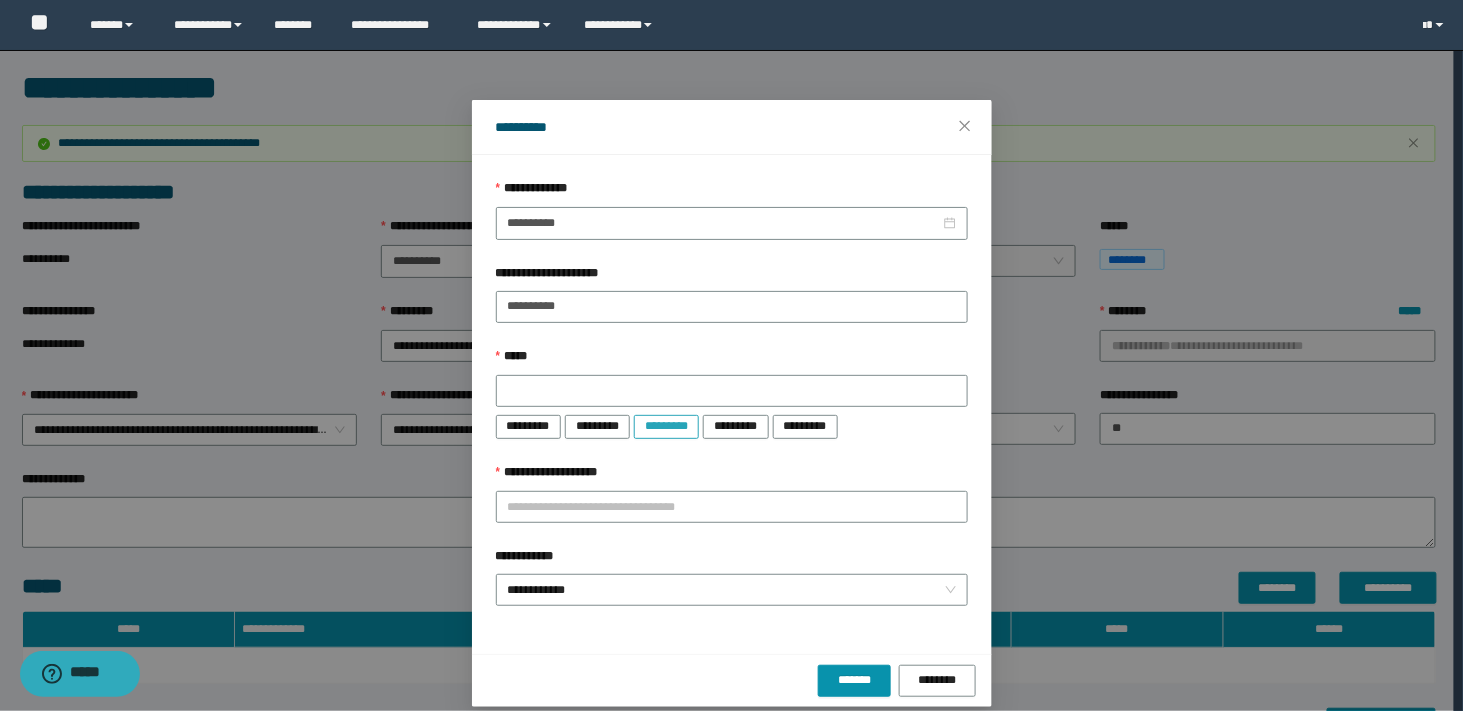 click on "*********" at bounding box center [528, 426] 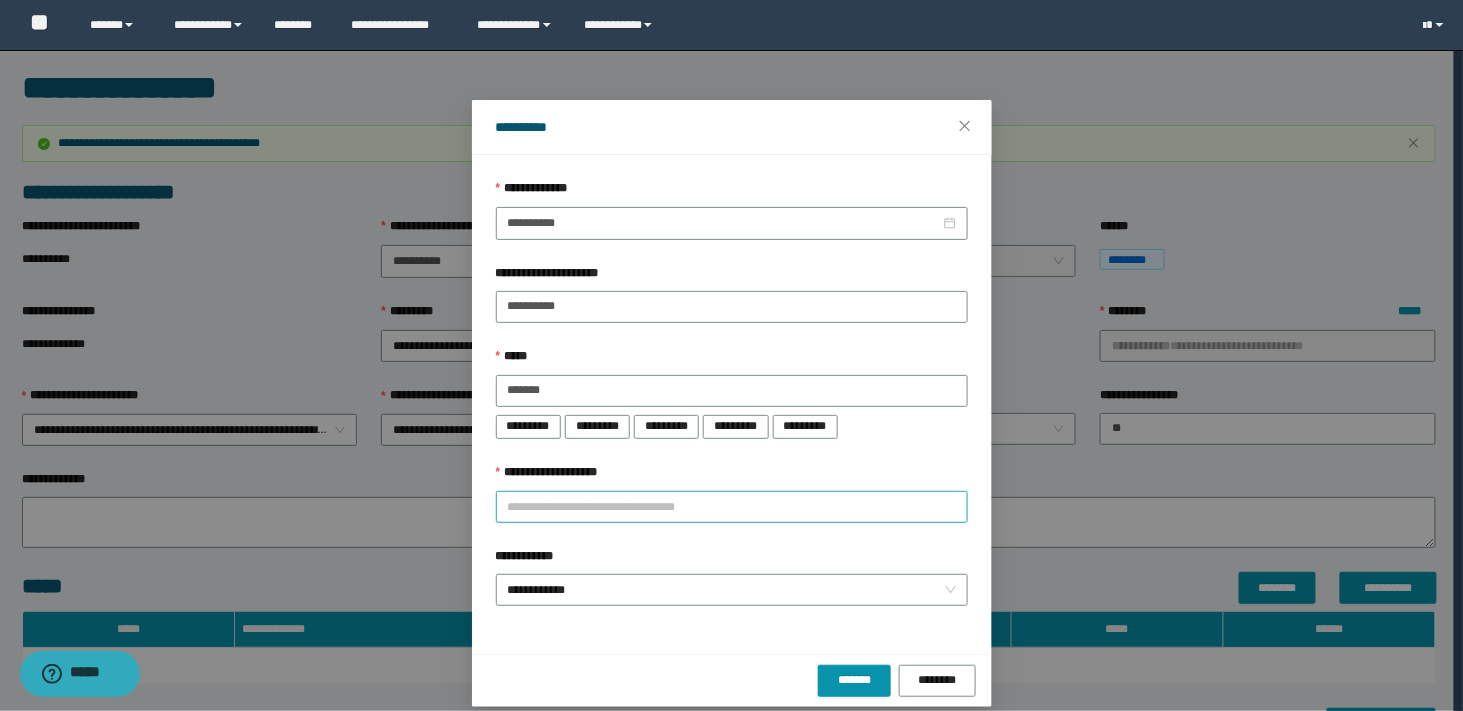 click on "**********" at bounding box center [732, 507] 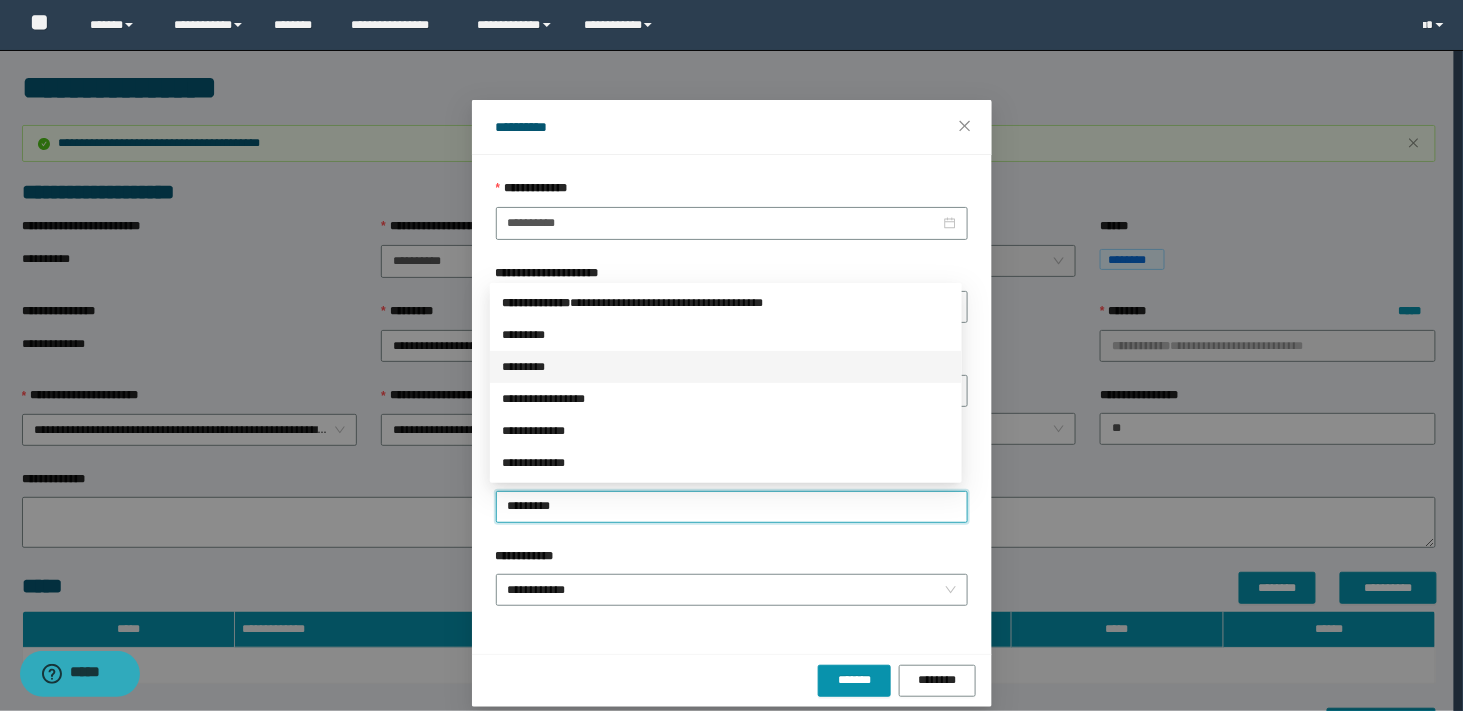 click on "*********" at bounding box center [726, 367] 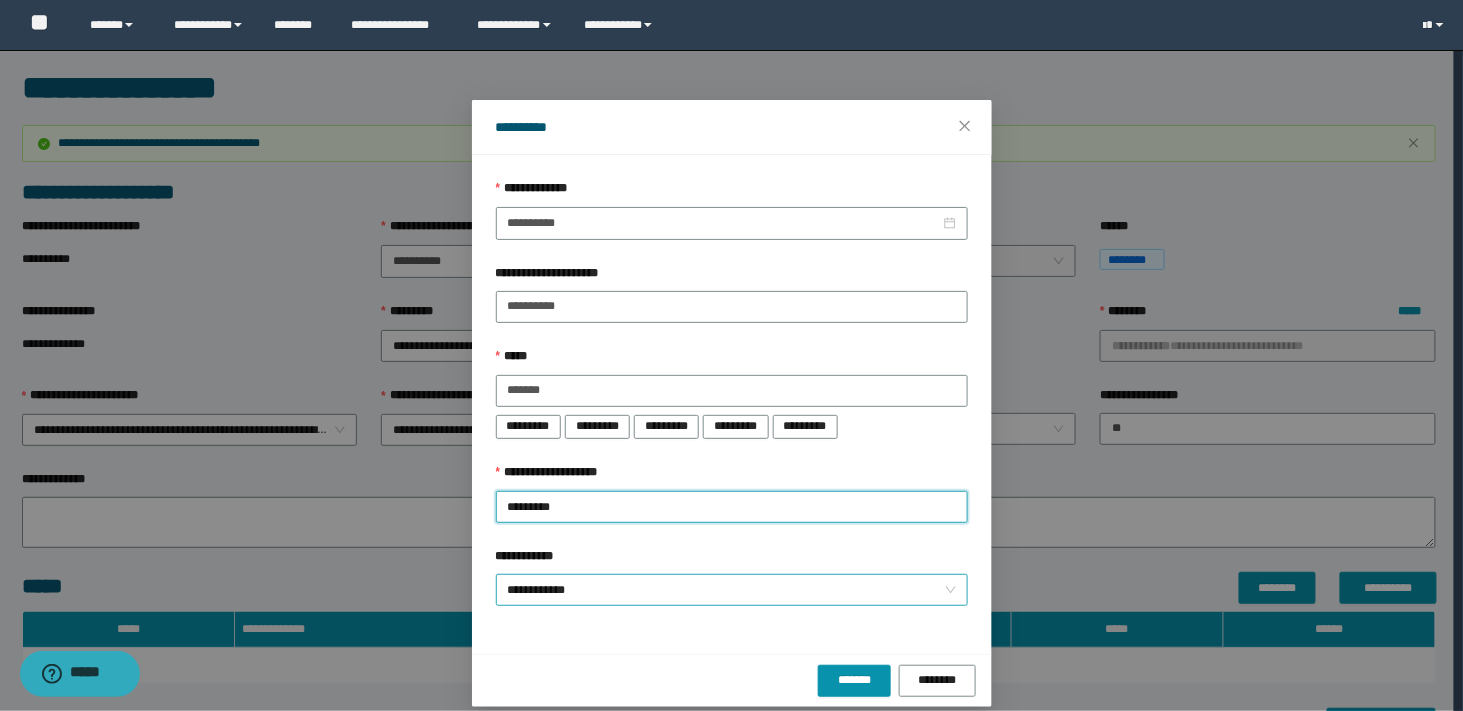 click on "**********" at bounding box center (732, 590) 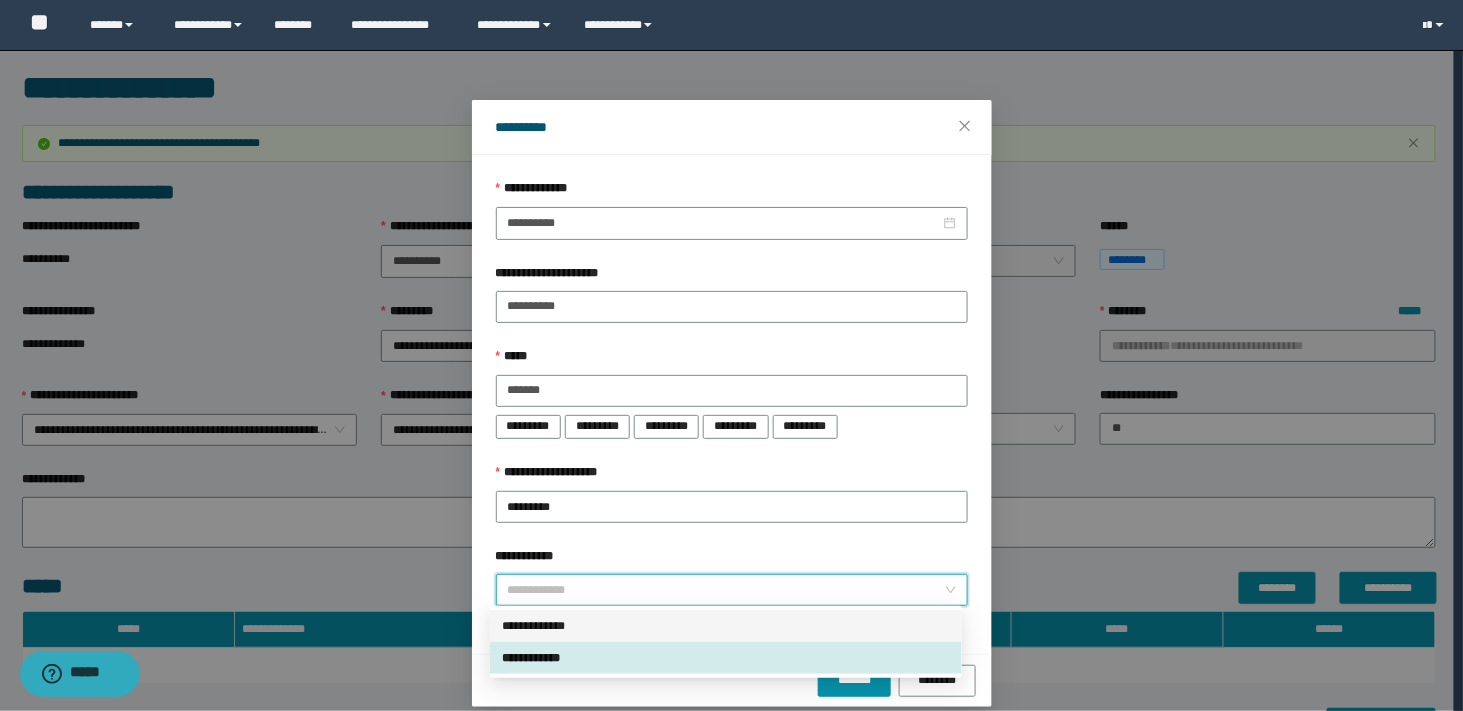click on "**********" at bounding box center [0, 0] 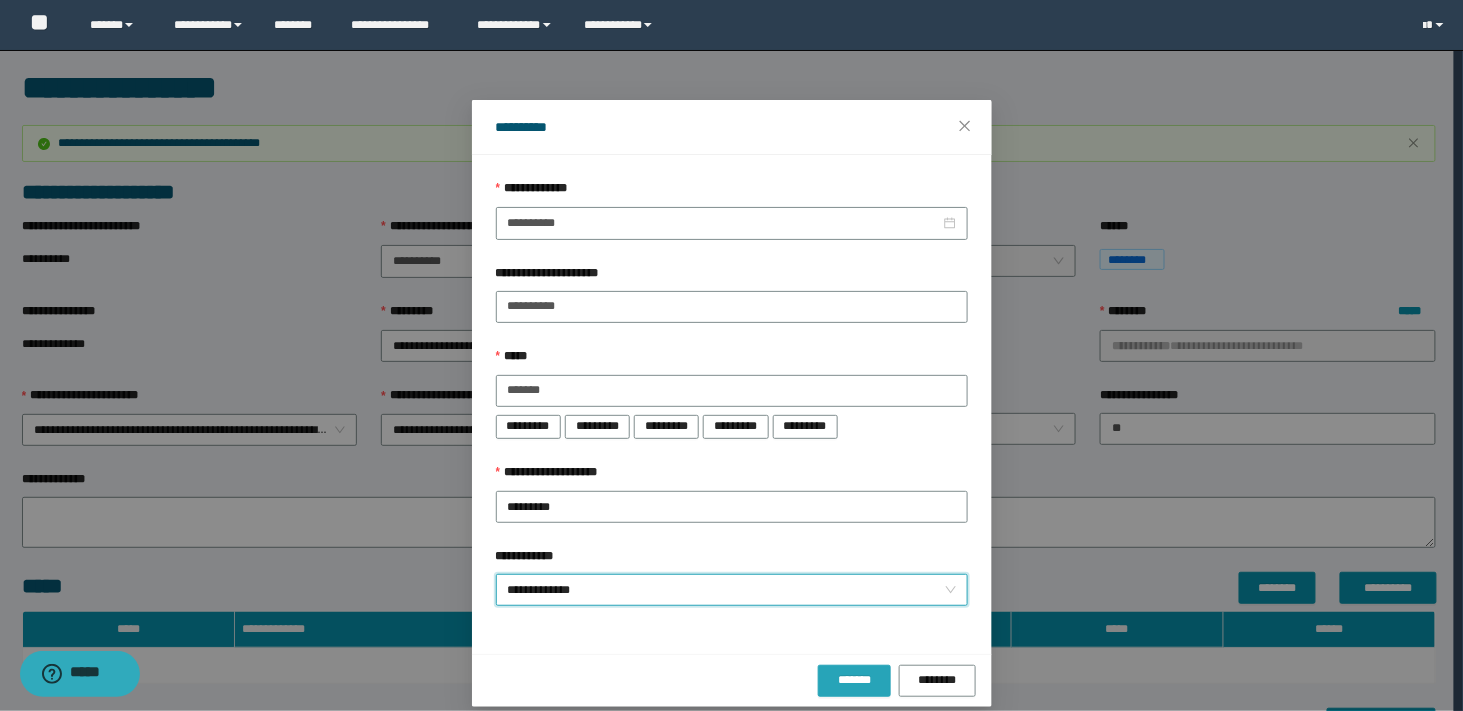 click on "*******" at bounding box center [855, 680] 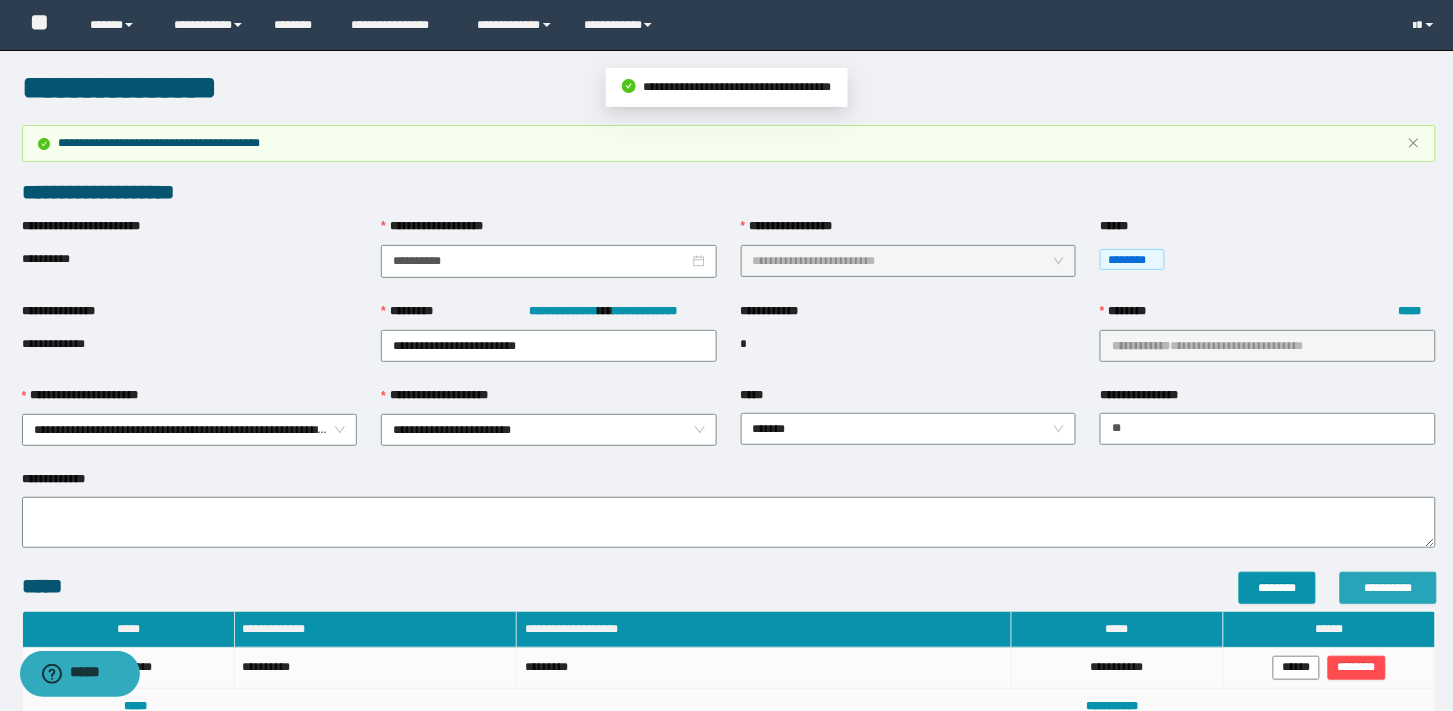 scroll, scrollTop: 326, scrollLeft: 0, axis: vertical 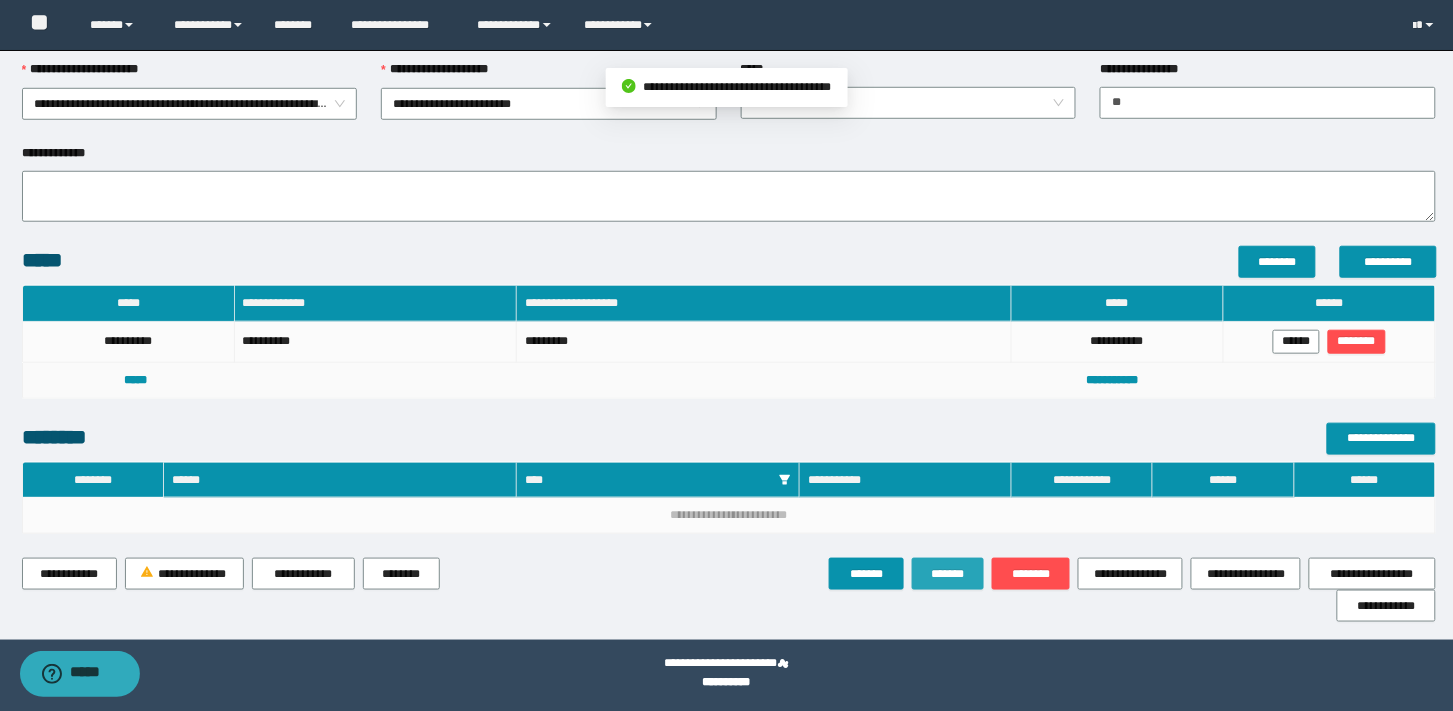 click on "*******" at bounding box center (948, 574) 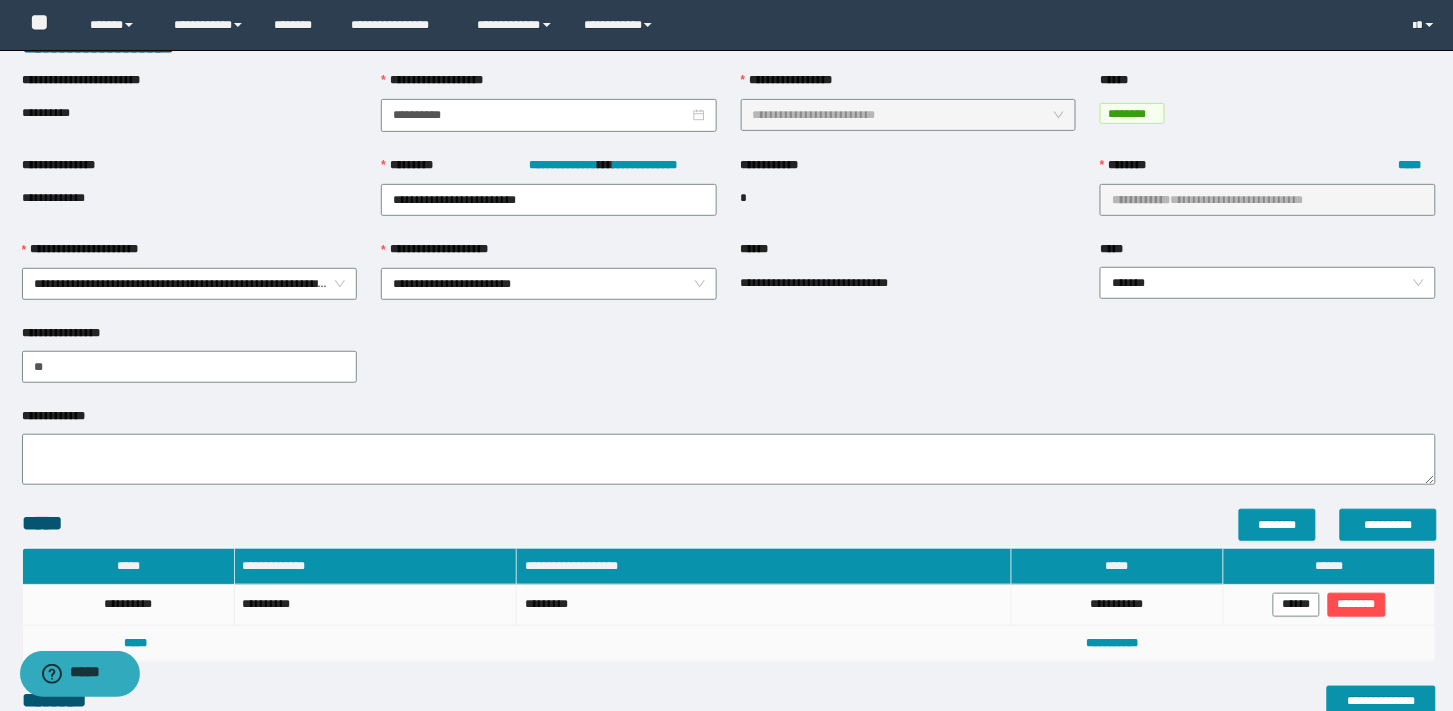 scroll, scrollTop: 0, scrollLeft: 0, axis: both 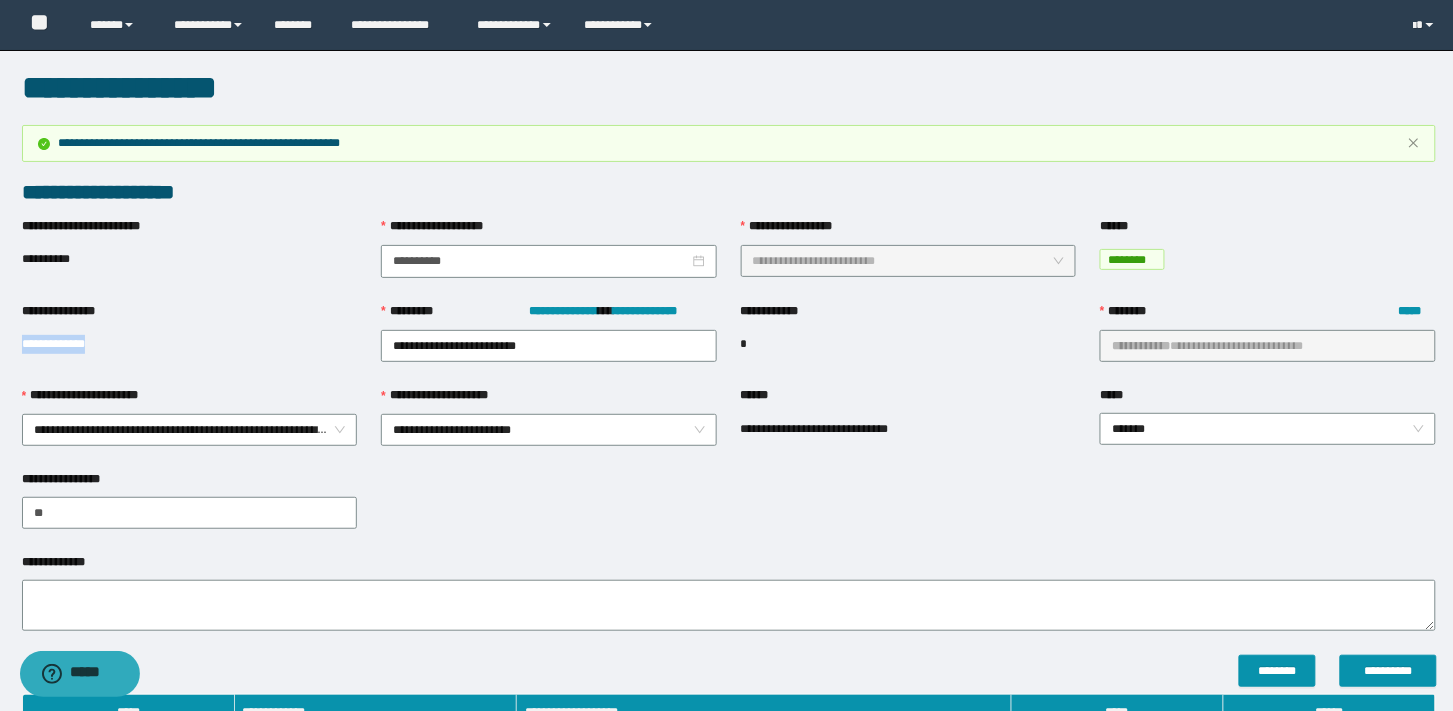 drag, startPoint x: 123, startPoint y: 342, endPoint x: 22, endPoint y: 346, distance: 101.07918 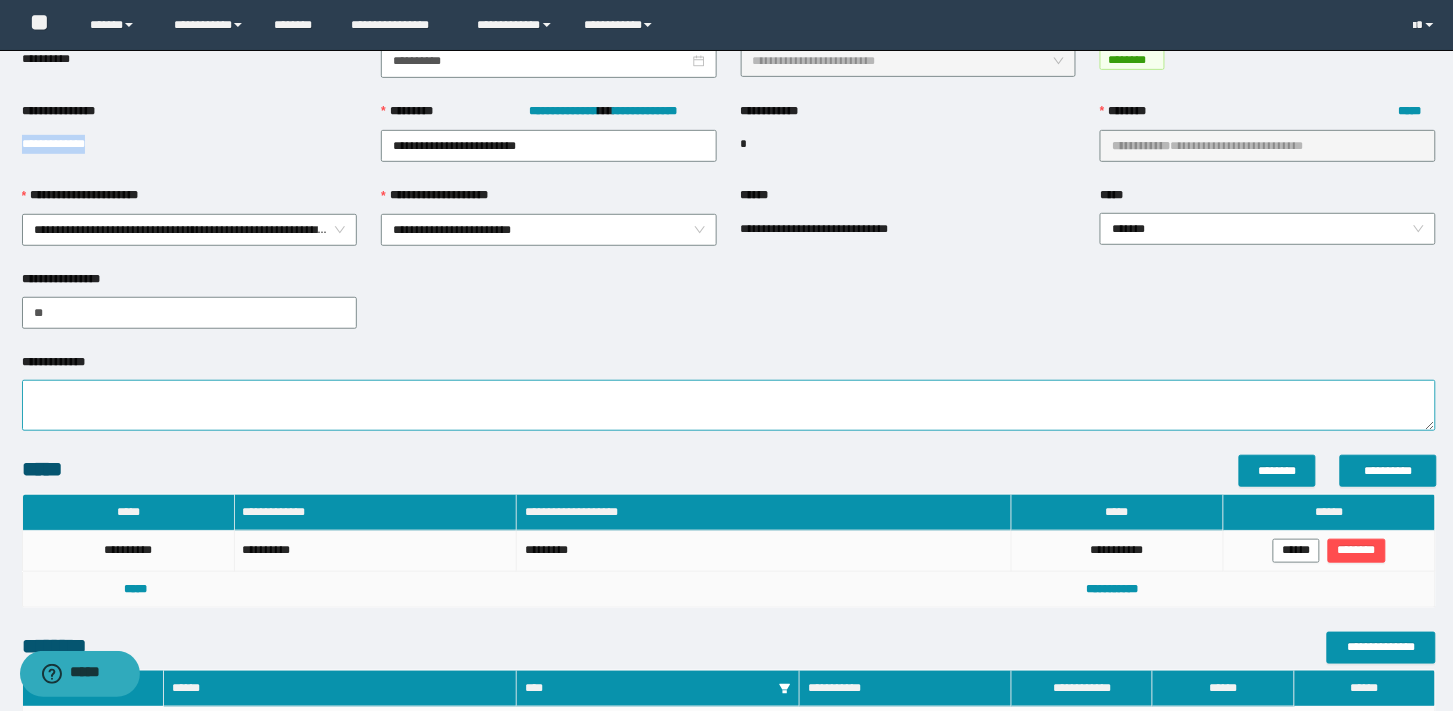 scroll, scrollTop: 377, scrollLeft: 0, axis: vertical 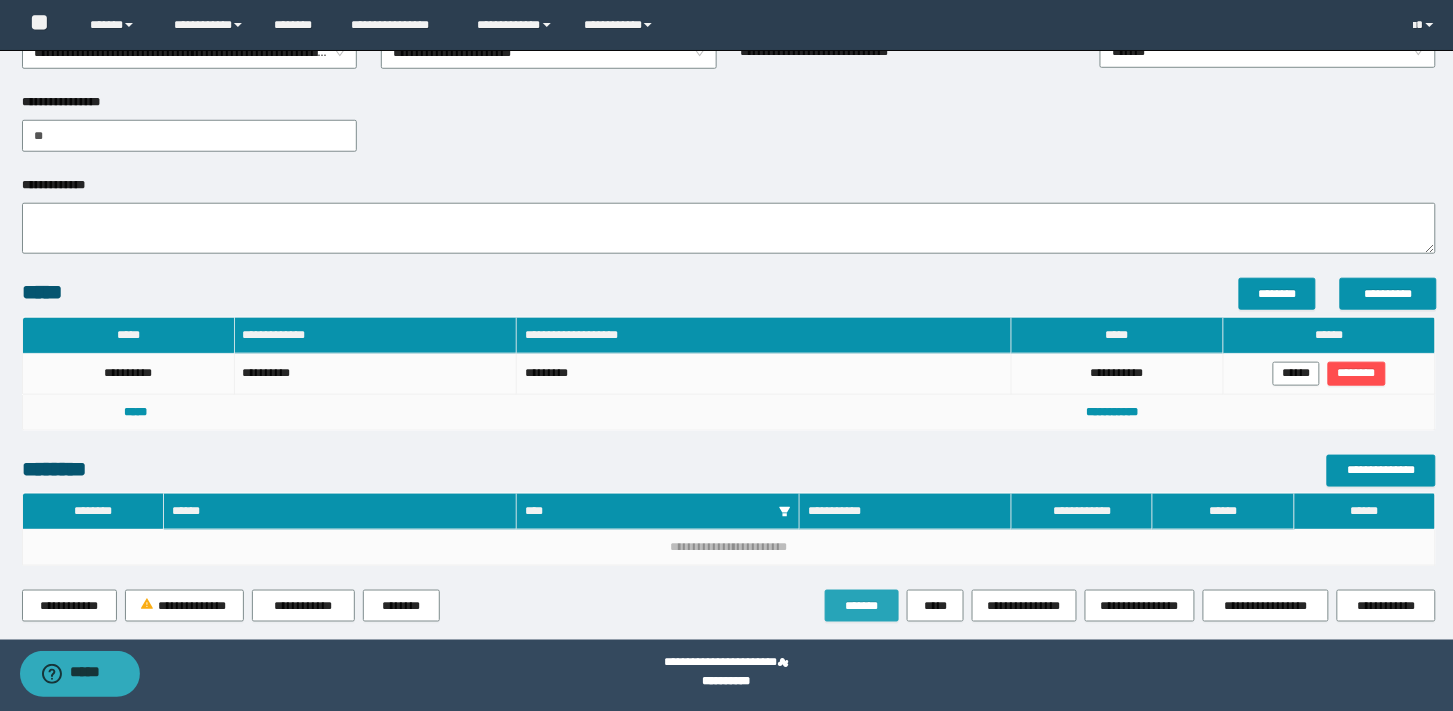 click on "*******" at bounding box center [862, 606] 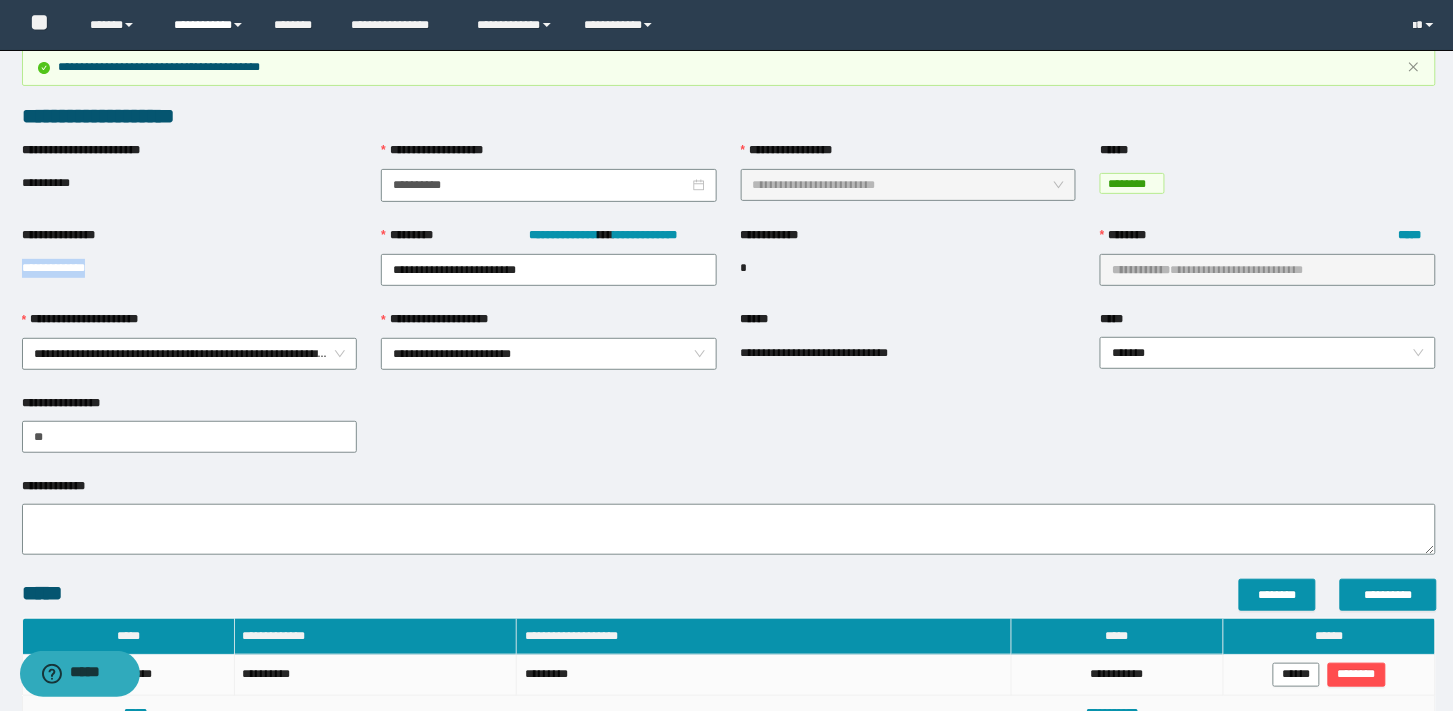 scroll, scrollTop: 0, scrollLeft: 0, axis: both 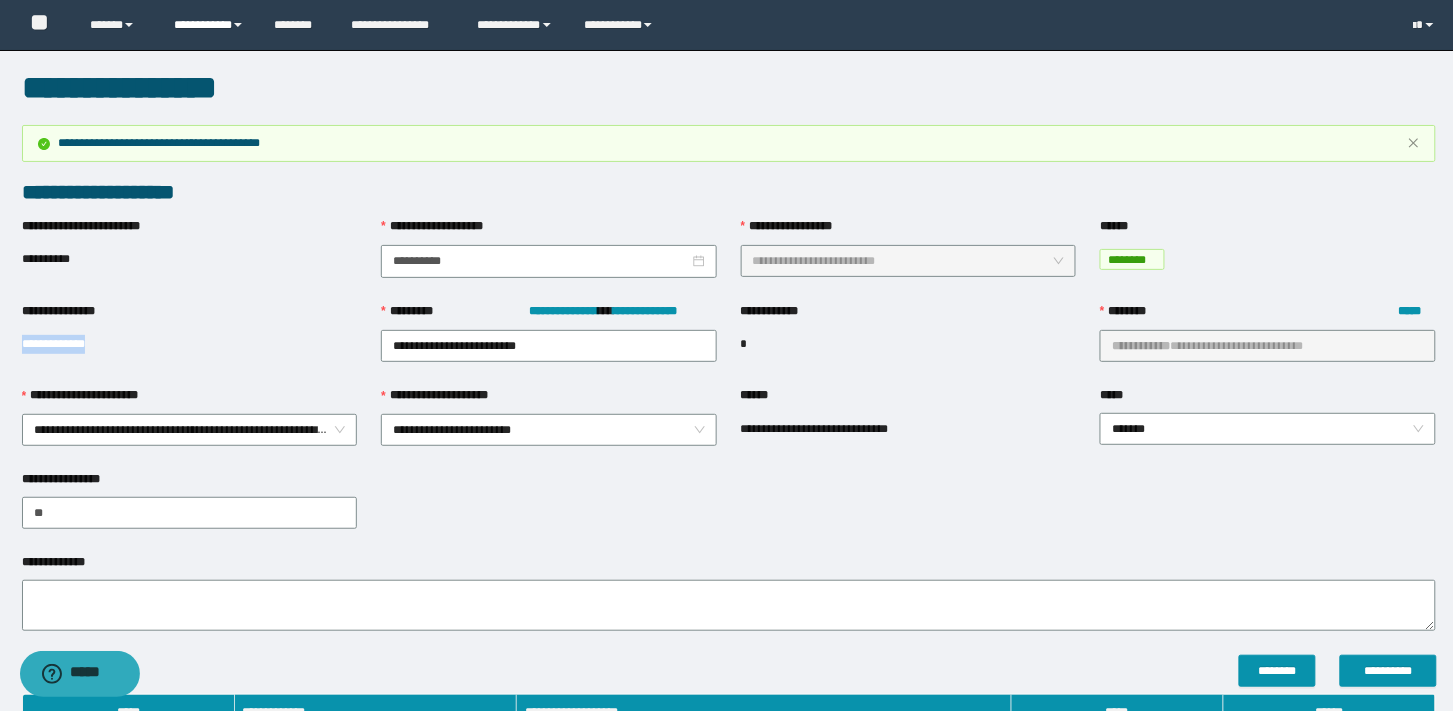 click on "**********" at bounding box center [117, 25] 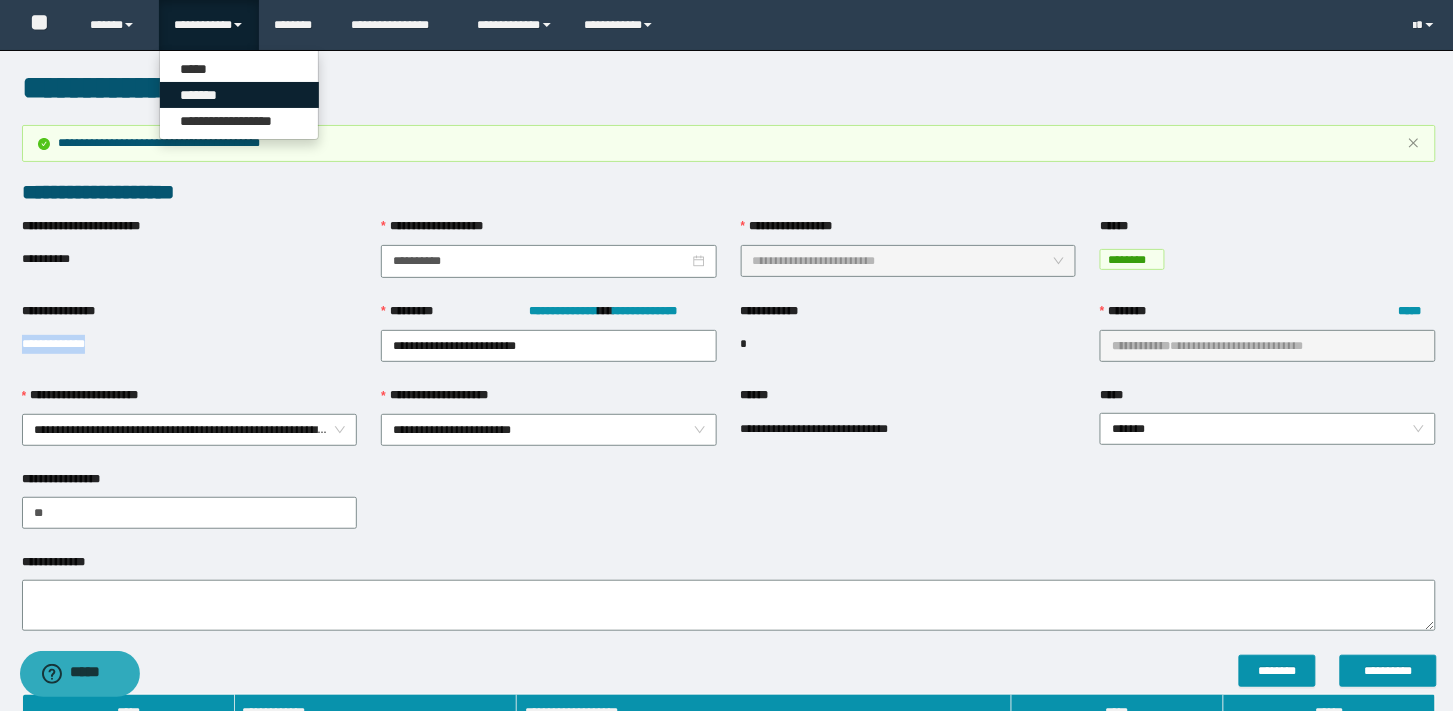 click on "*******" at bounding box center [239, 95] 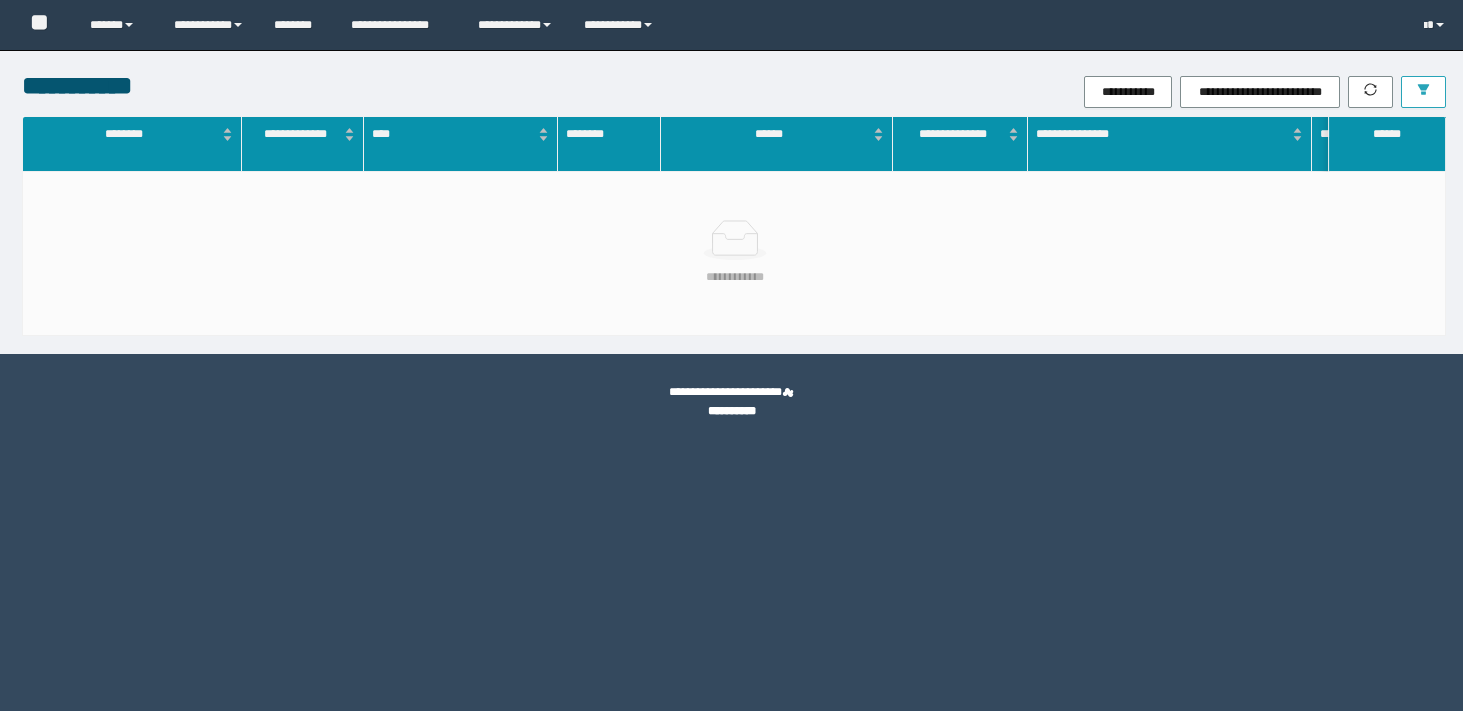 scroll, scrollTop: 0, scrollLeft: 0, axis: both 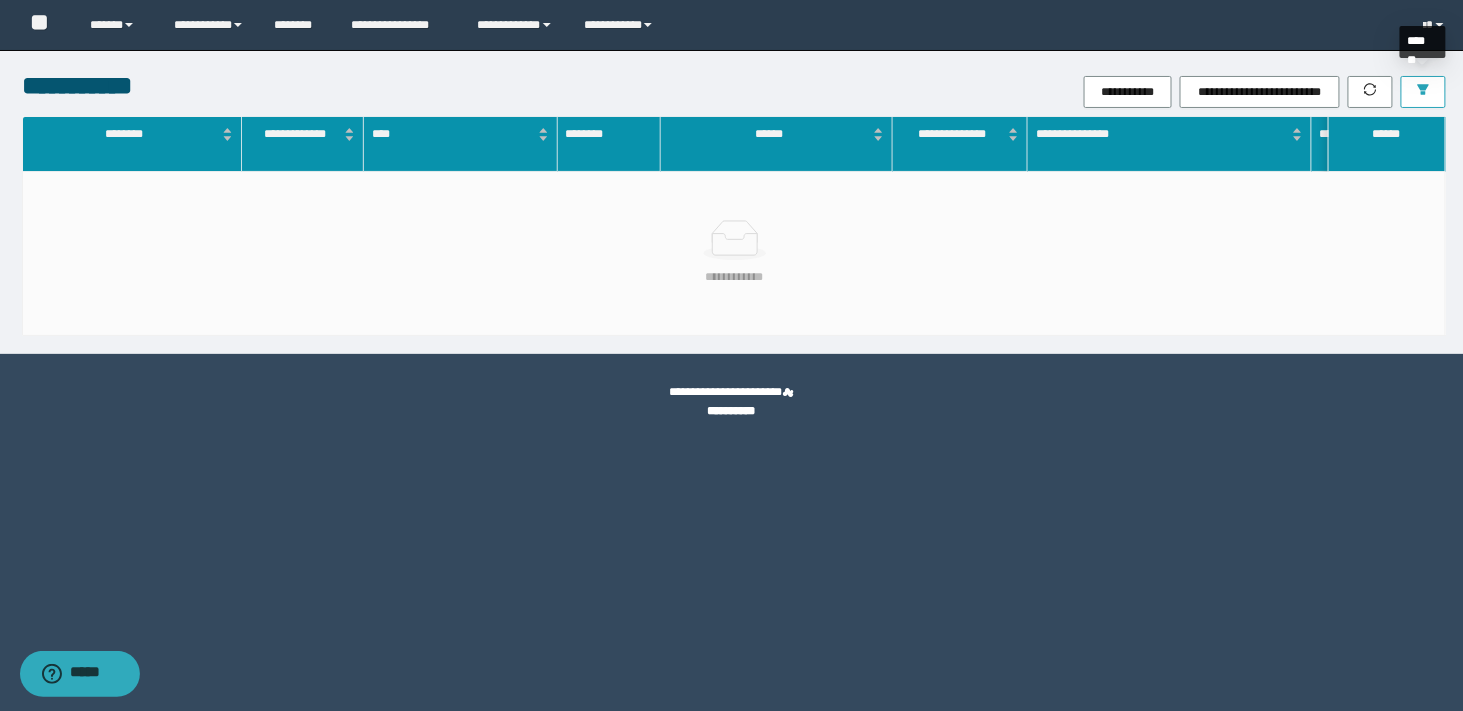 click at bounding box center (1423, 92) 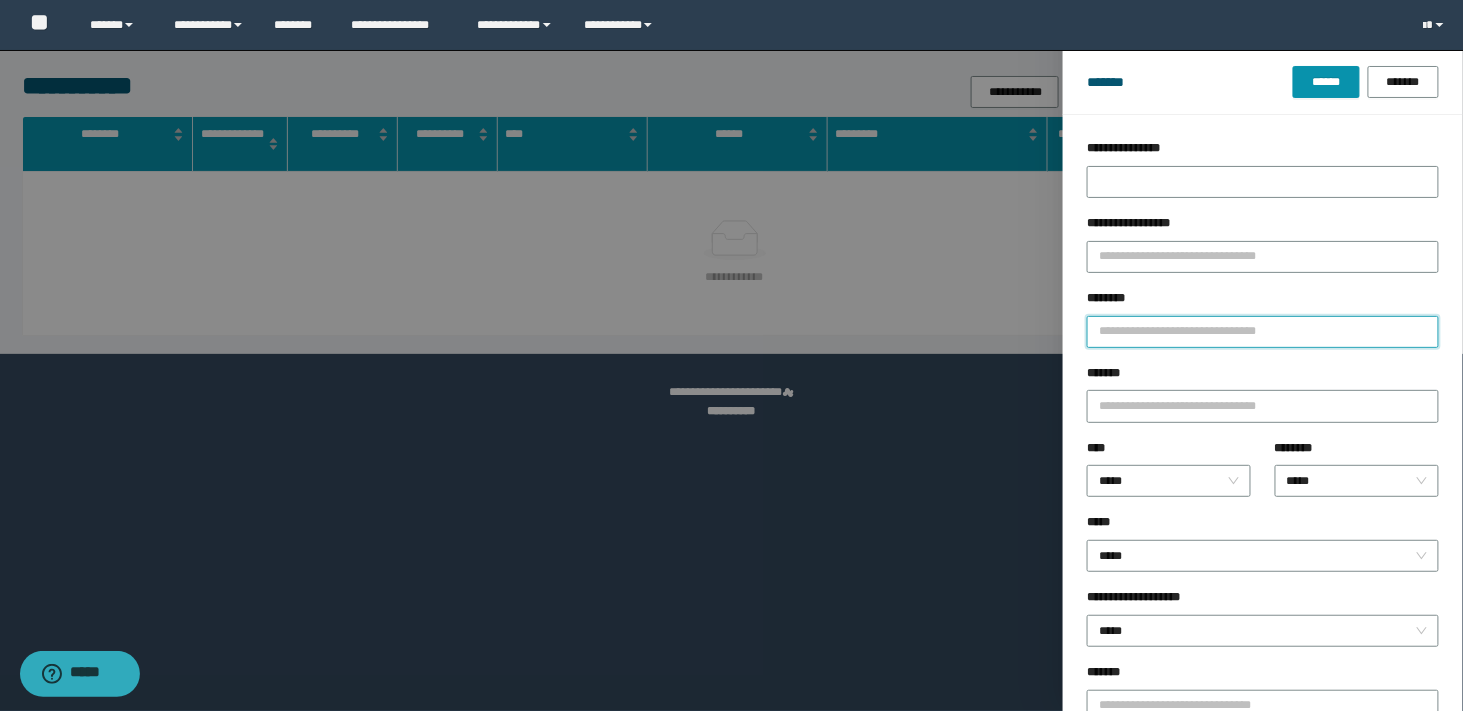 click on "********" at bounding box center [1263, 332] 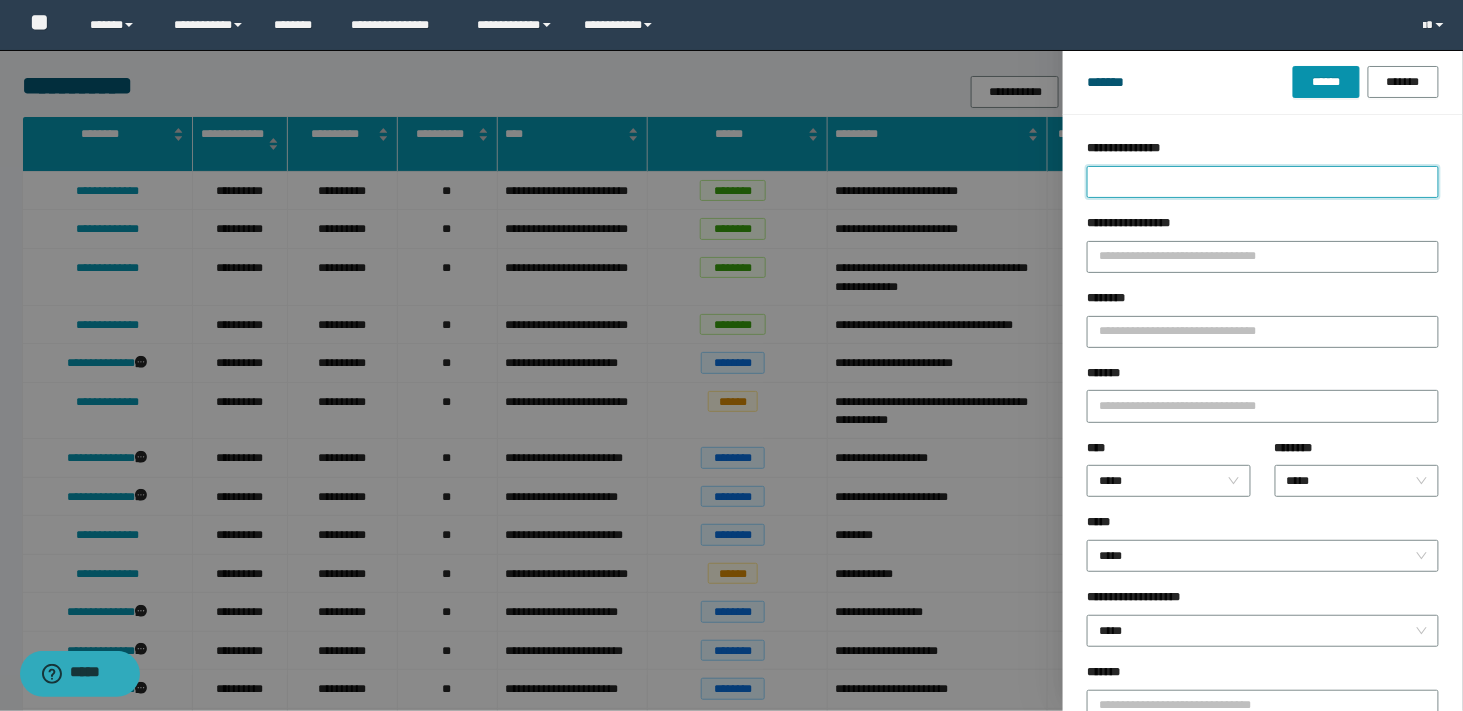 drag, startPoint x: 1096, startPoint y: 335, endPoint x: 1108, endPoint y: 183, distance: 152.47295 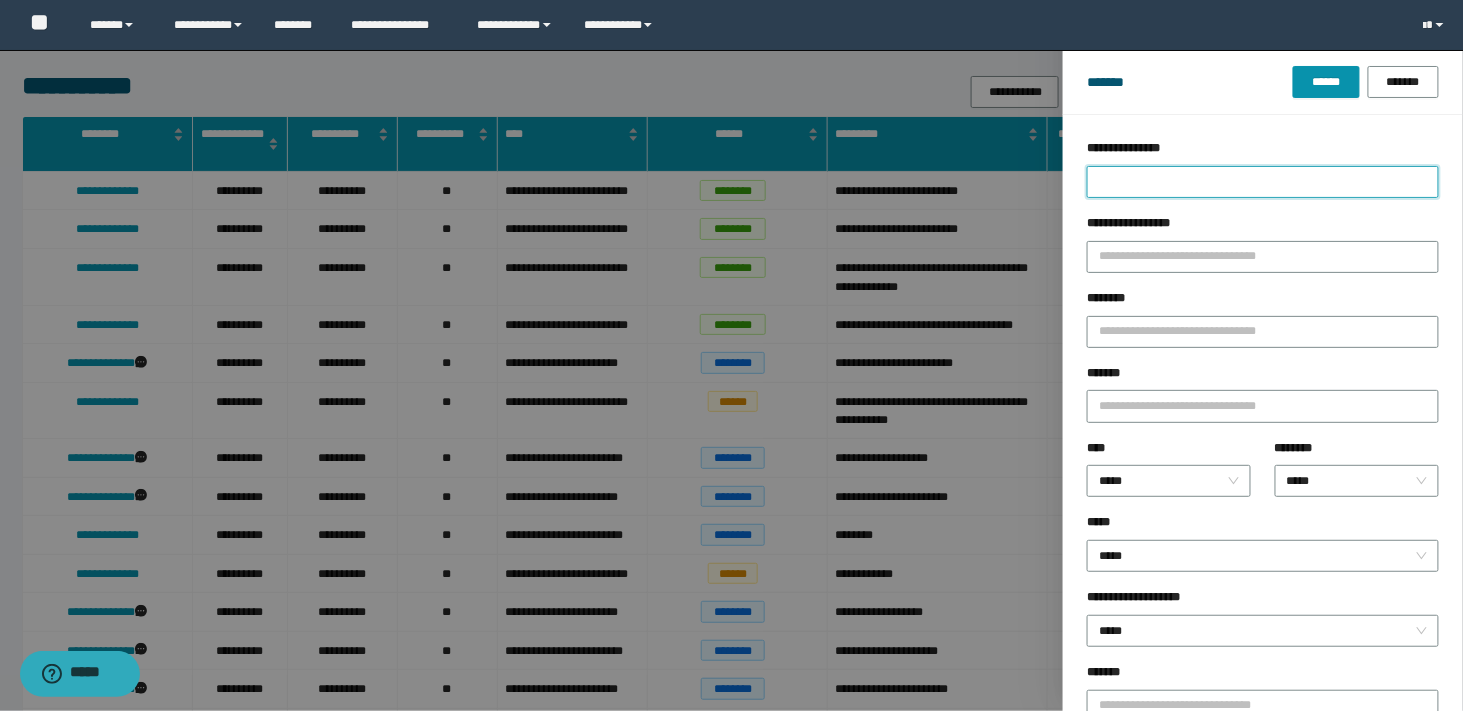 paste on "**********" 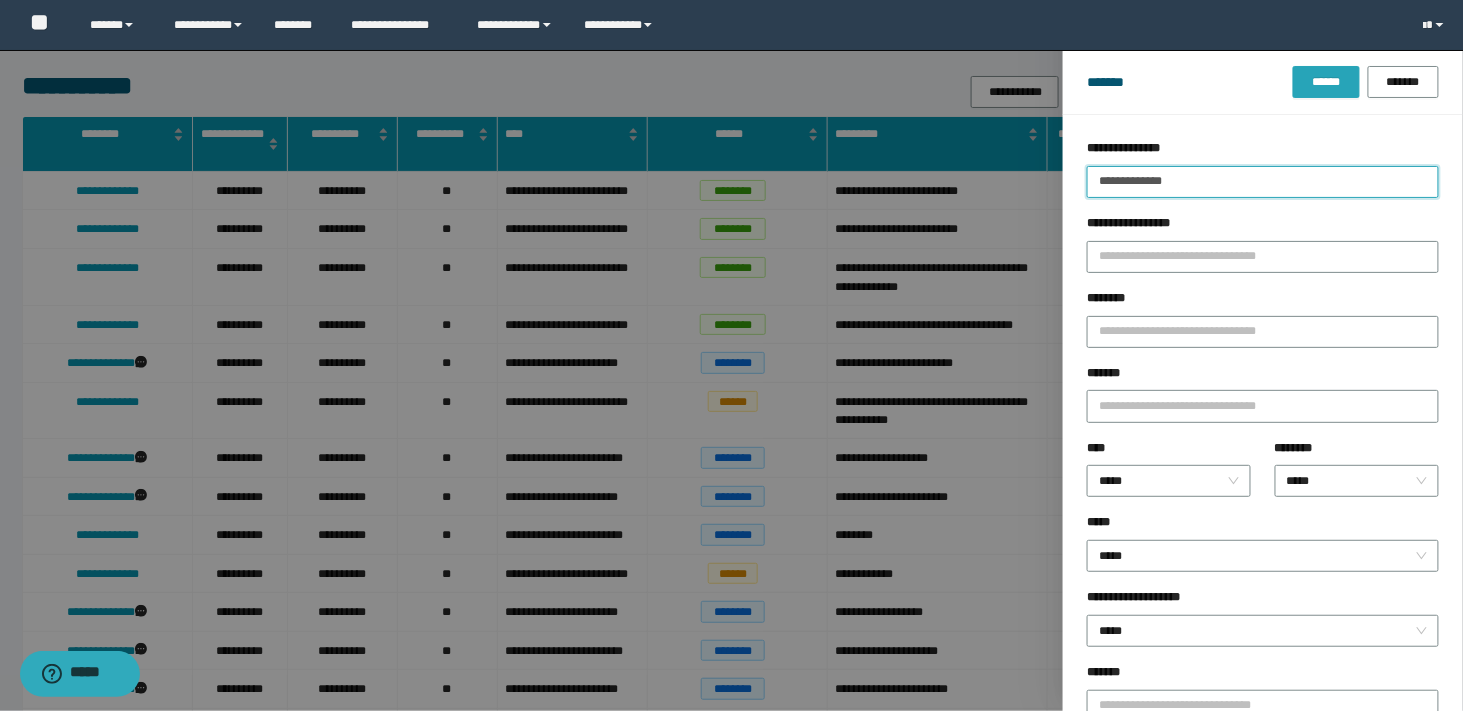 type on "**********" 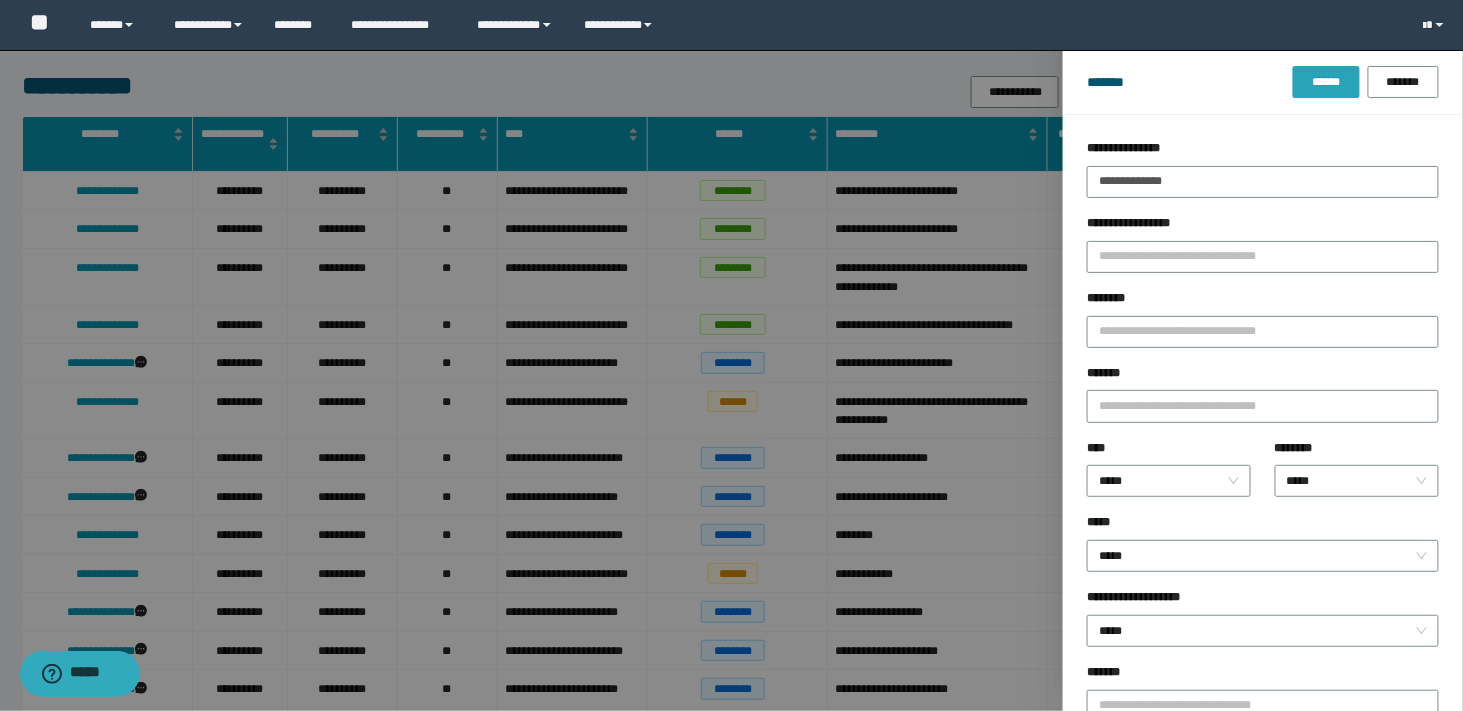 click on "******" at bounding box center (1326, 82) 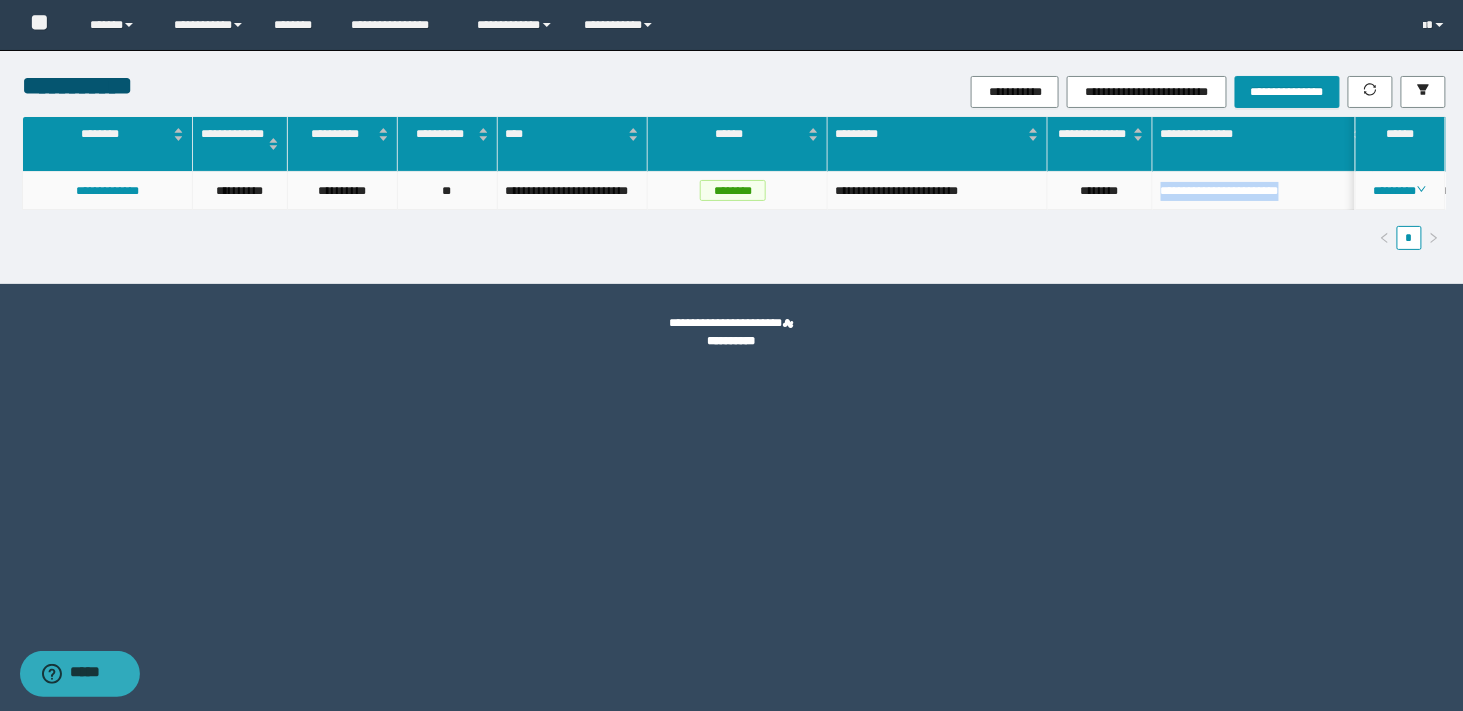 drag, startPoint x: 1296, startPoint y: 189, endPoint x: 1158, endPoint y: 188, distance: 138.00362 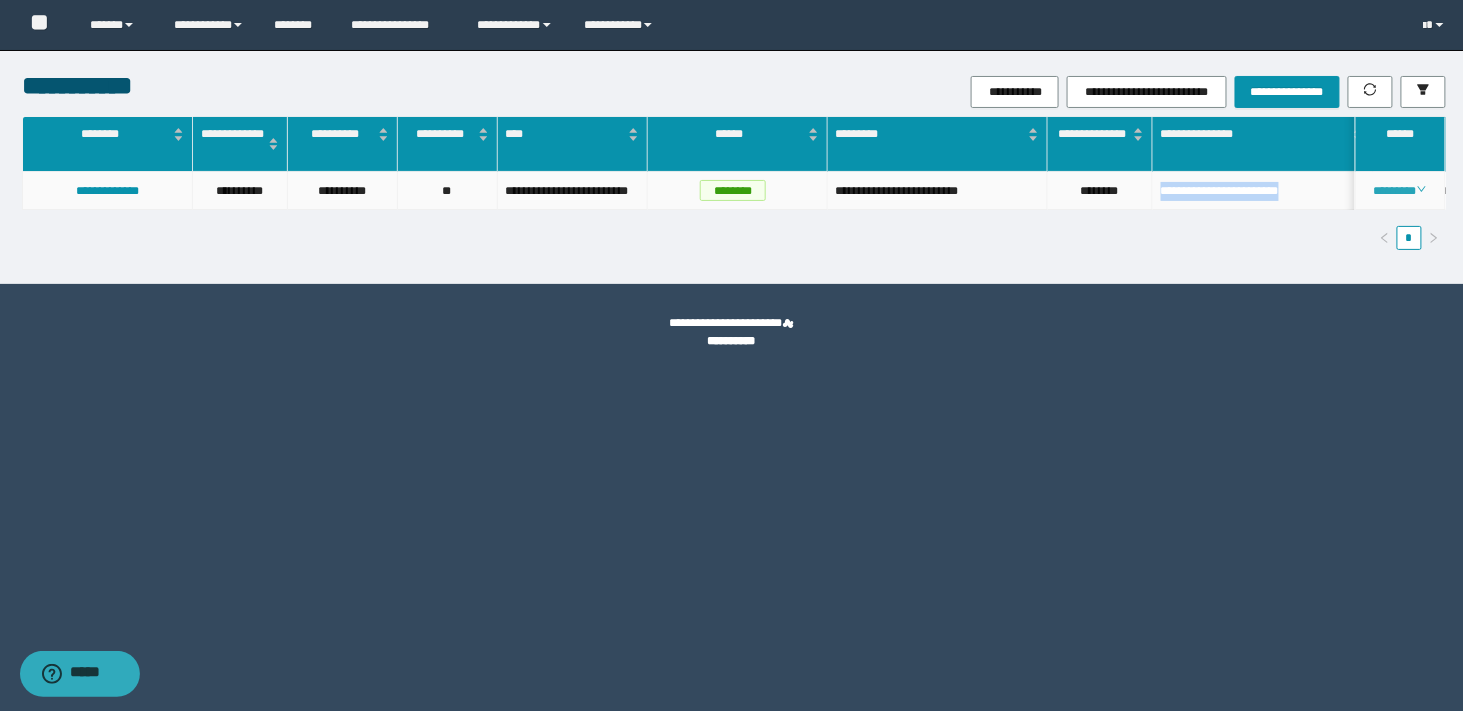 click at bounding box center [1422, 189] 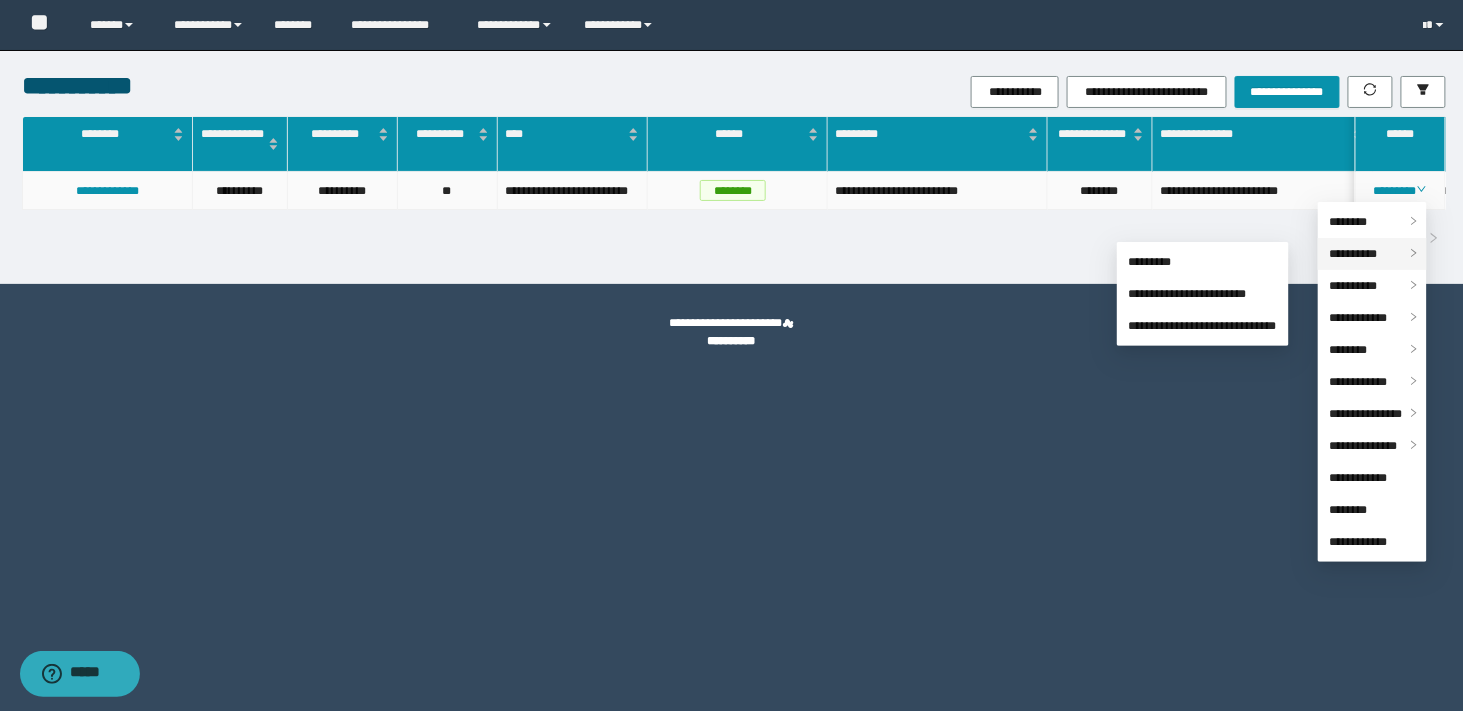 click on "**********" at bounding box center [1354, 254] 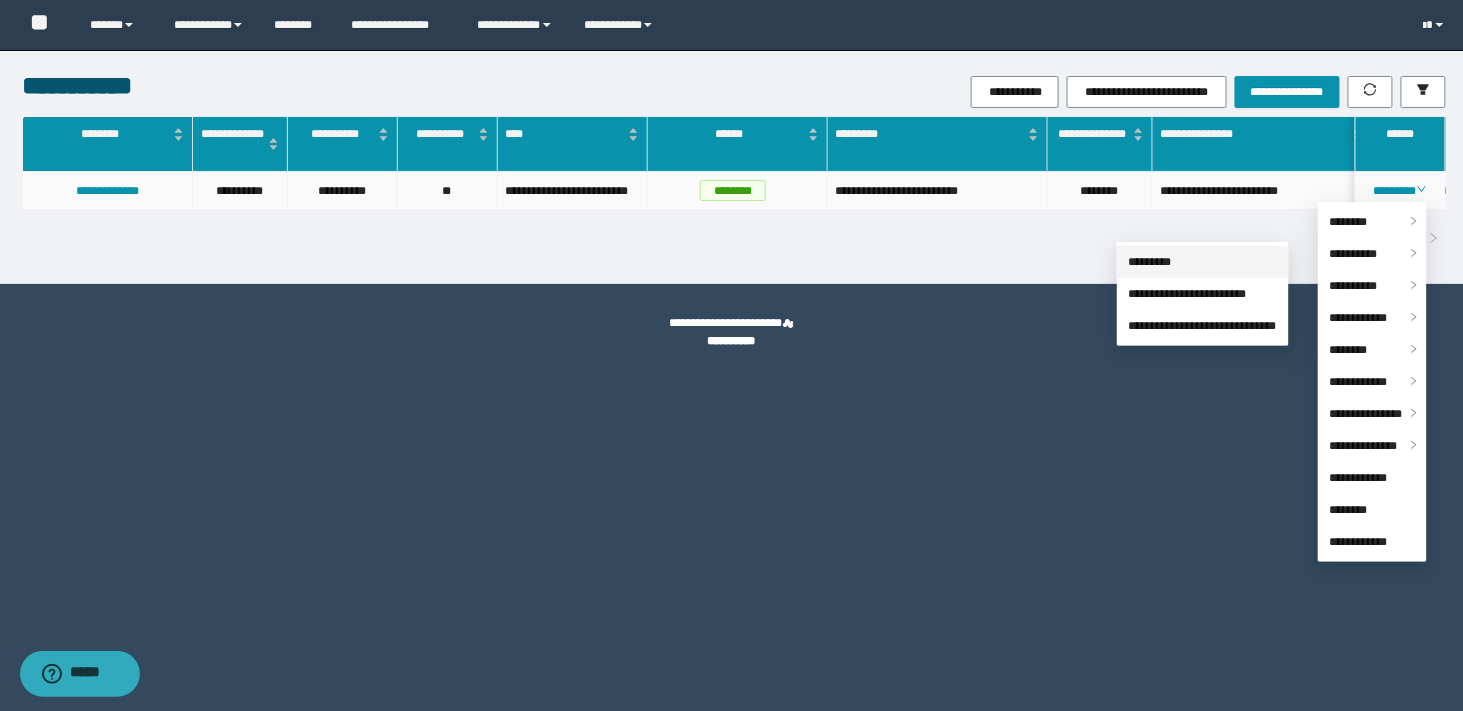 click on "*********" at bounding box center (1150, 262) 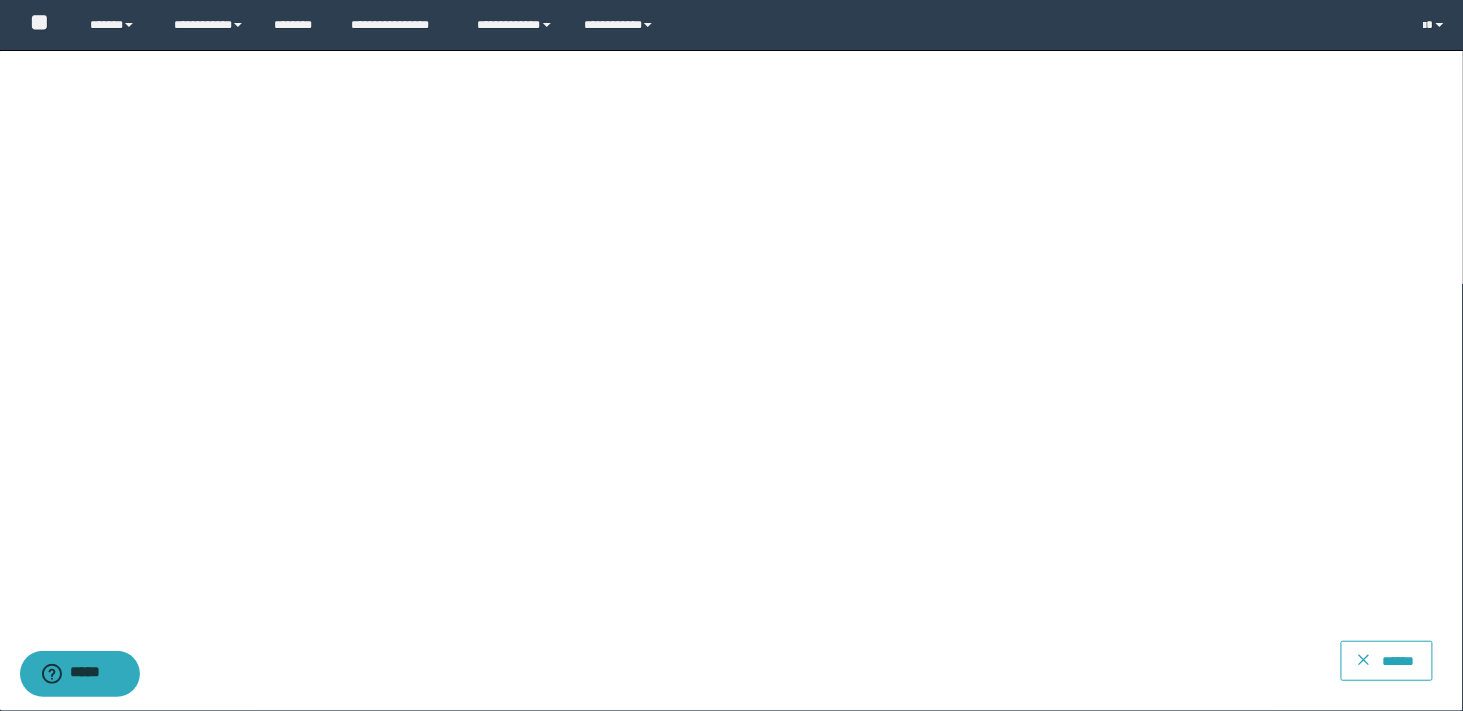 click on "******" at bounding box center [1398, 661] 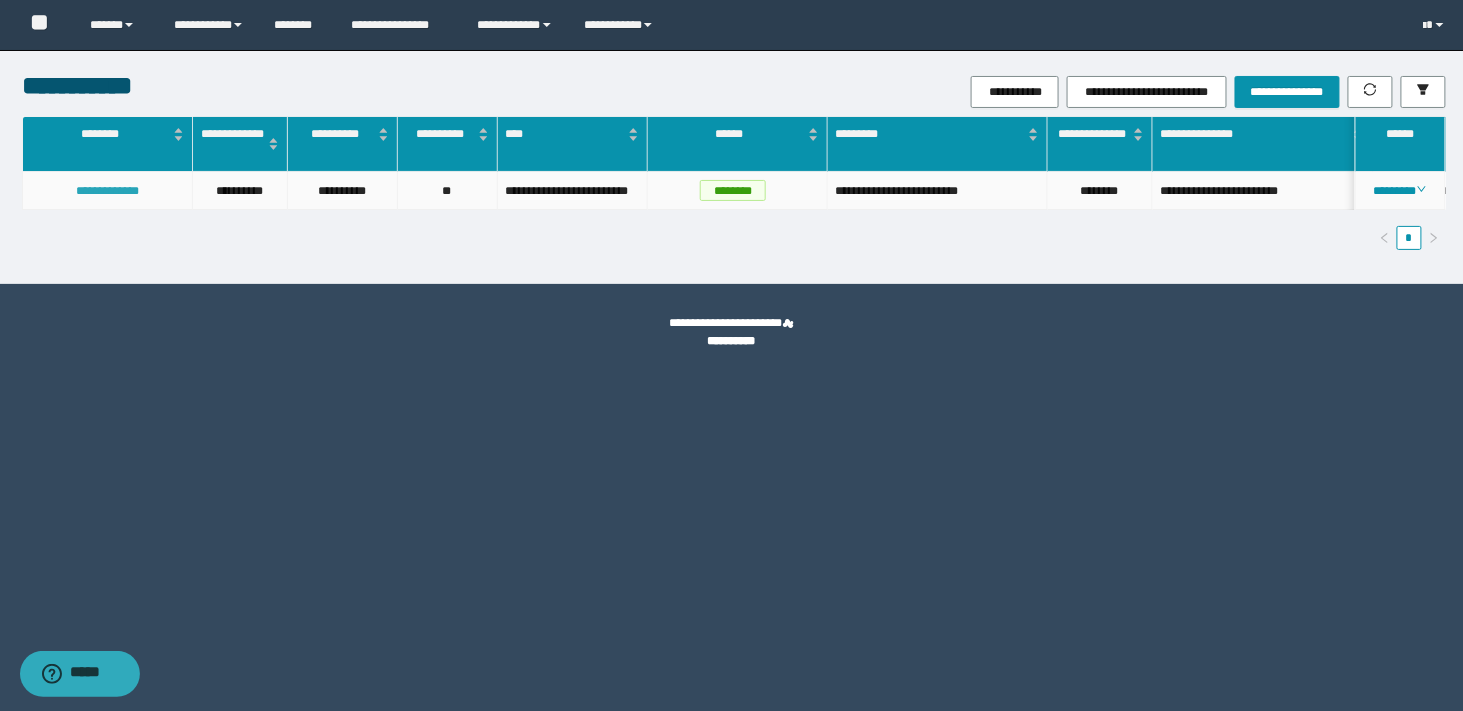 click on "**********" at bounding box center (107, 191) 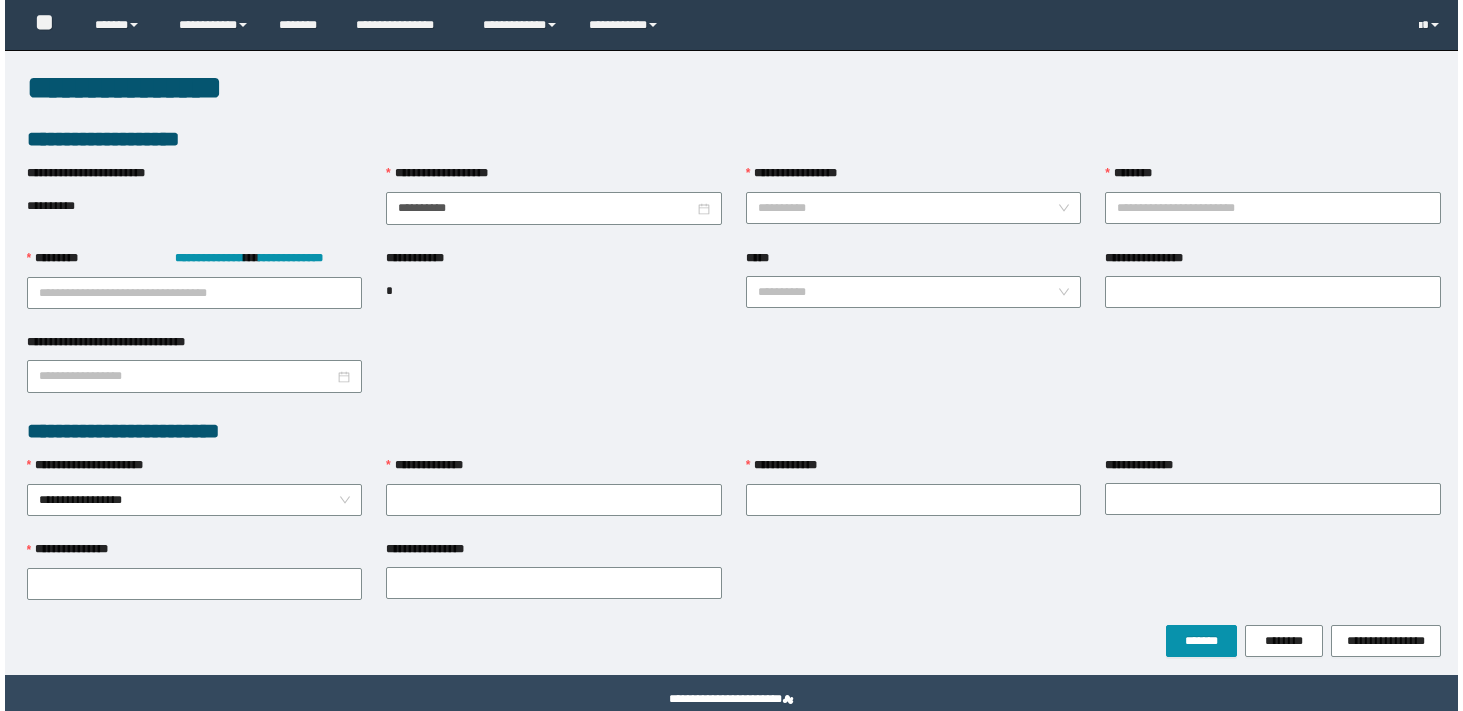 scroll, scrollTop: 0, scrollLeft: 0, axis: both 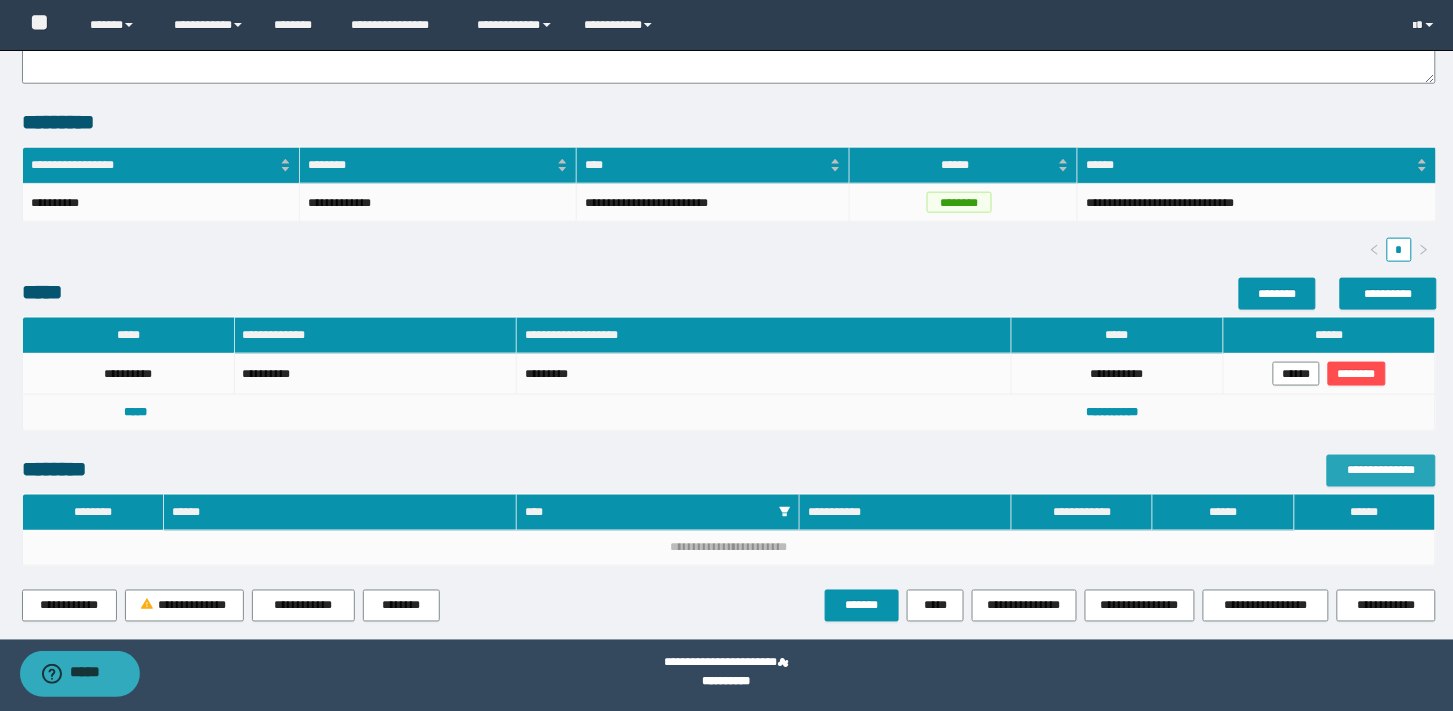 click on "**********" at bounding box center (1381, 471) 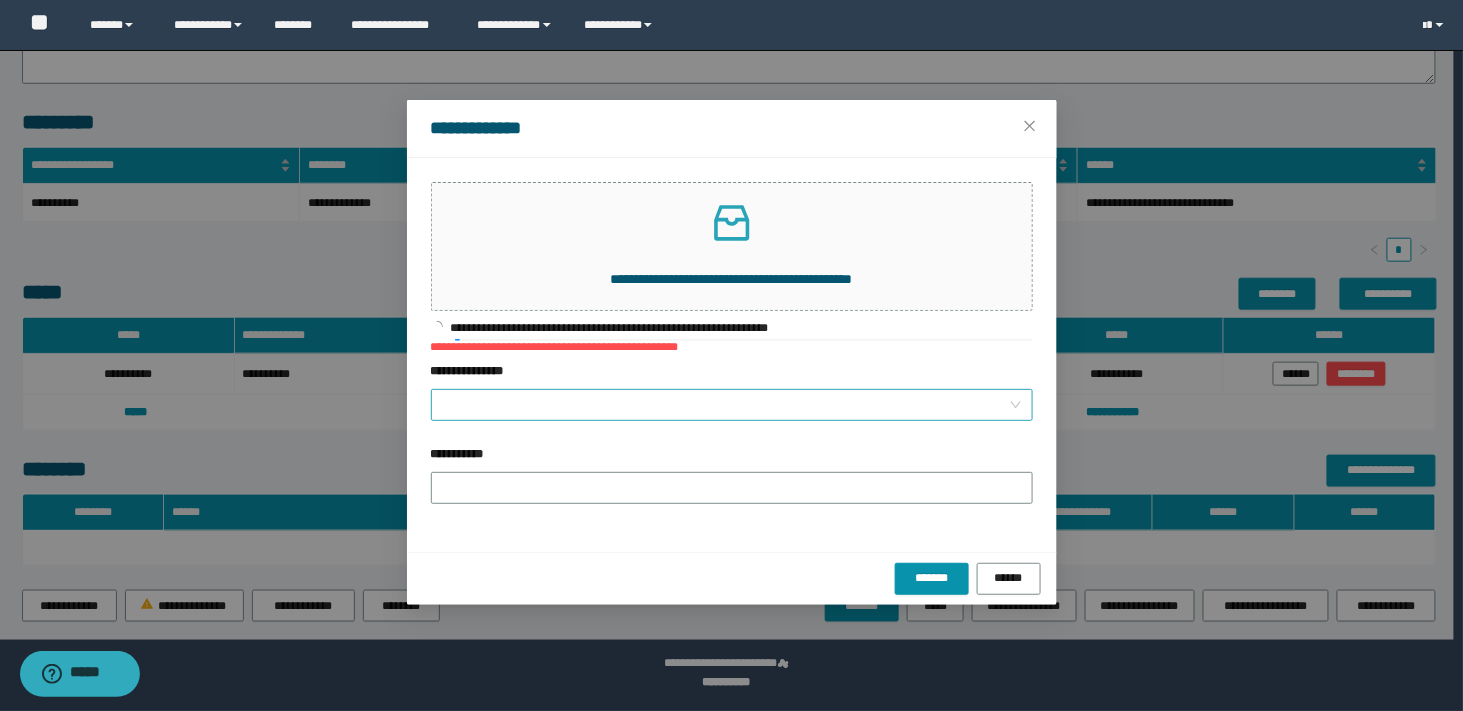 click at bounding box center (732, 405) 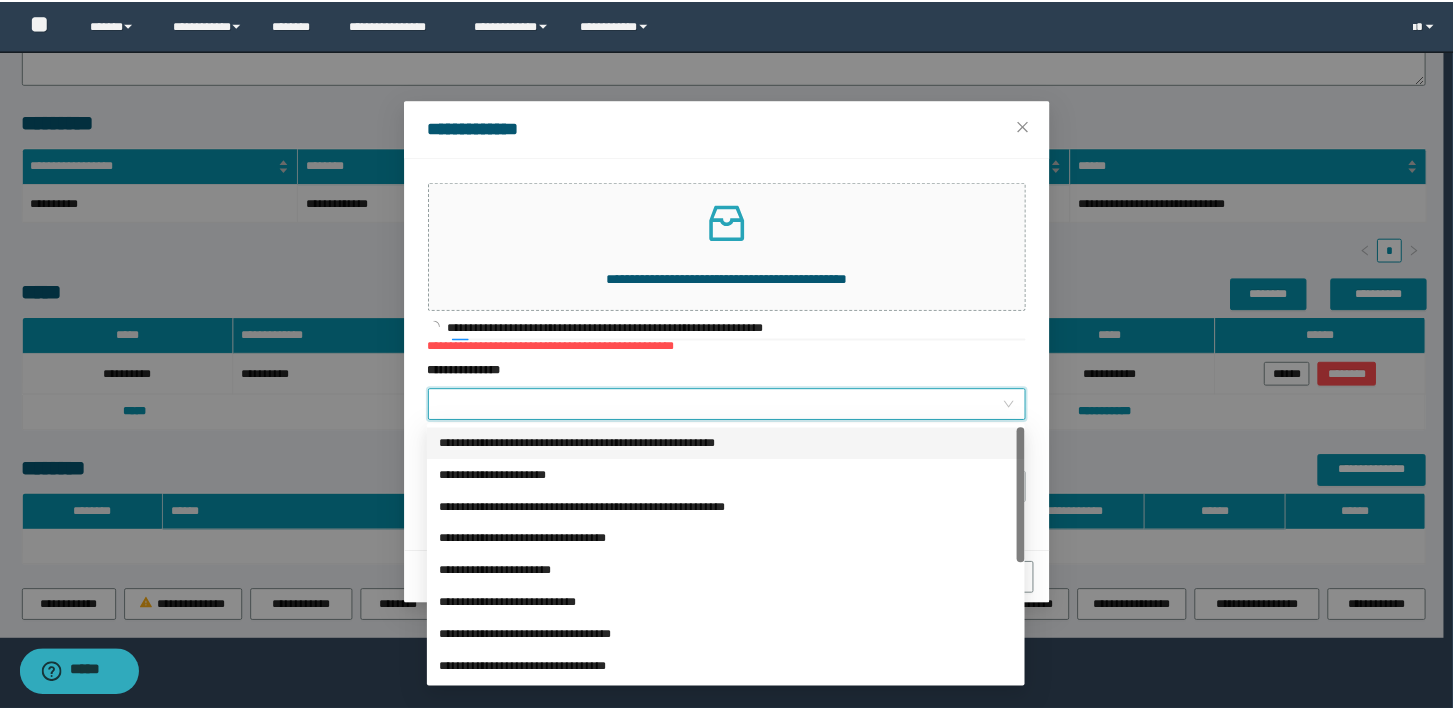 scroll, scrollTop: 200, scrollLeft: 0, axis: vertical 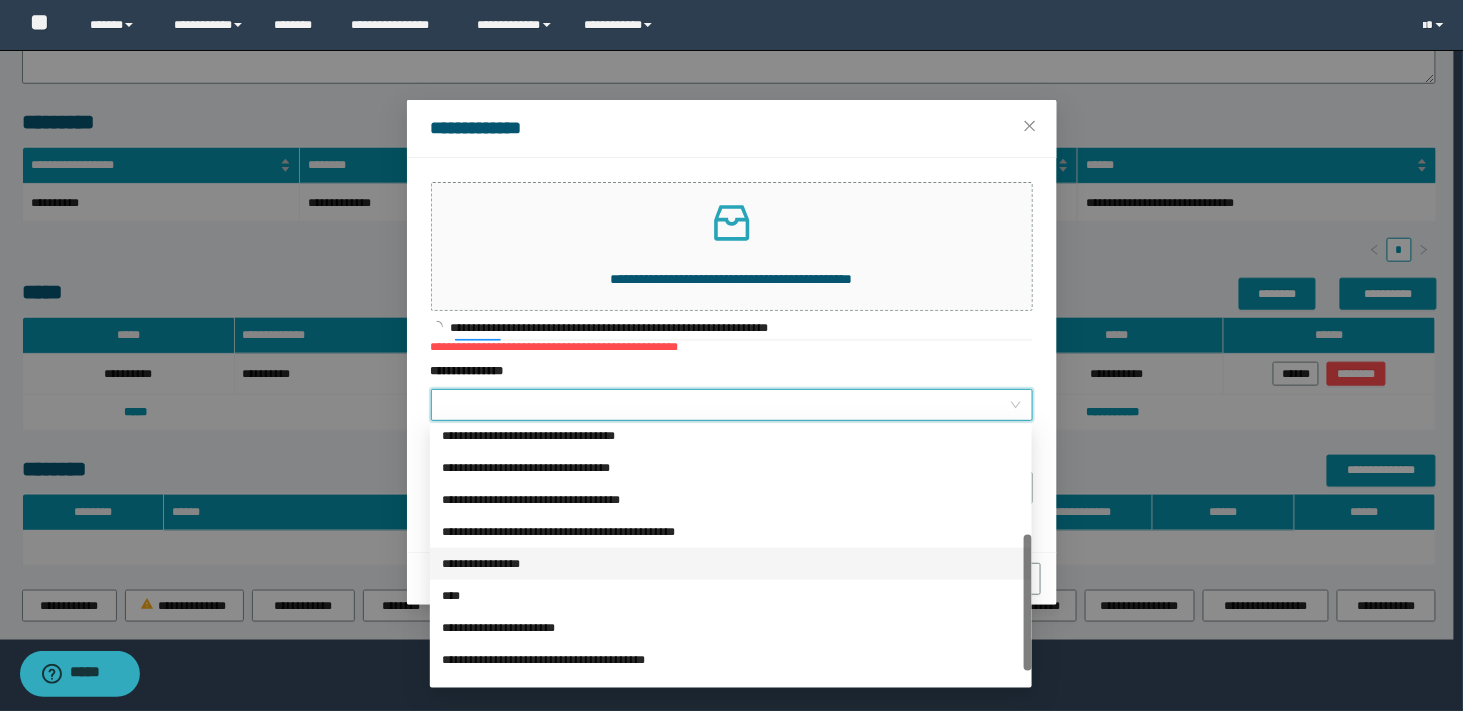 click on "**********" at bounding box center (731, 564) 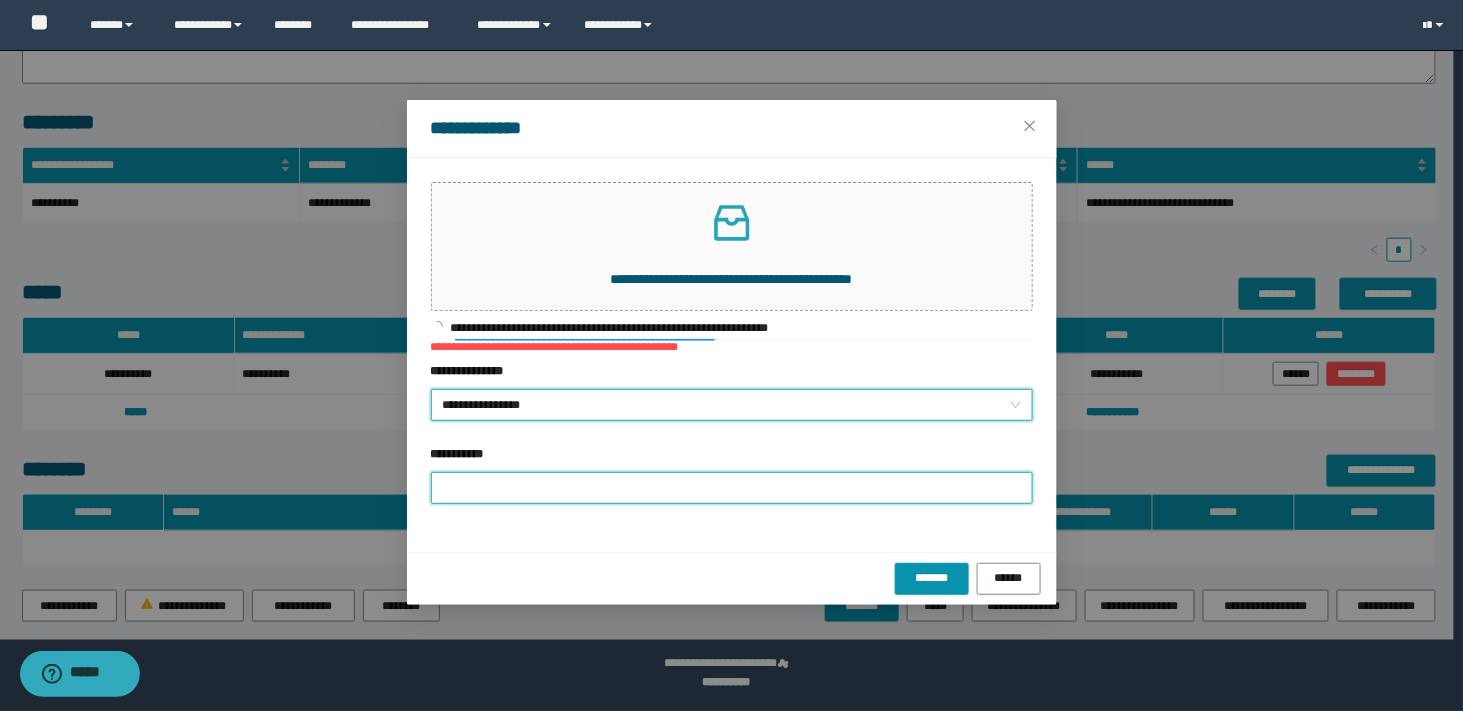 click on "**********" at bounding box center [732, 488] 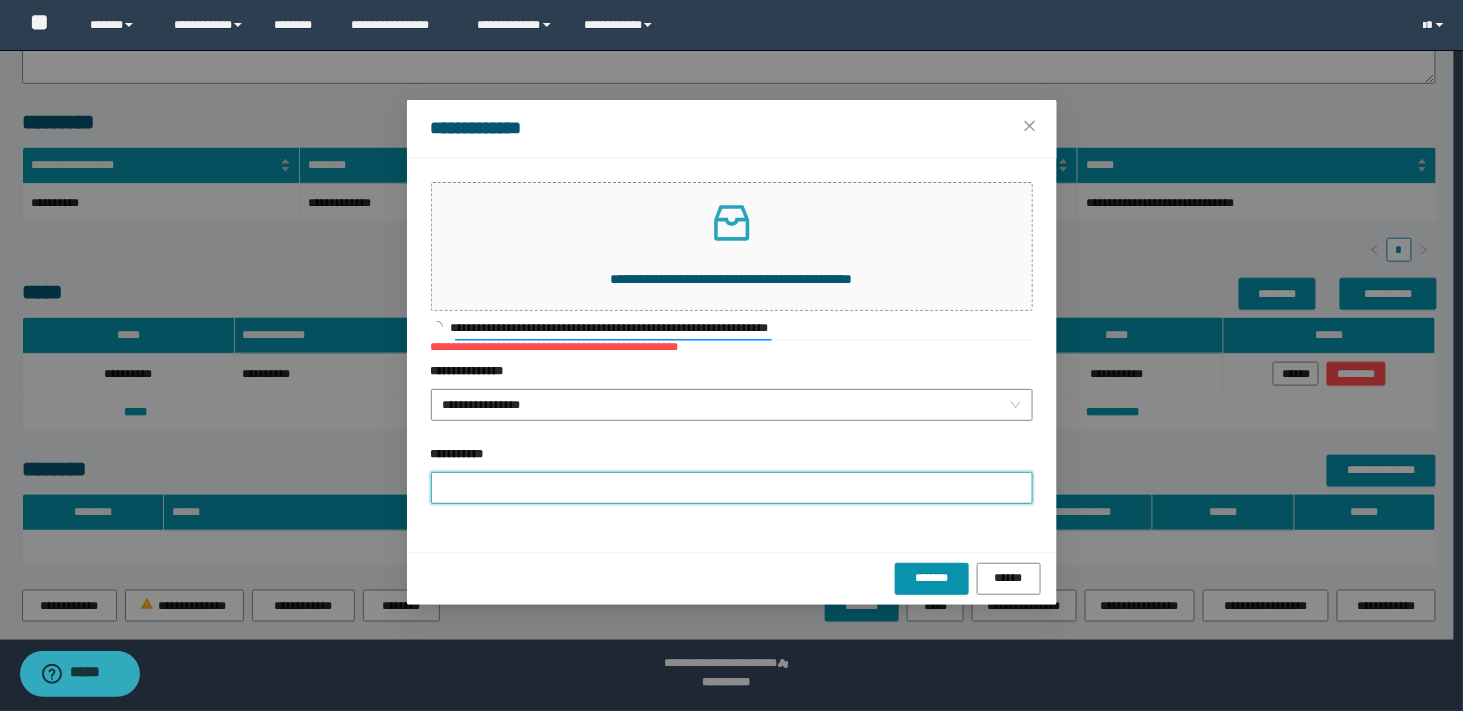 type on "**********" 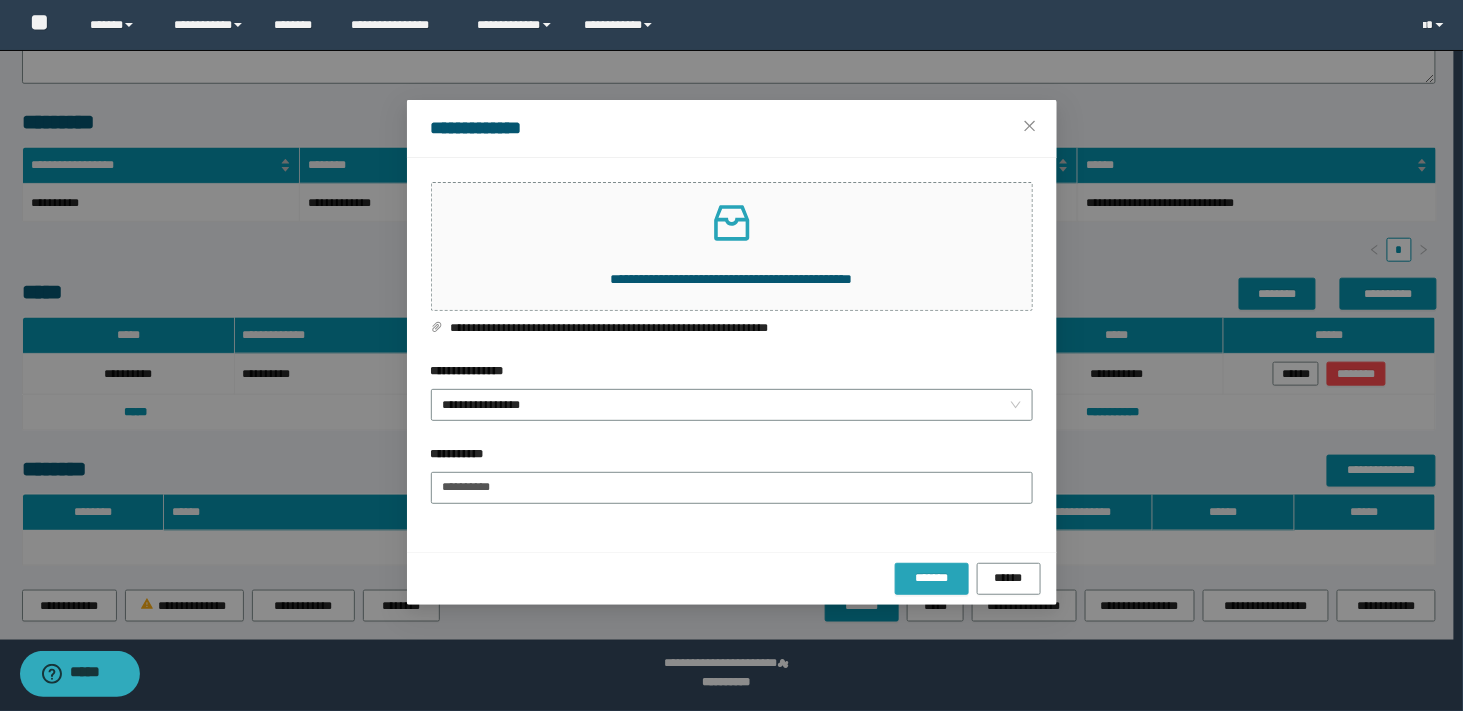 click on "*******" at bounding box center [932, 578] 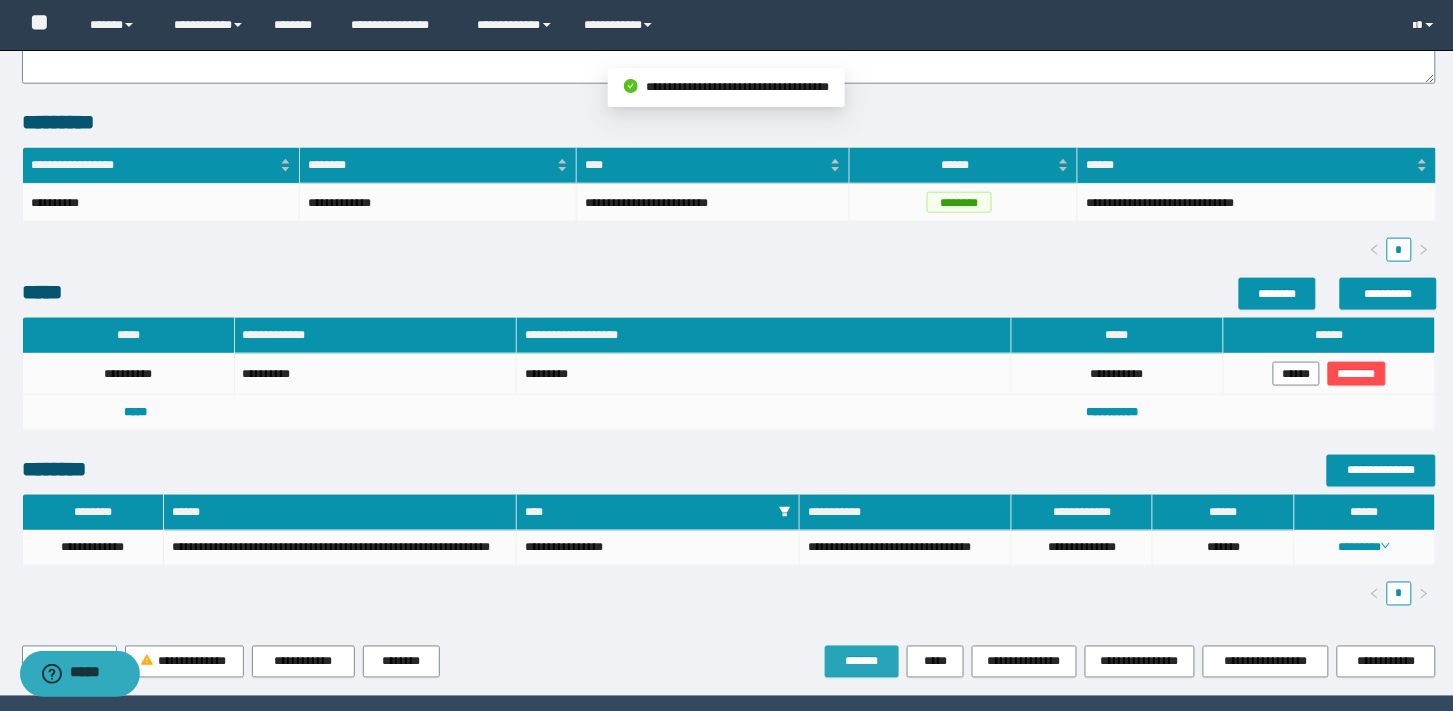click on "*******" at bounding box center (862, 662) 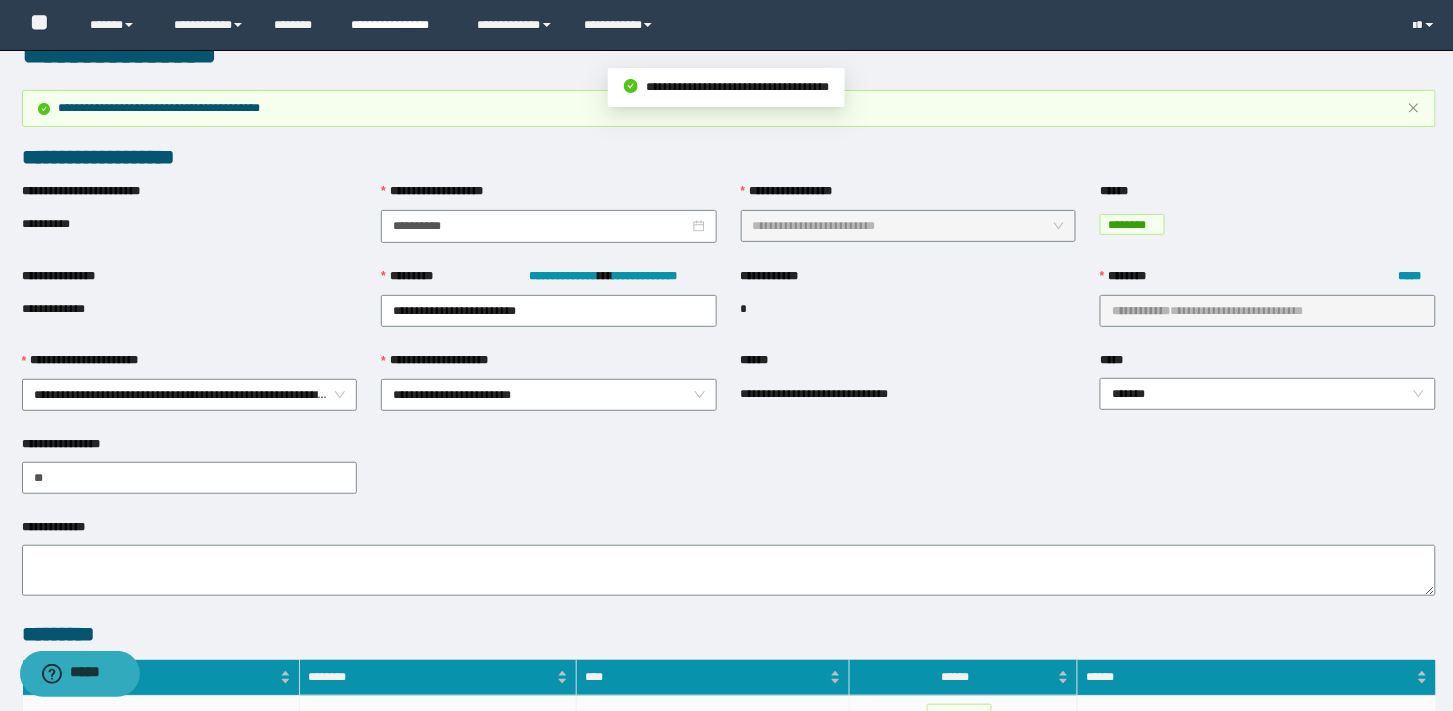 scroll, scrollTop: 0, scrollLeft: 0, axis: both 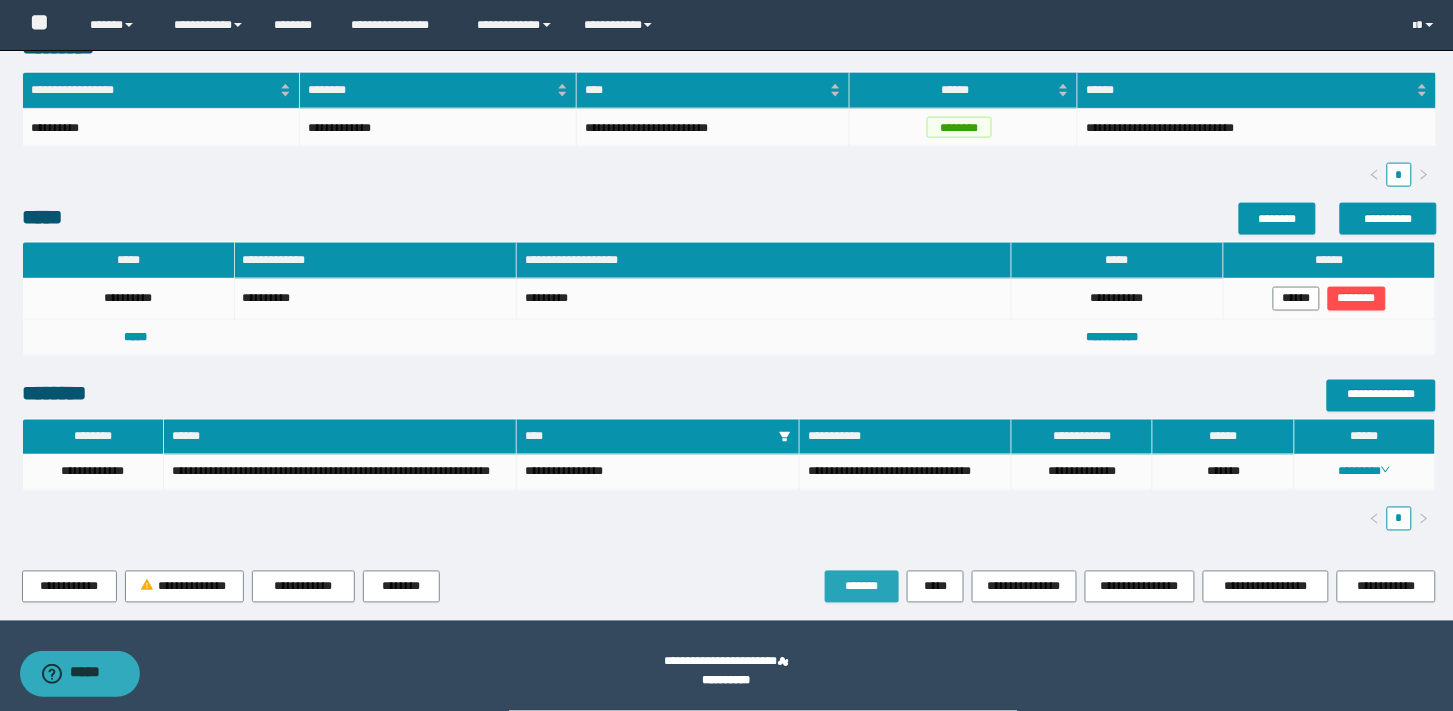 click on "*******" at bounding box center (862, 587) 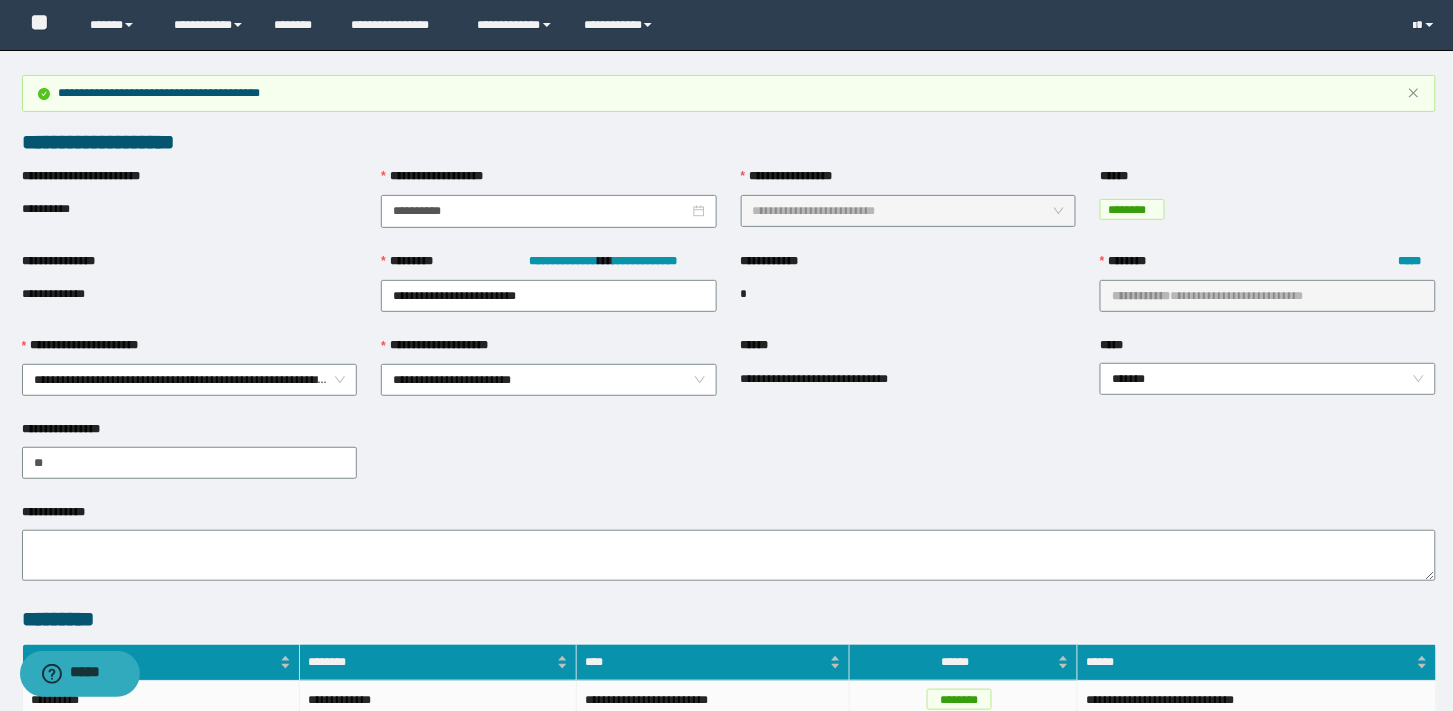 scroll, scrollTop: 0, scrollLeft: 0, axis: both 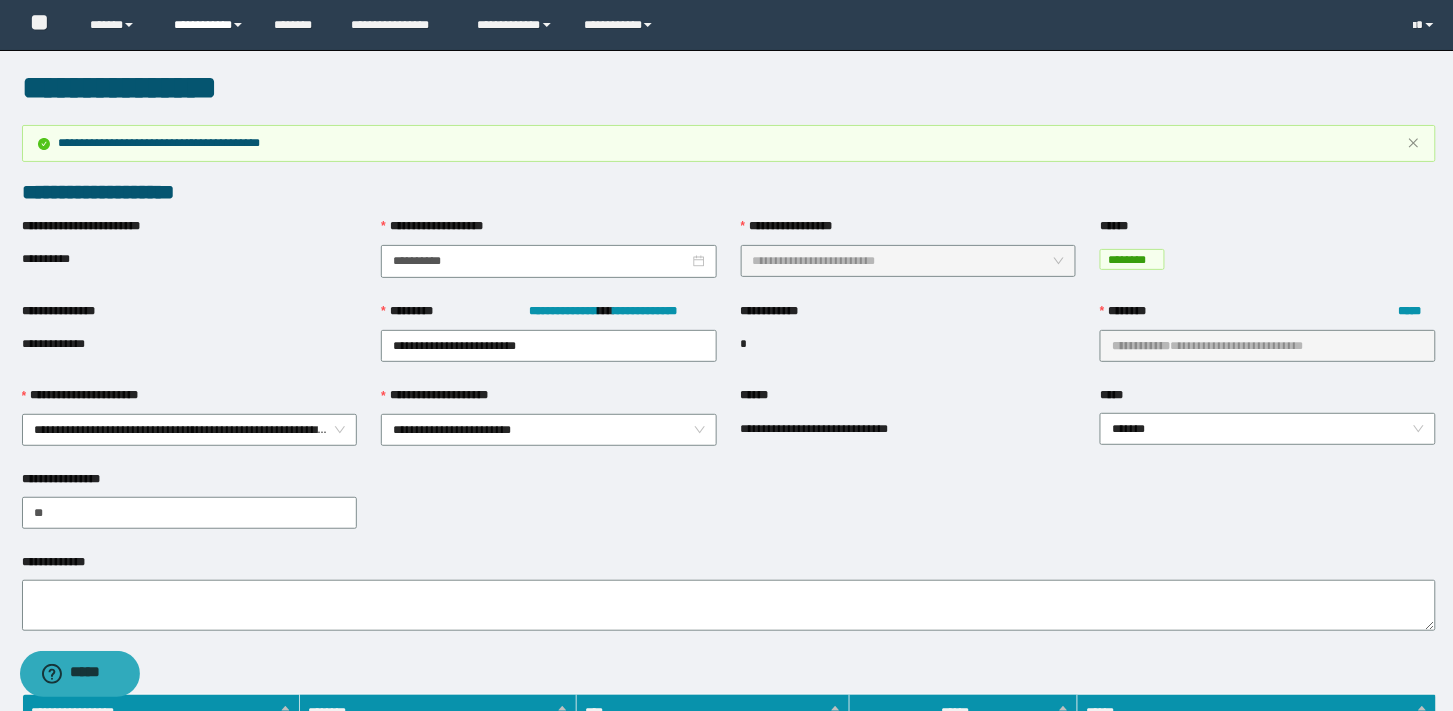 click on "**********" at bounding box center [117, 25] 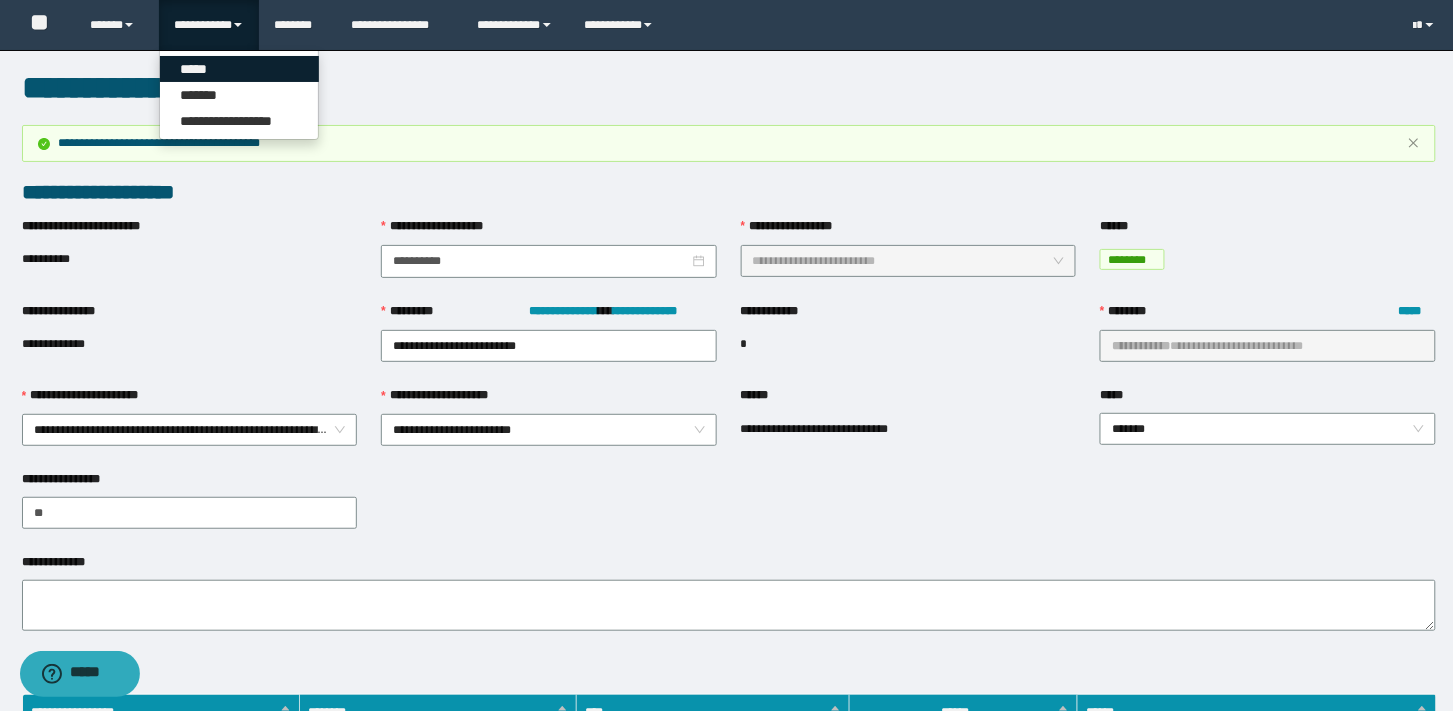 click on "*****" at bounding box center [239, 69] 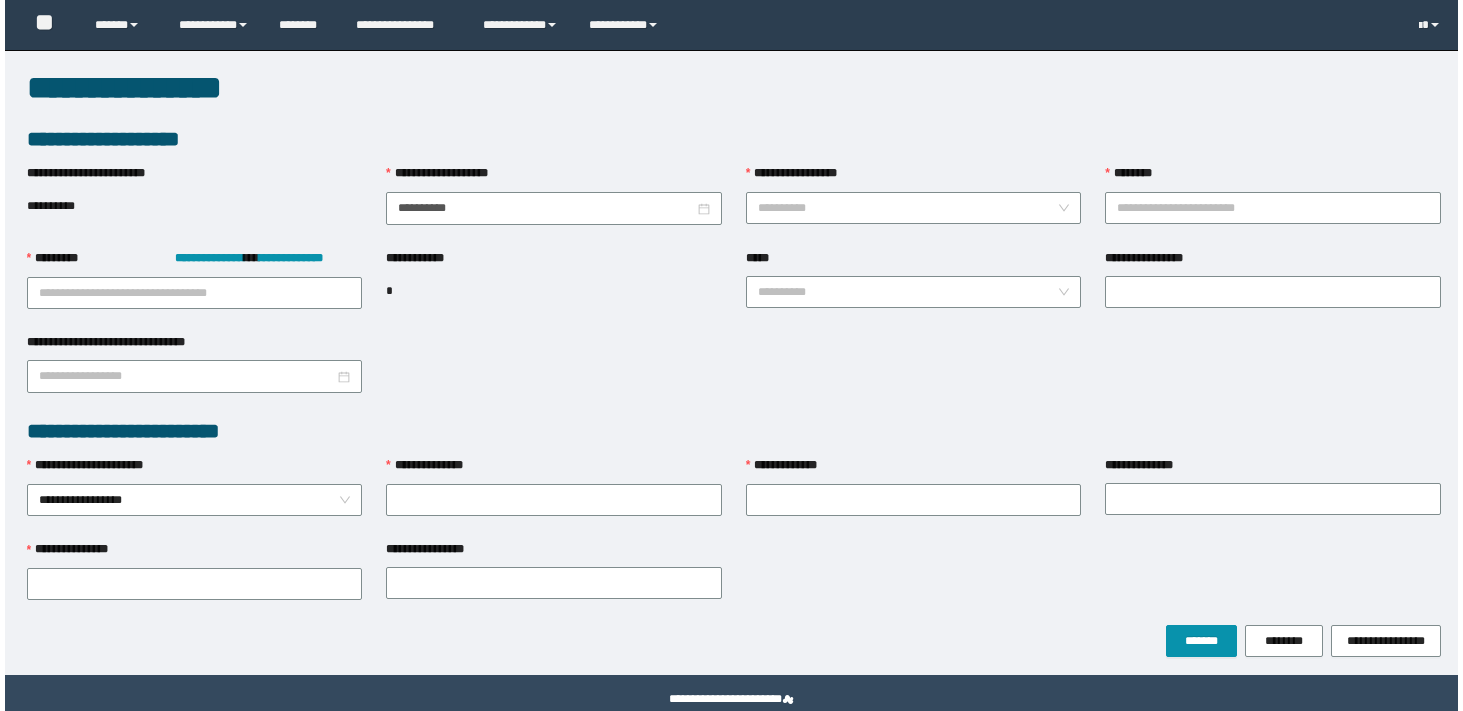 scroll, scrollTop: 0, scrollLeft: 0, axis: both 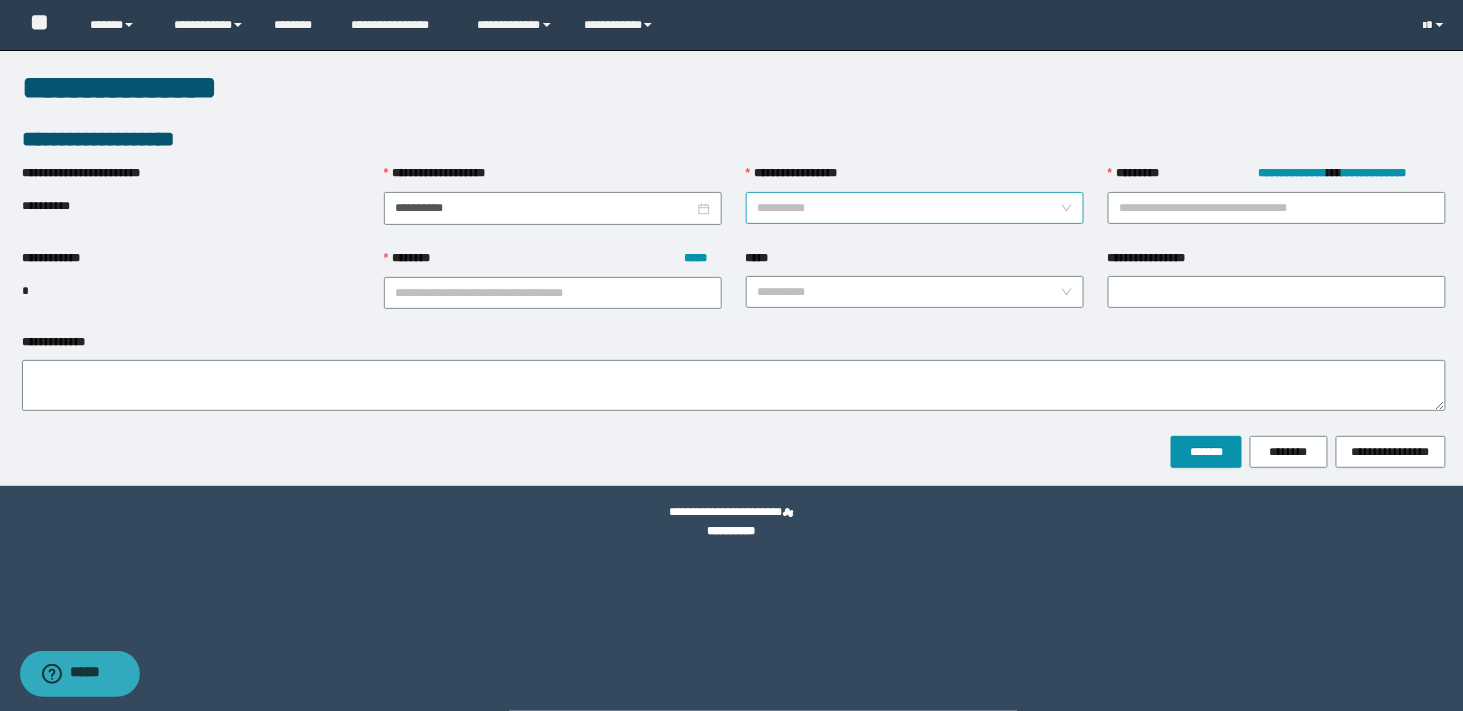 click on "**********" at bounding box center (915, 208) 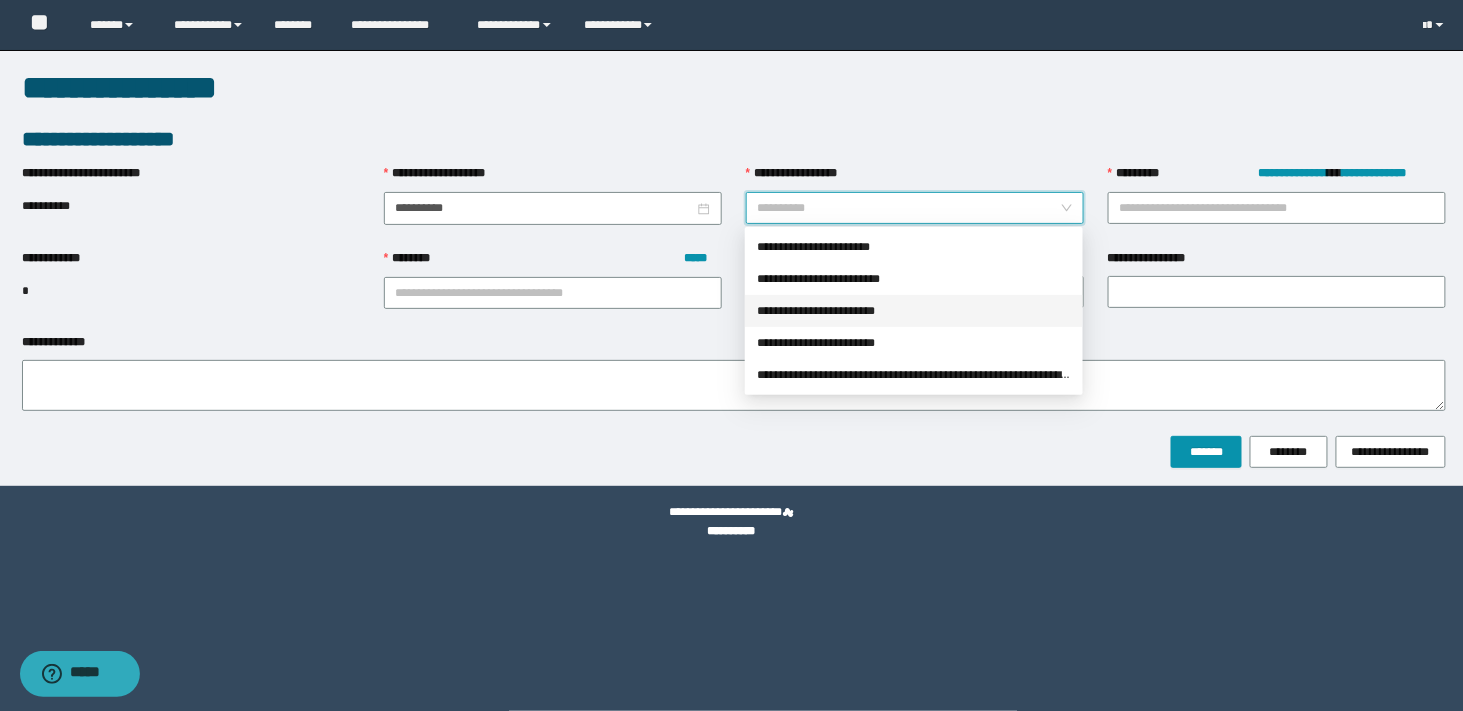 click on "**********" at bounding box center [914, 311] 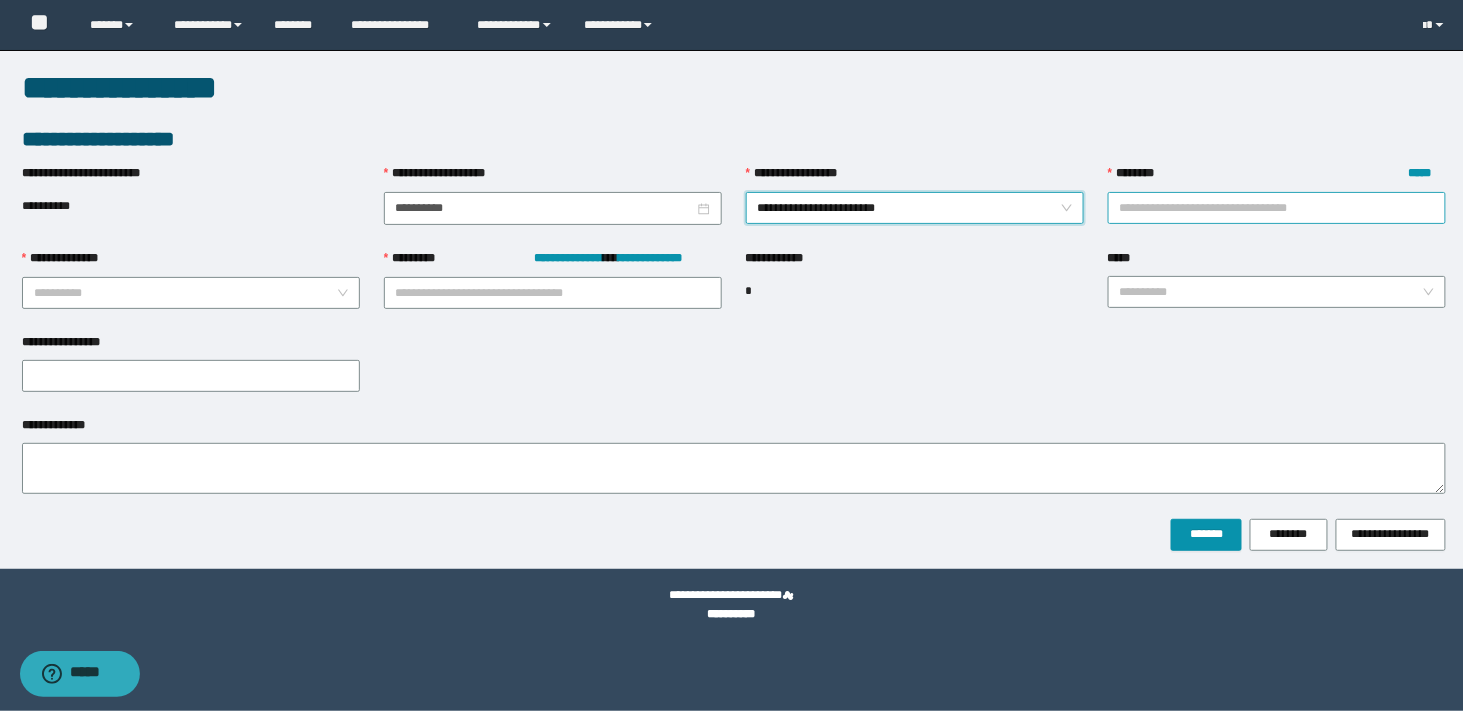 click on "******** *****" at bounding box center (1277, 208) 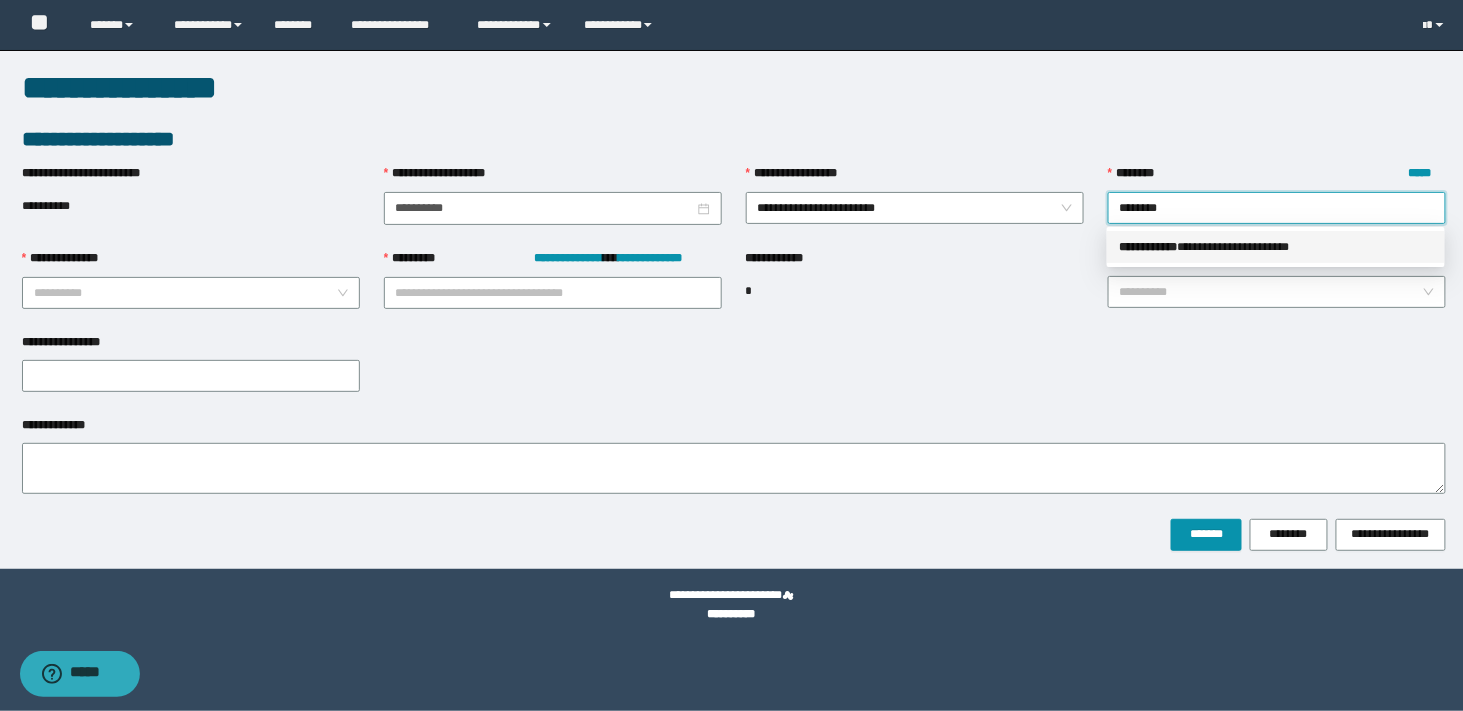 click on "**********" at bounding box center (0, 0) 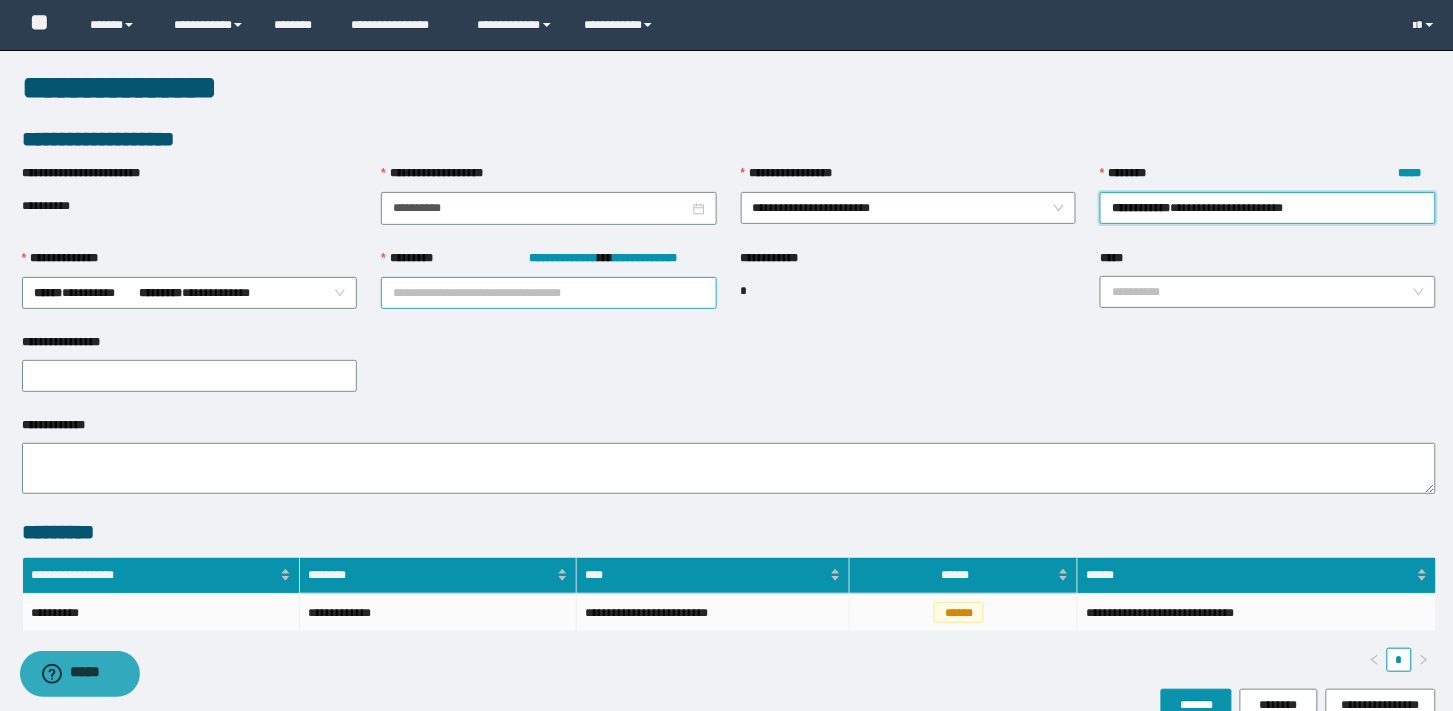 click on "**********" at bounding box center (549, 293) 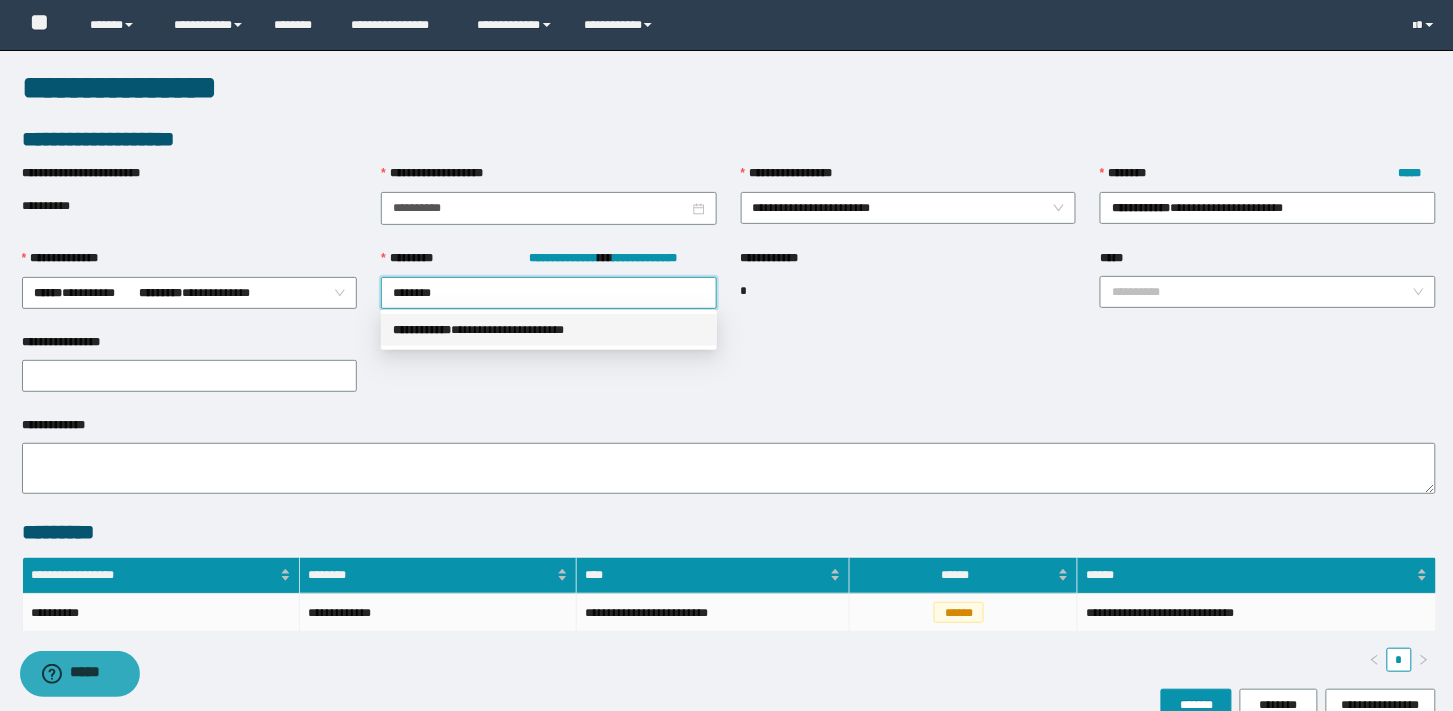 click on "**********" at bounding box center (0, 0) 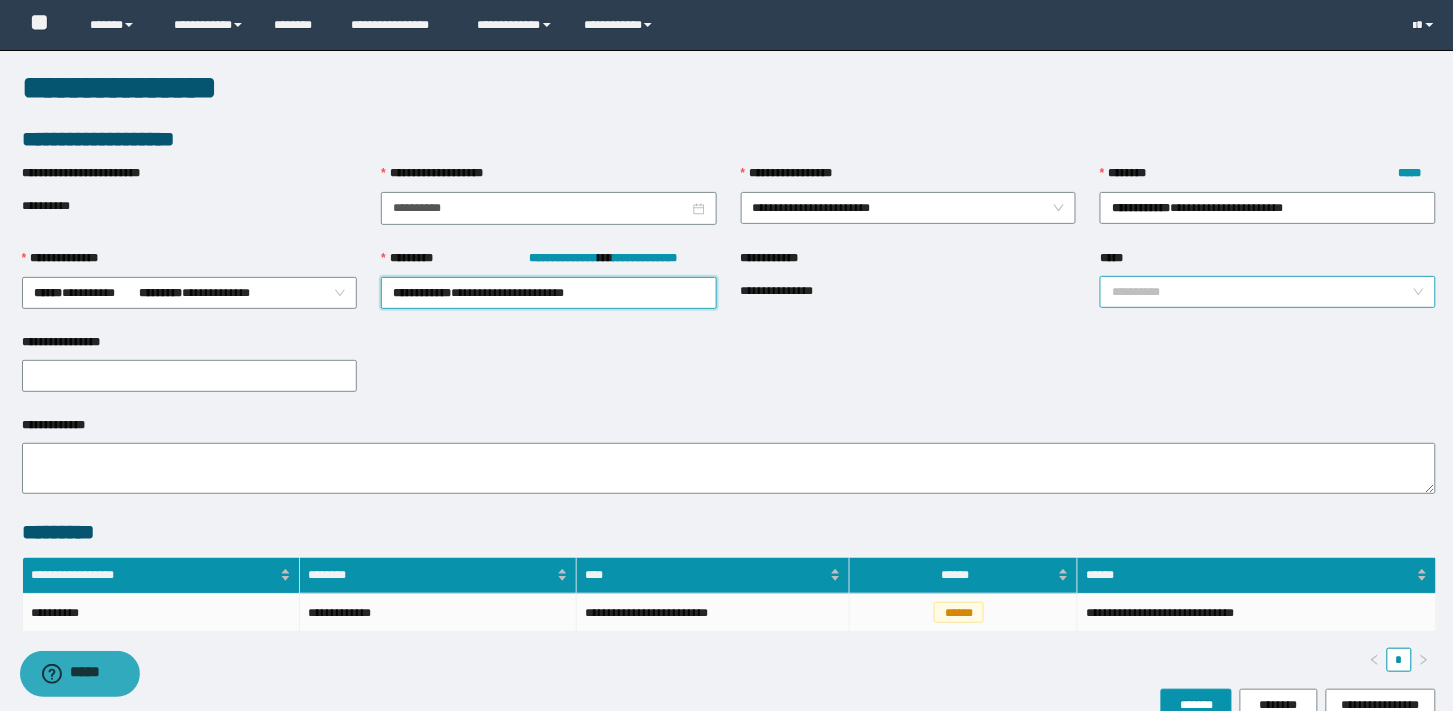 click on "*****" at bounding box center (1262, 292) 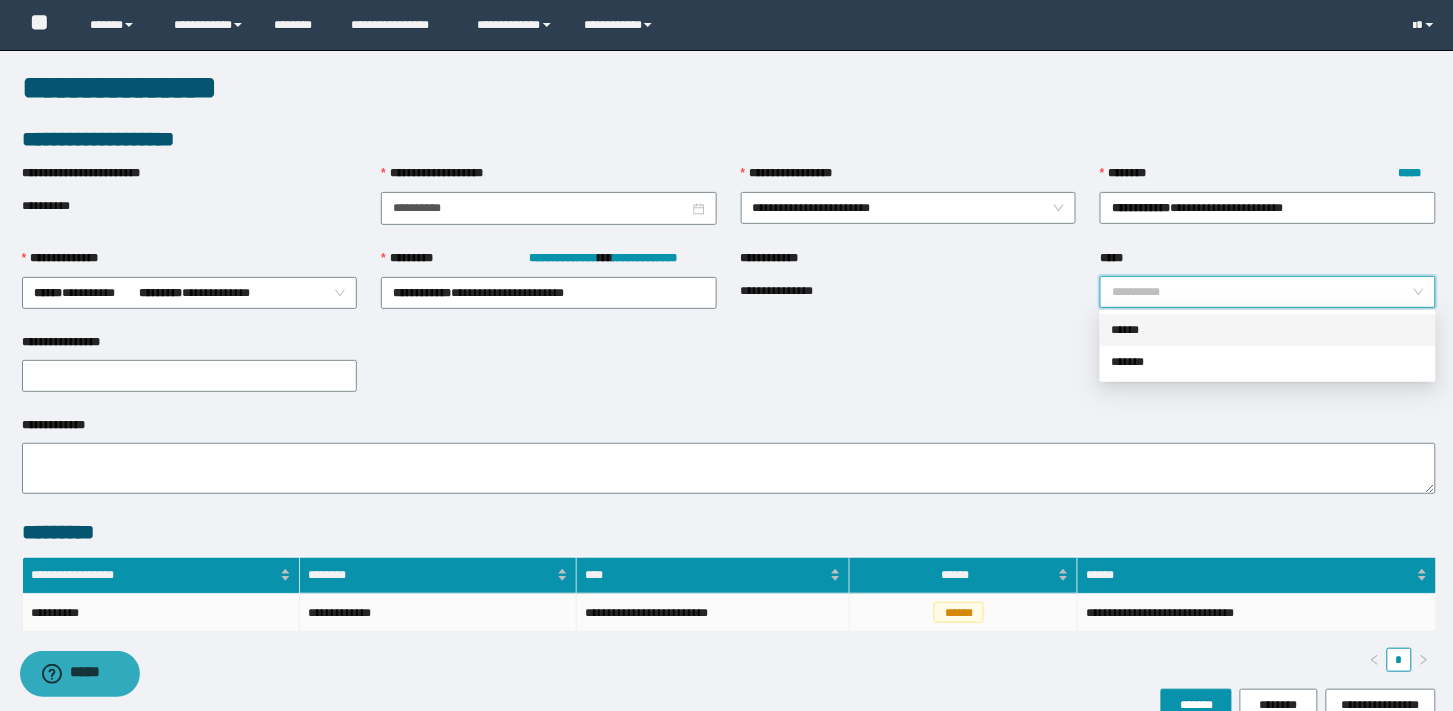 click on "******" at bounding box center (0, 0) 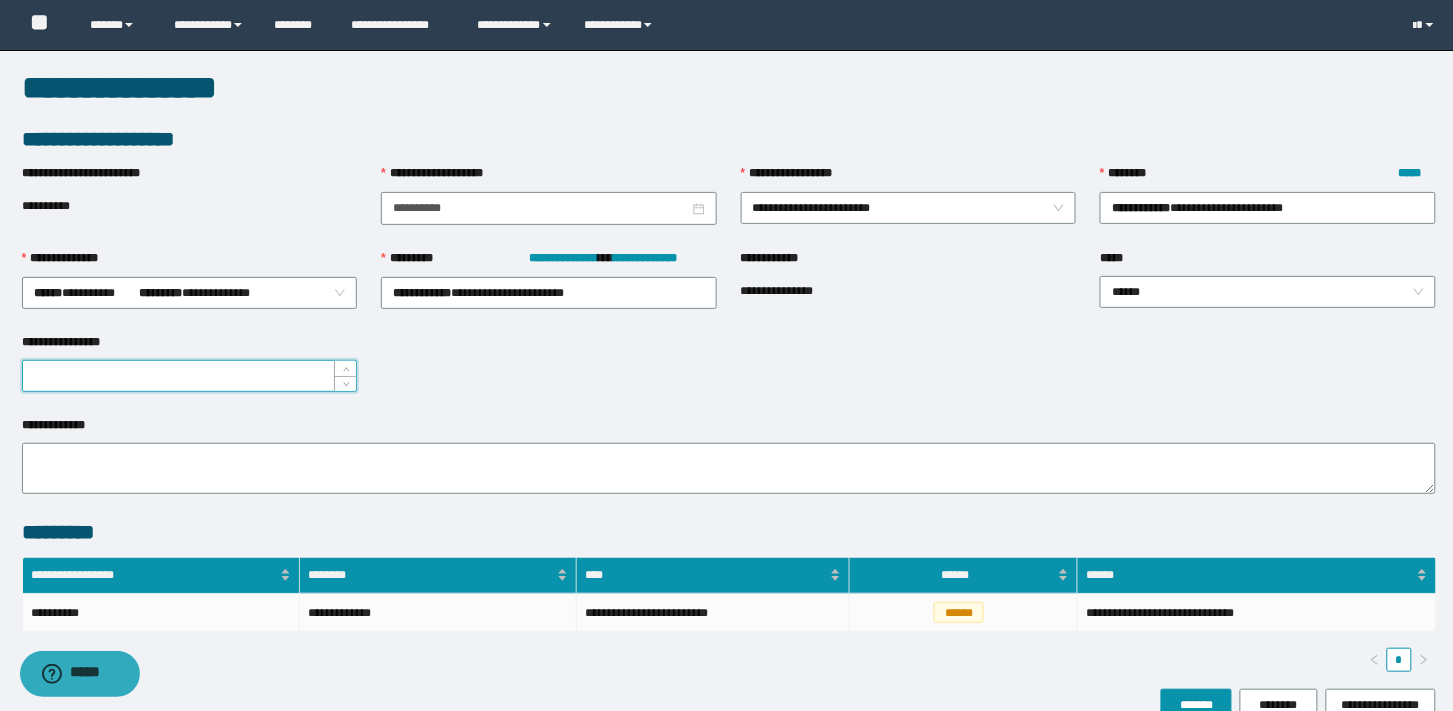 click on "**********" at bounding box center (190, 376) 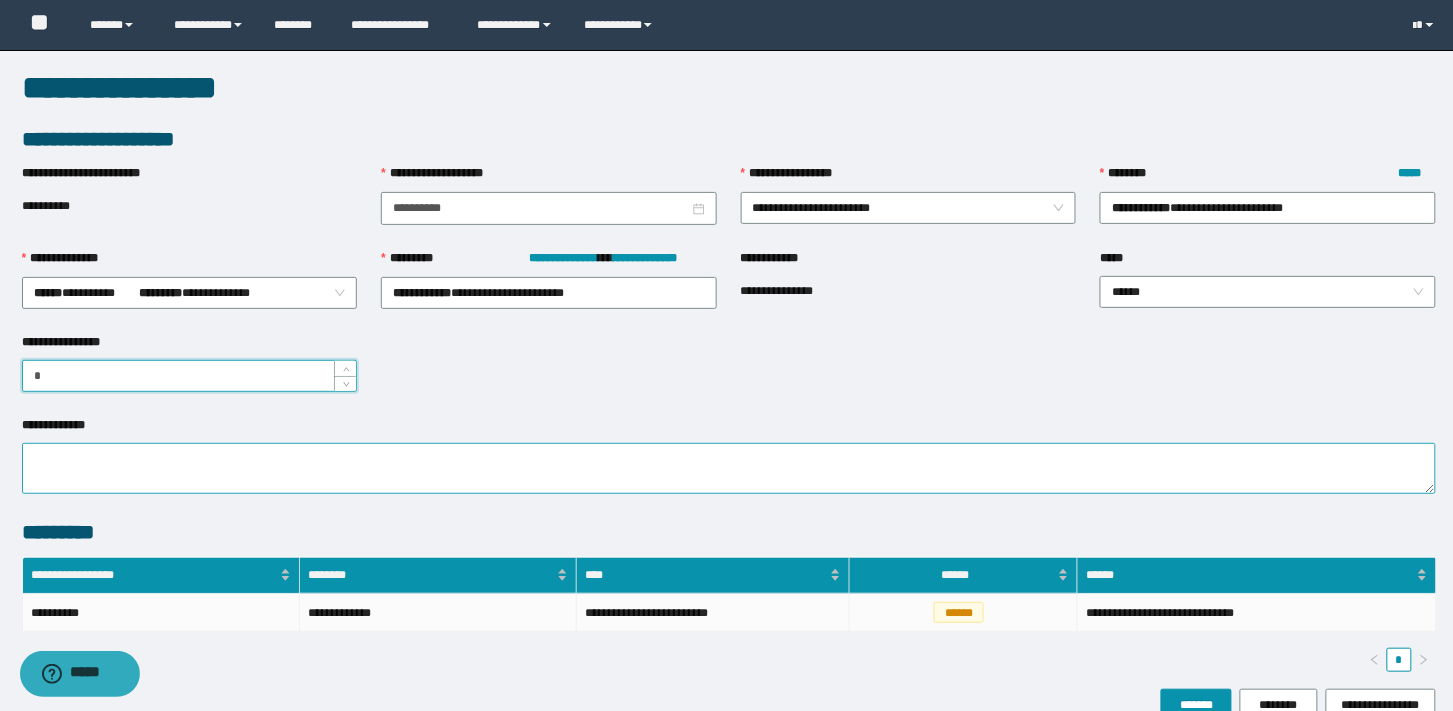 type on "*" 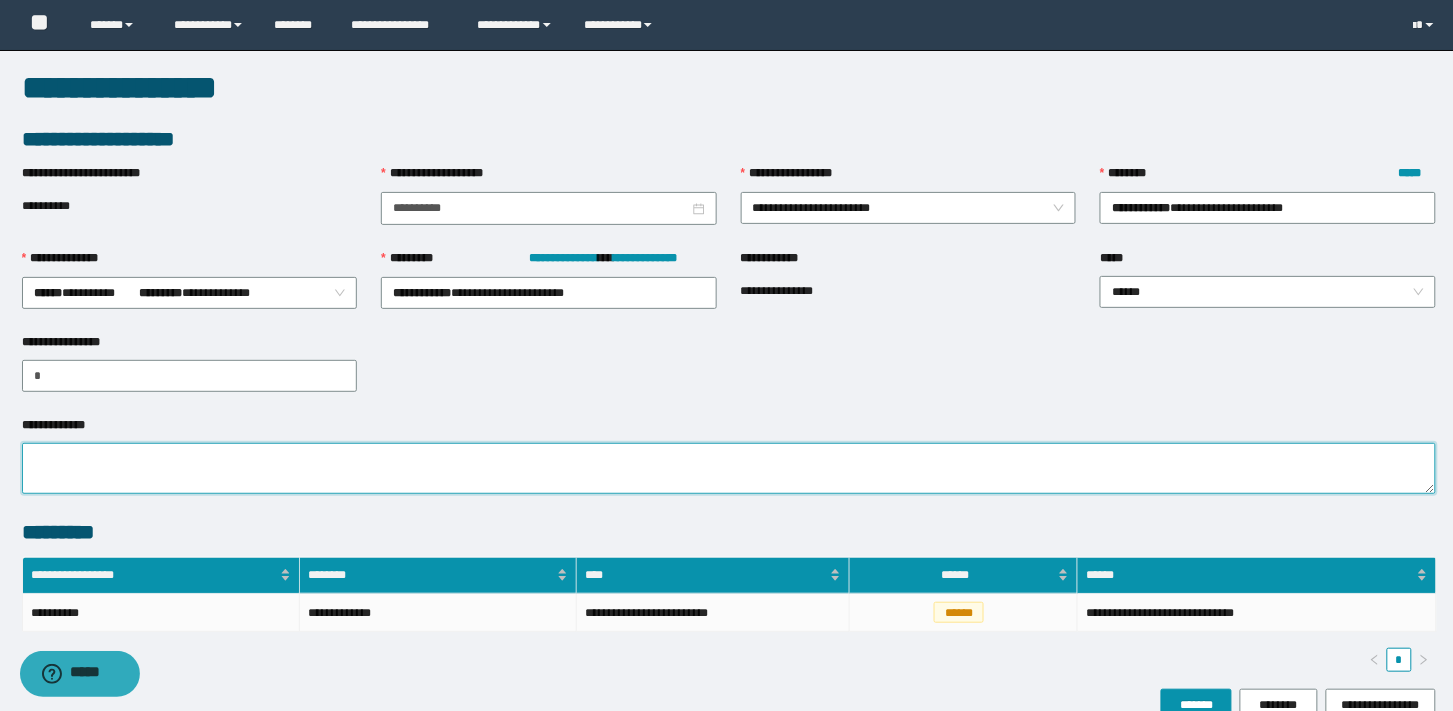 click on "**********" at bounding box center (729, 468) 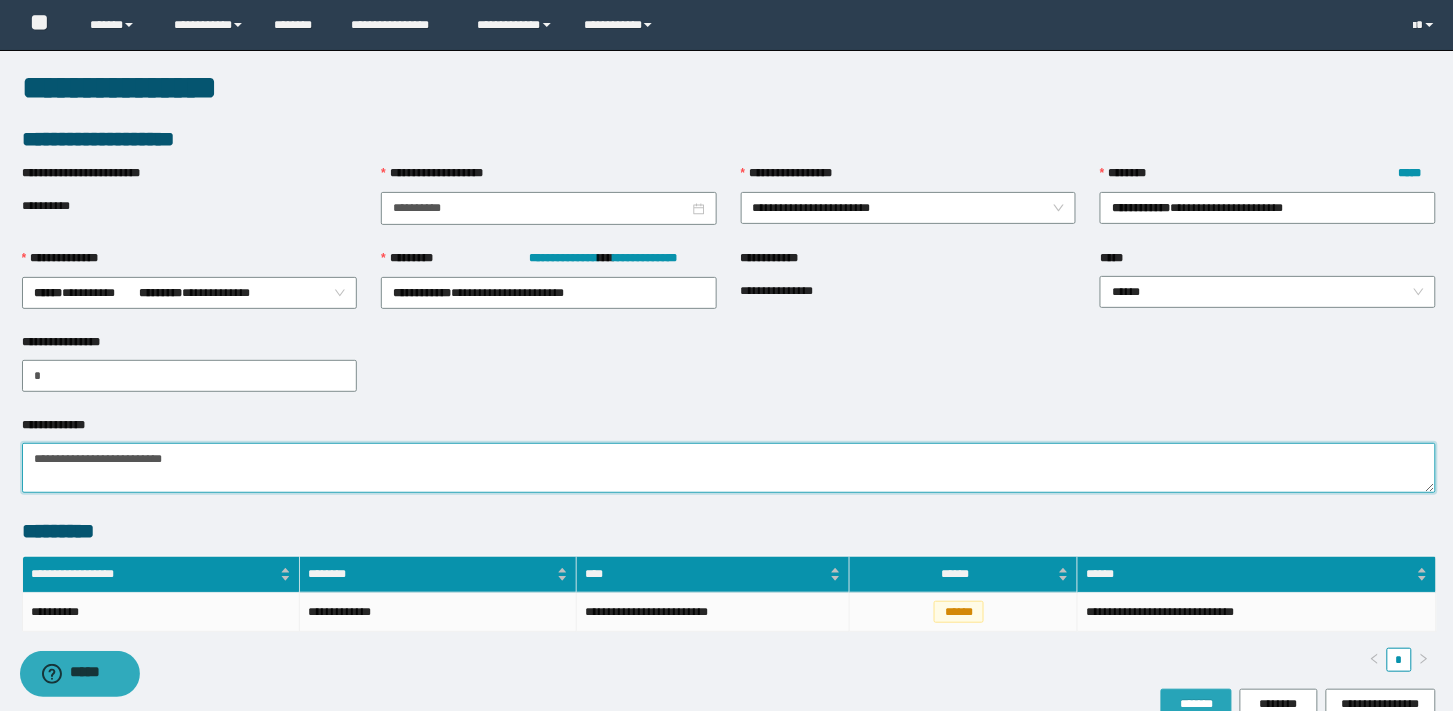 type on "**********" 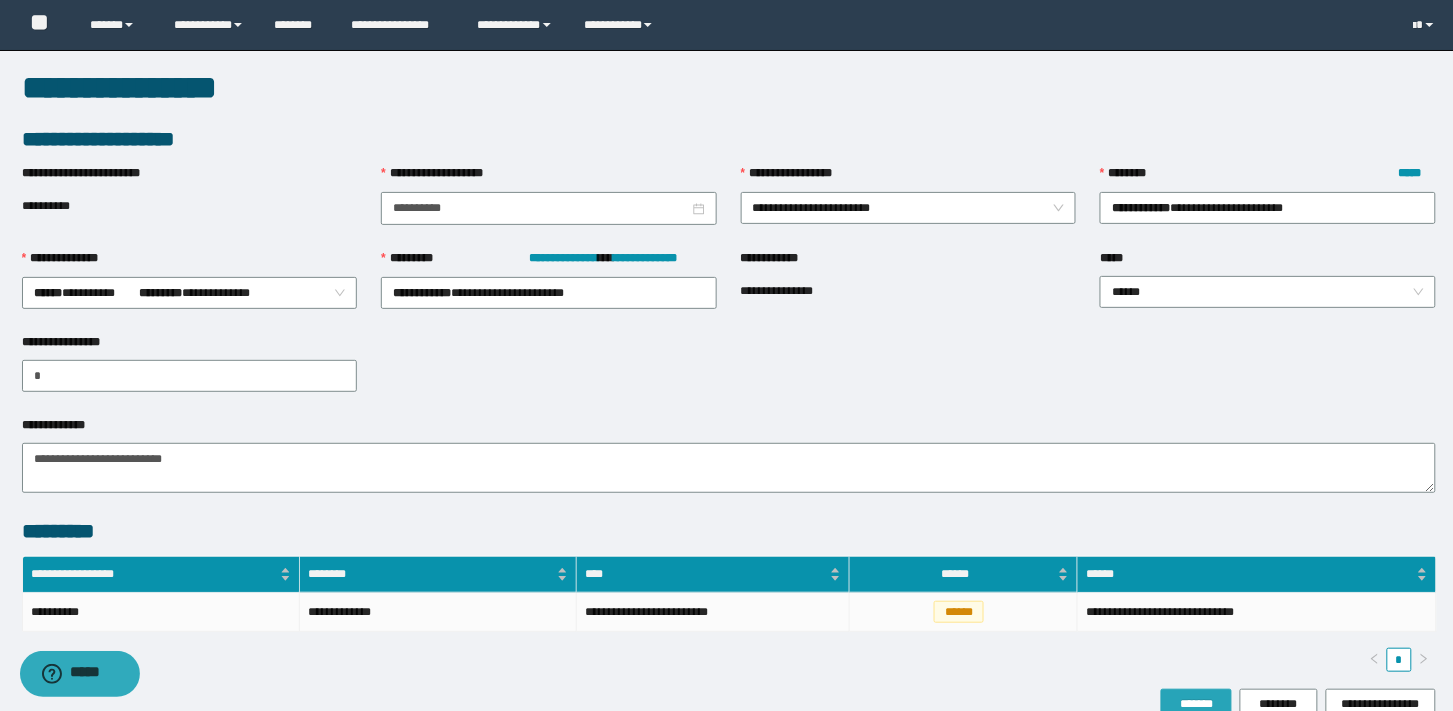 click on "*******" at bounding box center (1196, 704) 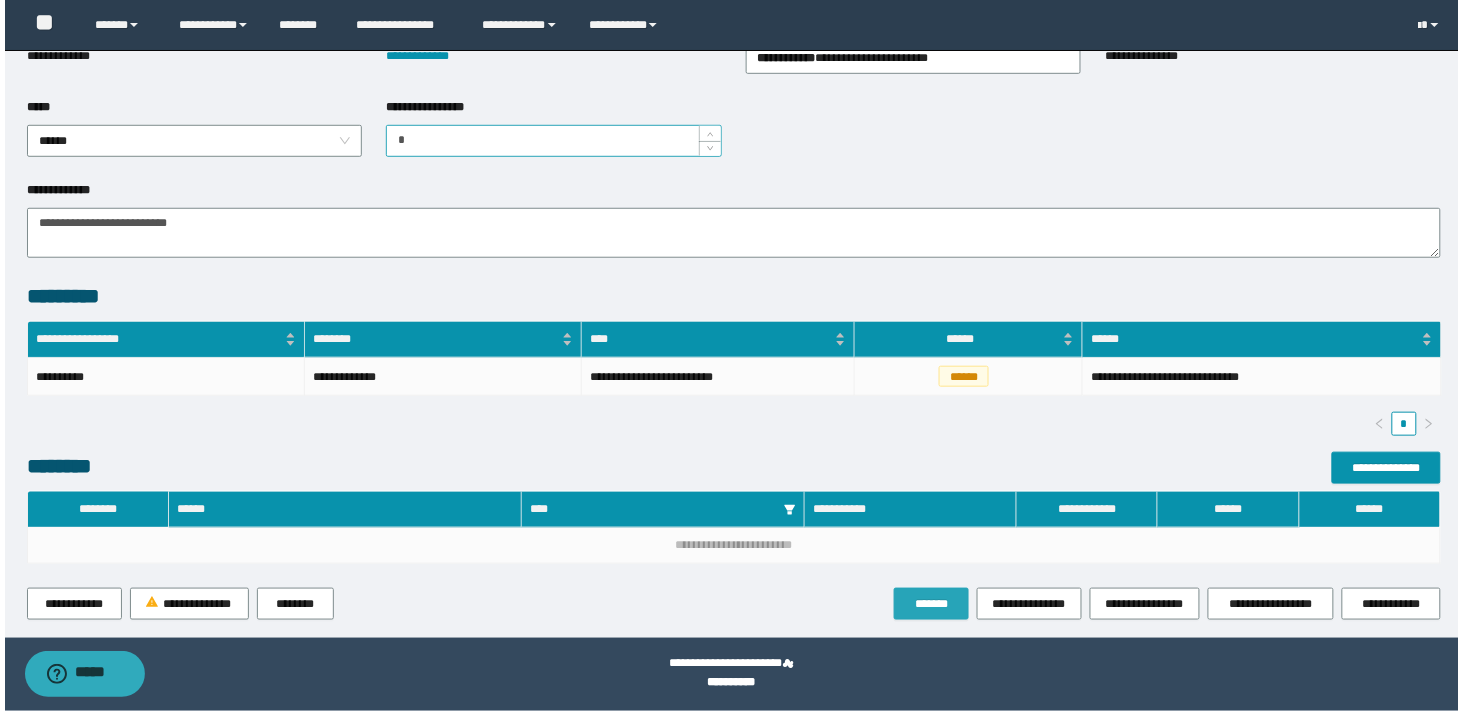 scroll, scrollTop: 155, scrollLeft: 0, axis: vertical 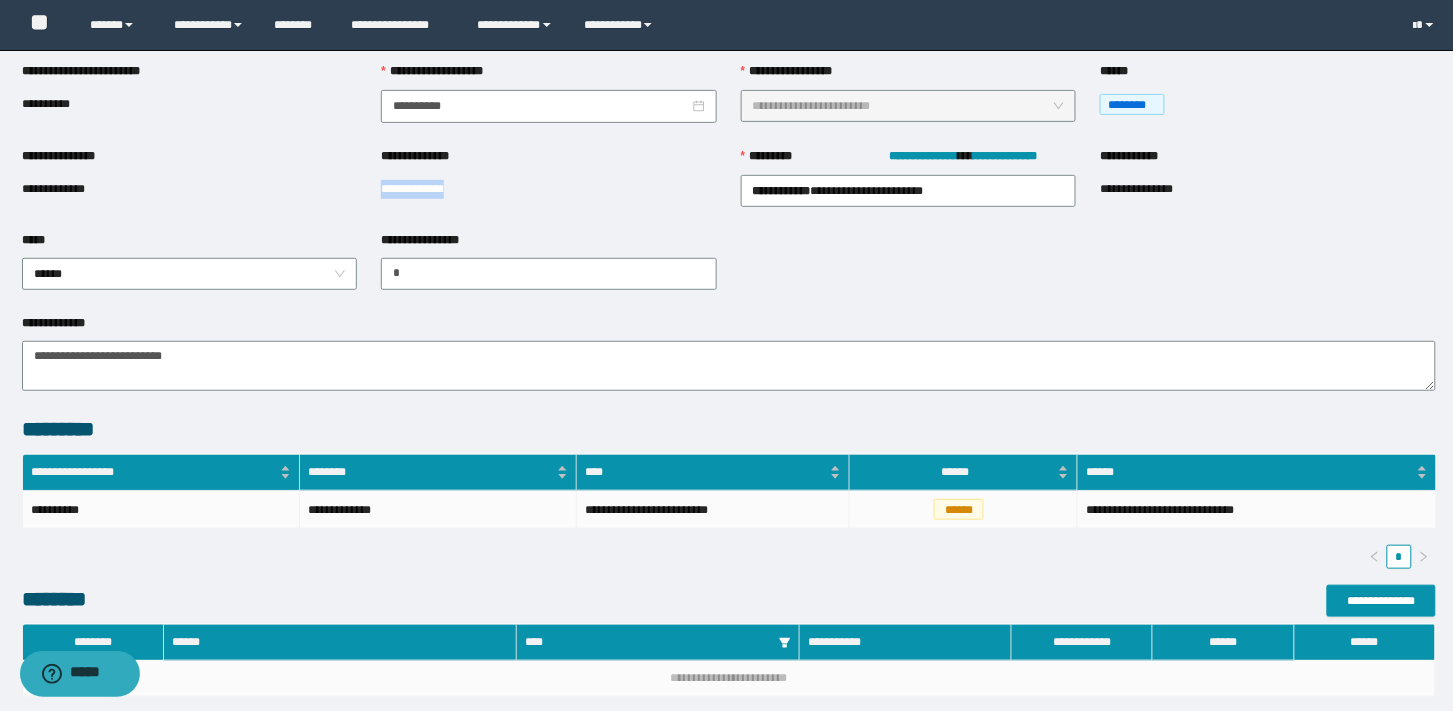 drag, startPoint x: 478, startPoint y: 191, endPoint x: 379, endPoint y: 194, distance: 99.04544 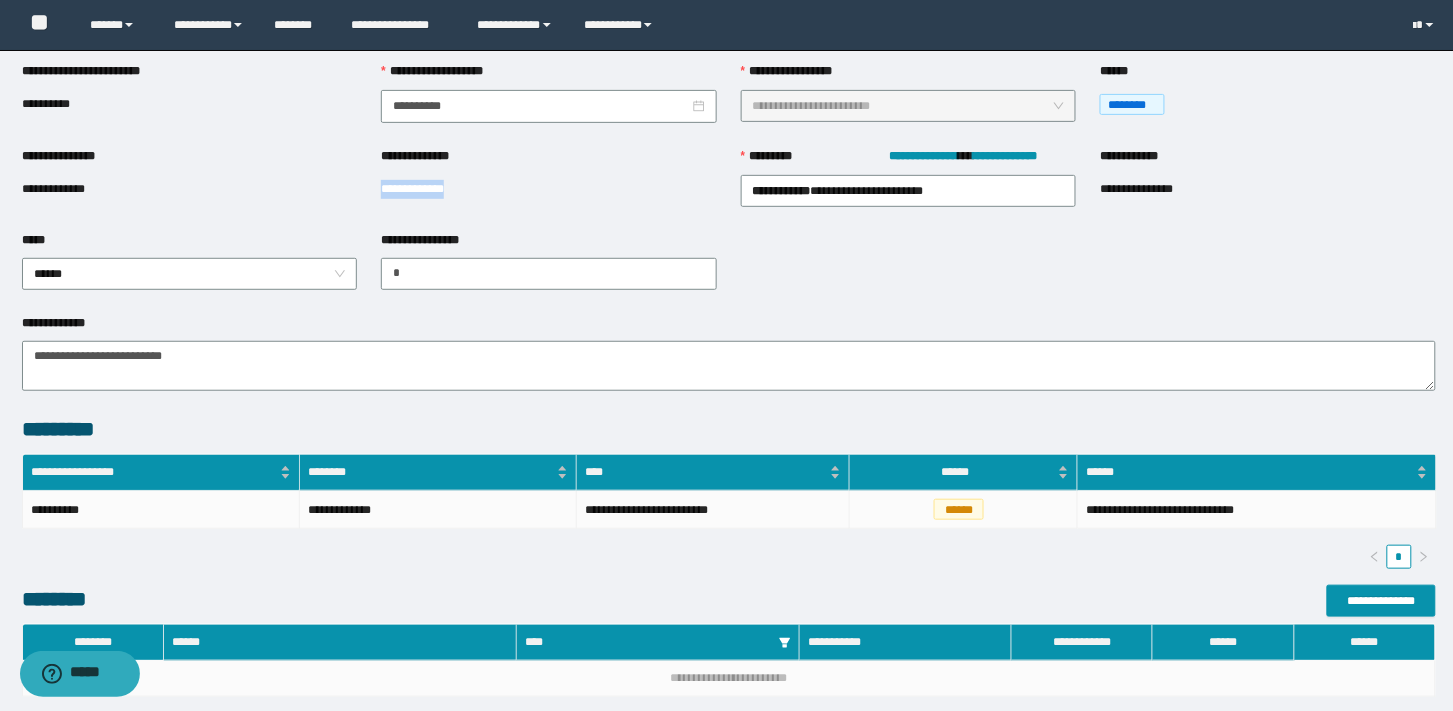 copy on "**********" 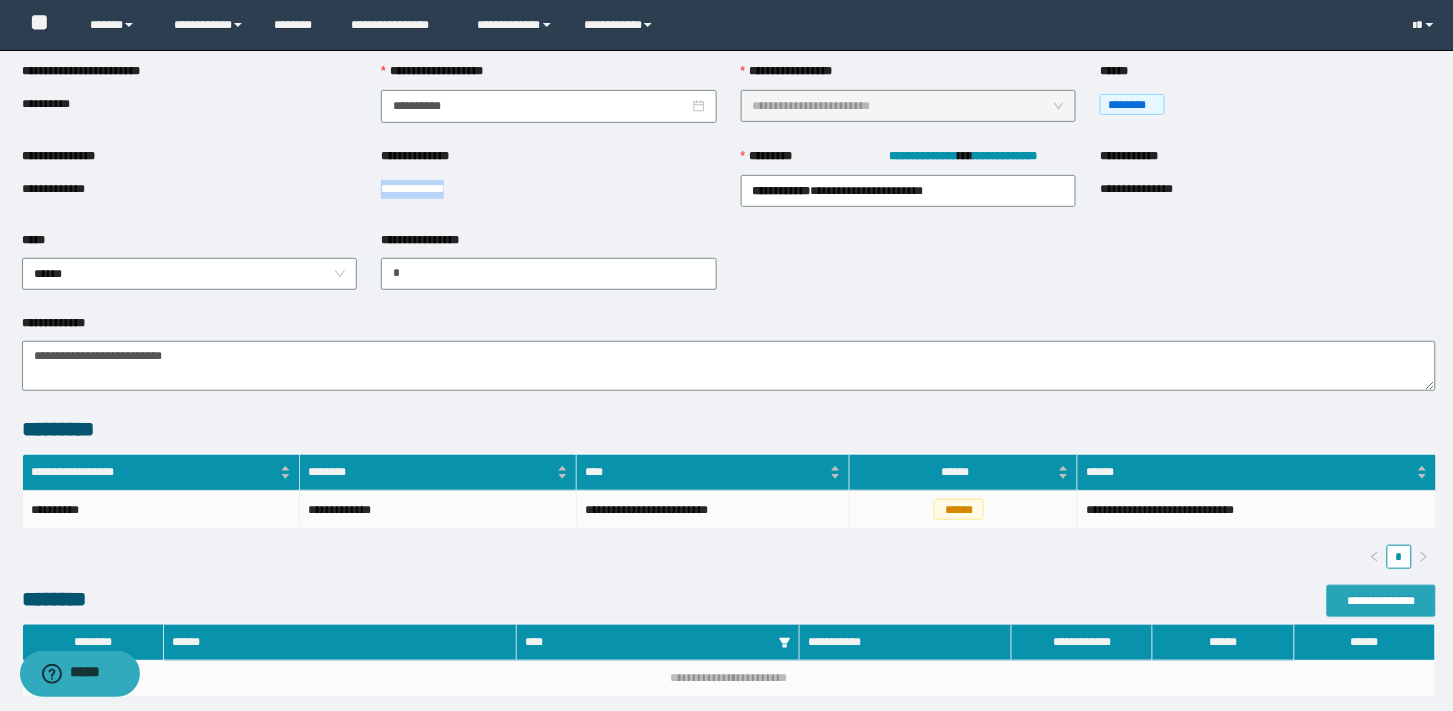click on "**********" at bounding box center (1381, 601) 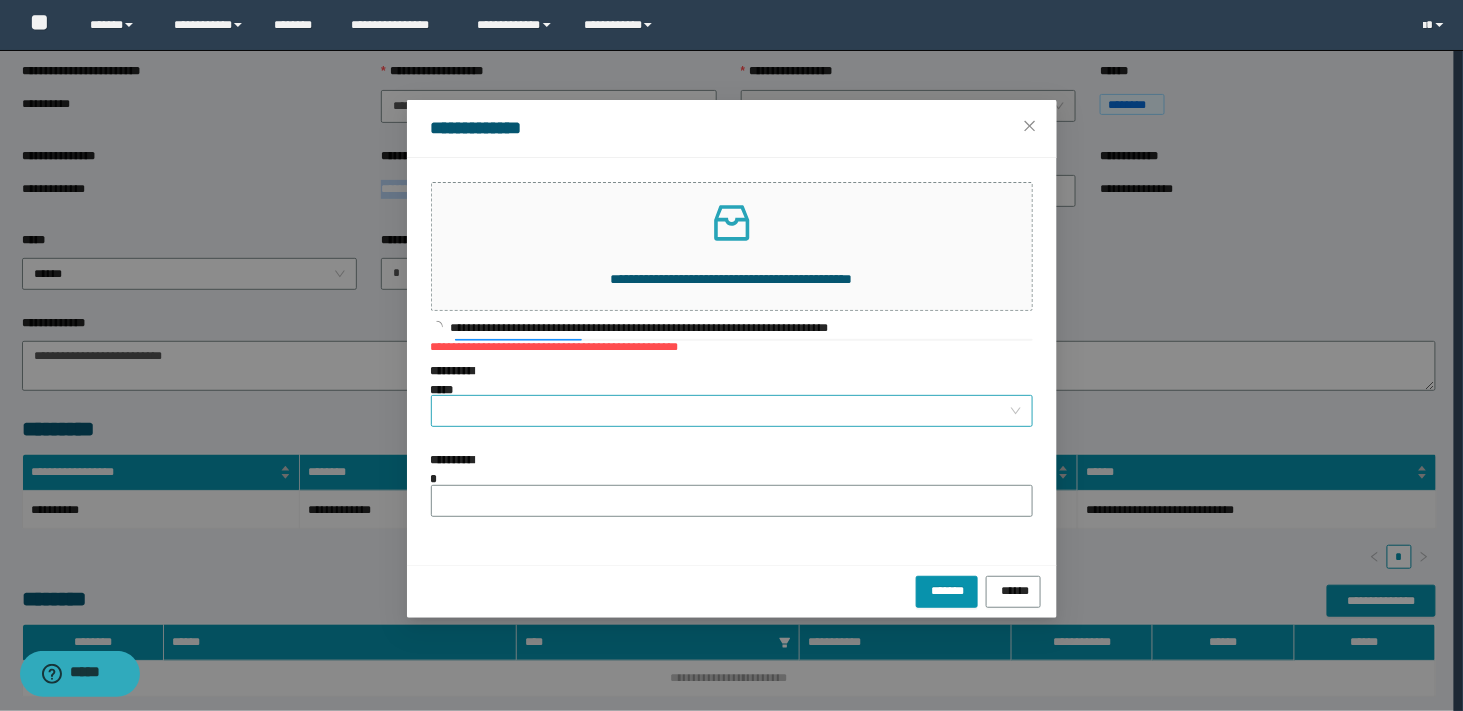 click at bounding box center [732, 411] 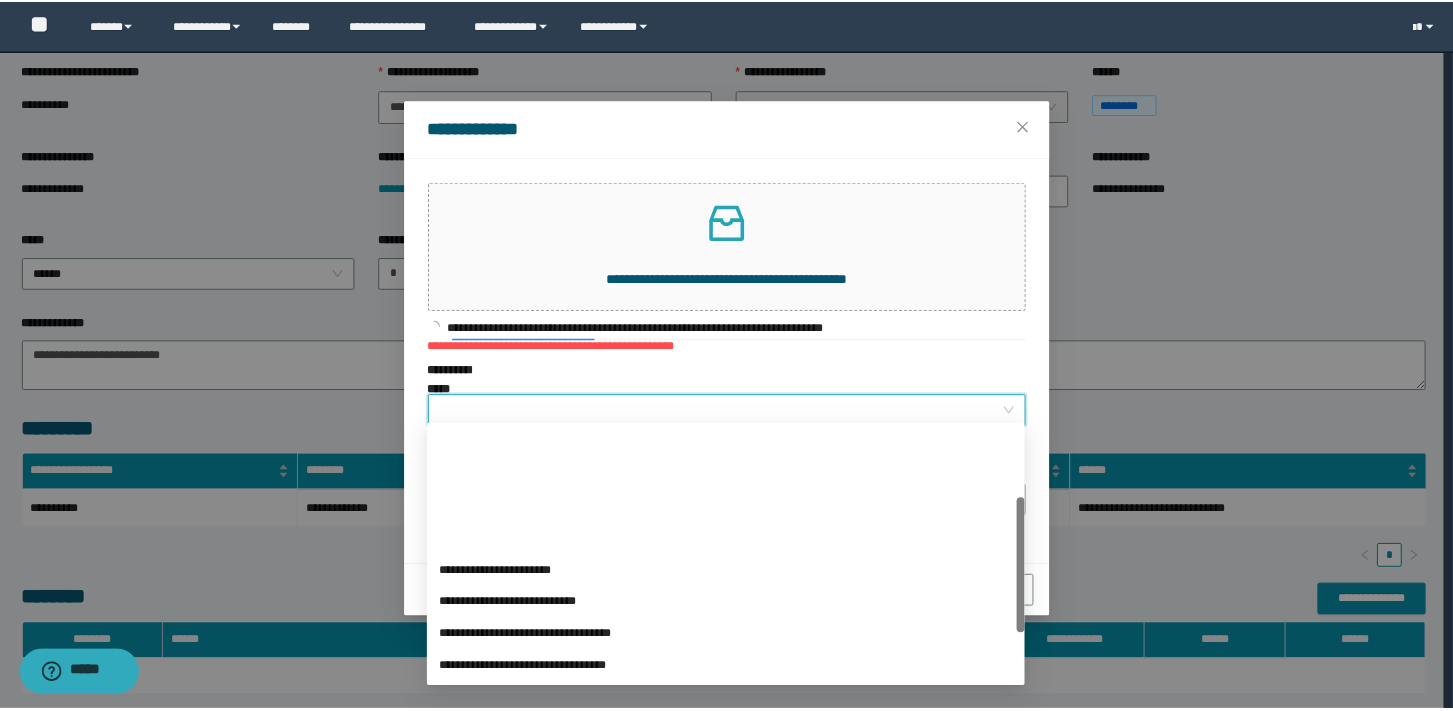 scroll, scrollTop: 200, scrollLeft: 0, axis: vertical 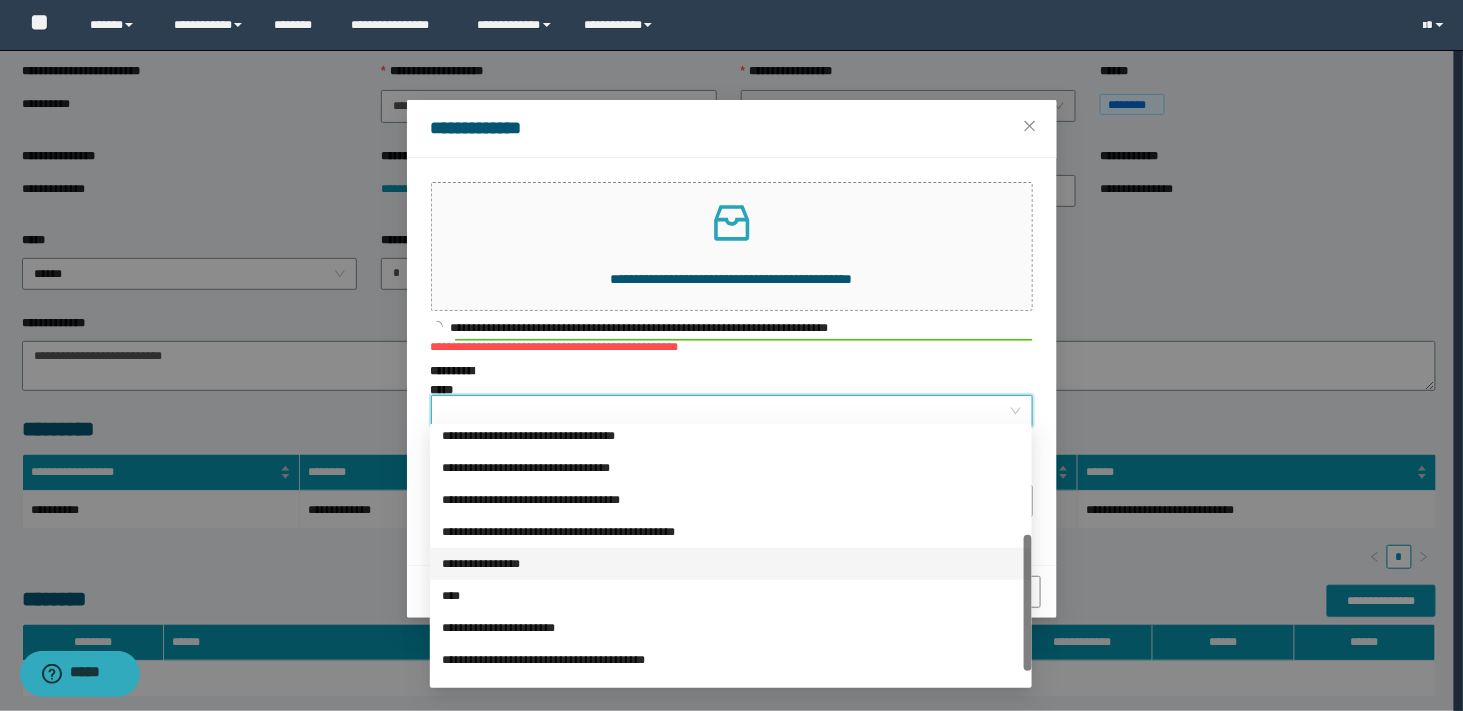 click on "**********" at bounding box center [0, 0] 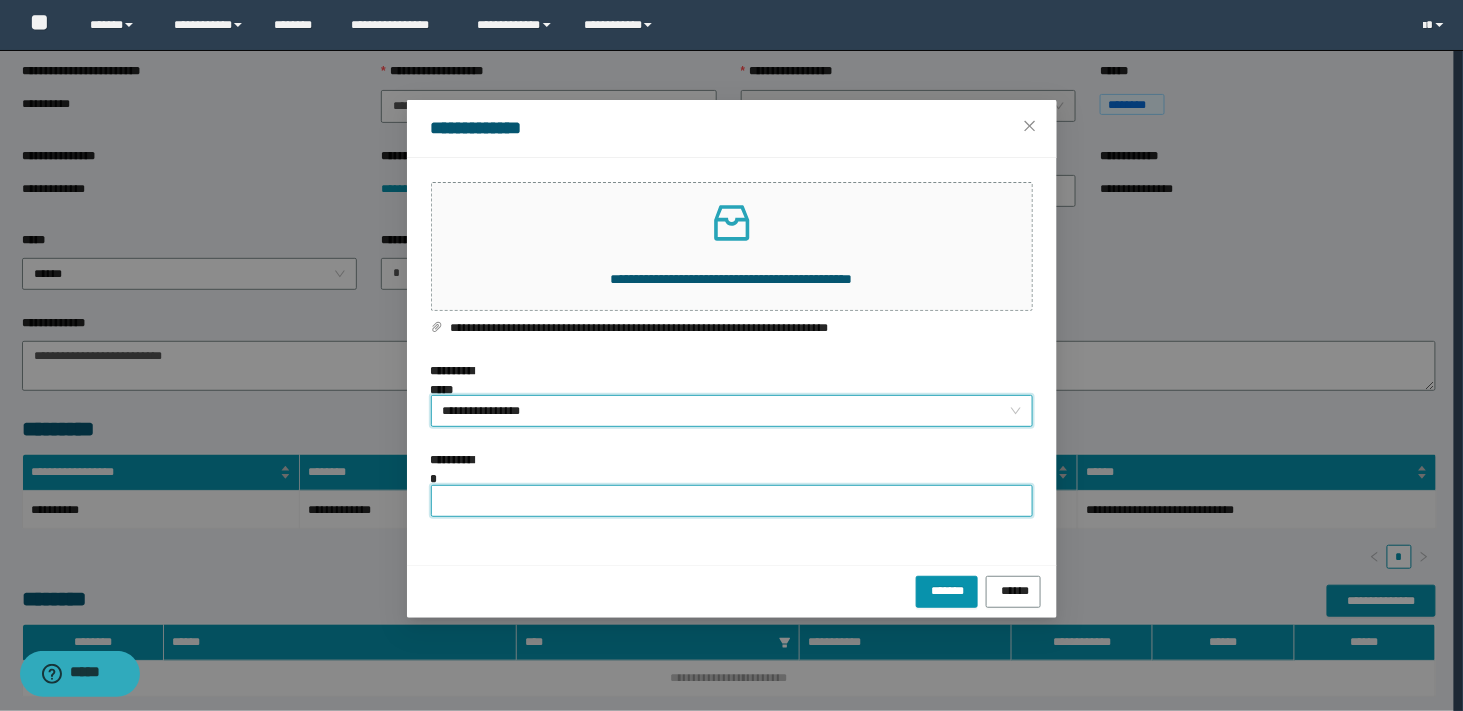 click on "**********" at bounding box center [732, 501] 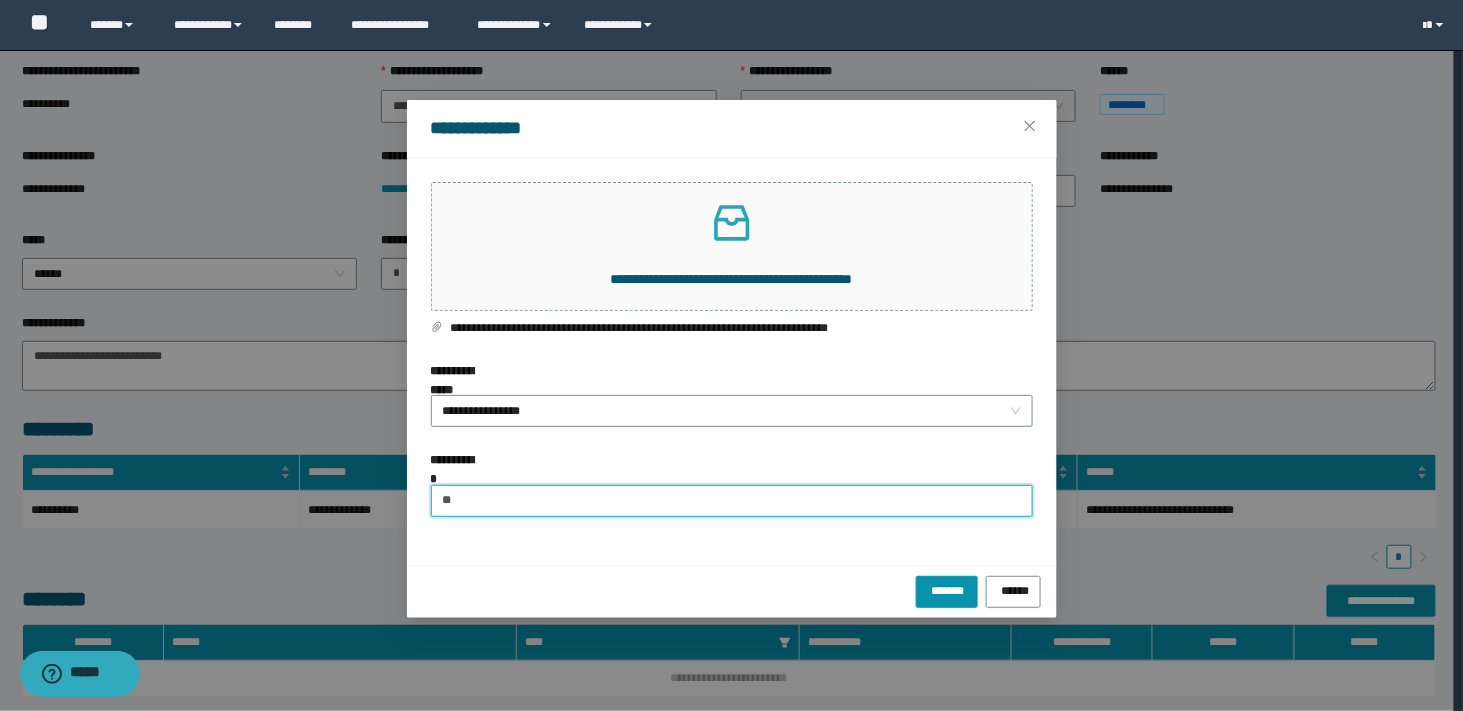 type on "**********" 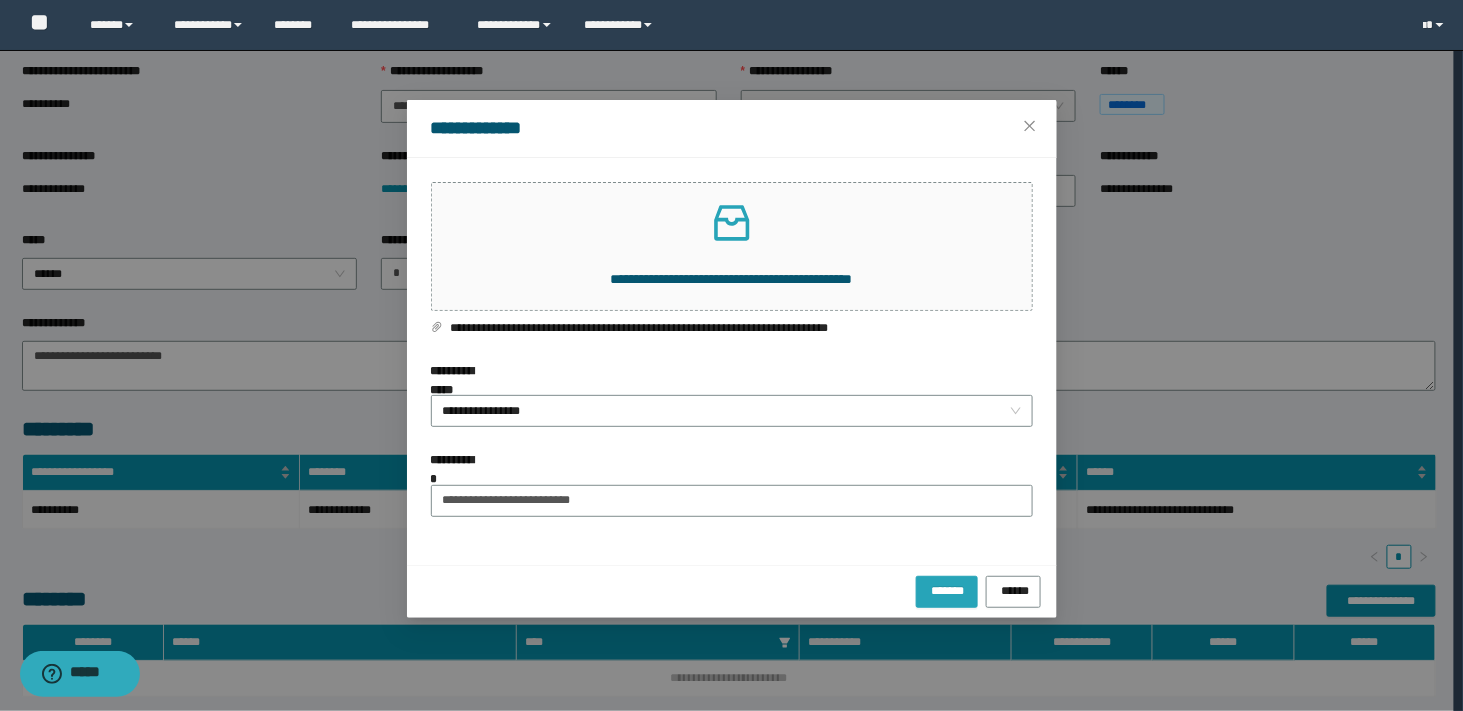 click on "*******" at bounding box center [947, 592] 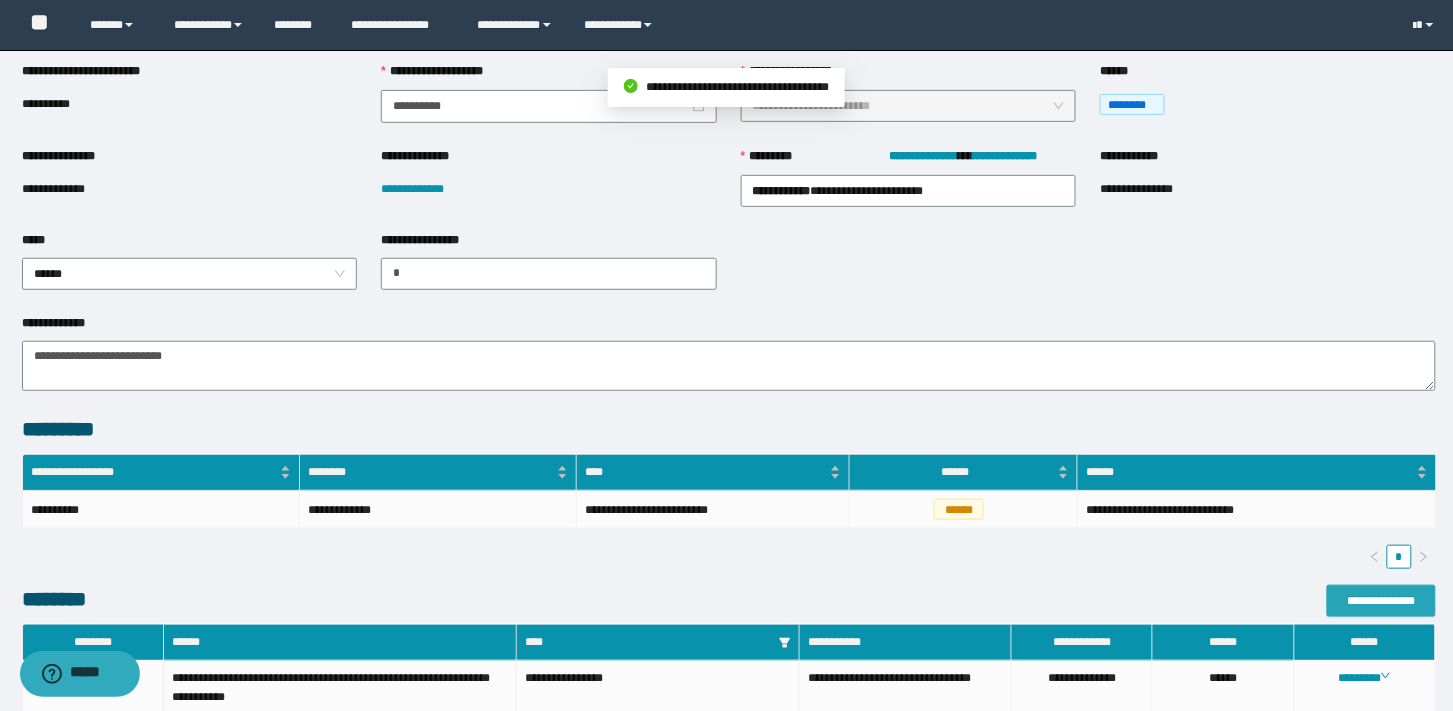 scroll, scrollTop: 363, scrollLeft: 0, axis: vertical 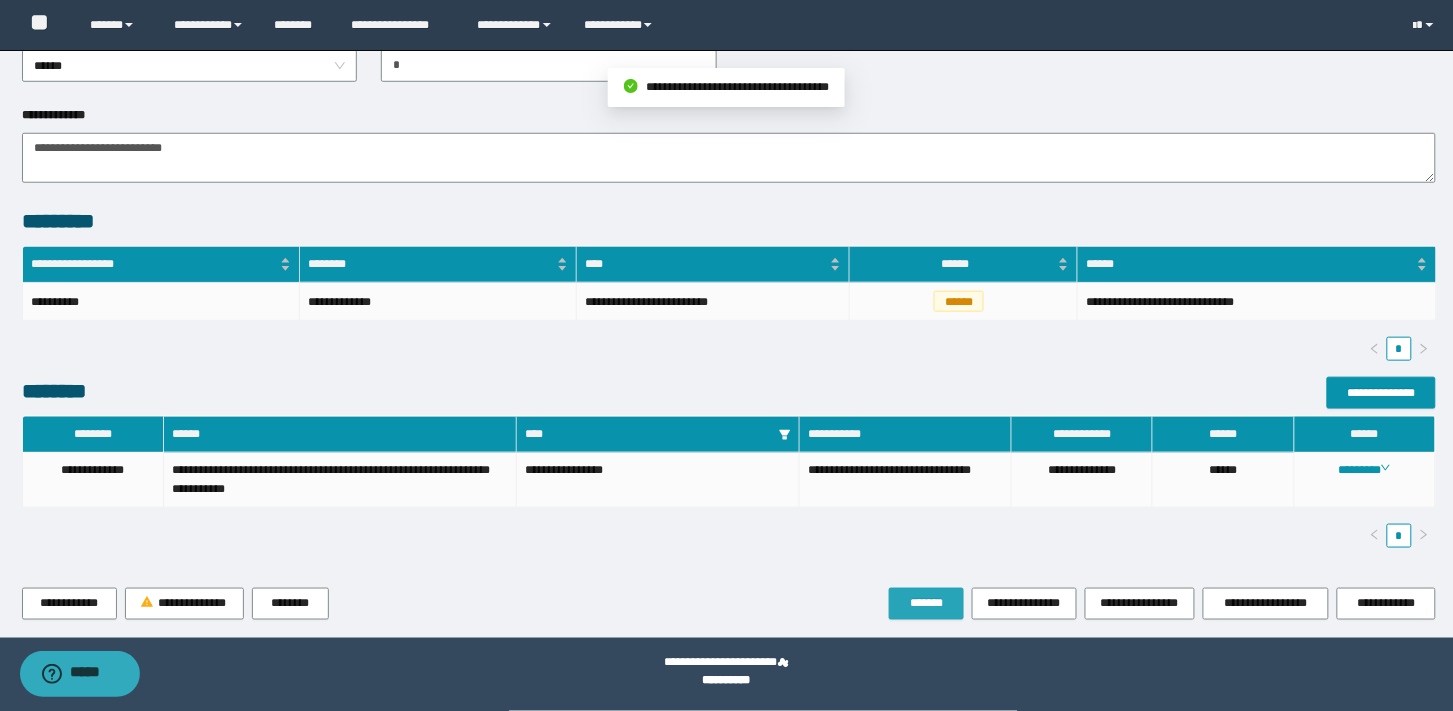 click on "*******" at bounding box center [926, 603] 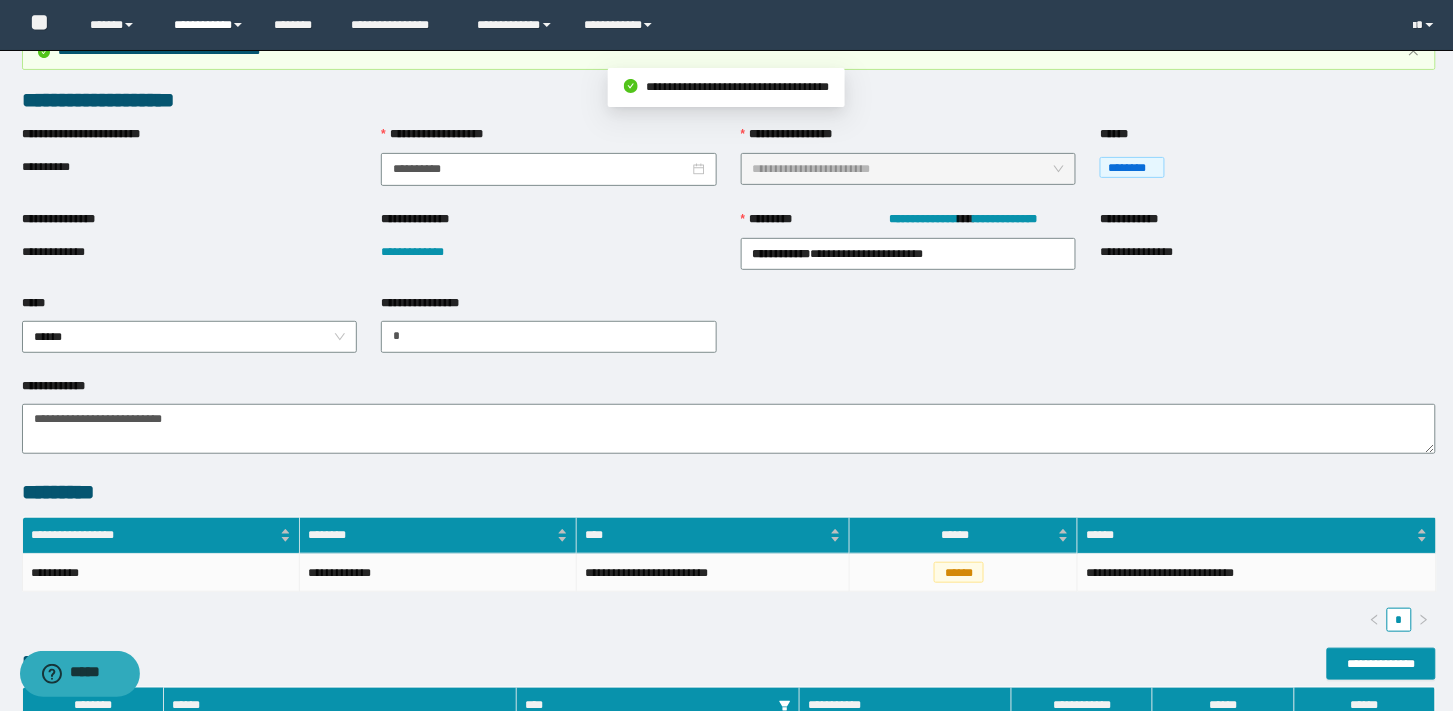 scroll, scrollTop: 0, scrollLeft: 0, axis: both 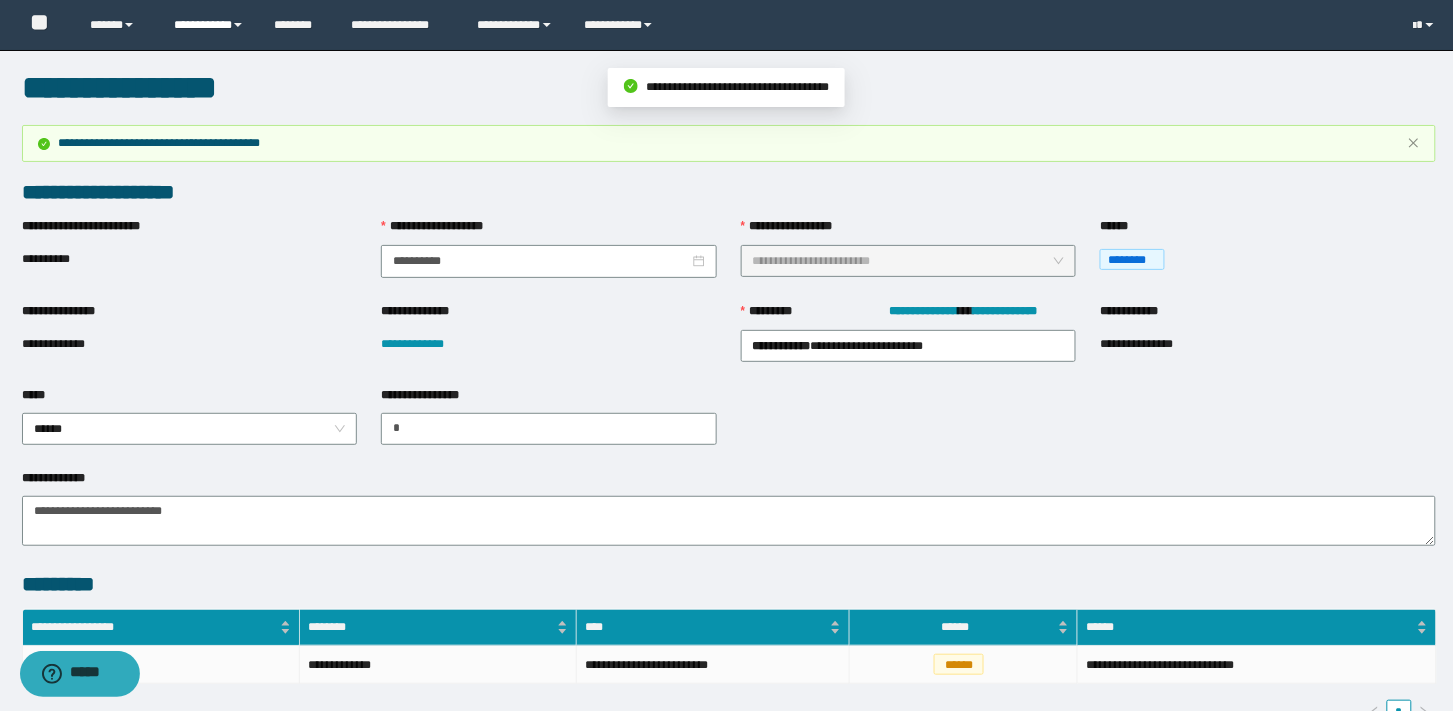 click on "**********" at bounding box center (117, 25) 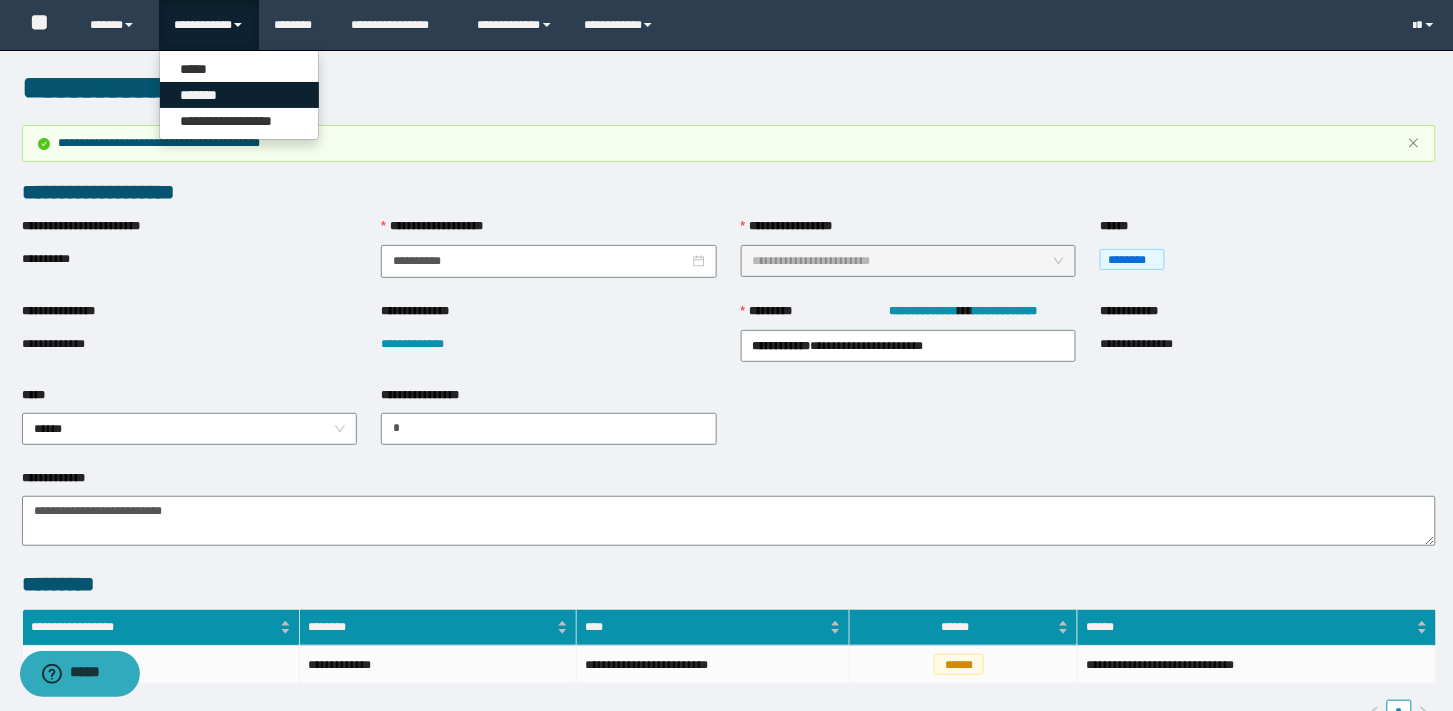 click on "*******" at bounding box center (239, 95) 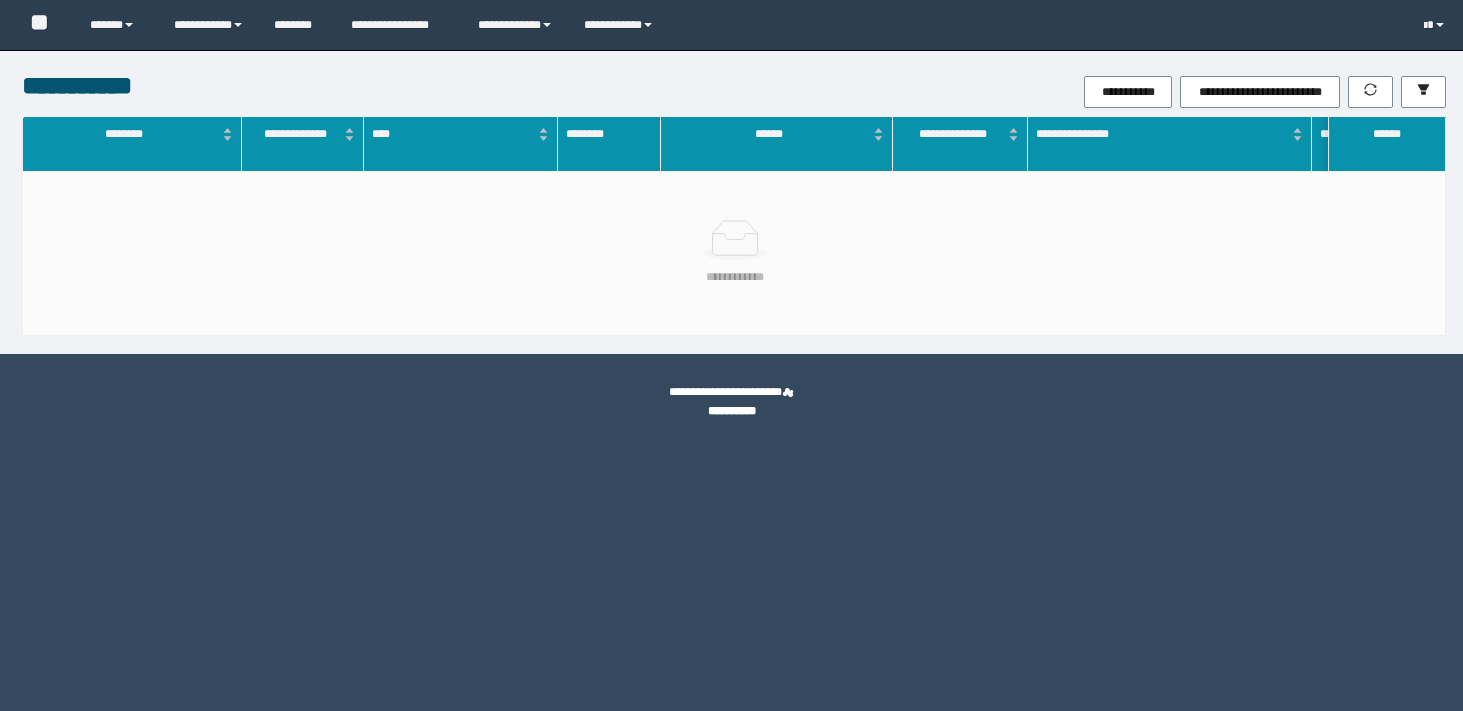 scroll, scrollTop: 0, scrollLeft: 0, axis: both 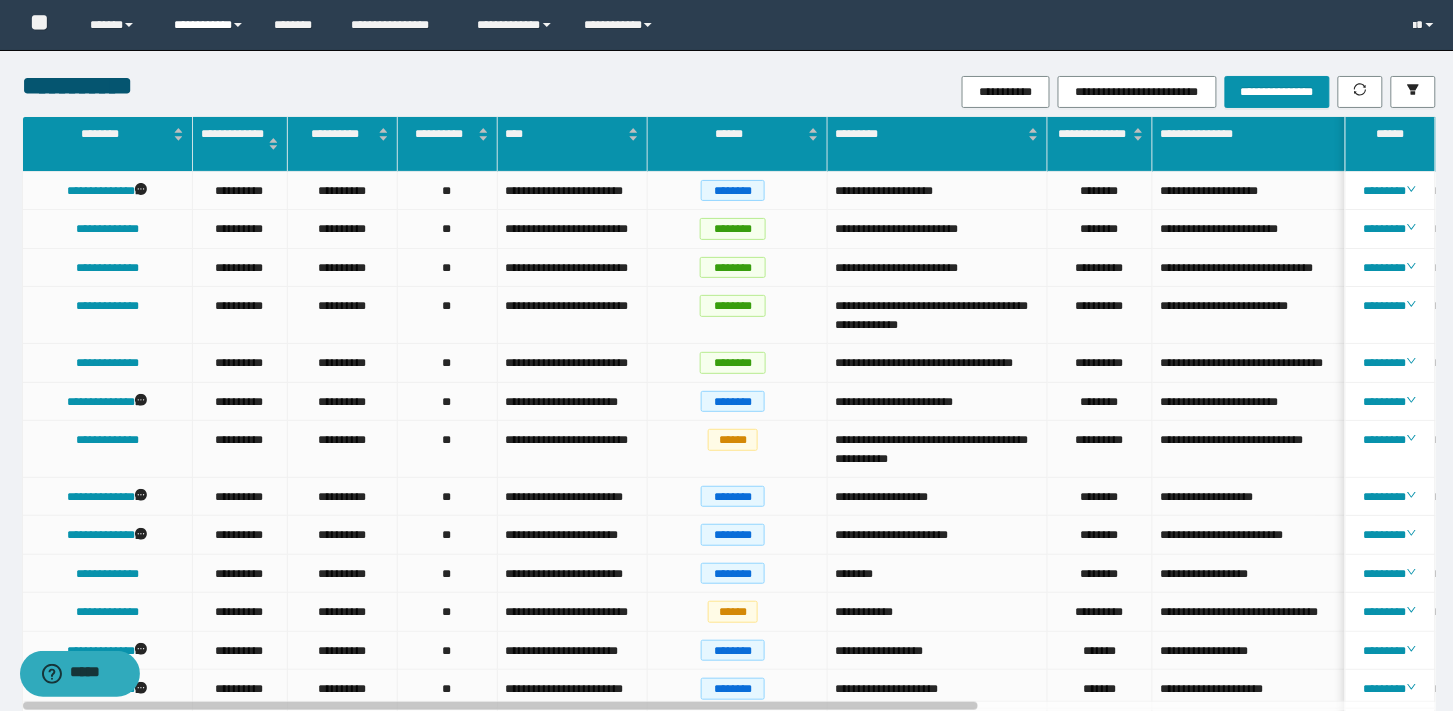 click on "**********" at bounding box center (117, 25) 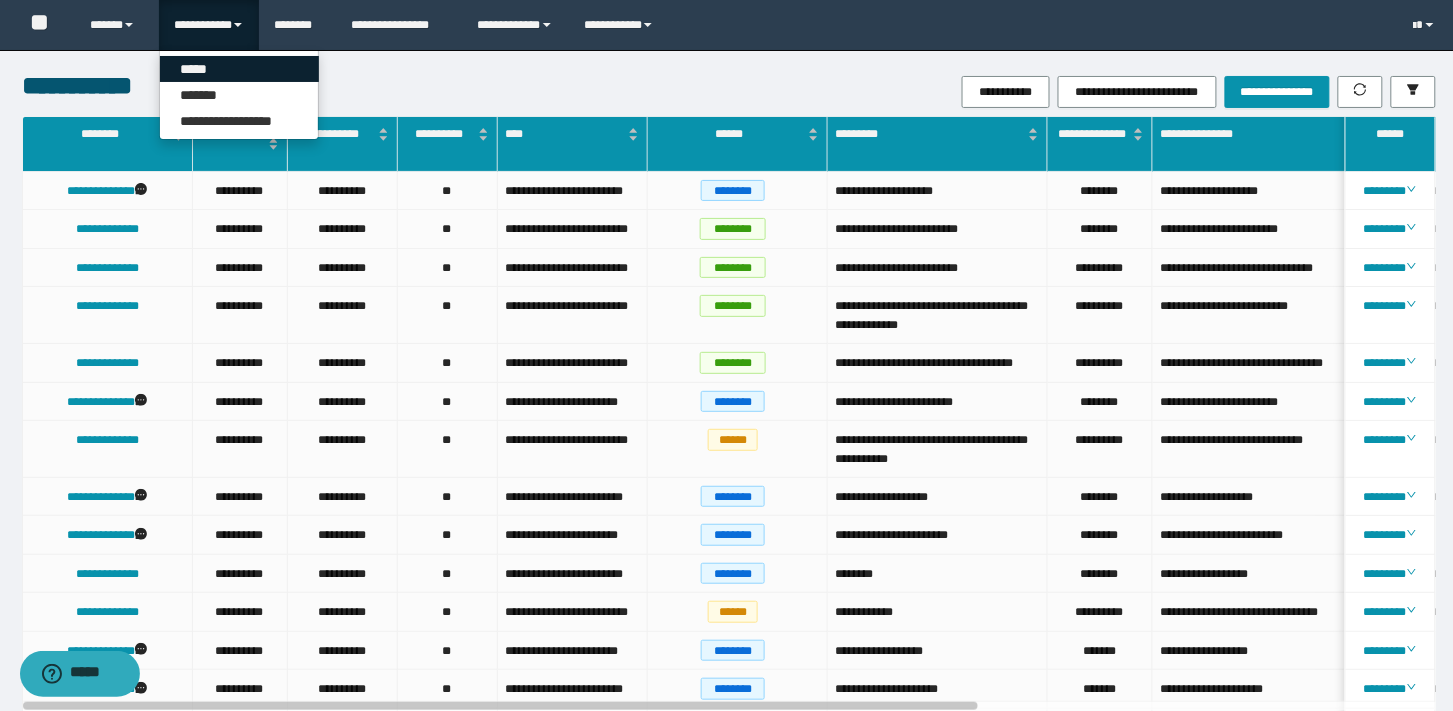 click on "*****" at bounding box center (239, 69) 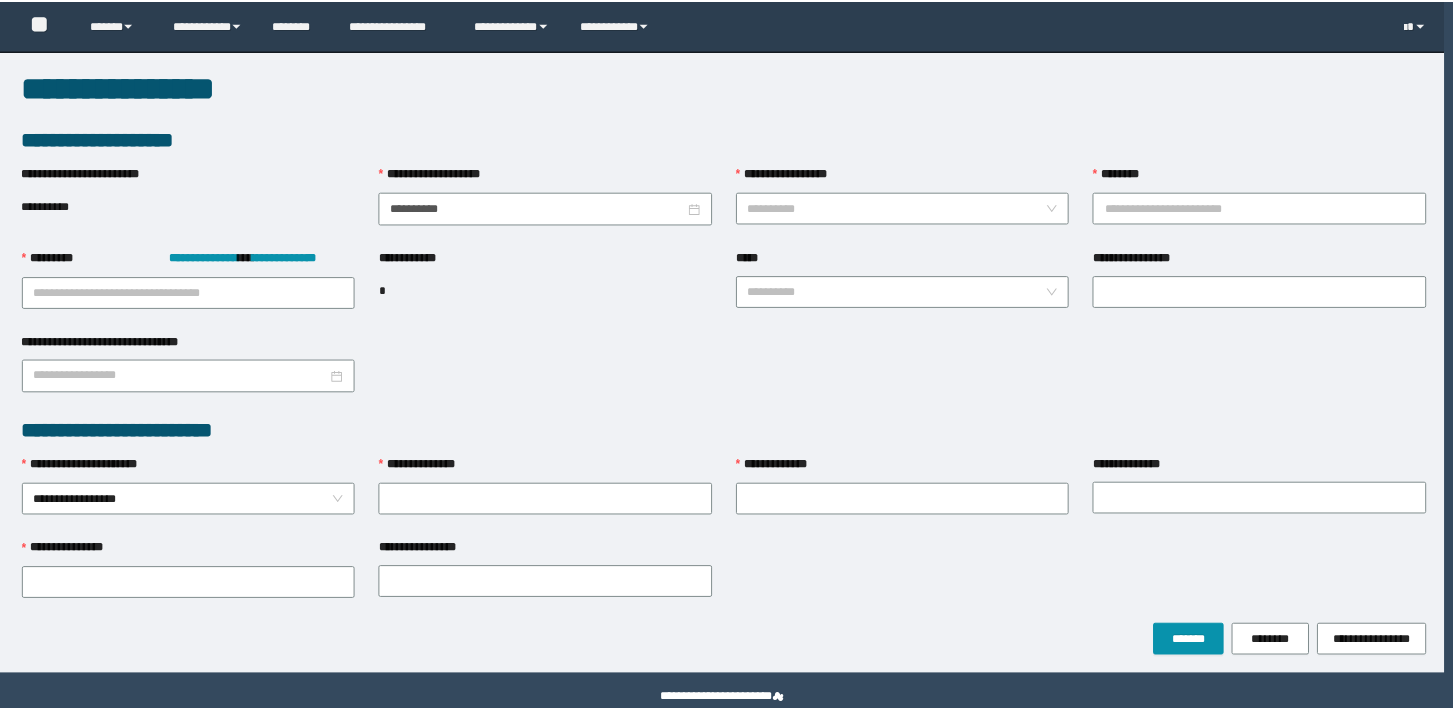 scroll, scrollTop: 0, scrollLeft: 0, axis: both 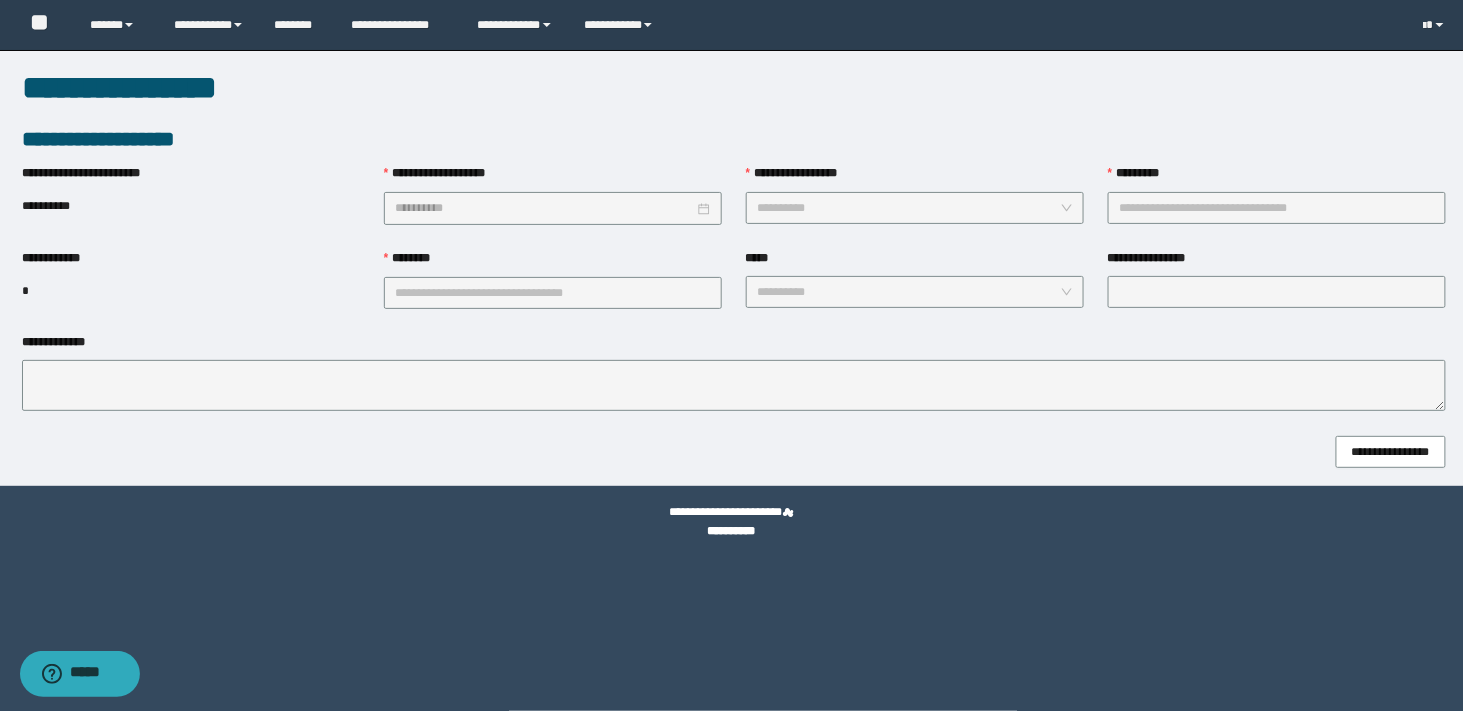 click on "**********" at bounding box center [915, 208] 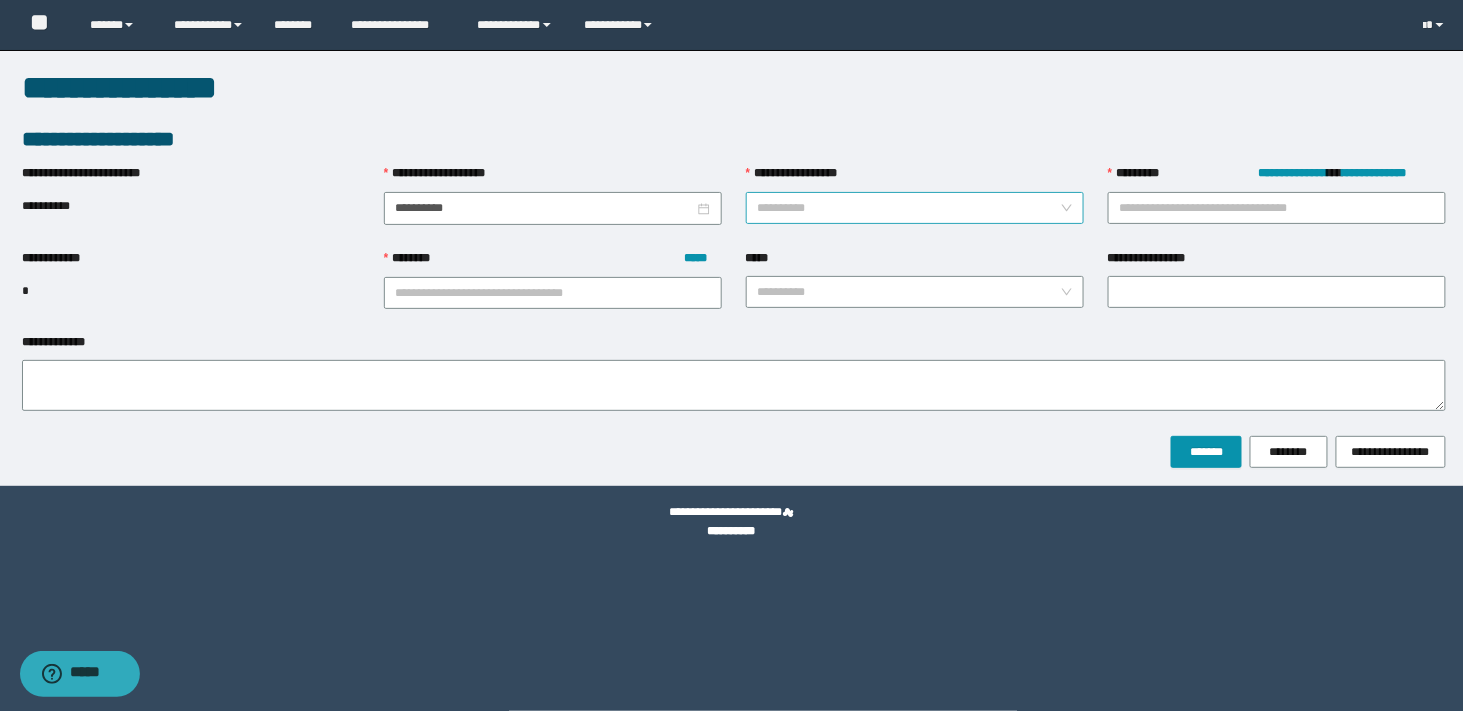 click on "**********" at bounding box center (915, 208) 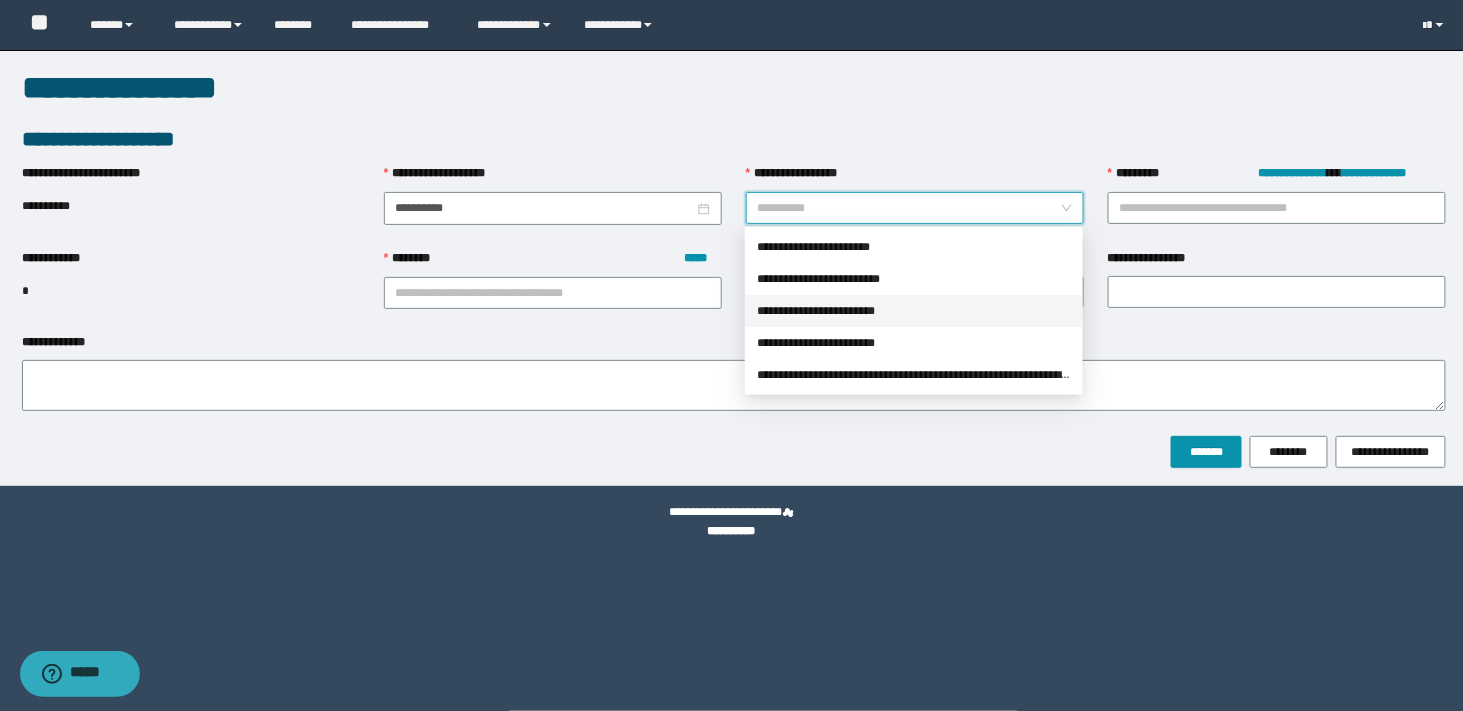 click on "**********" at bounding box center [914, 311] 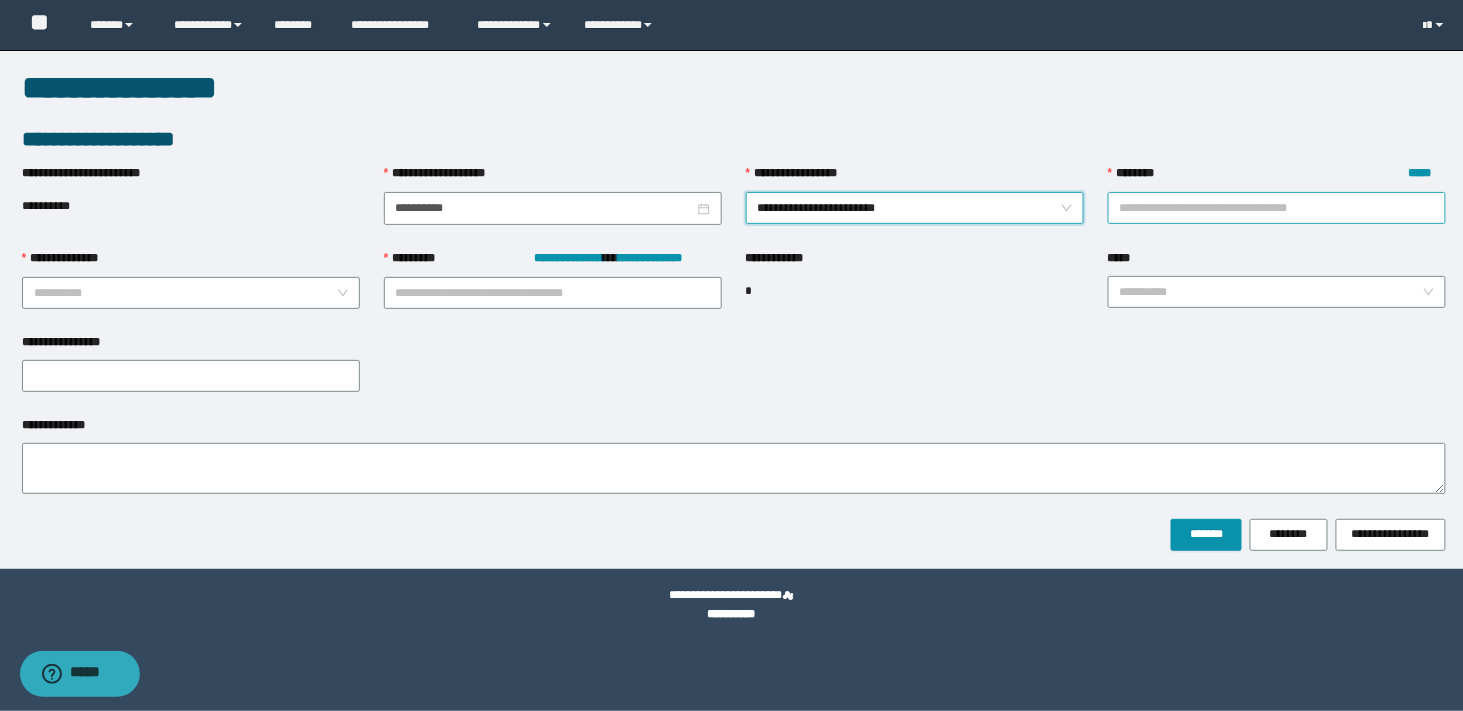 click on "**********" at bounding box center [1277, 208] 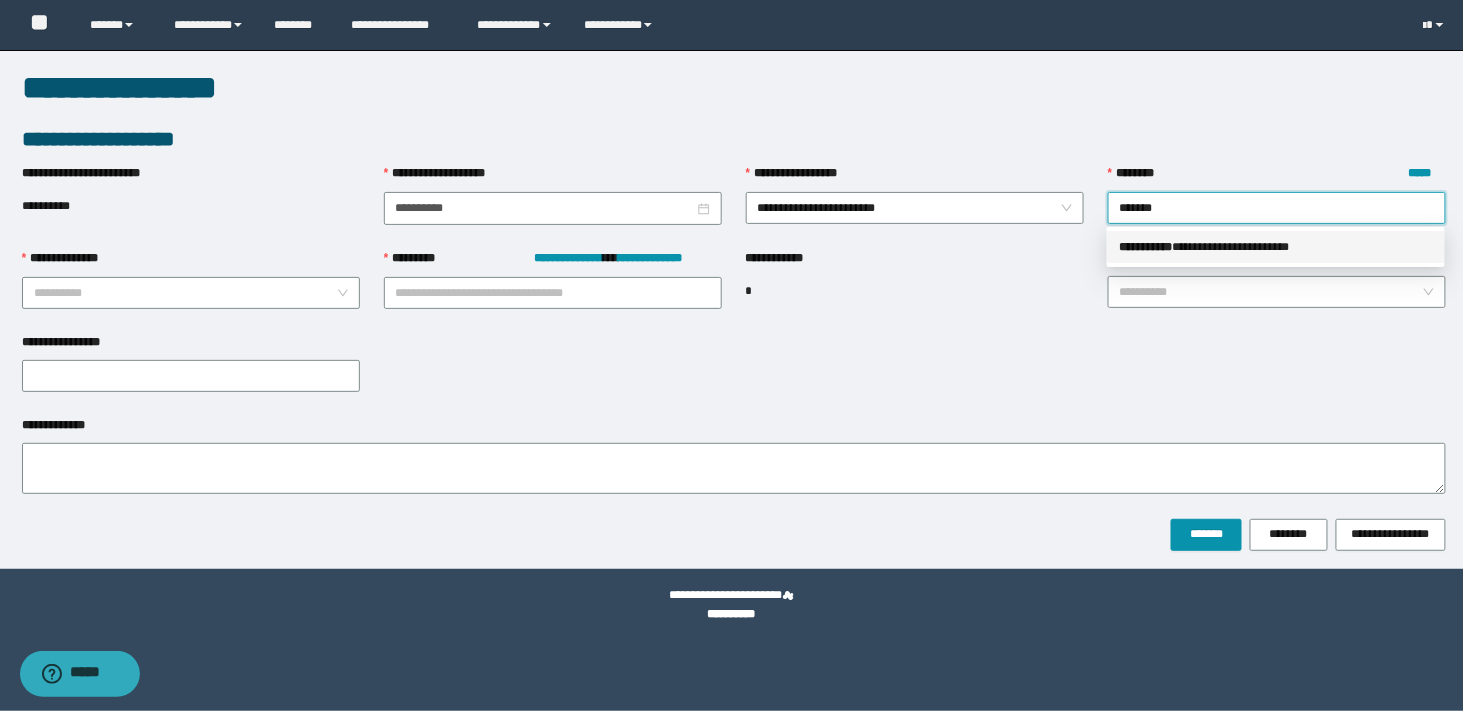 click on "**********" at bounding box center (0, 0) 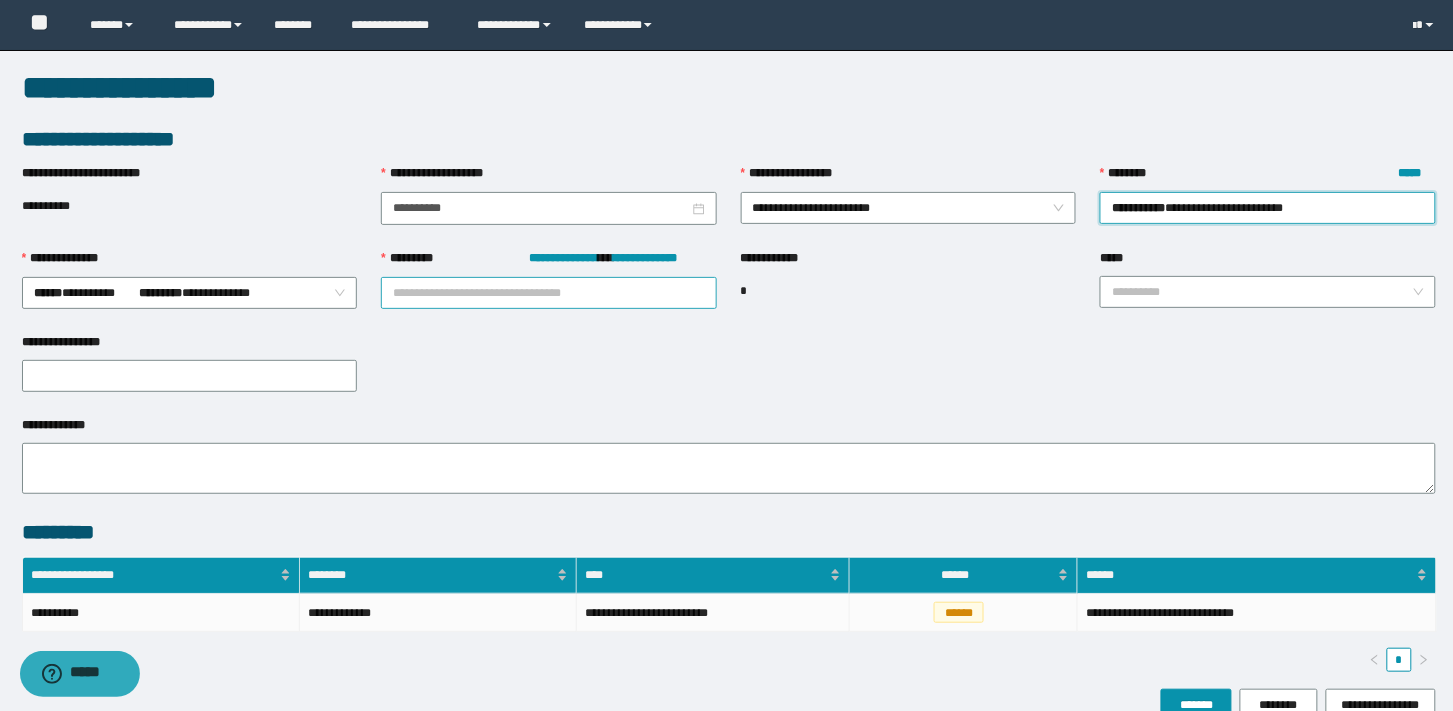 click on "**********" at bounding box center [549, 293] 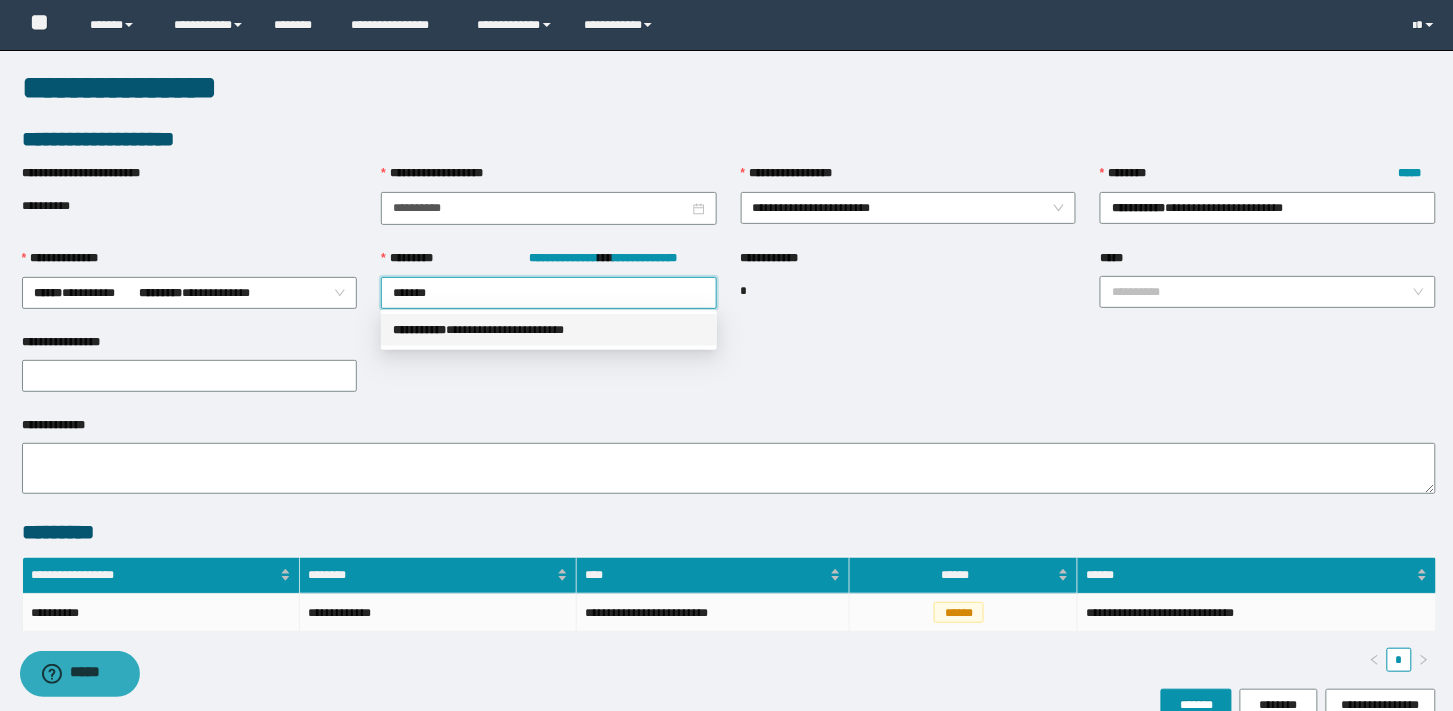 click on "**********" at bounding box center [0, 0] 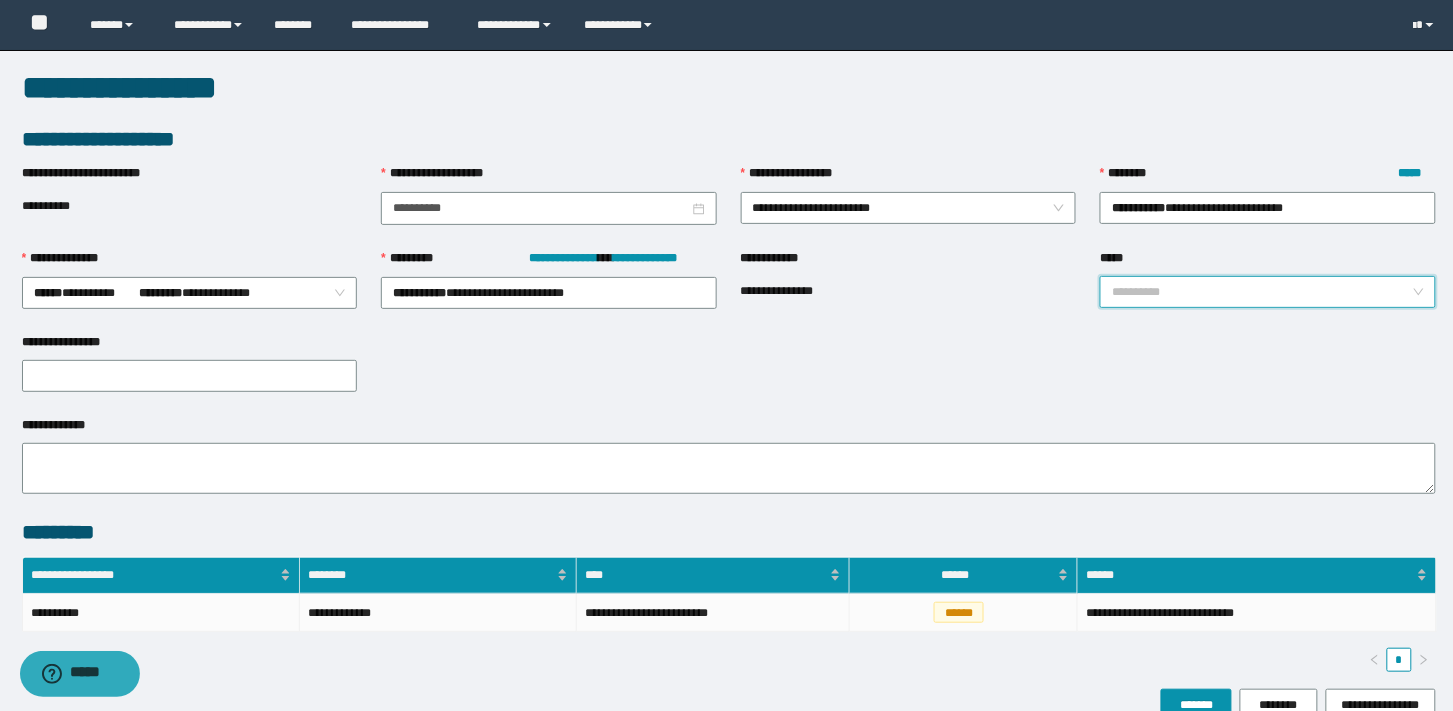 click on "*****" at bounding box center [1262, 292] 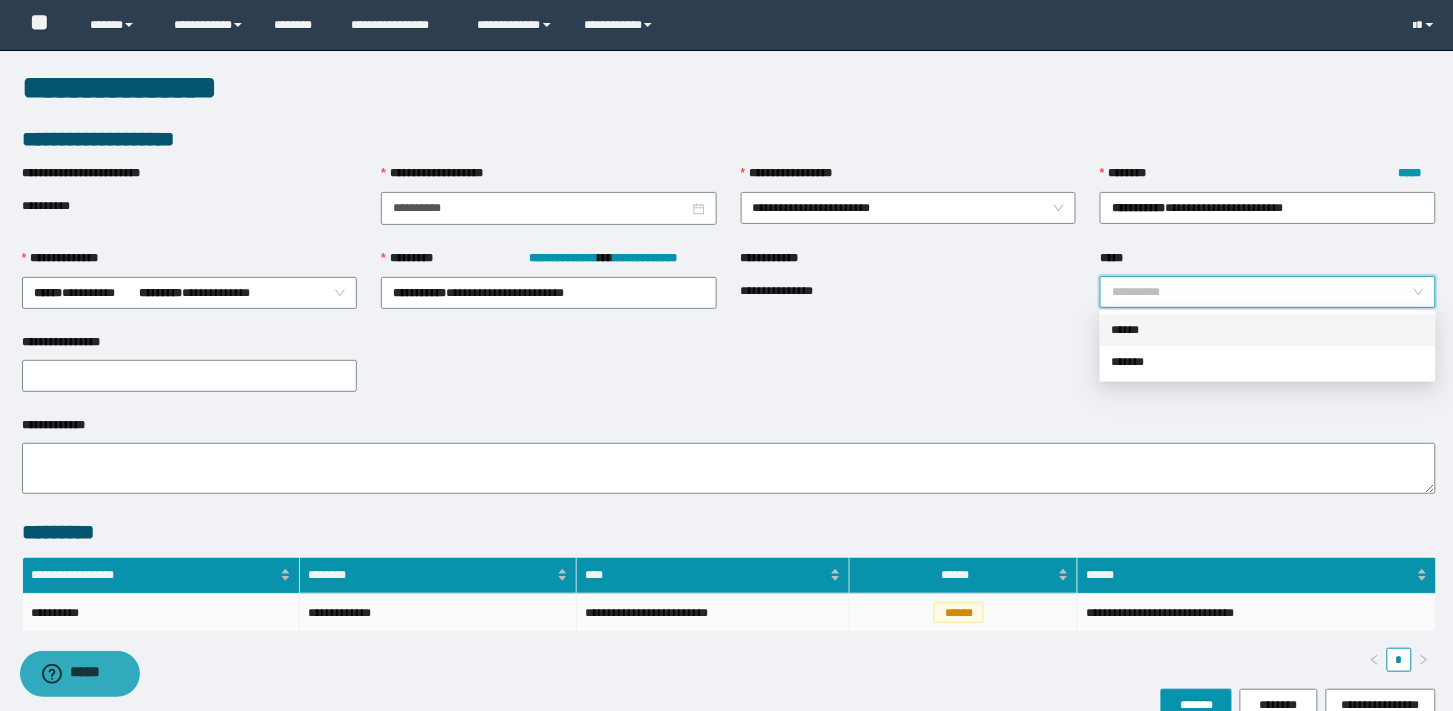click on "******" at bounding box center [0, 0] 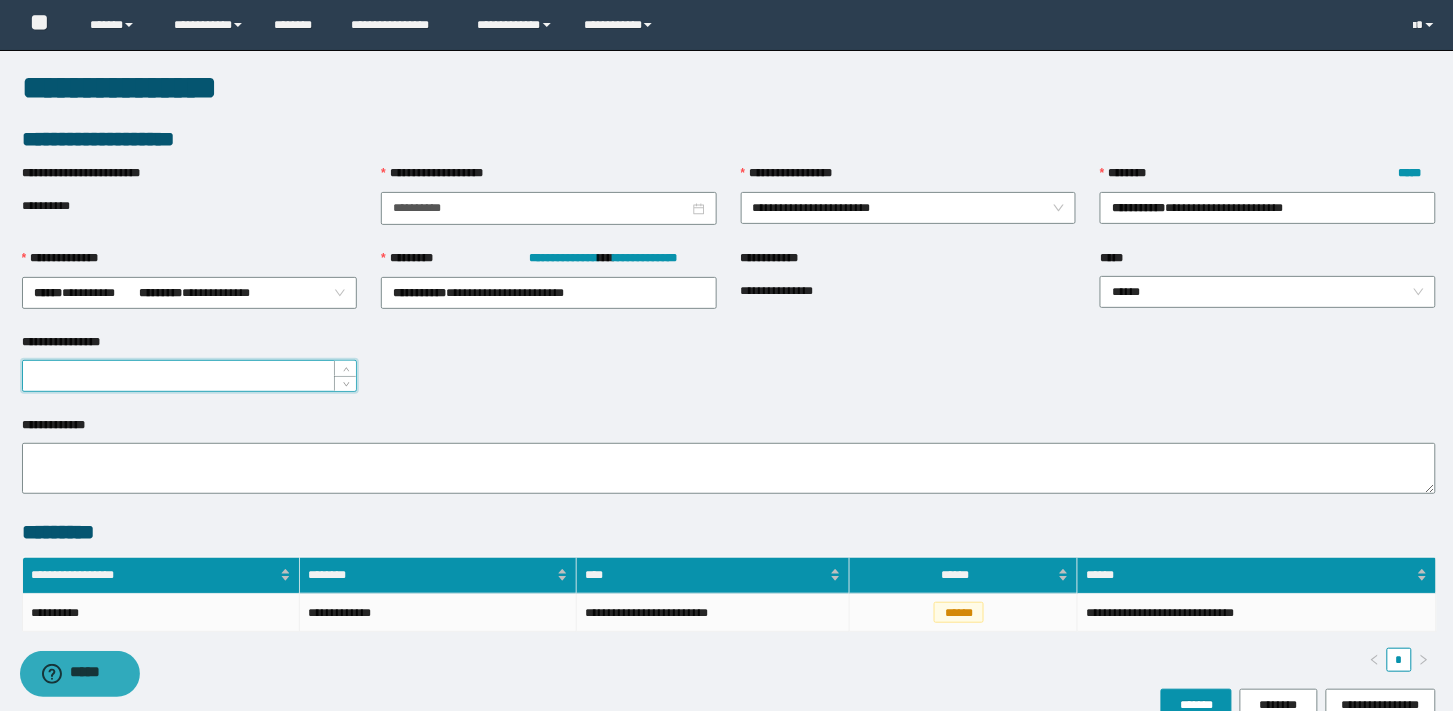 click on "**********" at bounding box center (190, 376) 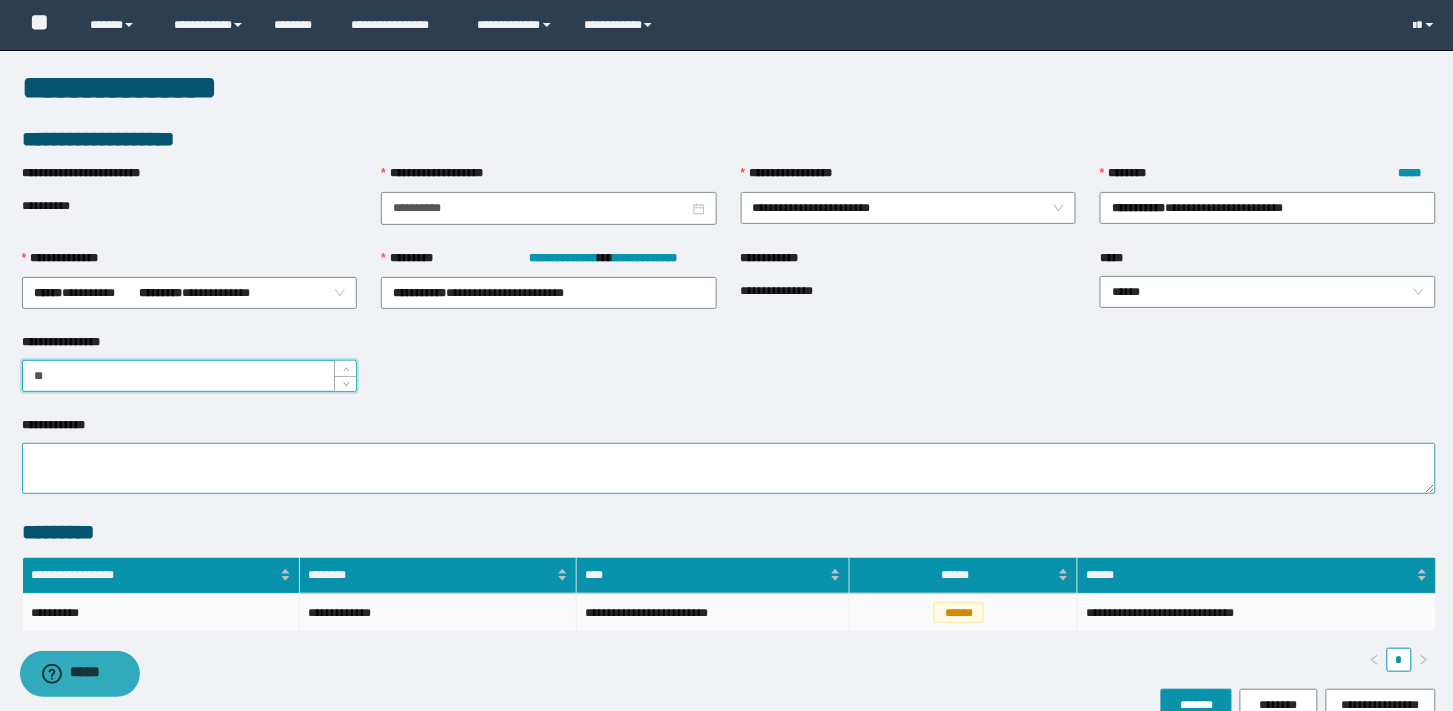 type on "**" 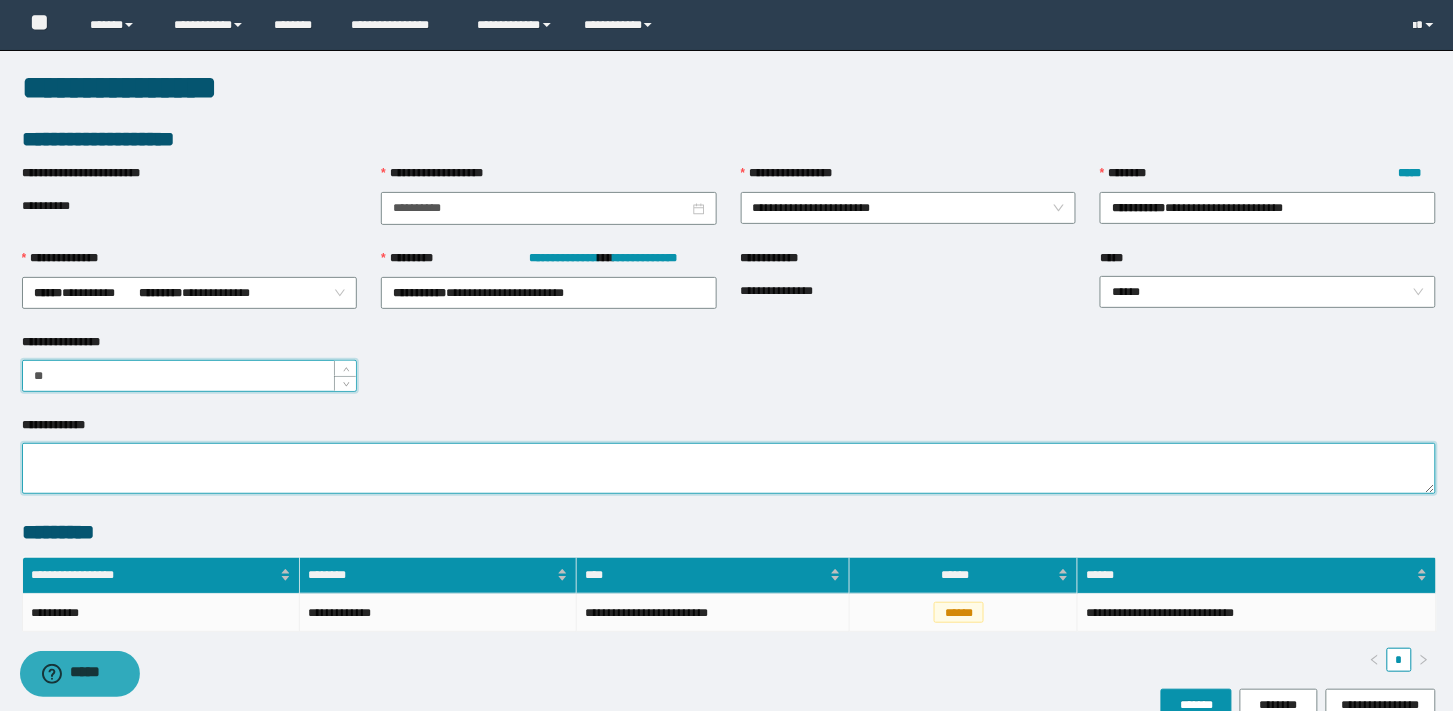 click on "**********" at bounding box center [729, 468] 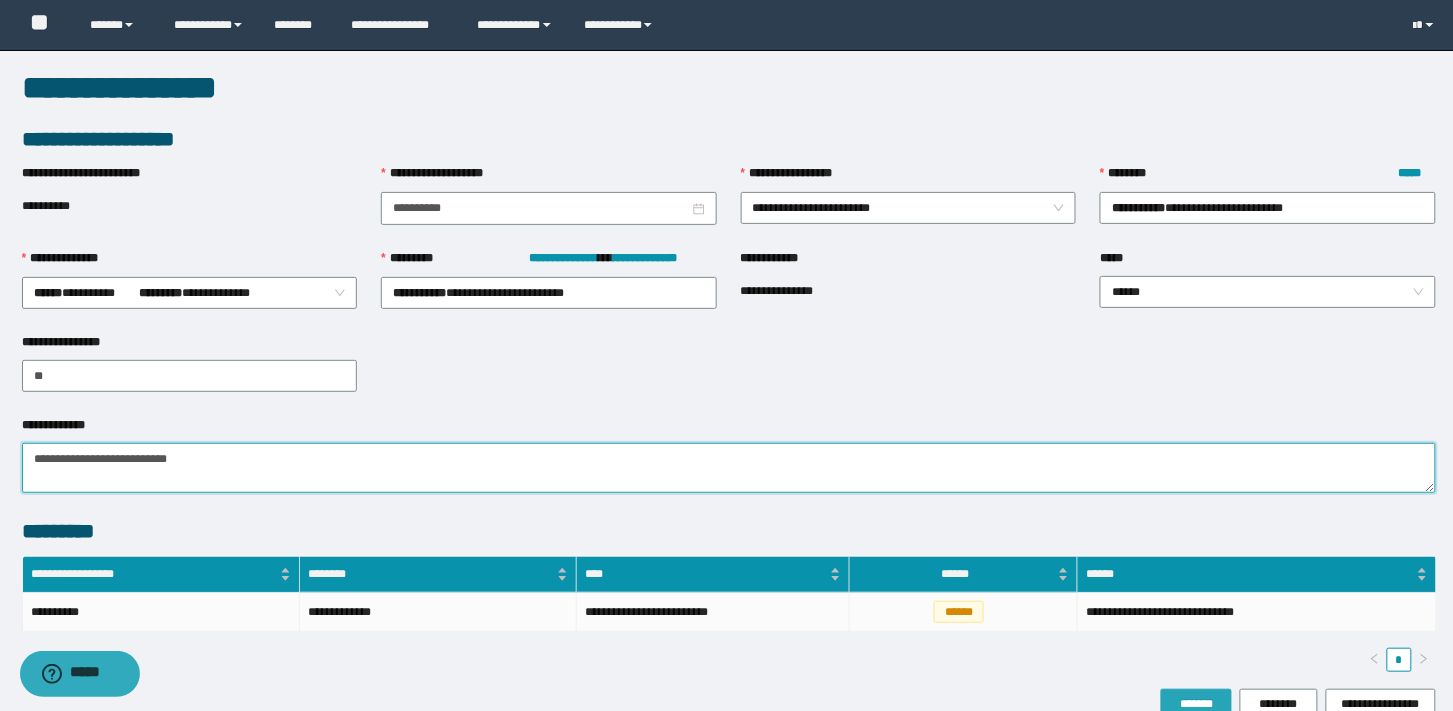 type on "**********" 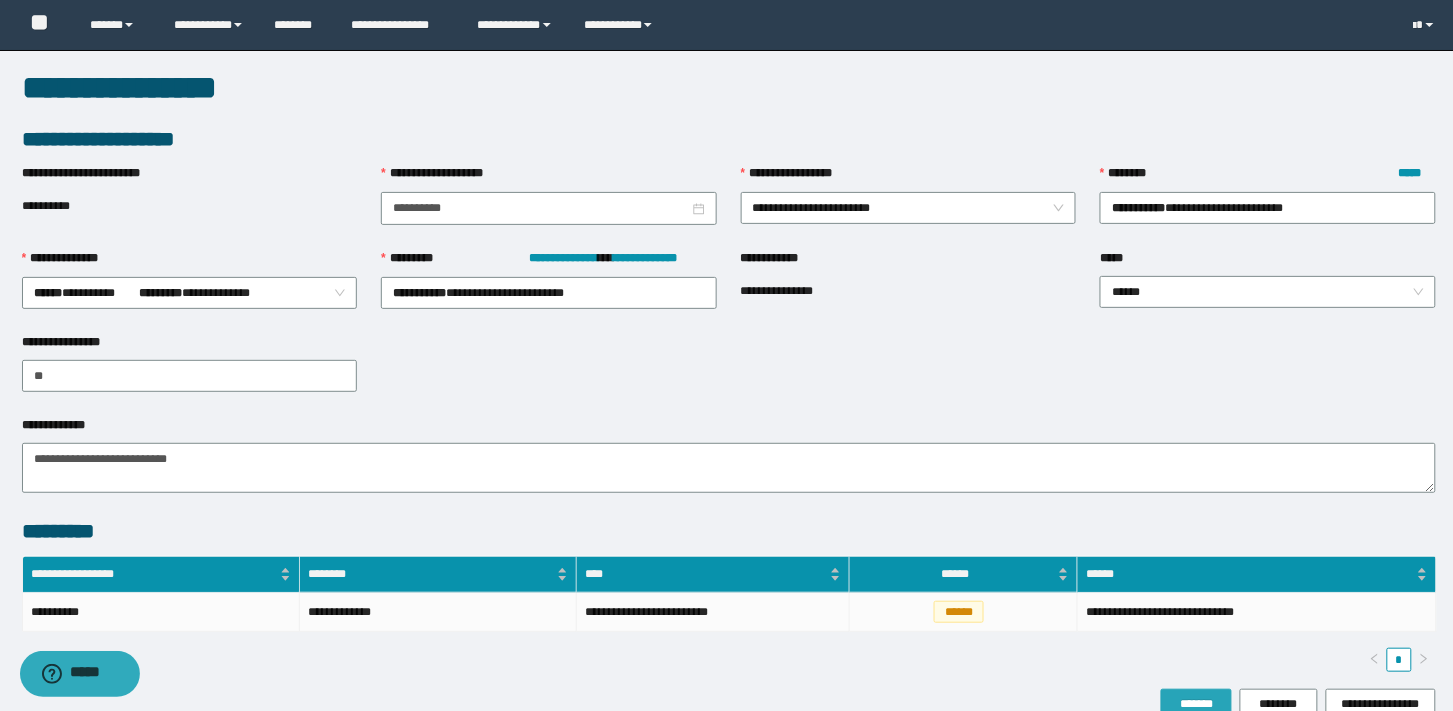click on "*******" at bounding box center (1196, 705) 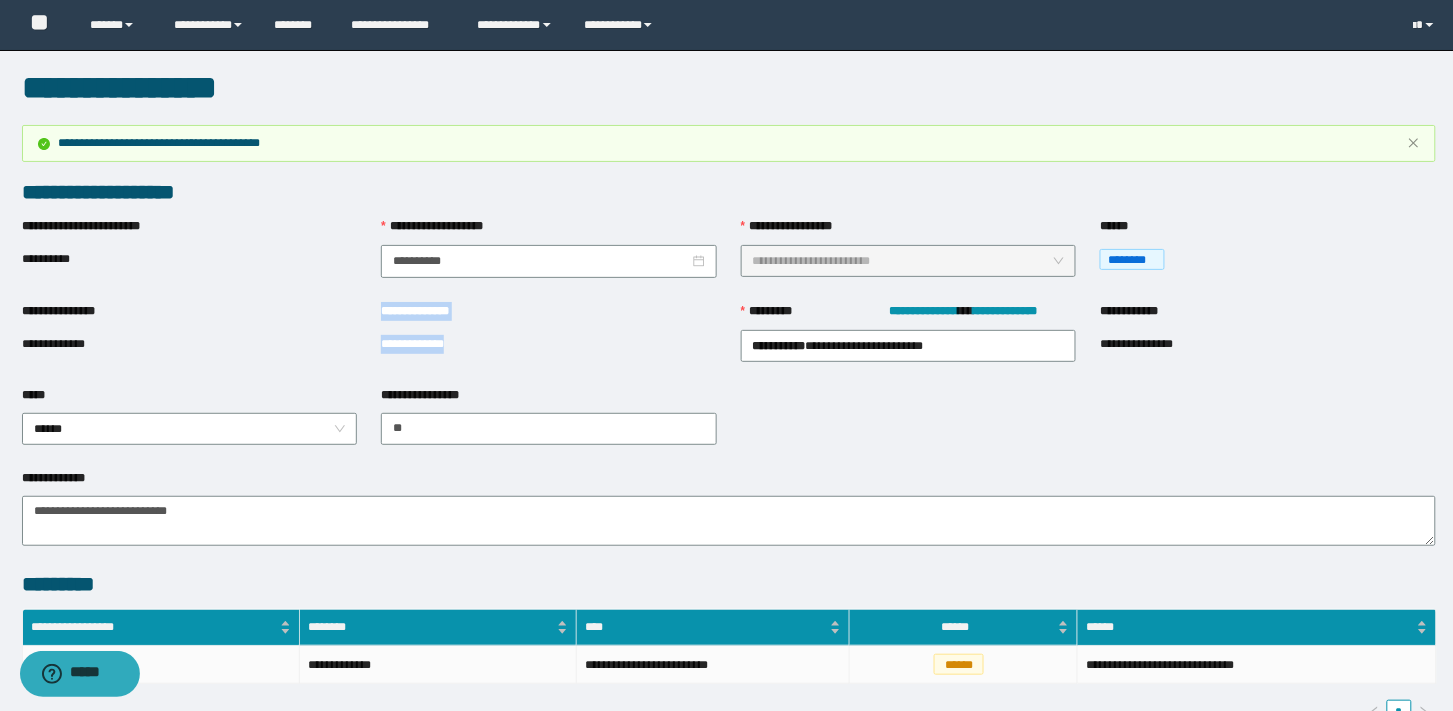 drag, startPoint x: 455, startPoint y: 334, endPoint x: 368, endPoint y: 343, distance: 87.46428 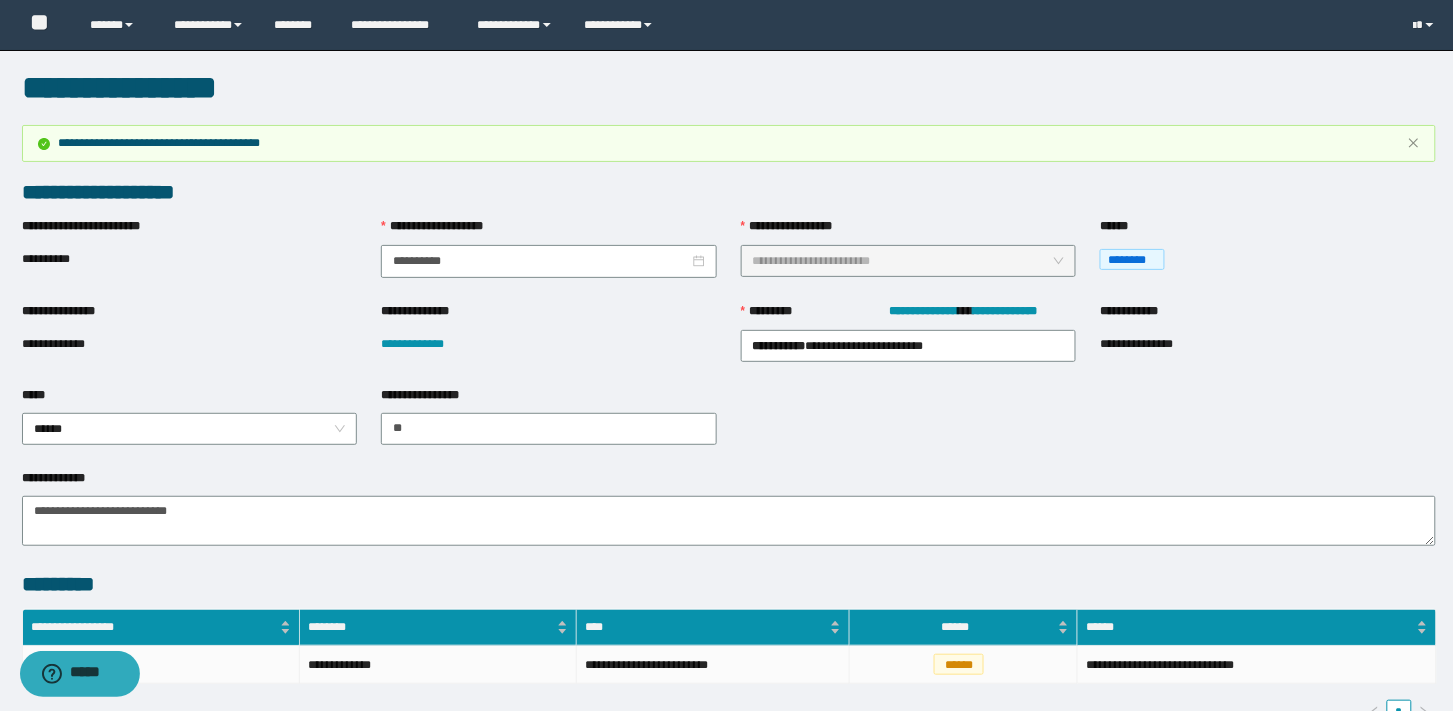 click on "**********" at bounding box center [190, 259] 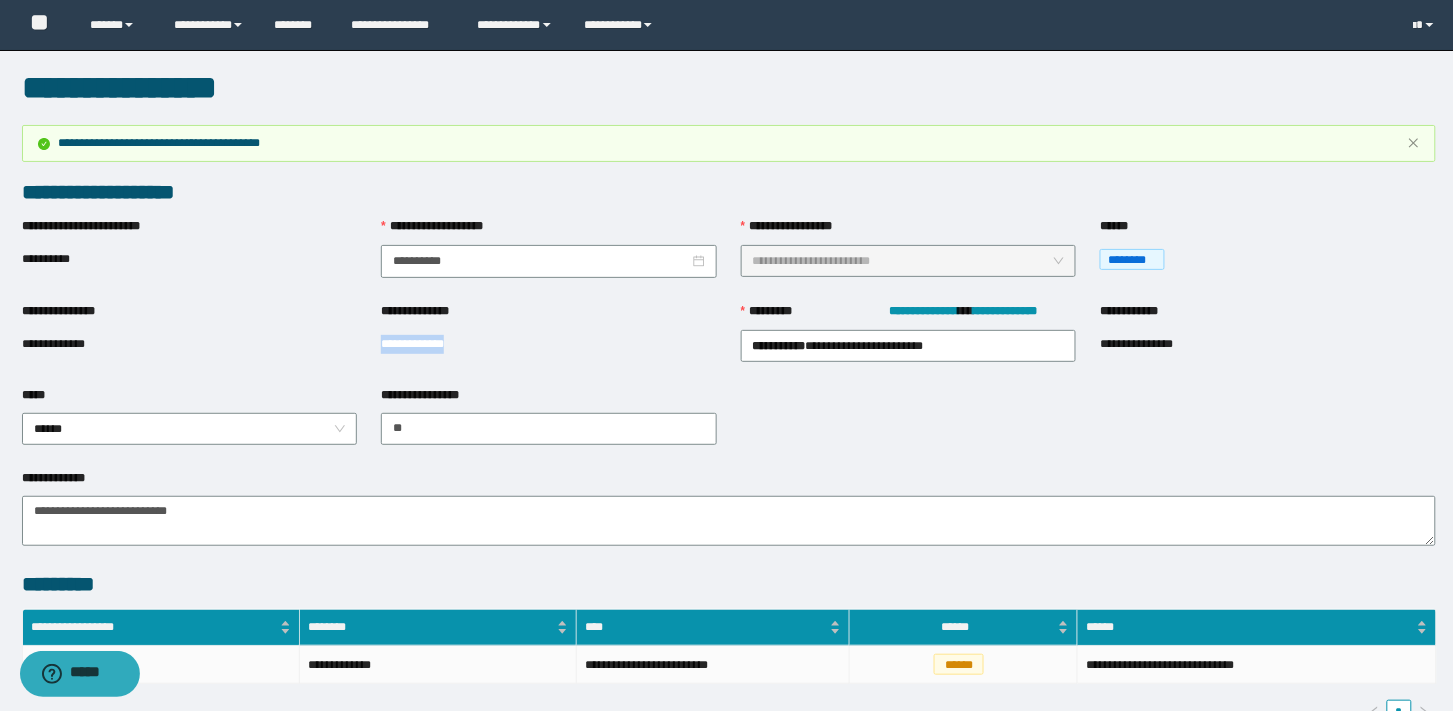 drag, startPoint x: 501, startPoint y: 346, endPoint x: 370, endPoint y: 348, distance: 131.01526 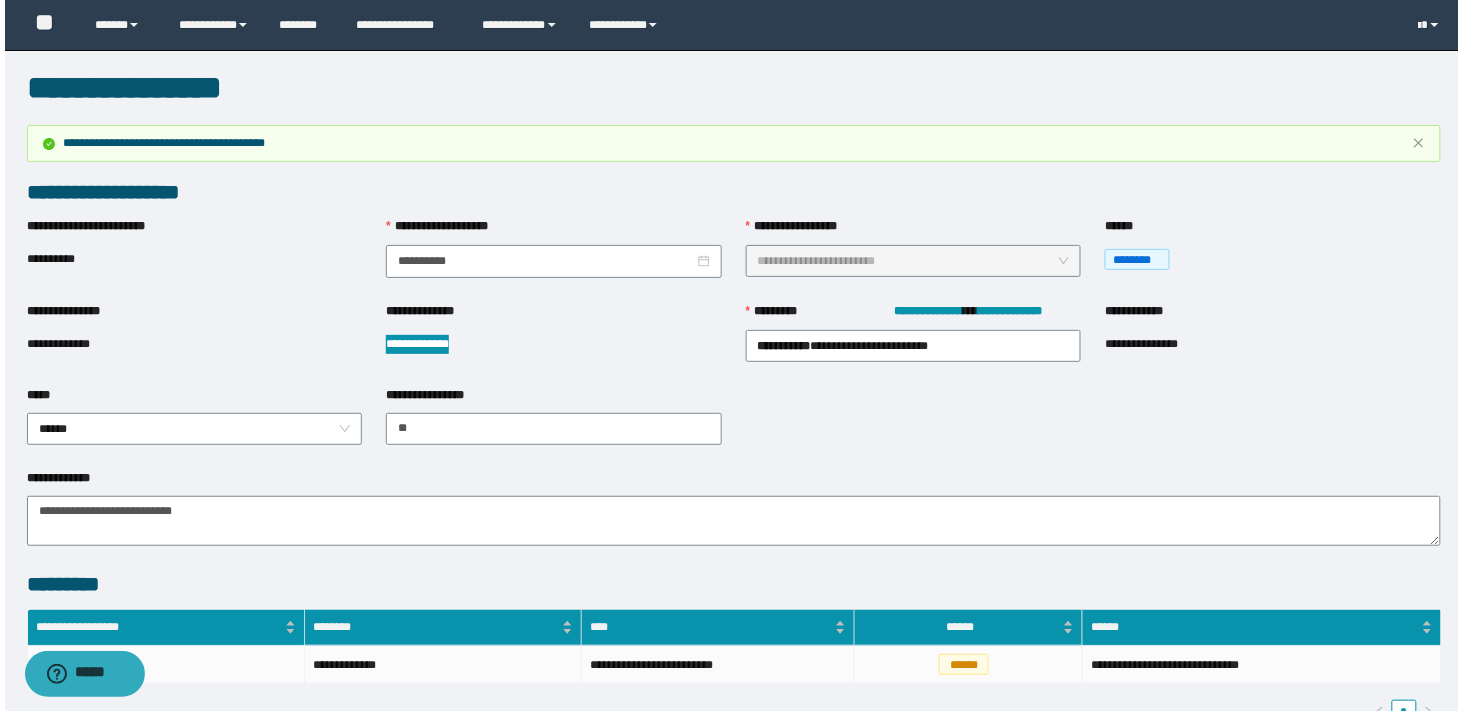 scroll, scrollTop: 200, scrollLeft: 0, axis: vertical 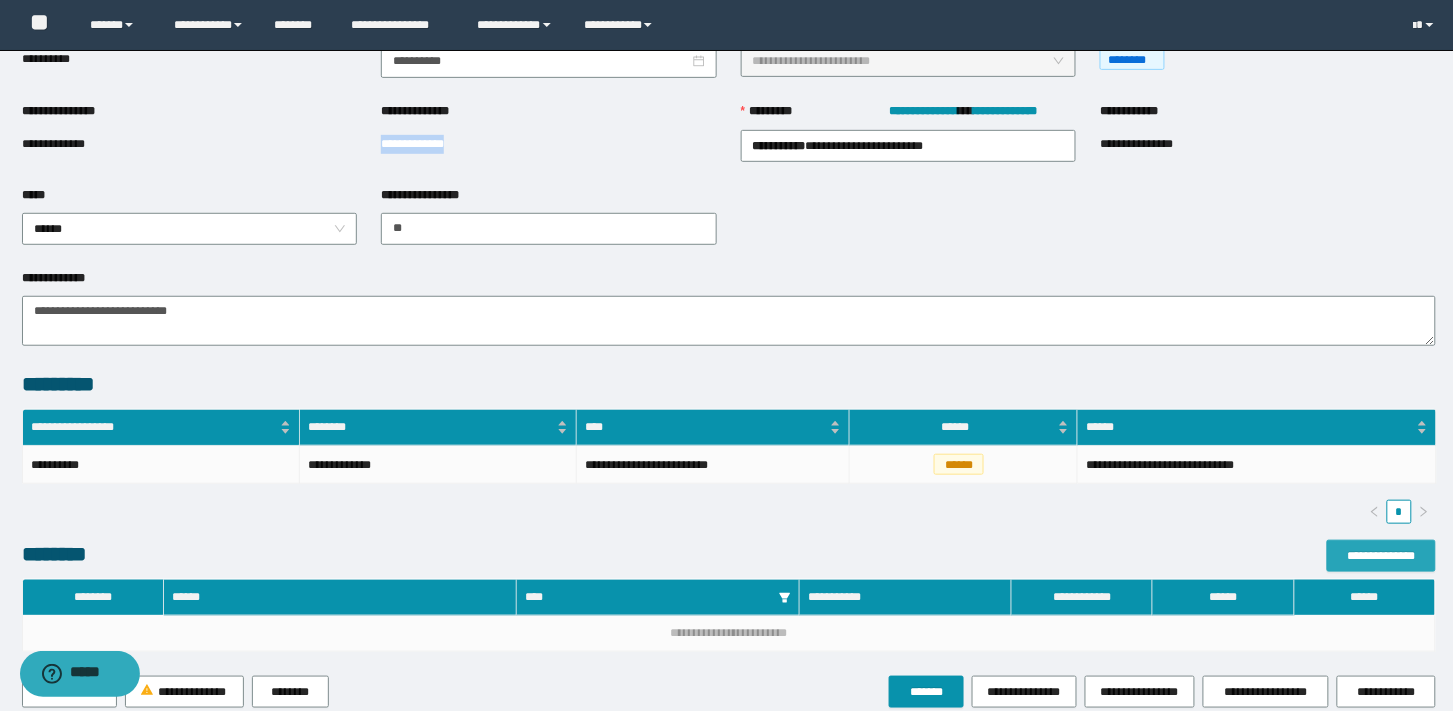 click on "**********" at bounding box center (1381, 556) 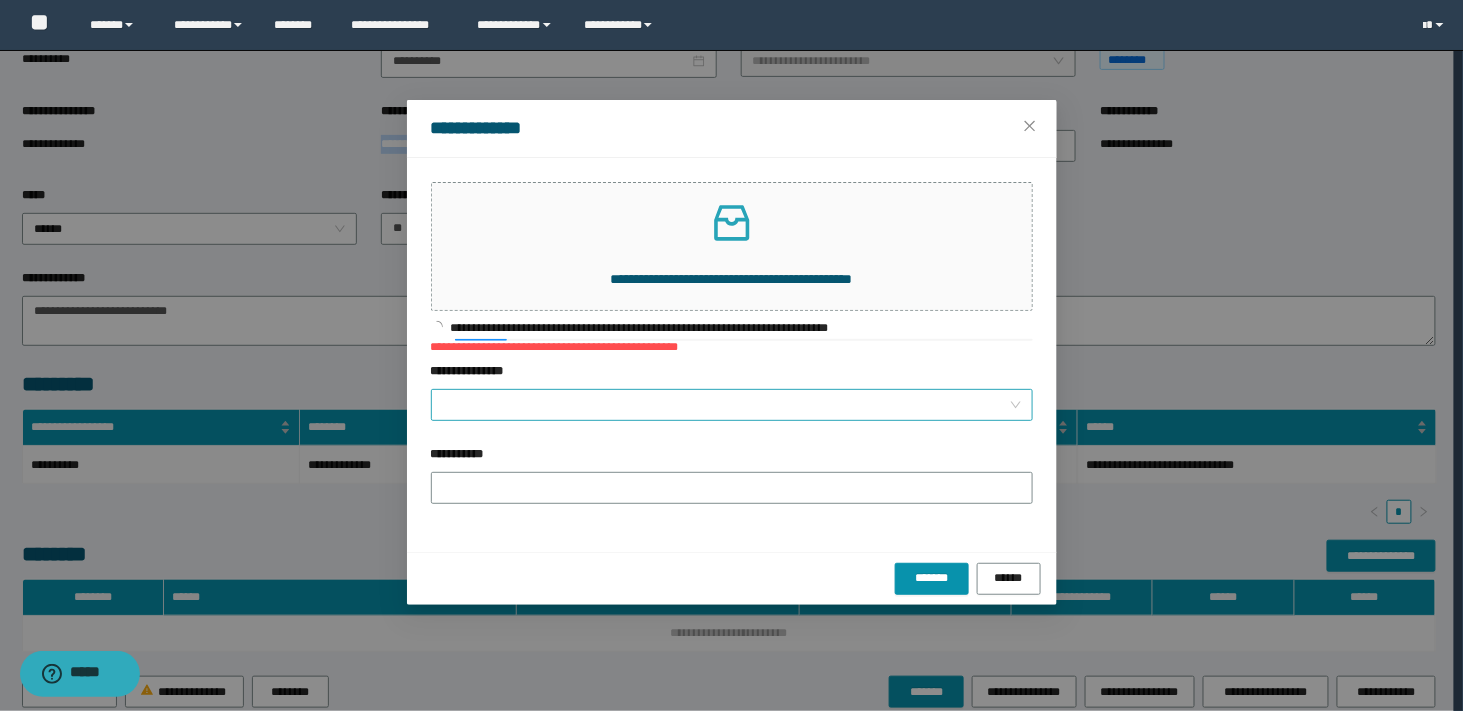 click at bounding box center (732, 405) 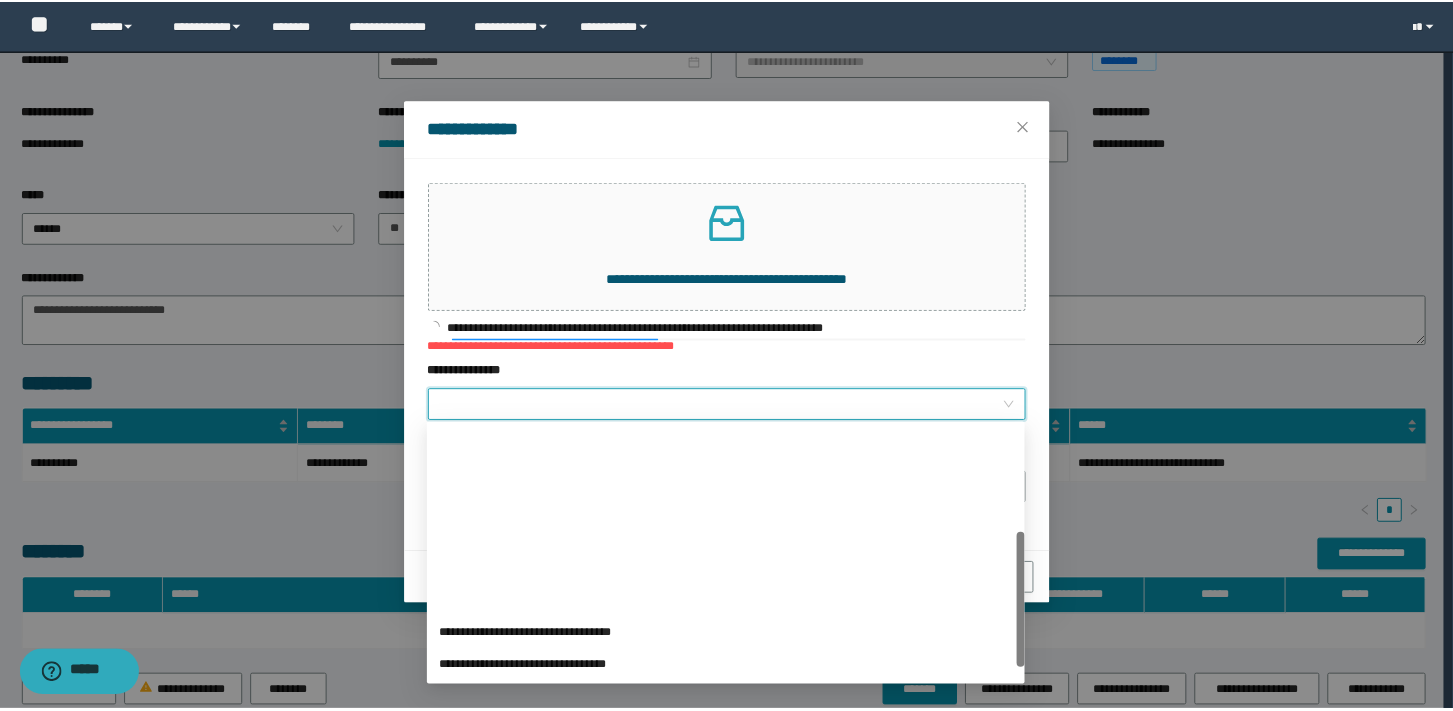 scroll, scrollTop: 200, scrollLeft: 0, axis: vertical 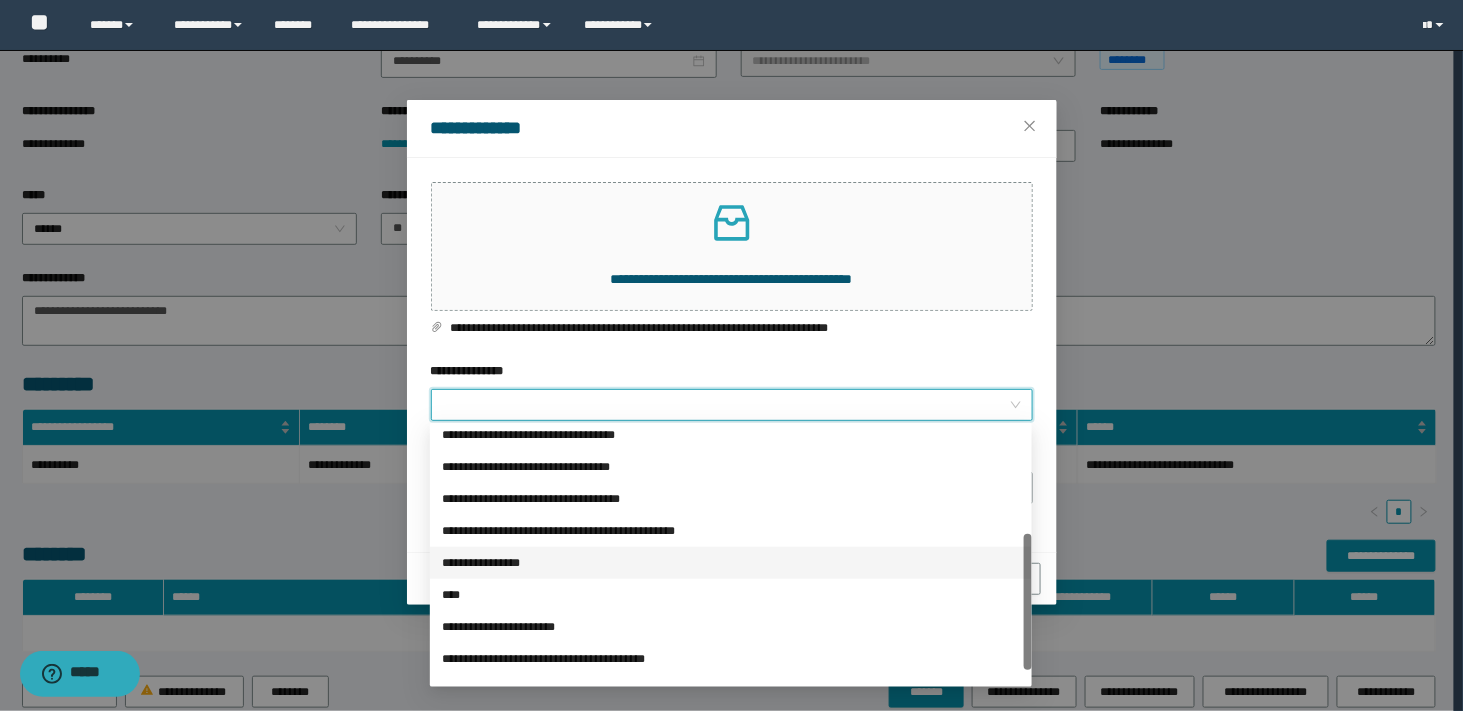 click on "**********" at bounding box center (731, 563) 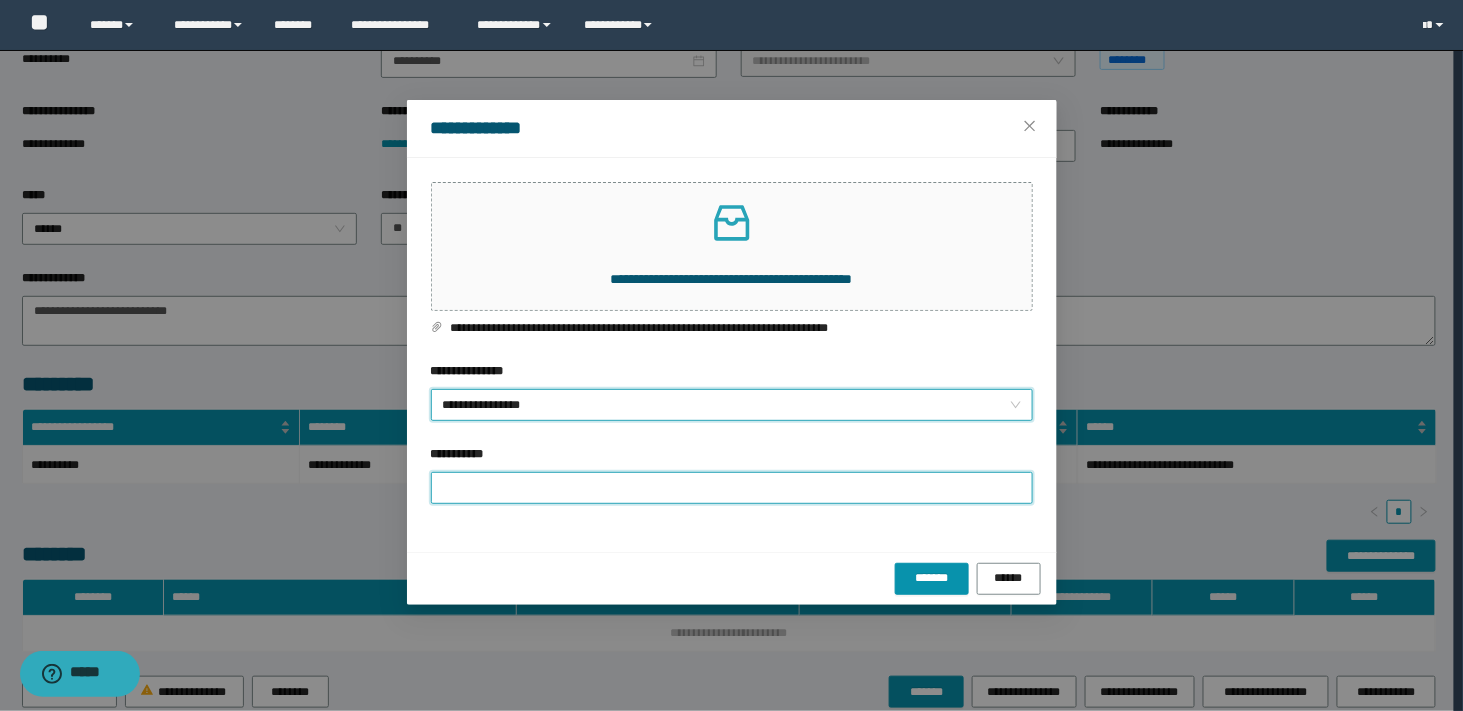 click on "**********" at bounding box center (732, 488) 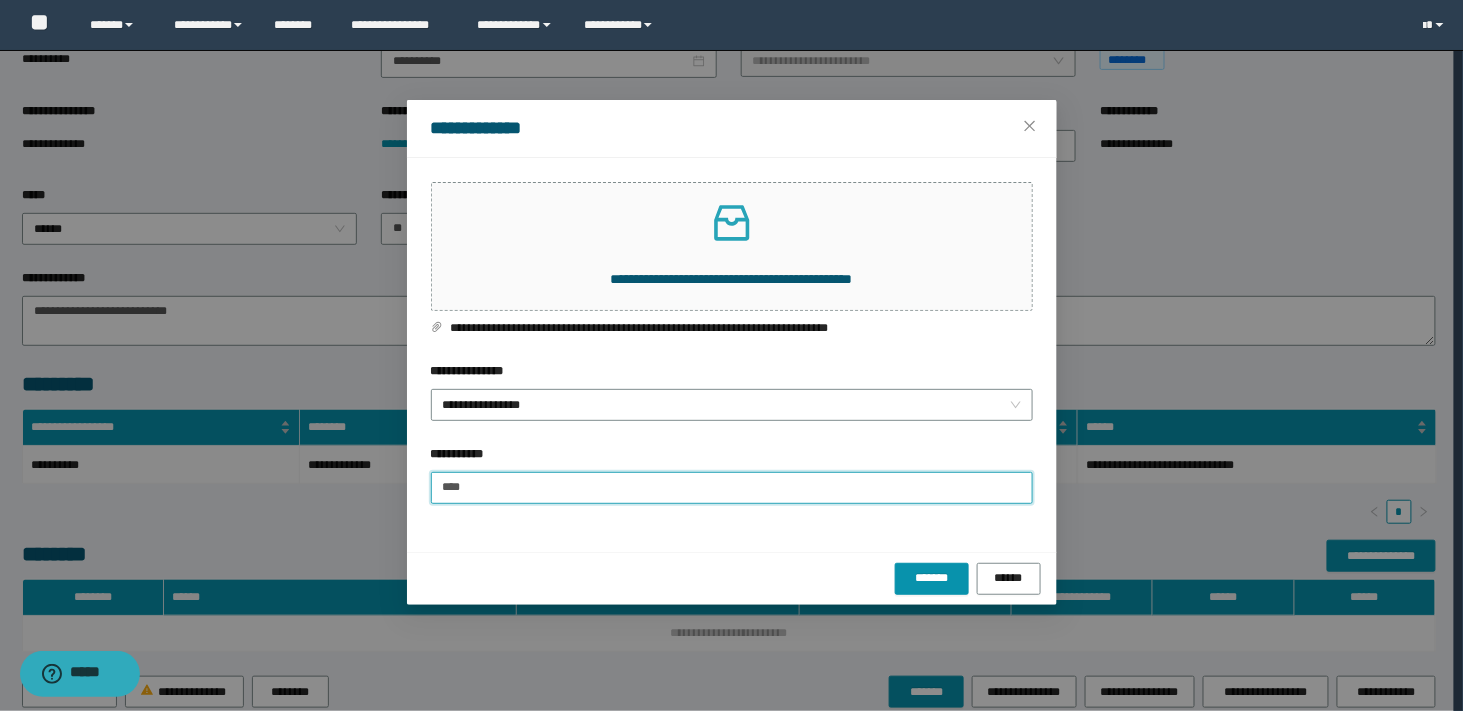 type on "**********" 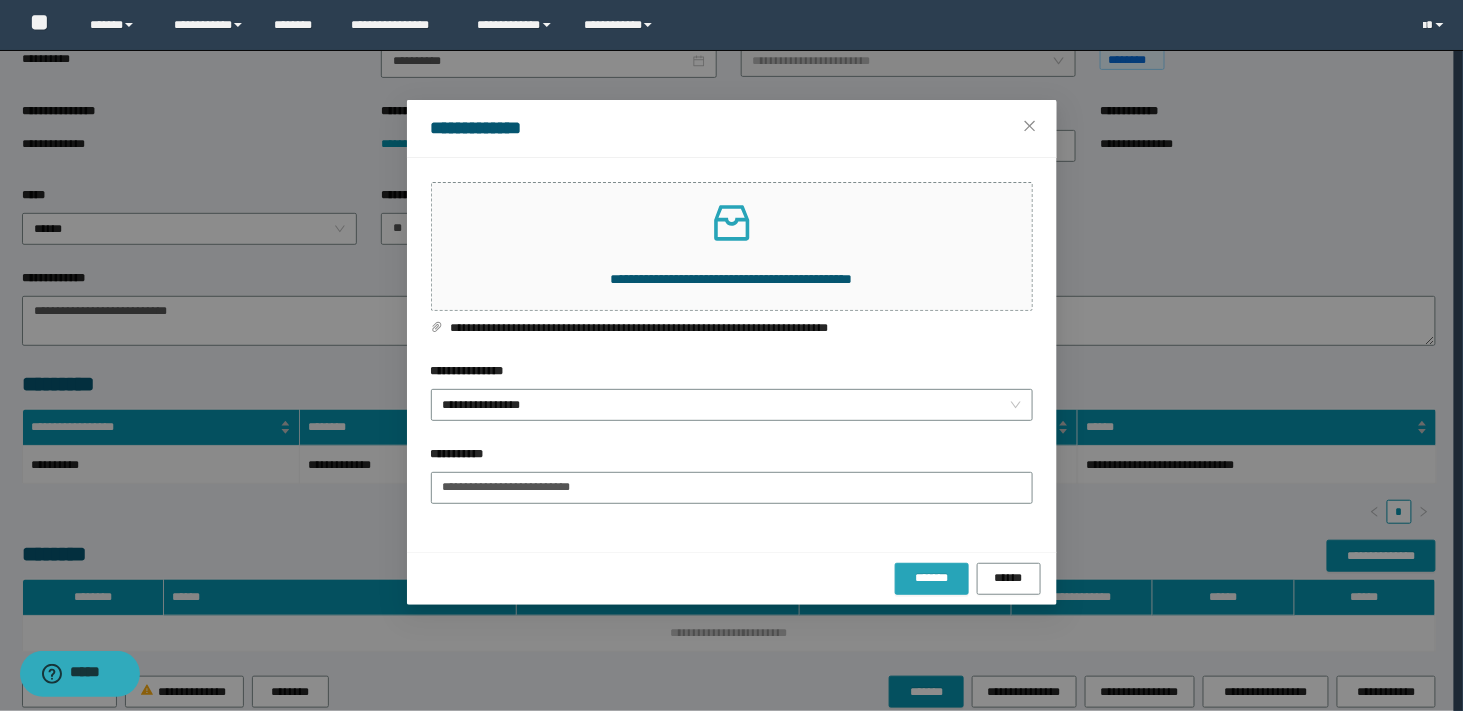 click on "*******" at bounding box center [932, 579] 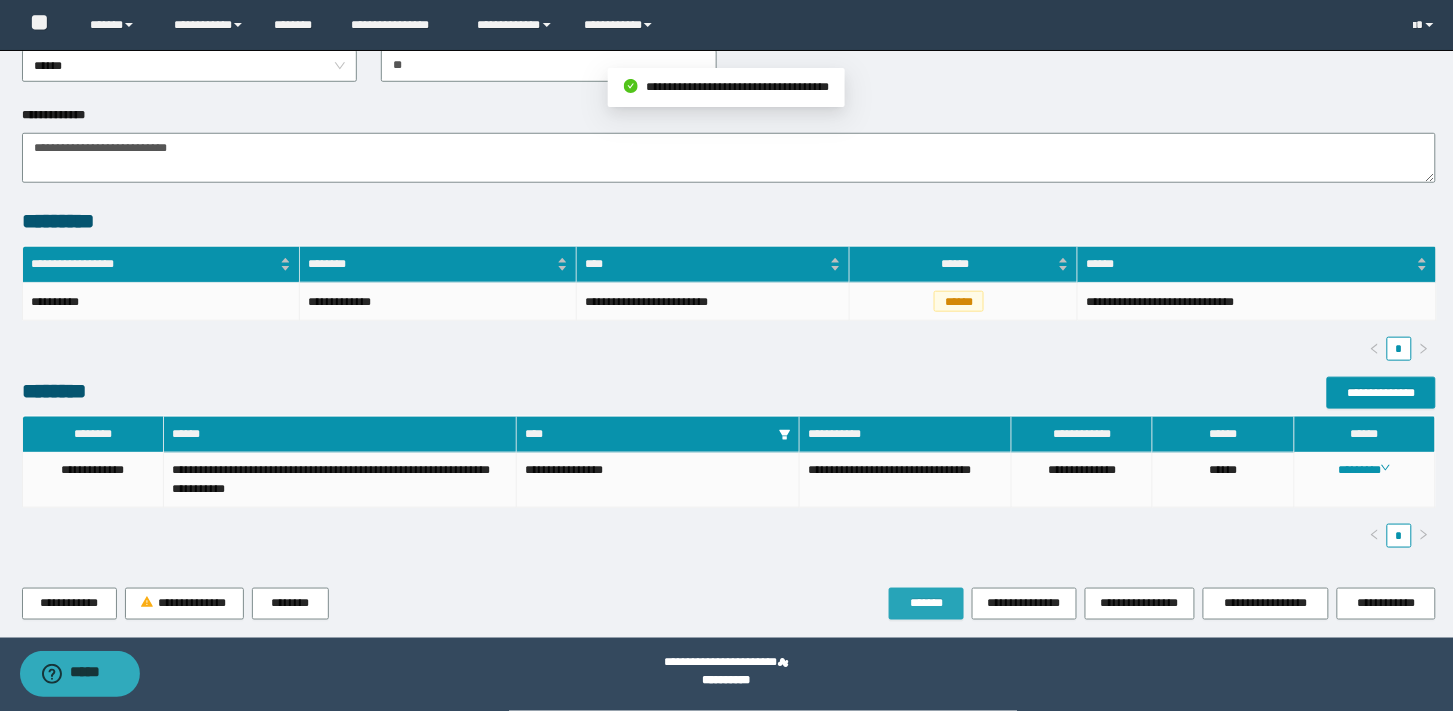click on "*******" at bounding box center [926, 603] 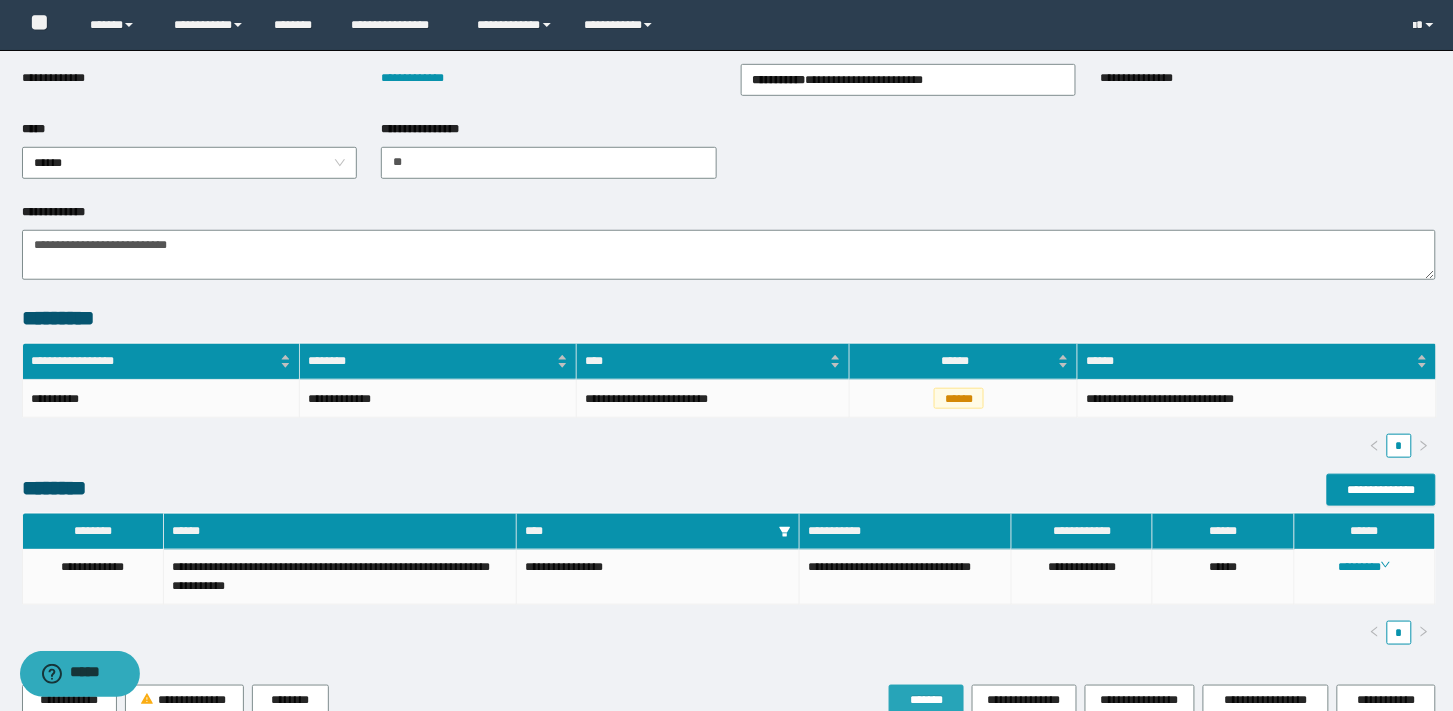 scroll, scrollTop: 363, scrollLeft: 0, axis: vertical 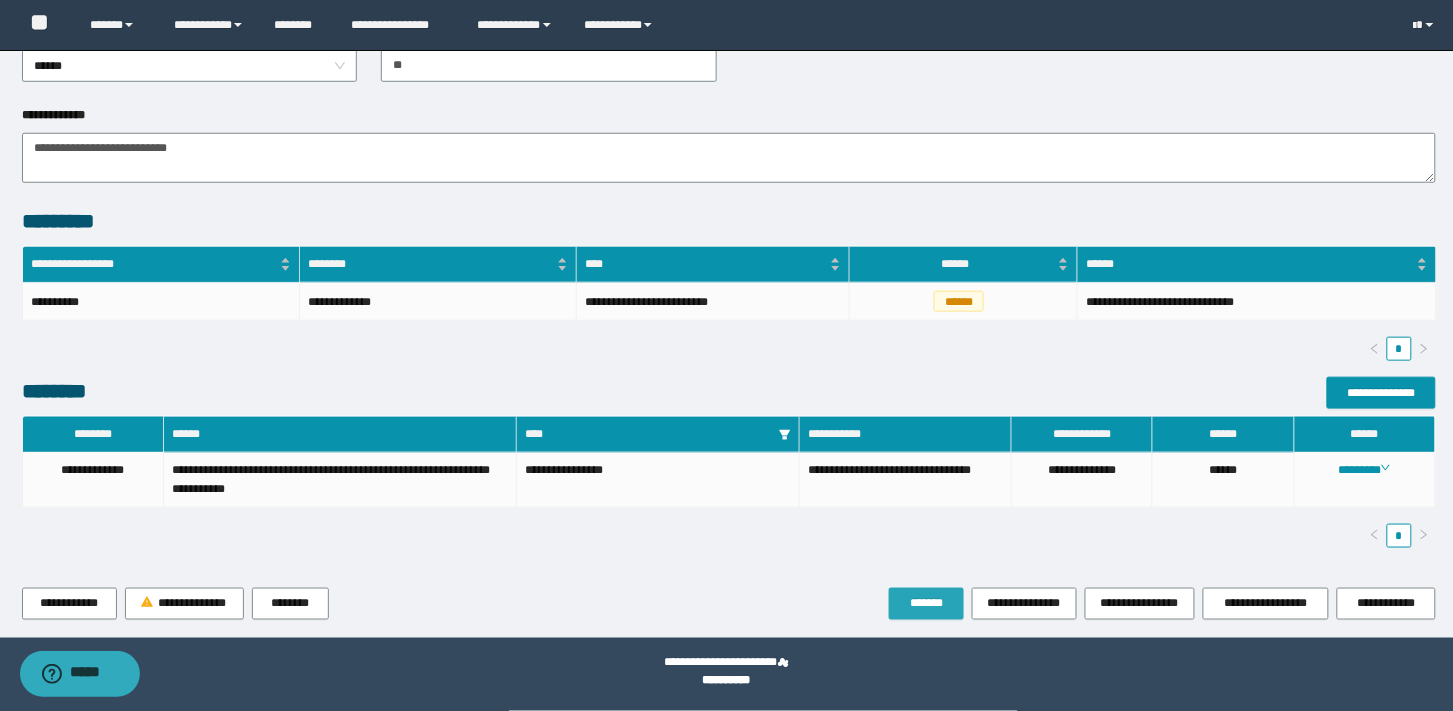 click on "*******" at bounding box center [926, 604] 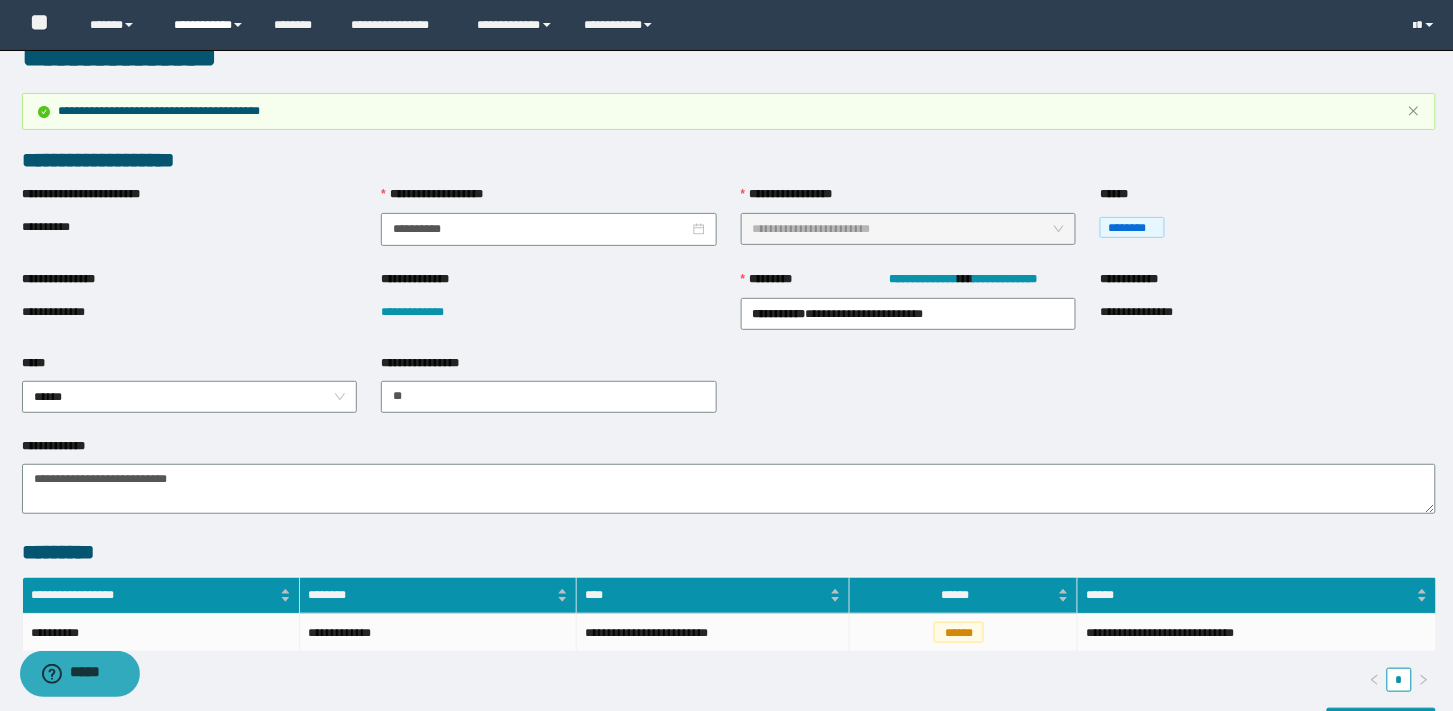 scroll, scrollTop: 0, scrollLeft: 0, axis: both 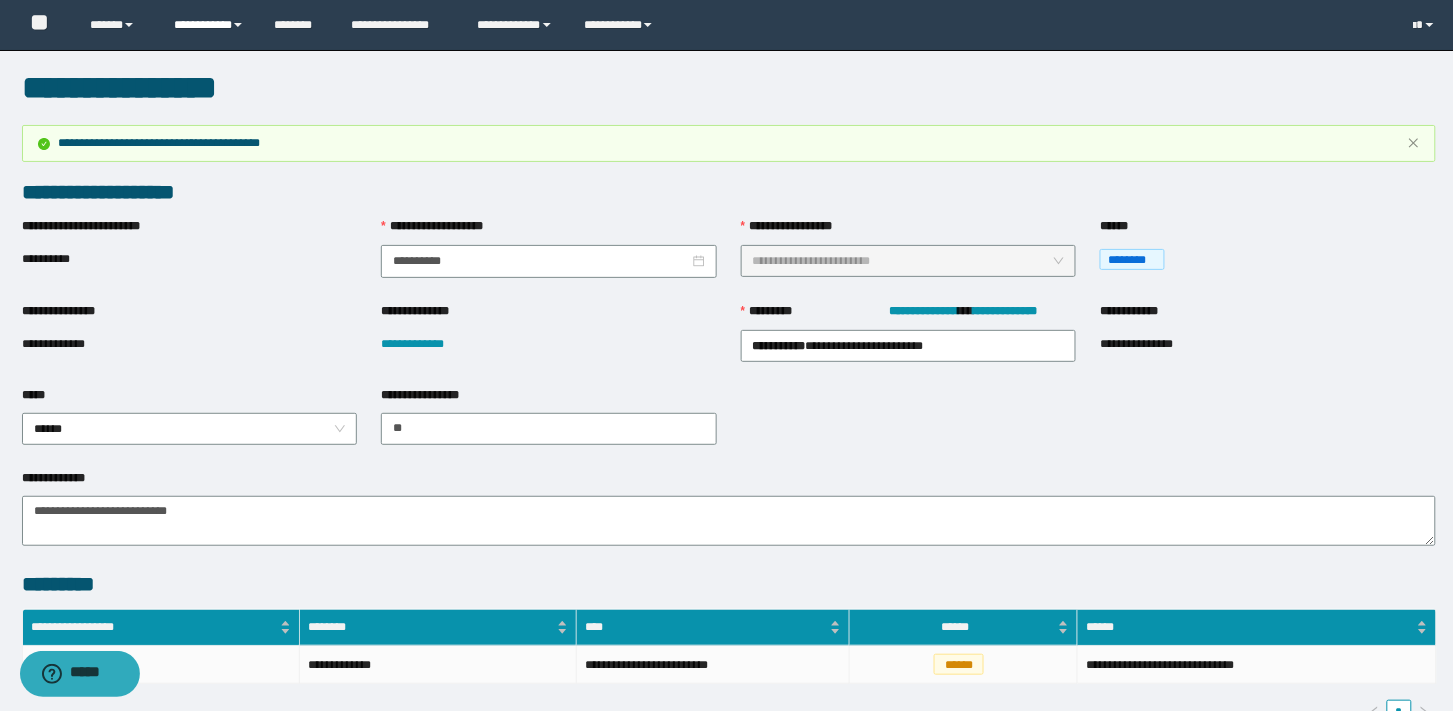 click on "**********" at bounding box center (117, 25) 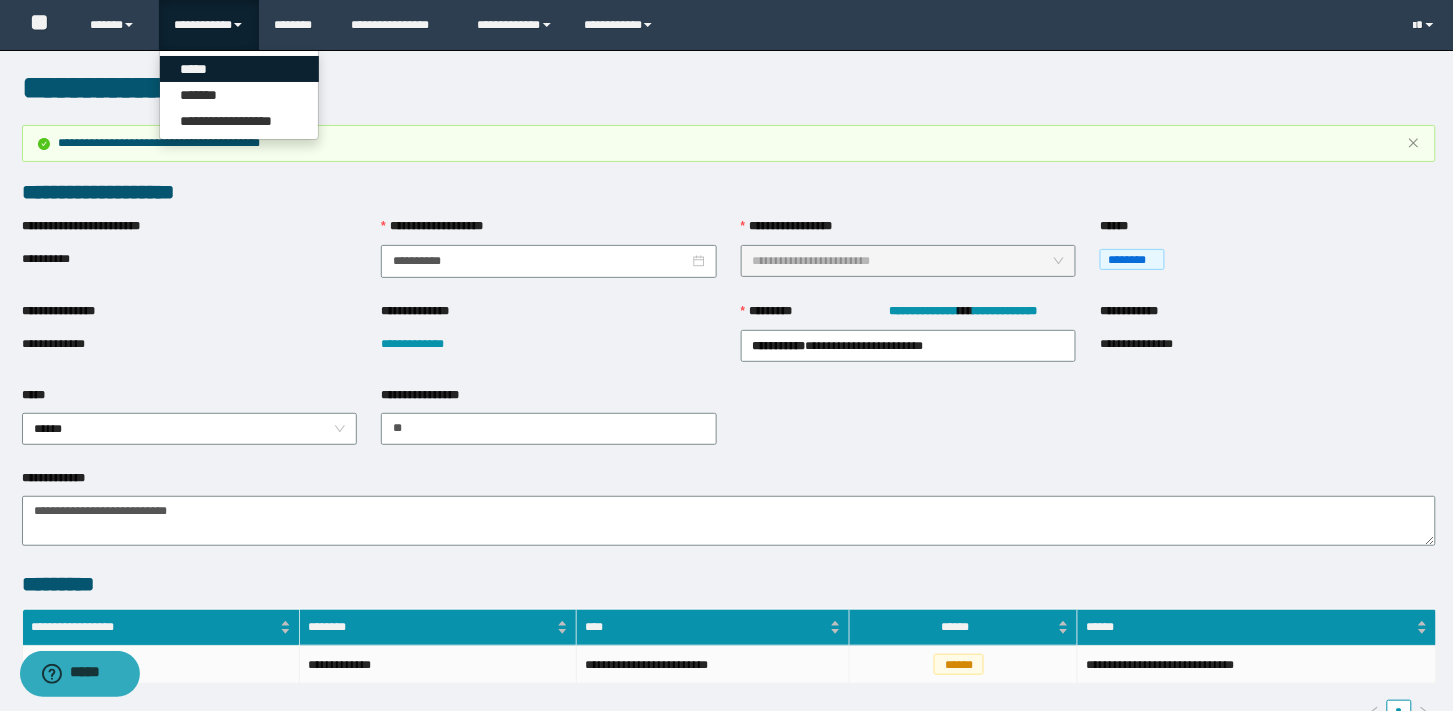 click on "*****" at bounding box center [239, 69] 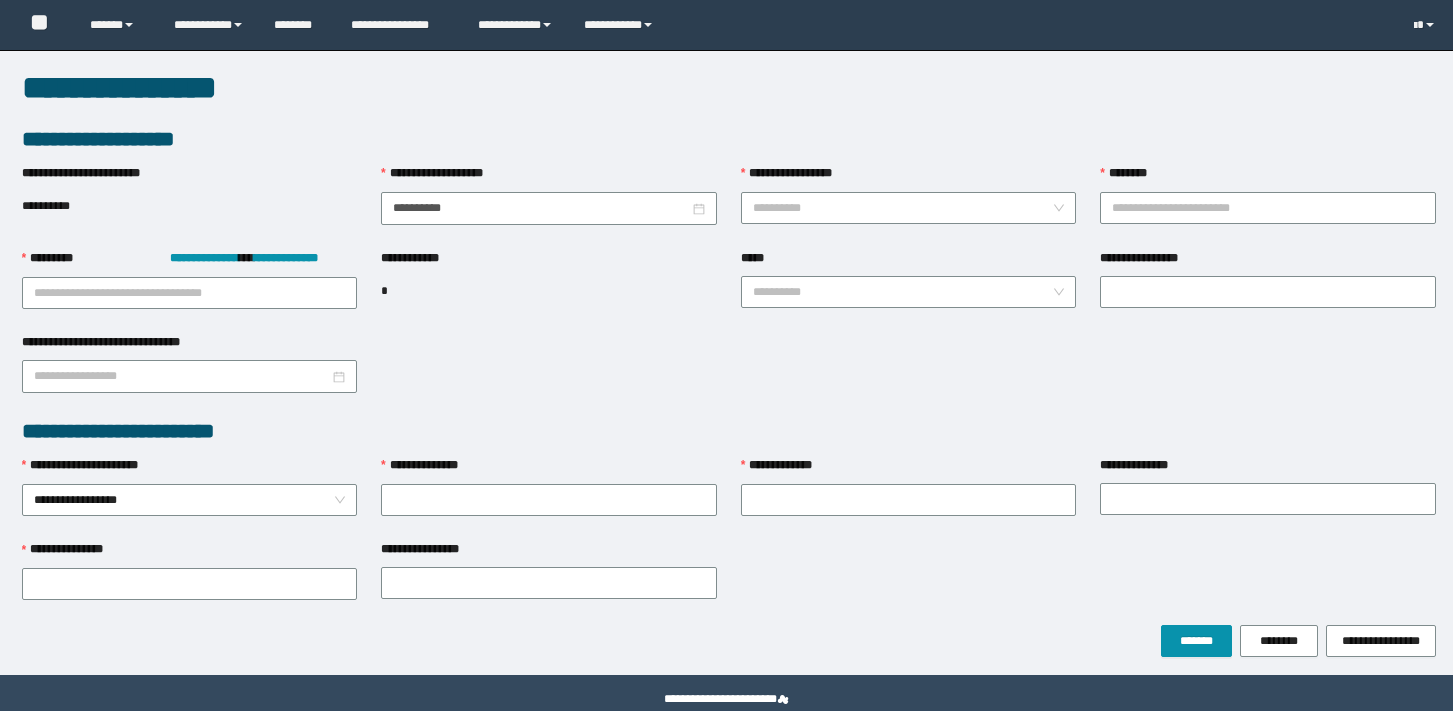 scroll, scrollTop: 0, scrollLeft: 0, axis: both 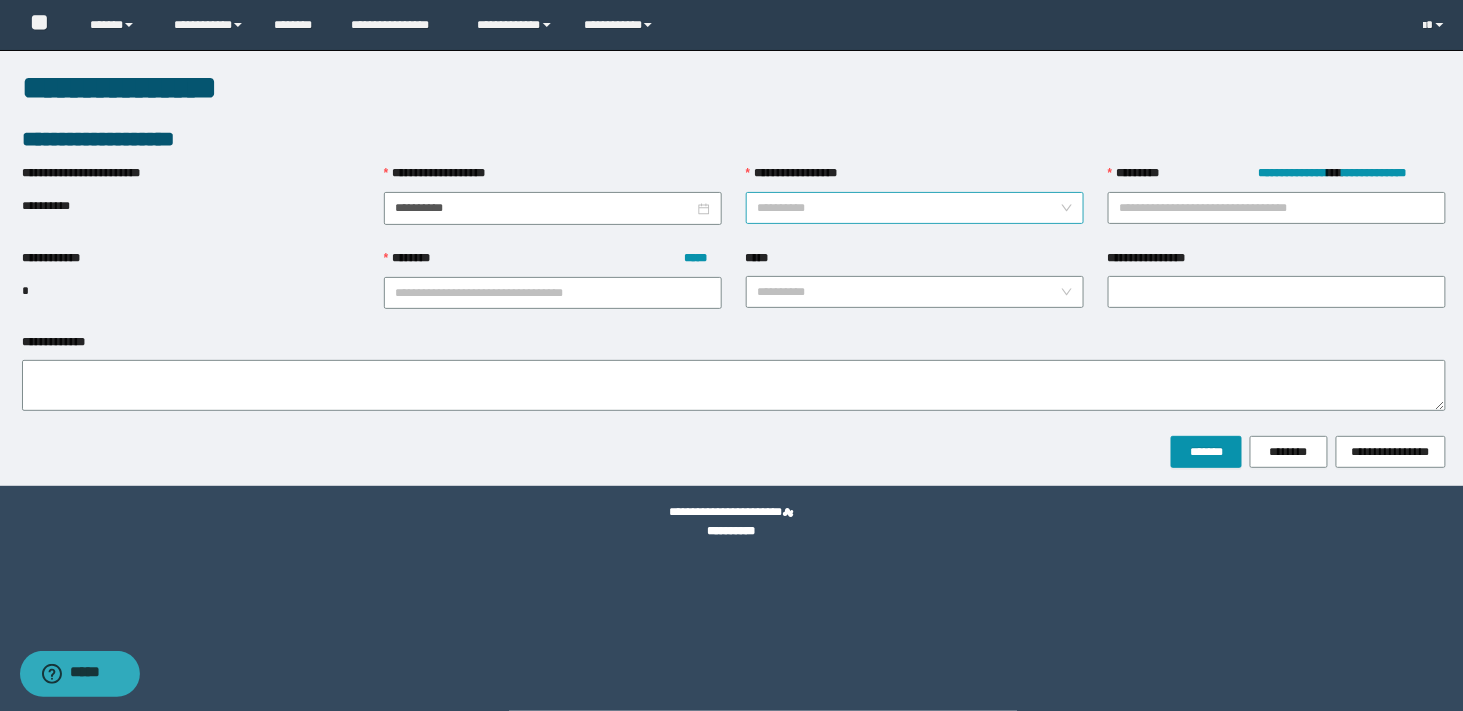 click on "**********" at bounding box center [915, 208] 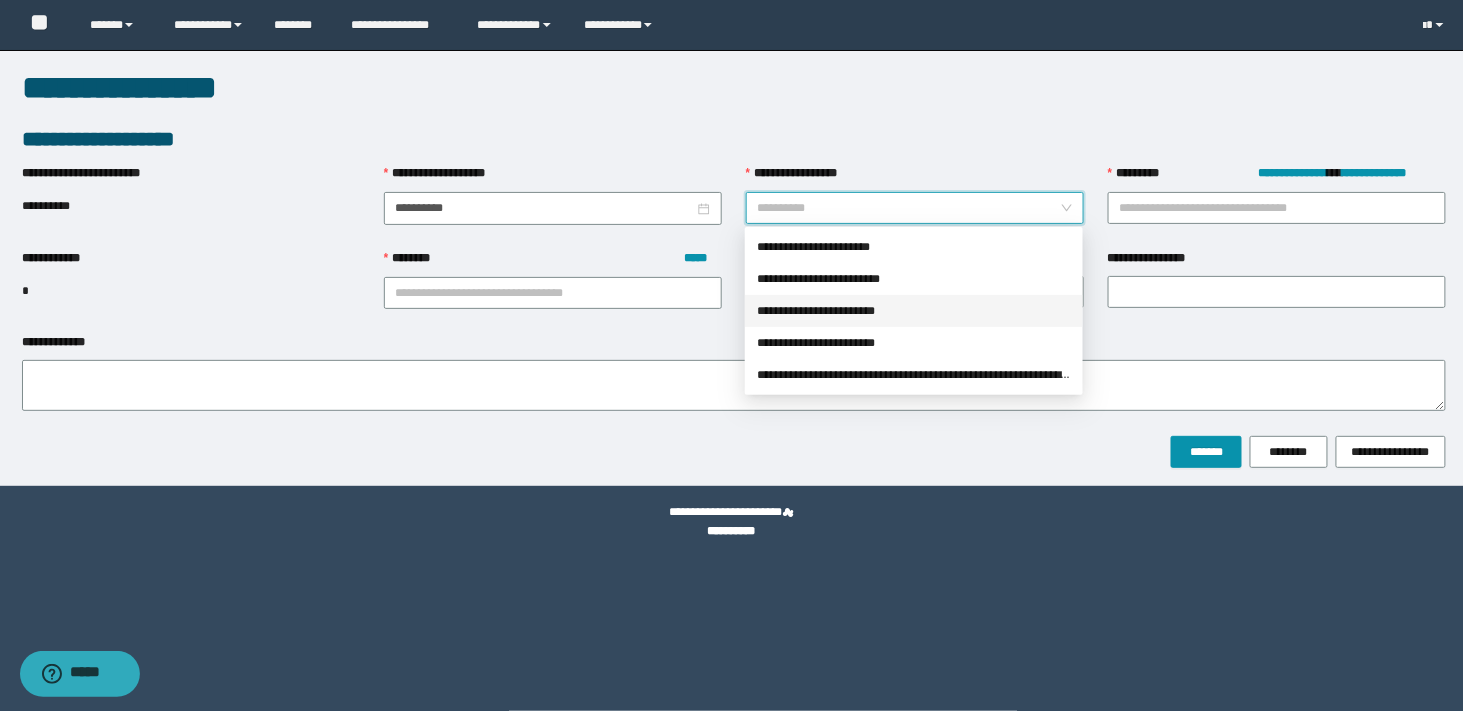 click on "**********" at bounding box center (914, 311) 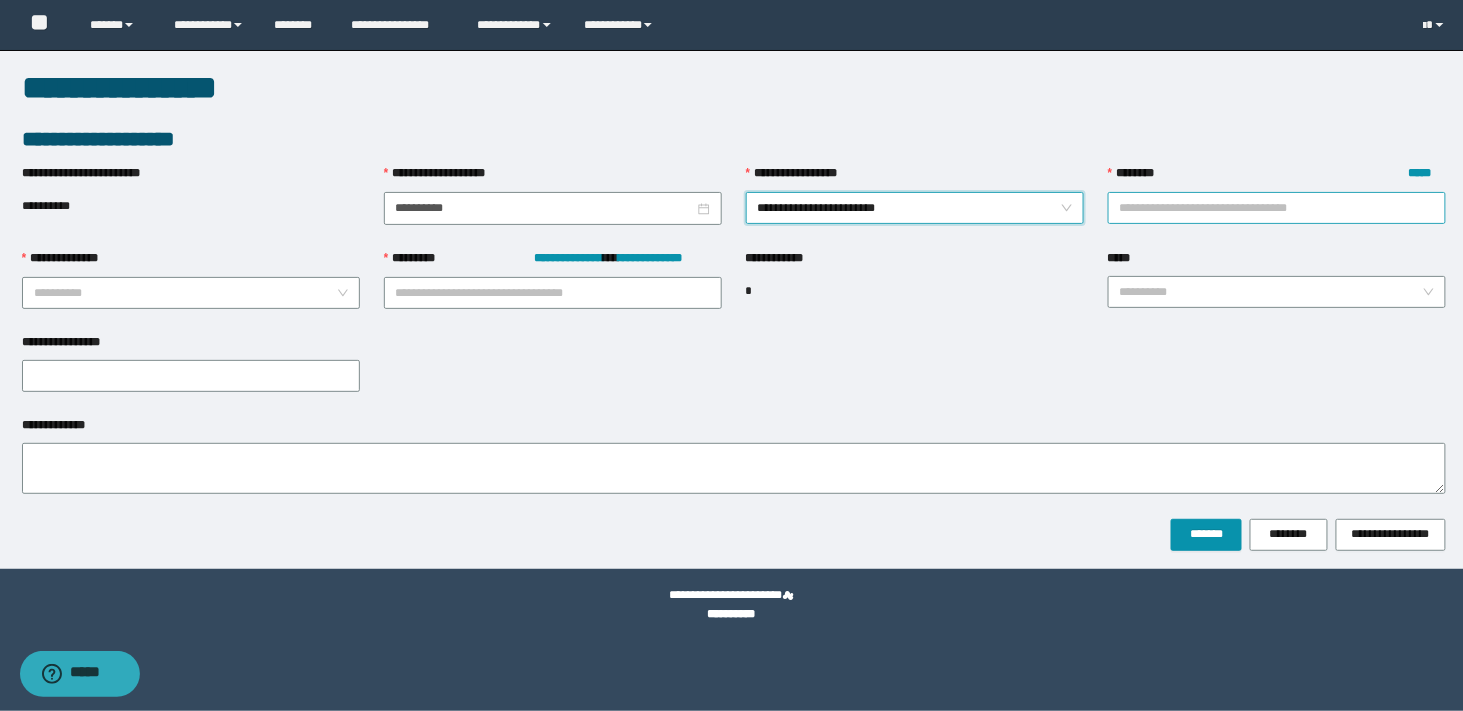 click on "******** *****" at bounding box center (1277, 208) 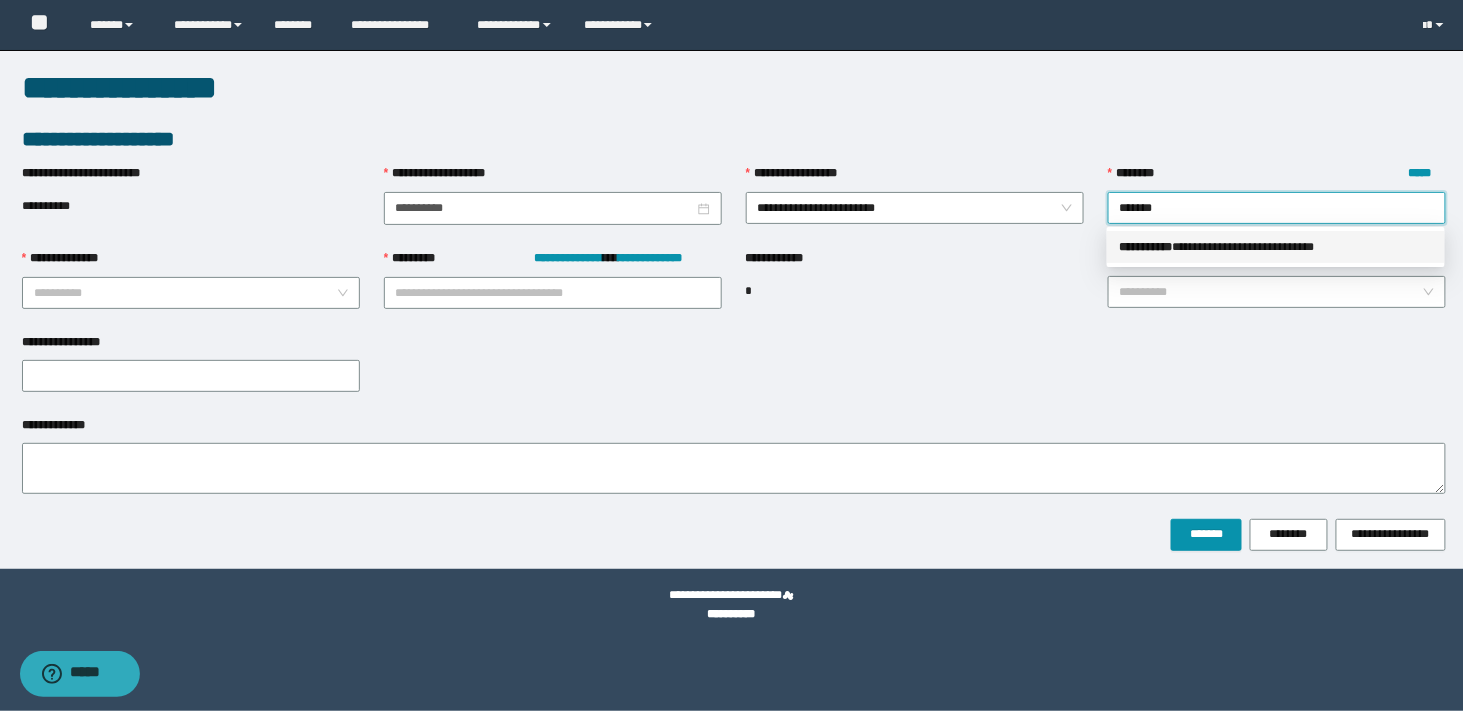 click on "**********" at bounding box center [0, 0] 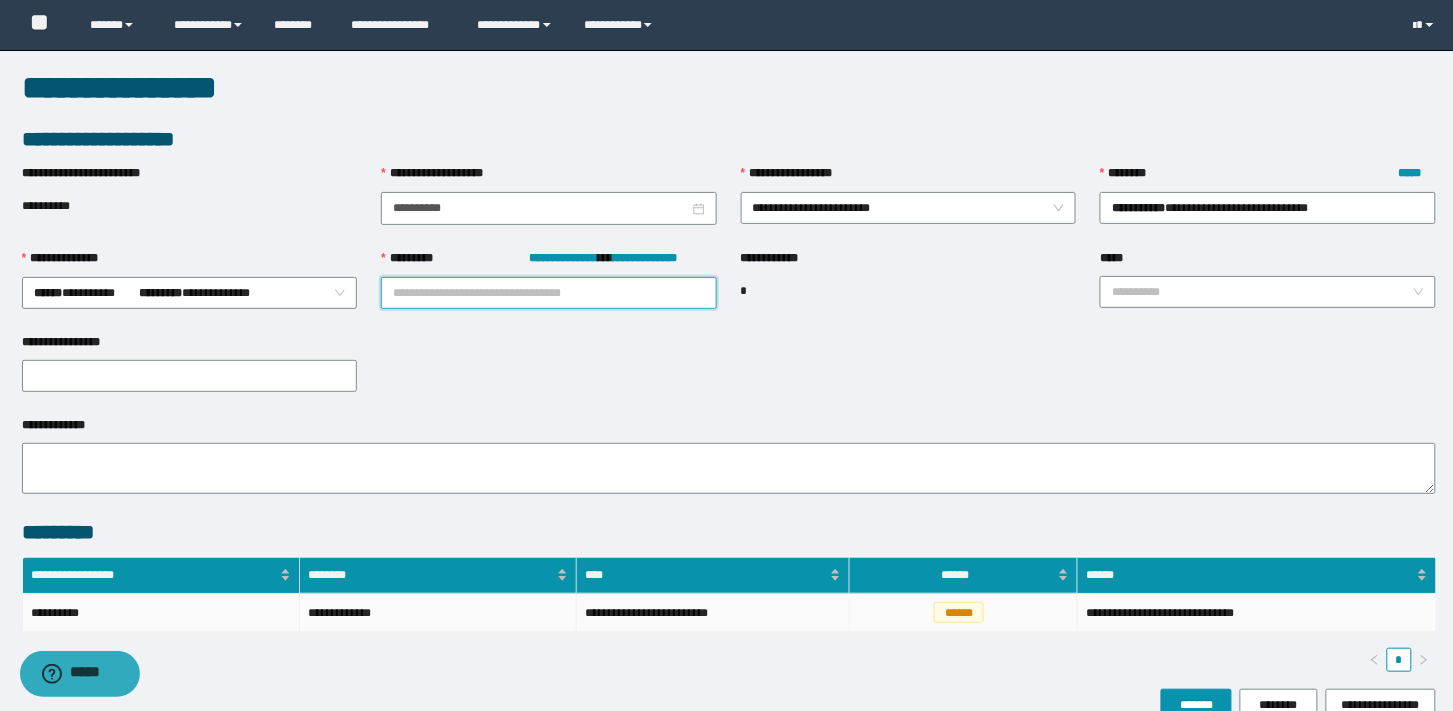 click on "**********" at bounding box center [549, 293] 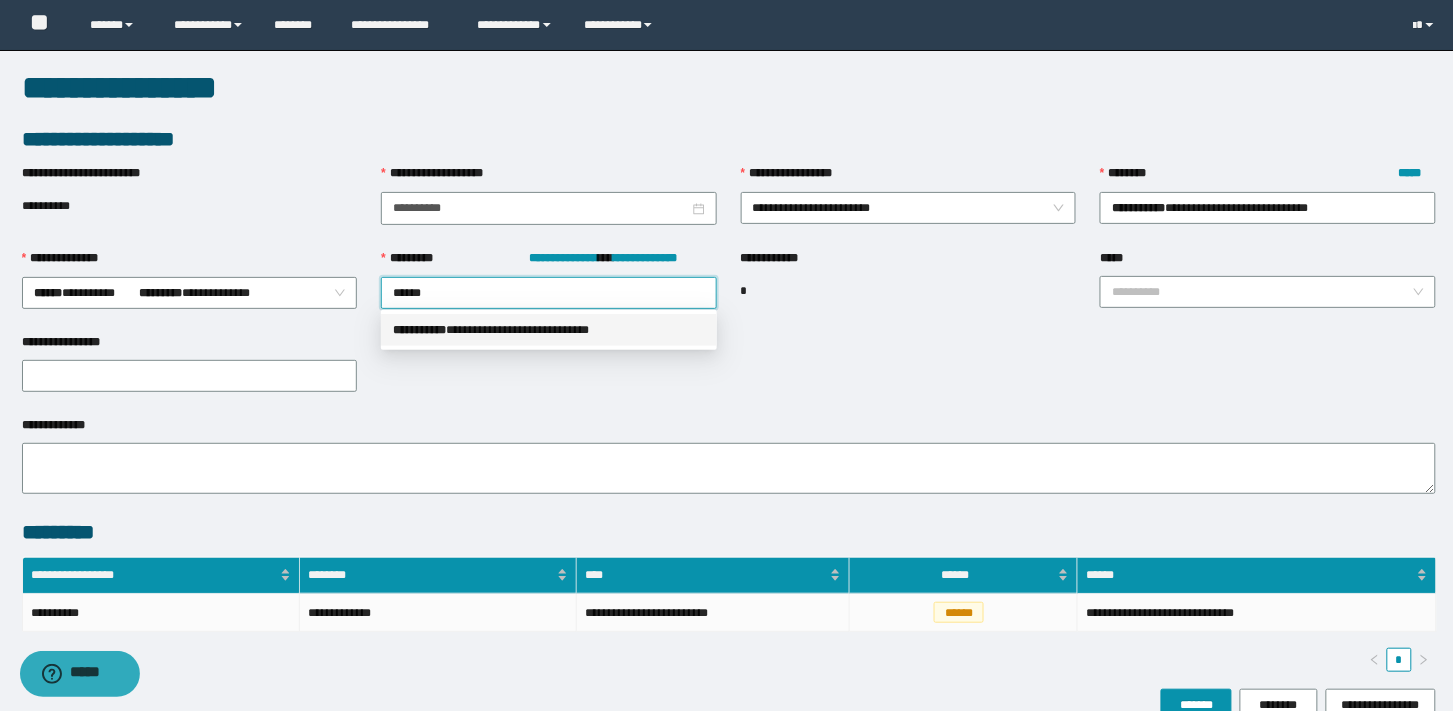 click on "**********" at bounding box center [0, 0] 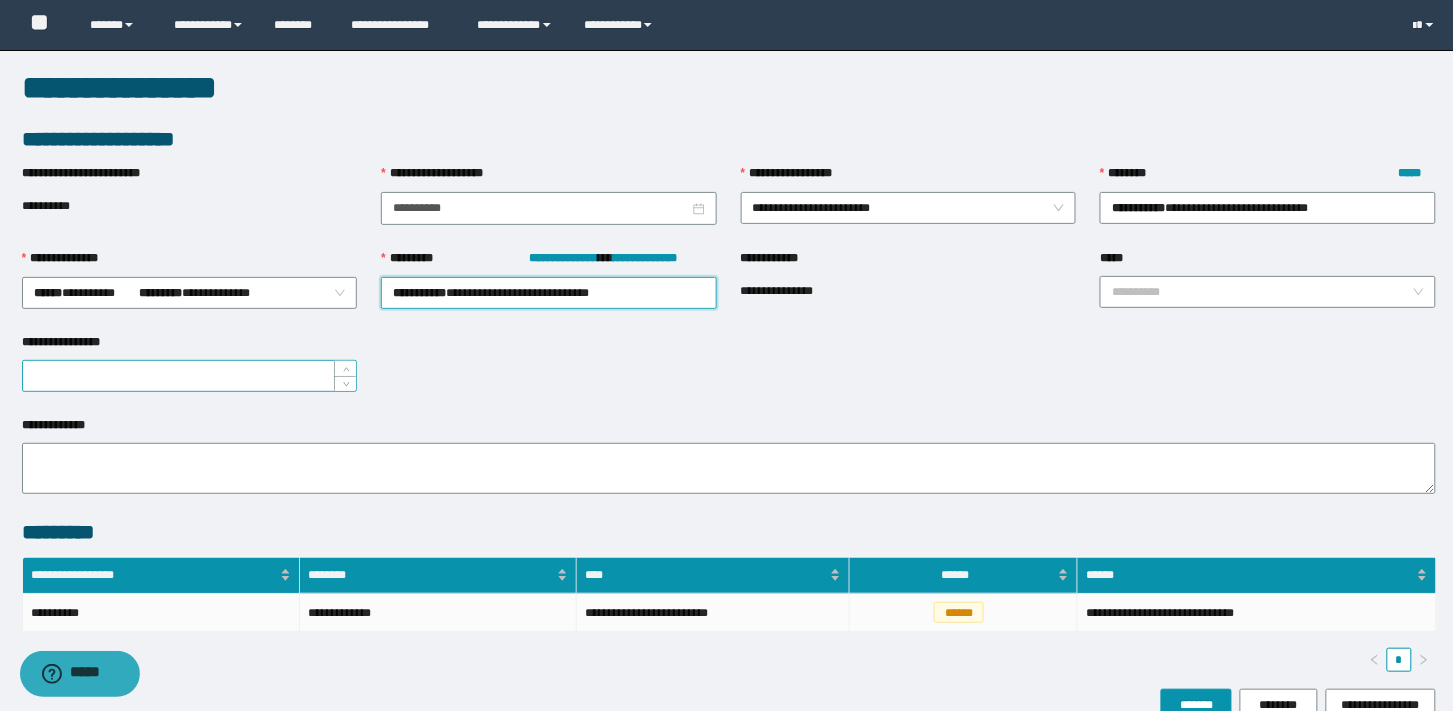 click on "**********" at bounding box center [190, 376] 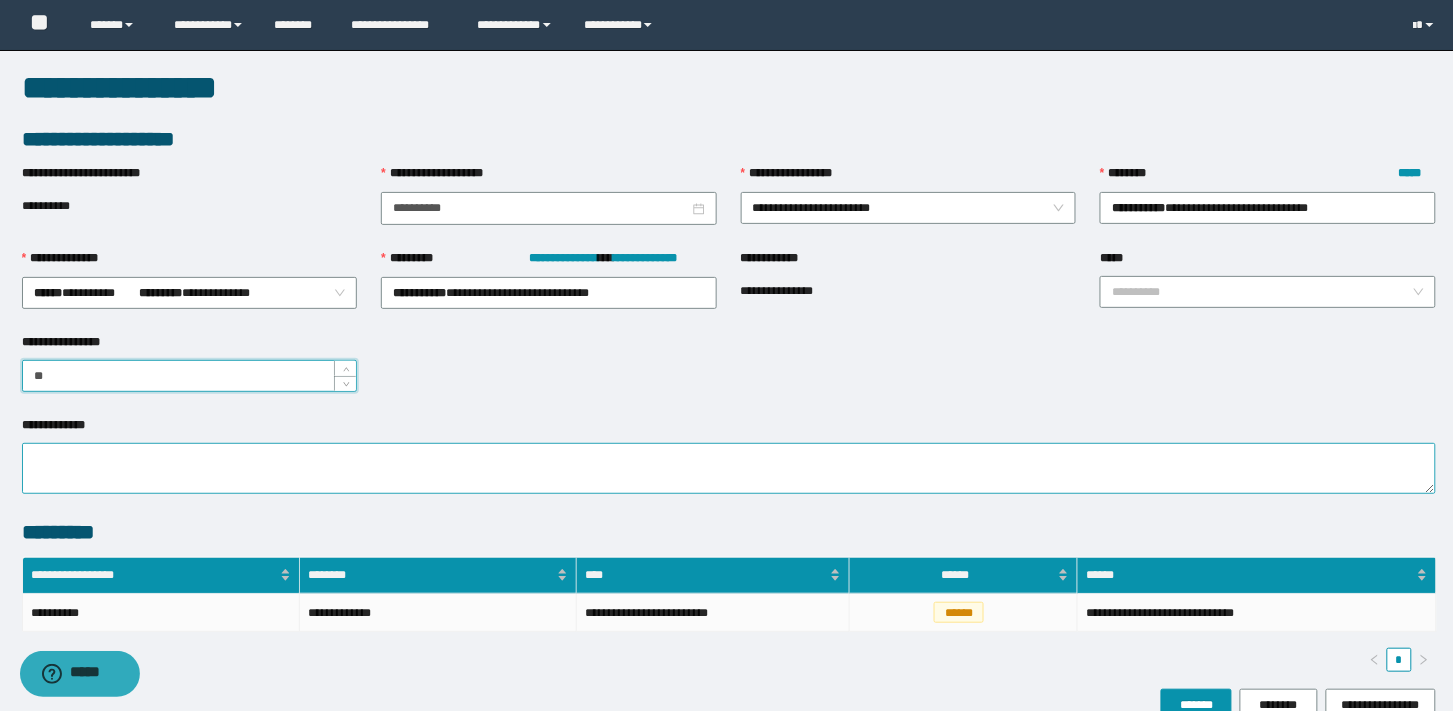 type on "**" 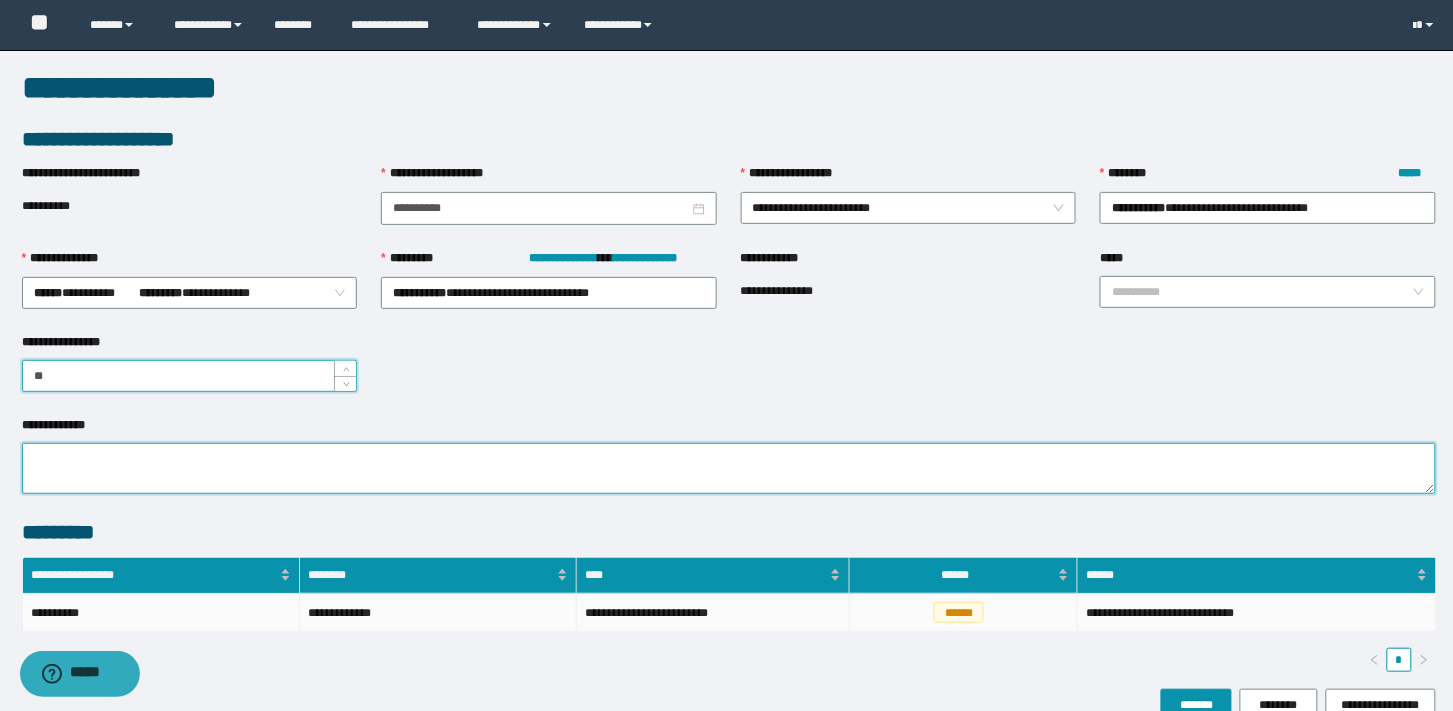 click on "**********" at bounding box center [729, 468] 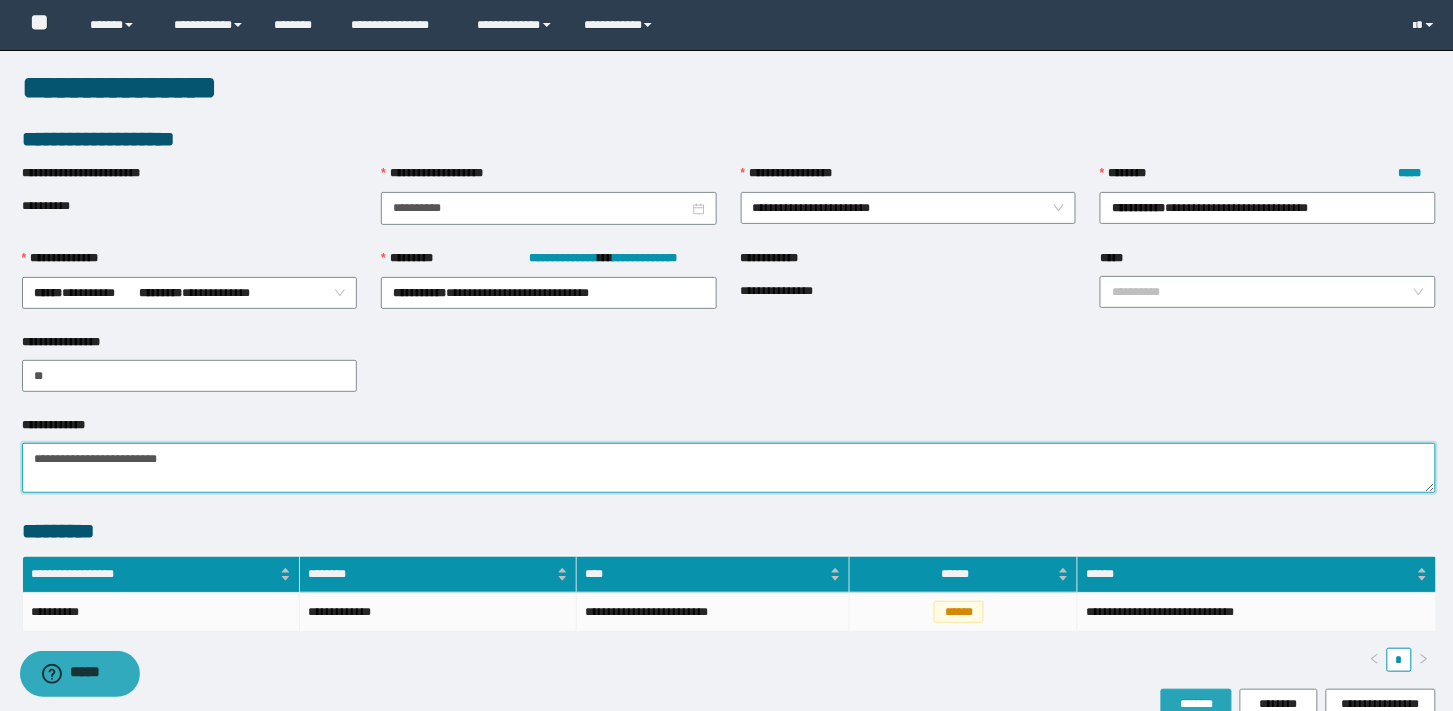 type on "**********" 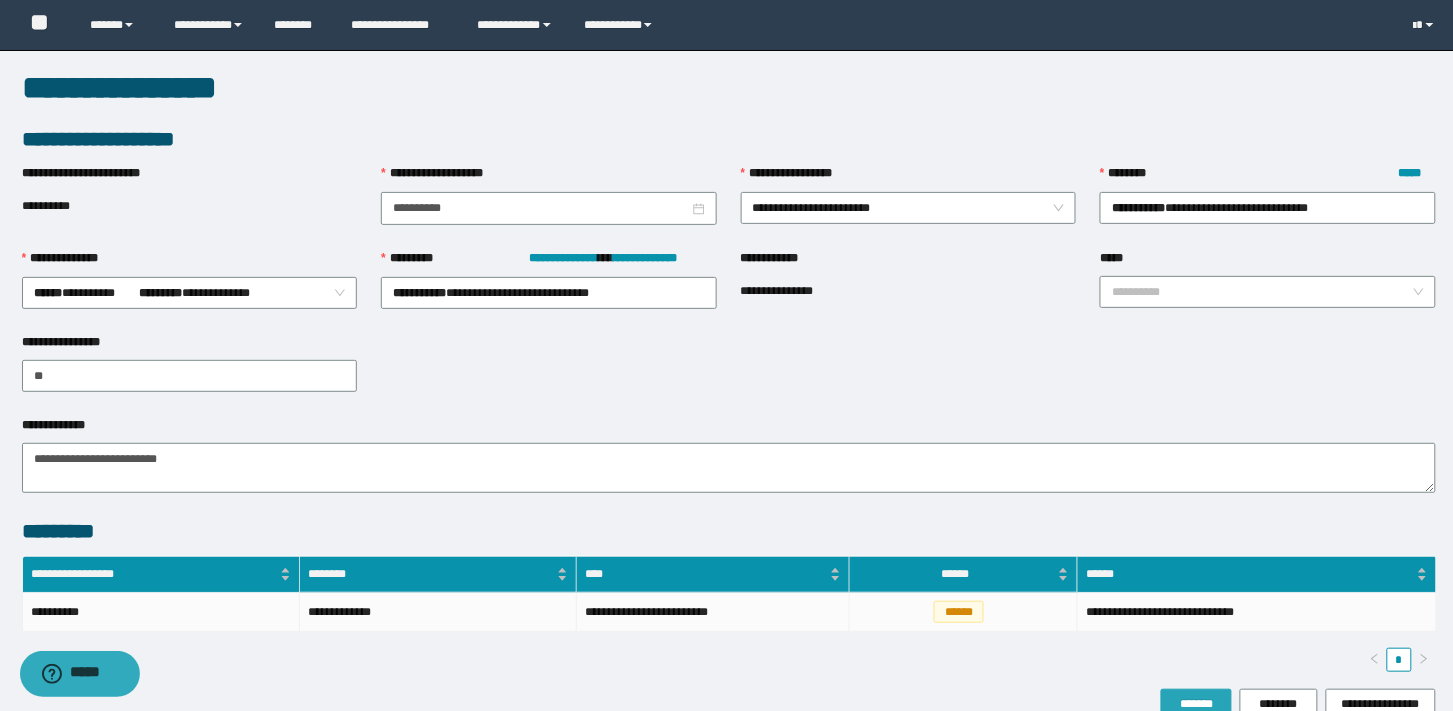 click on "*******" at bounding box center (1196, 704) 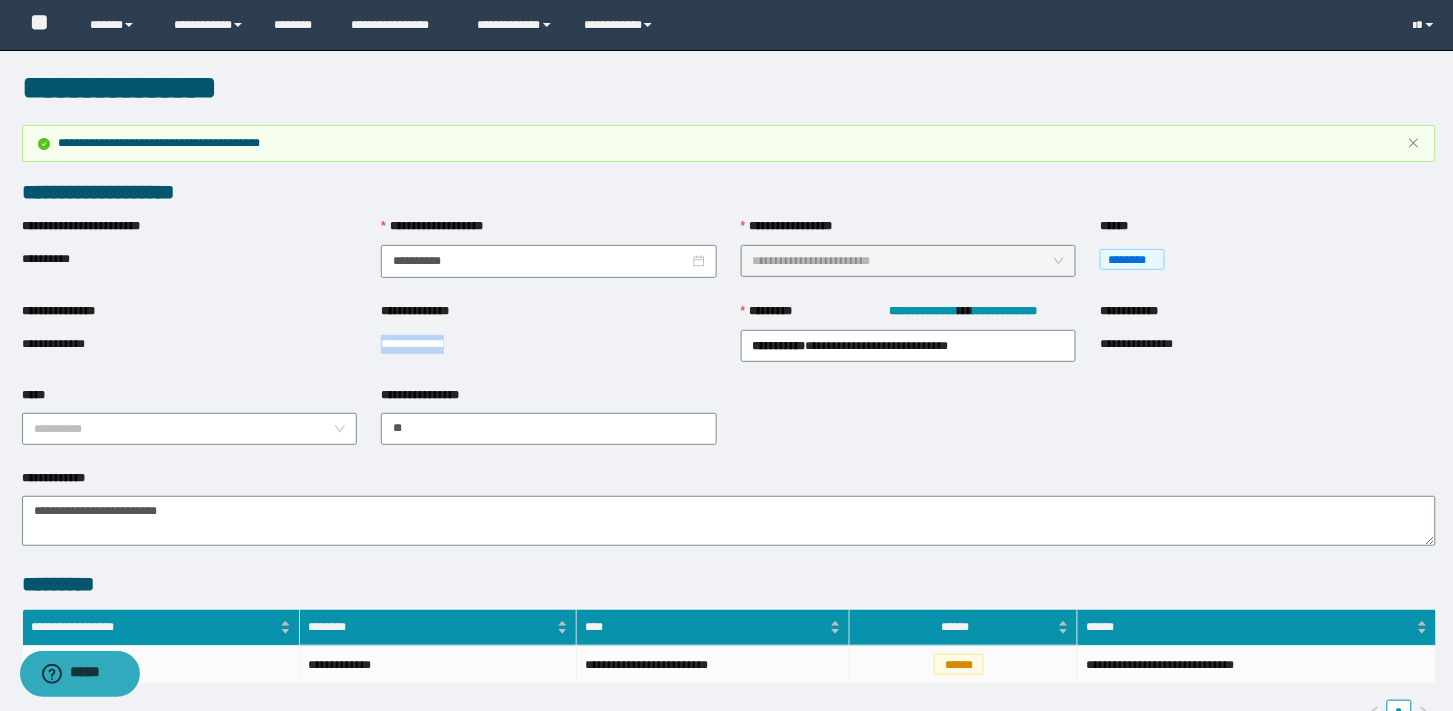 drag, startPoint x: 488, startPoint y: 354, endPoint x: 381, endPoint y: 345, distance: 107.37784 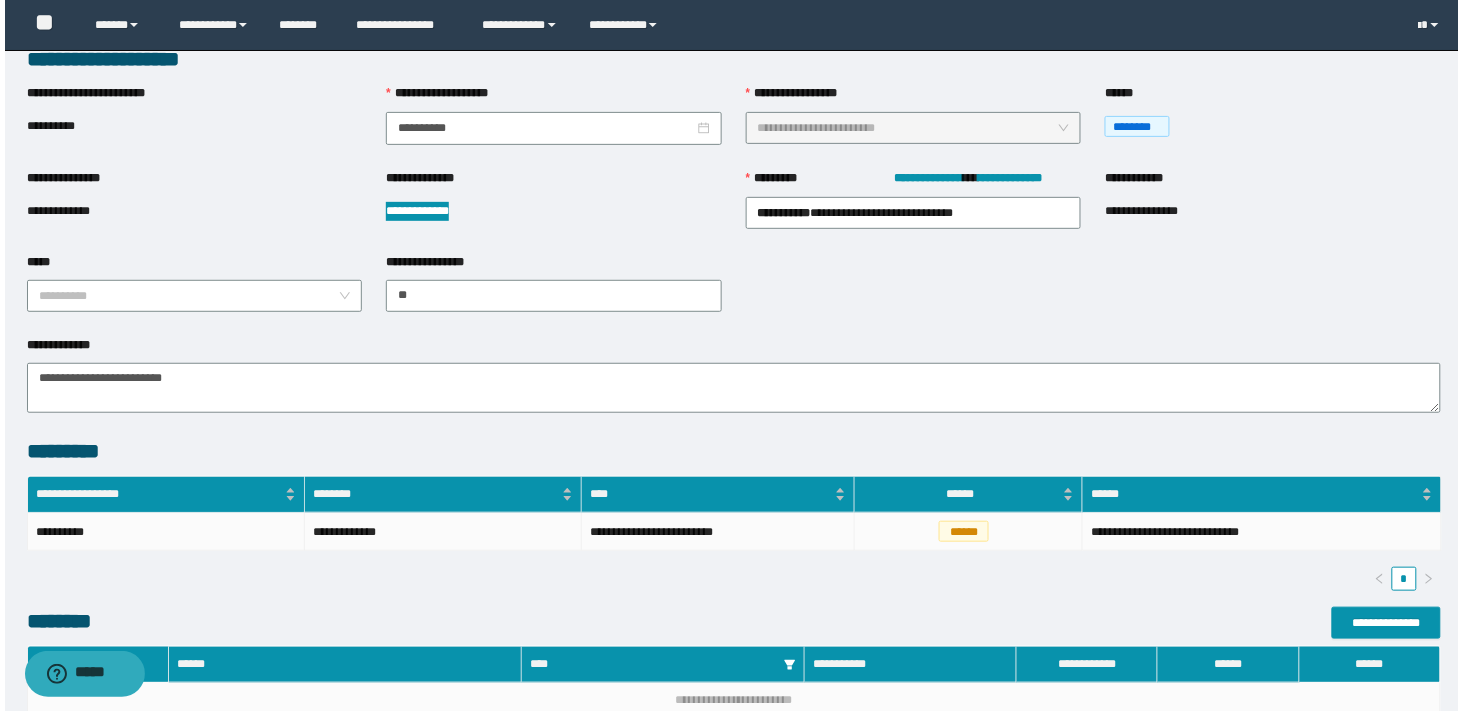 scroll, scrollTop: 200, scrollLeft: 0, axis: vertical 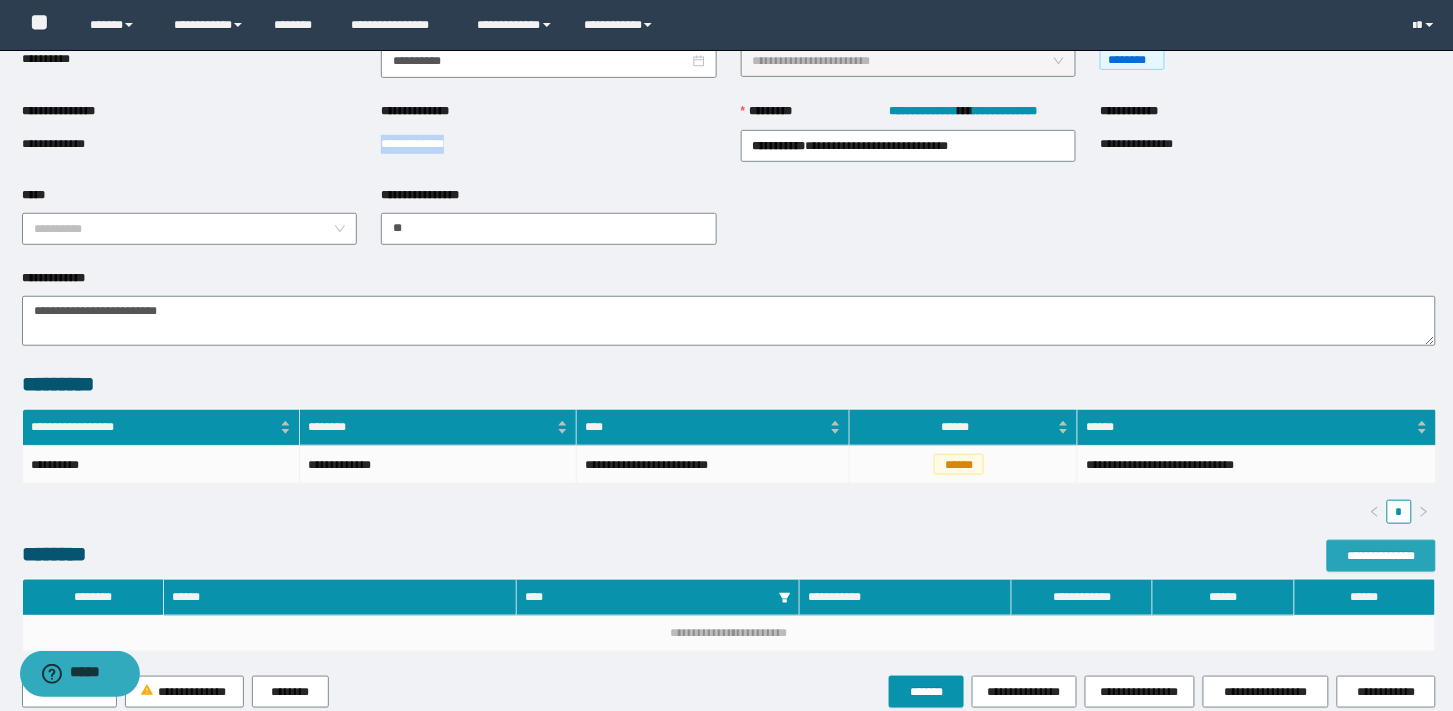 click on "**********" at bounding box center (1381, 556) 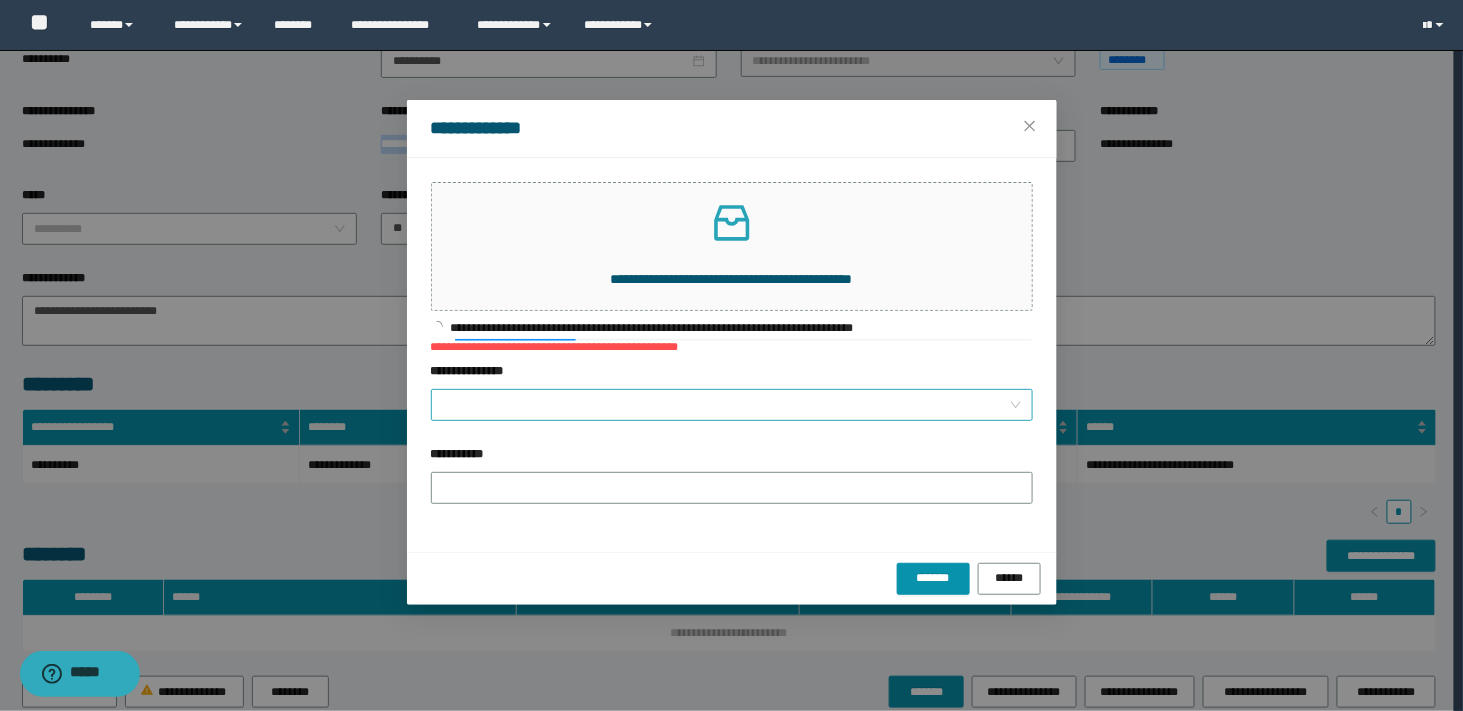 click at bounding box center (732, 405) 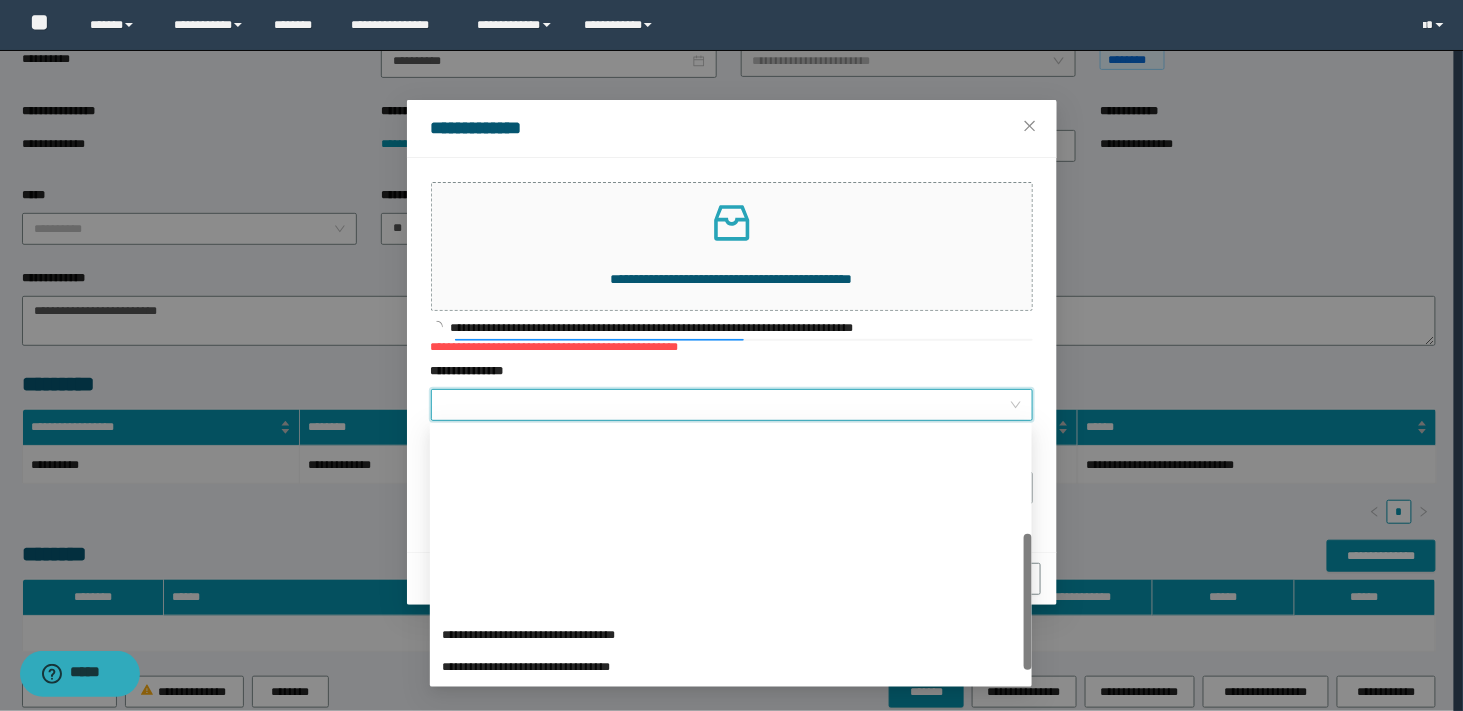 scroll, scrollTop: 200, scrollLeft: 0, axis: vertical 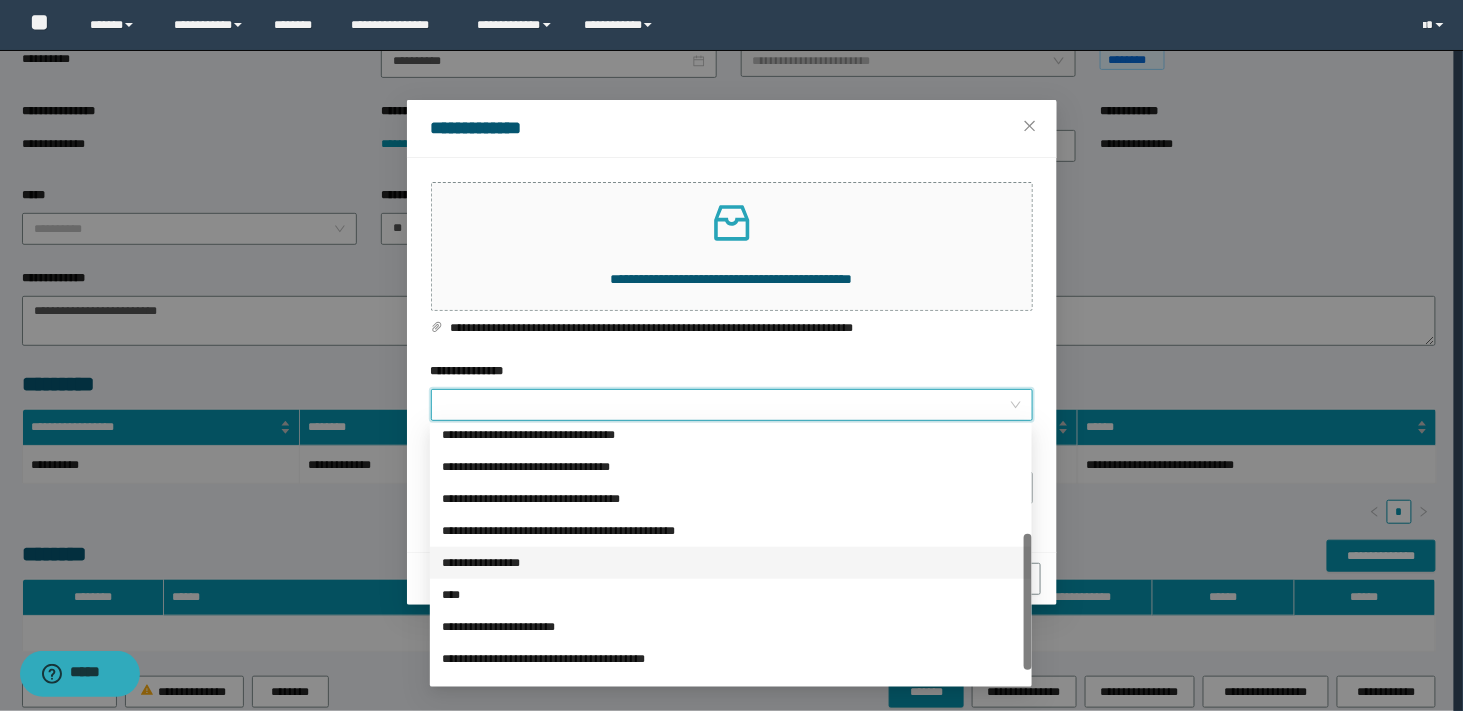 click on "**********" at bounding box center (0, 0) 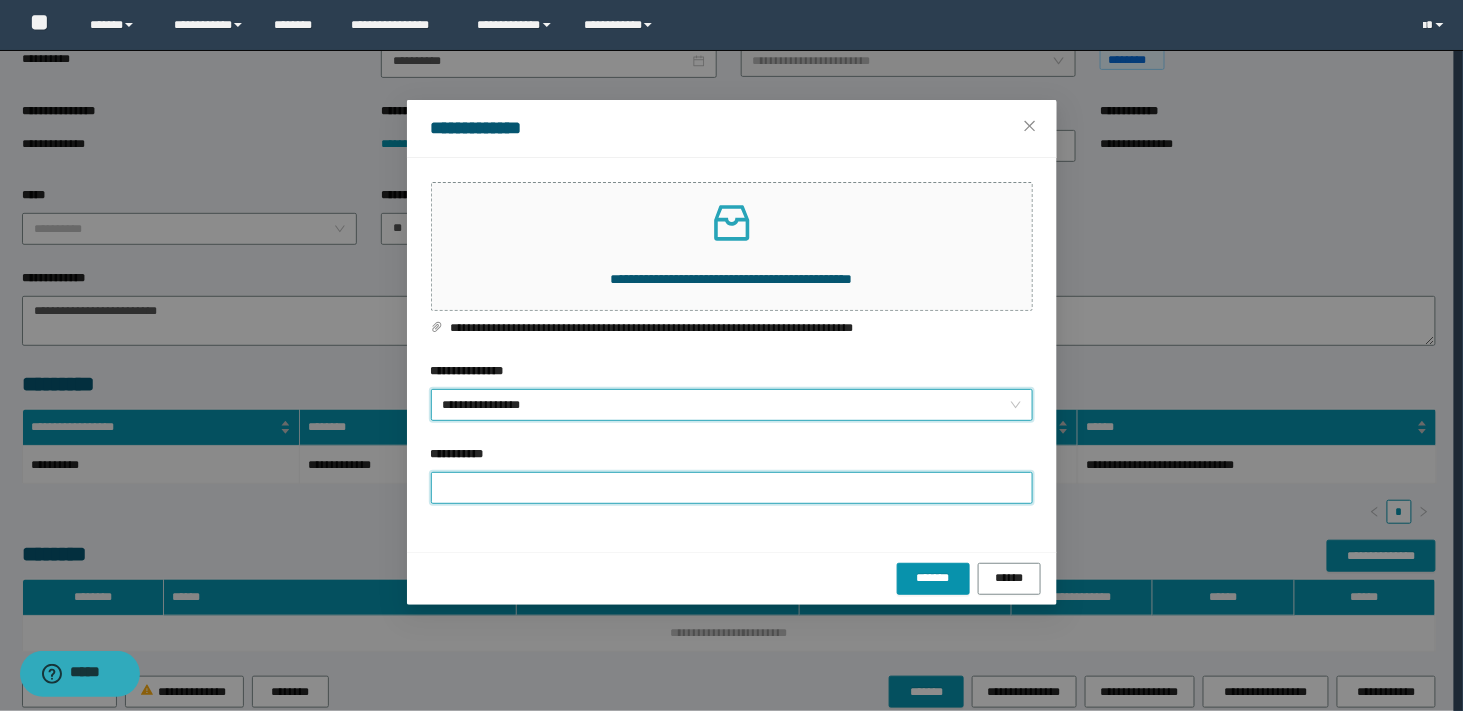 drag, startPoint x: 513, startPoint y: 485, endPoint x: 545, endPoint y: 501, distance: 35.77709 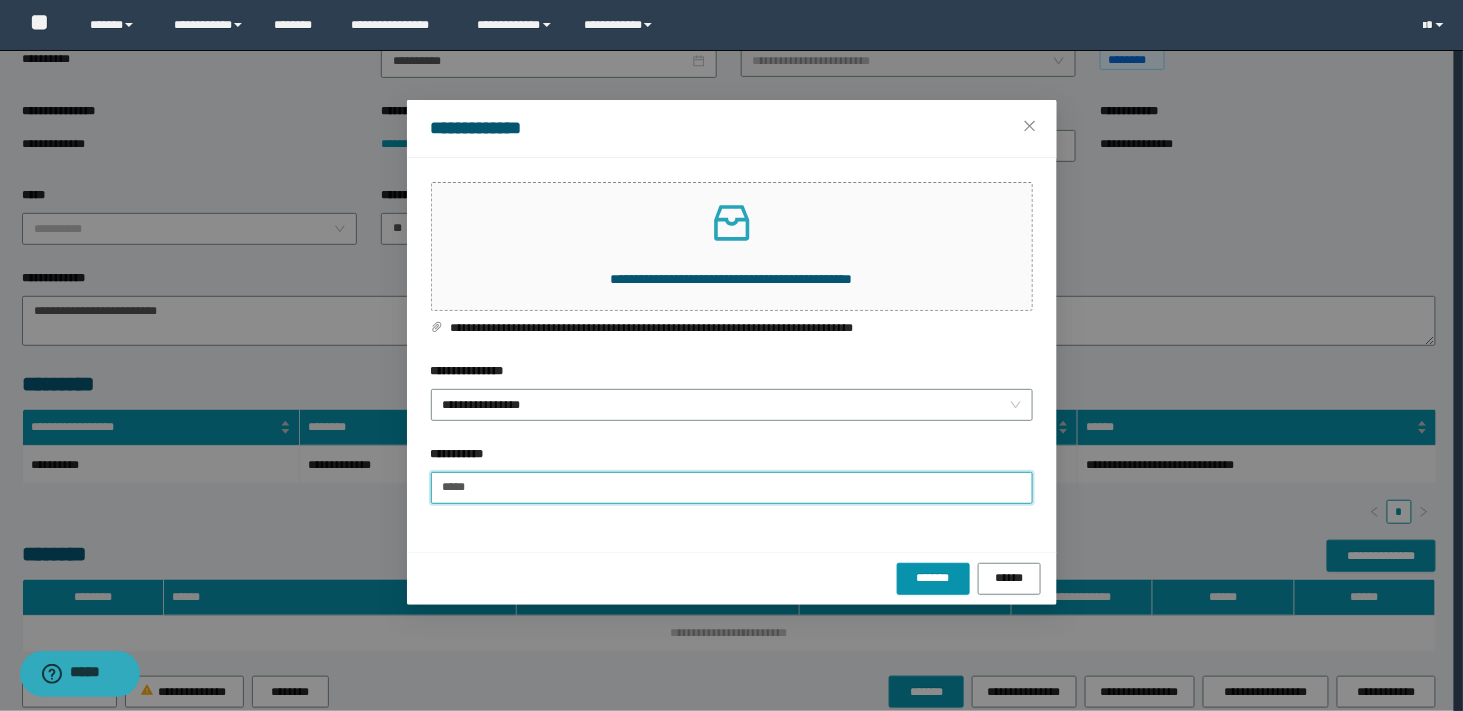 type on "**********" 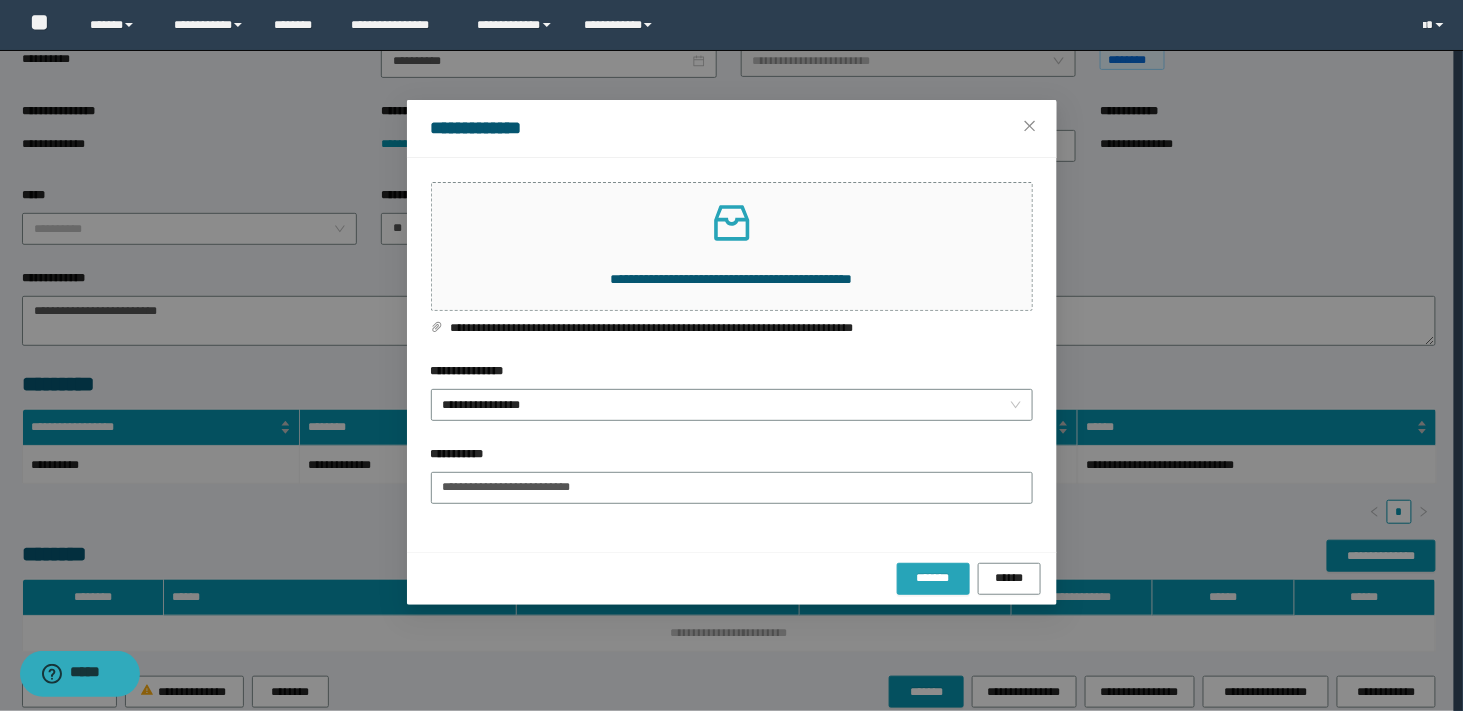 click on "*******" at bounding box center (933, 579) 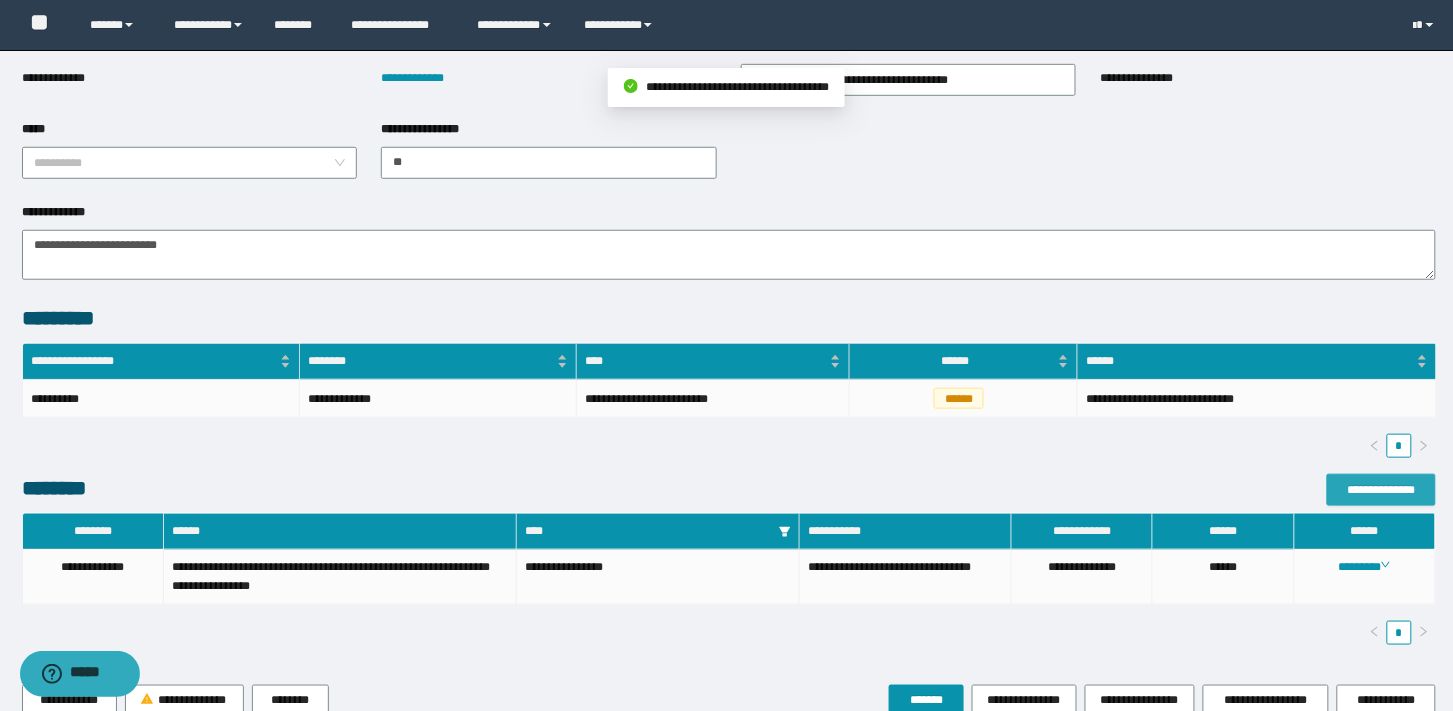 scroll, scrollTop: 333, scrollLeft: 0, axis: vertical 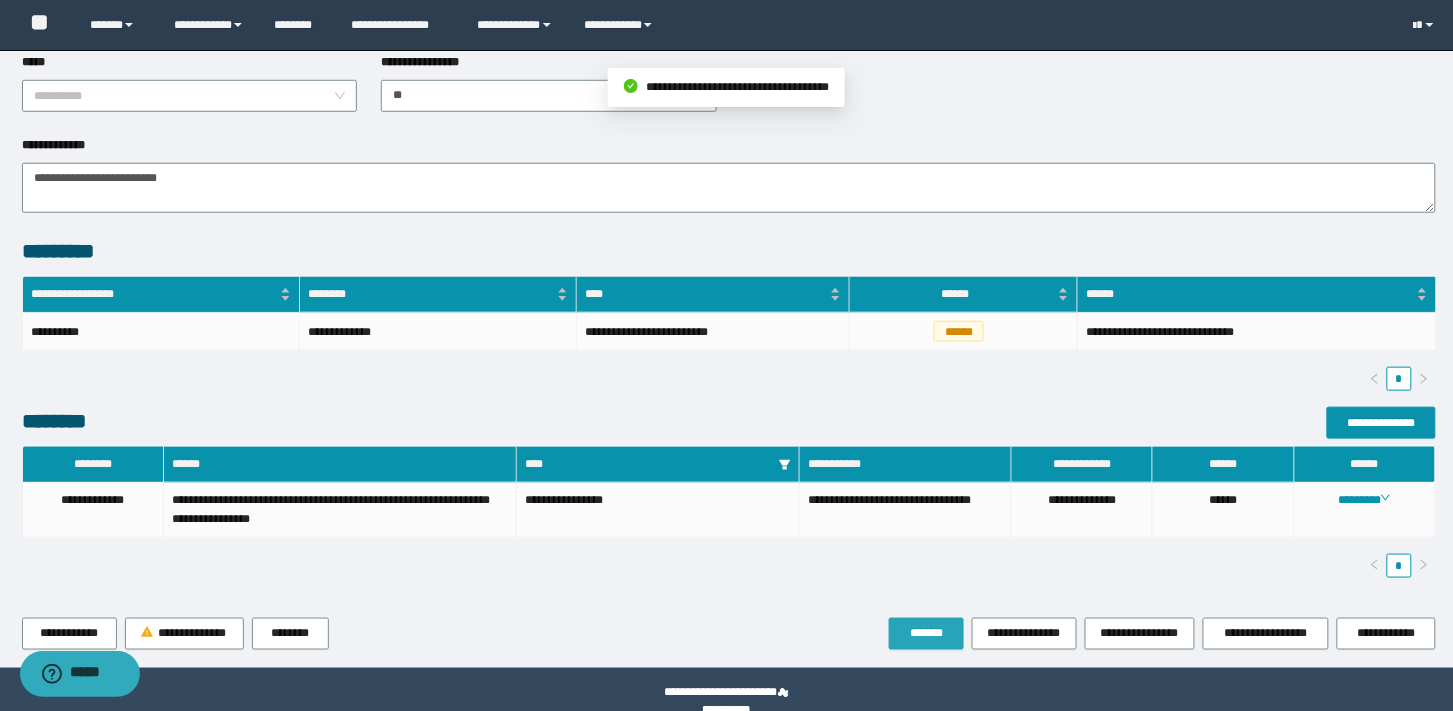 click on "*******" at bounding box center [926, 633] 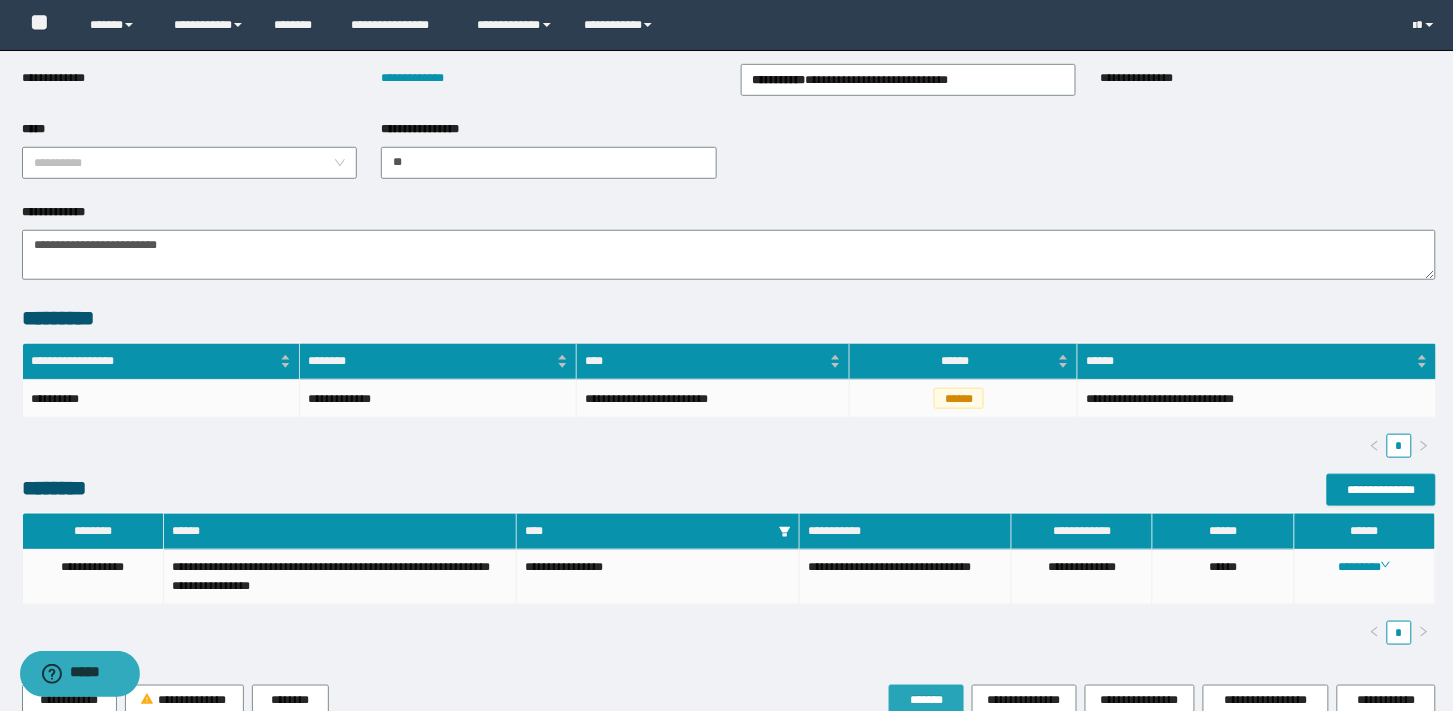 scroll, scrollTop: 363, scrollLeft: 0, axis: vertical 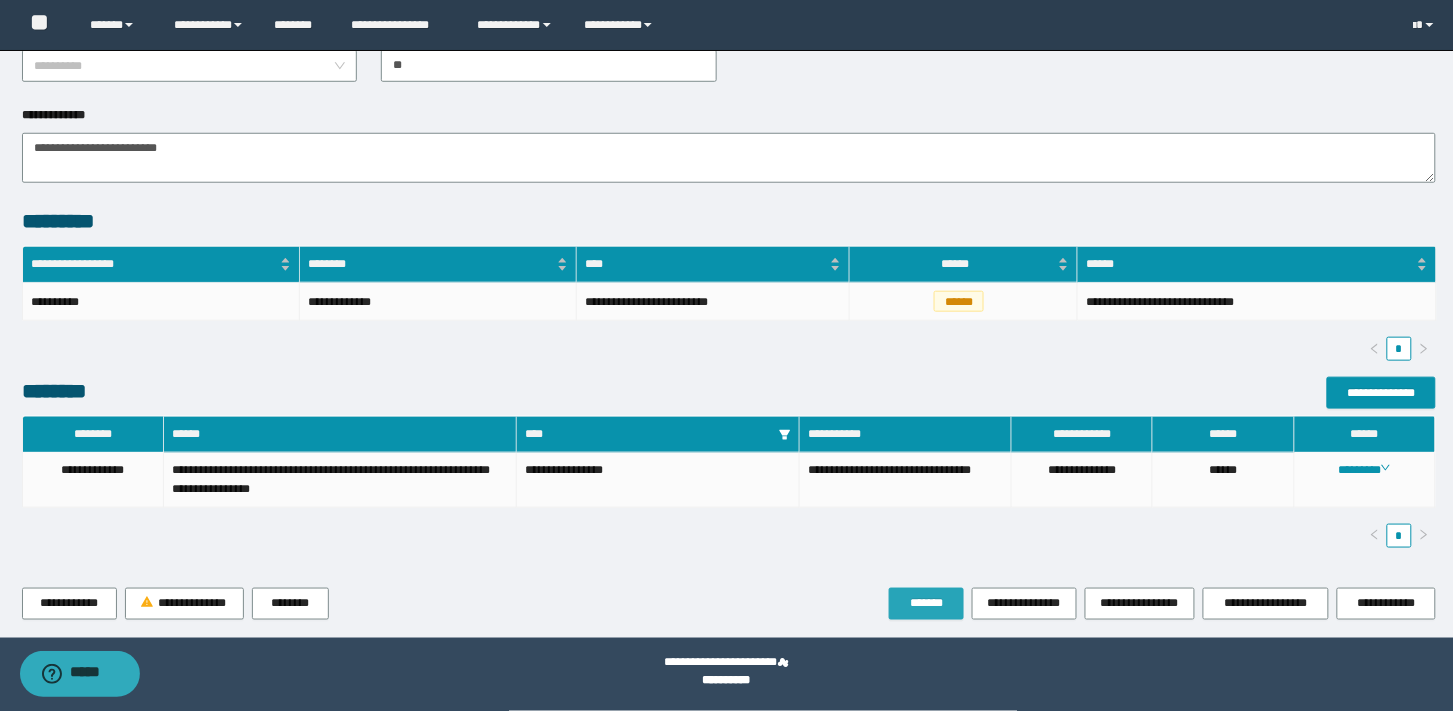 click on "*******" at bounding box center (926, 603) 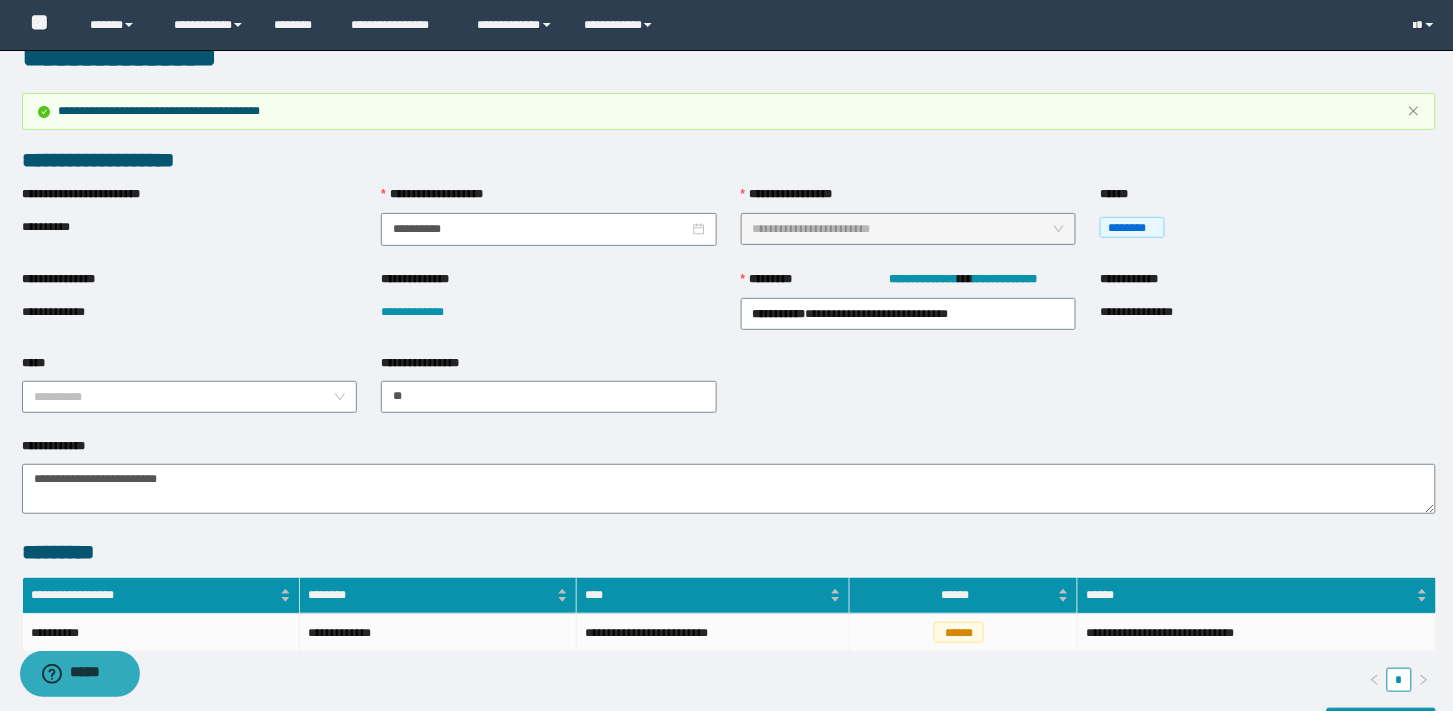 scroll, scrollTop: 0, scrollLeft: 0, axis: both 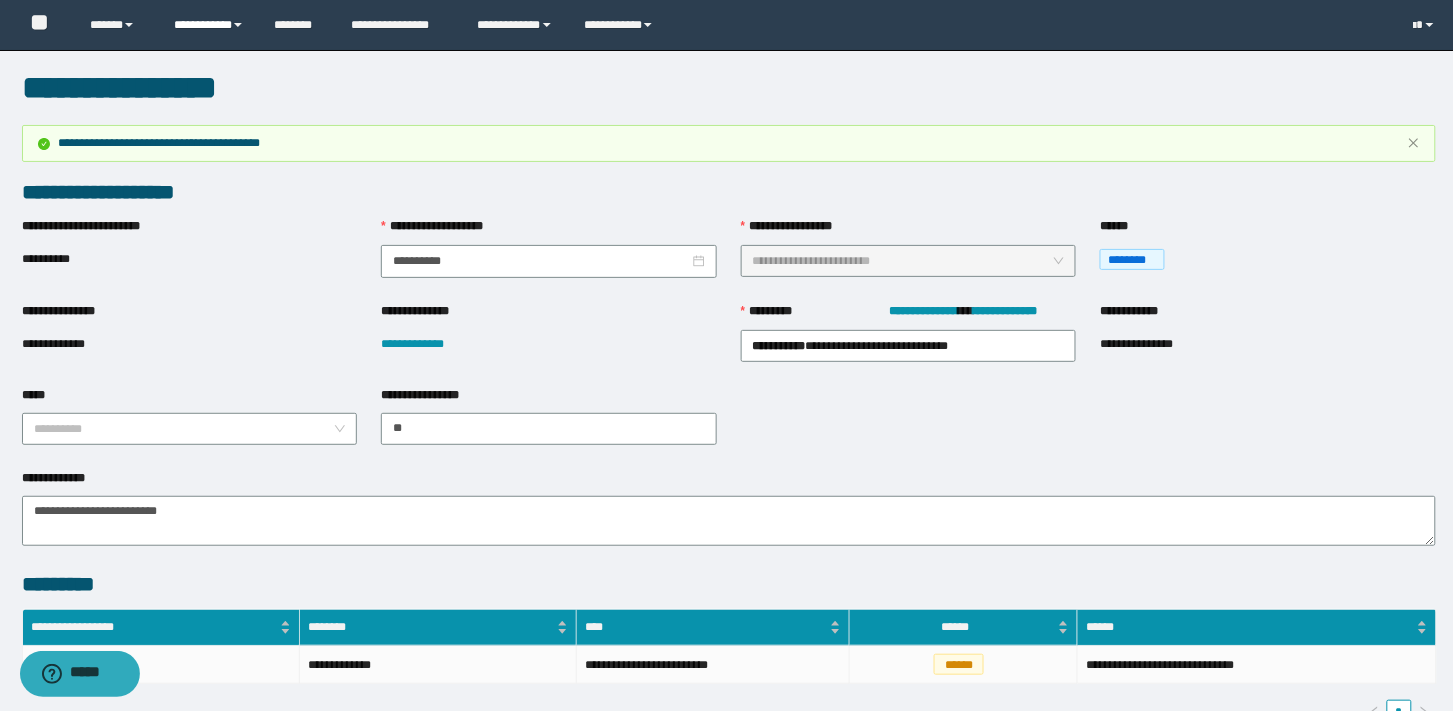 click on "**********" at bounding box center (117, 25) 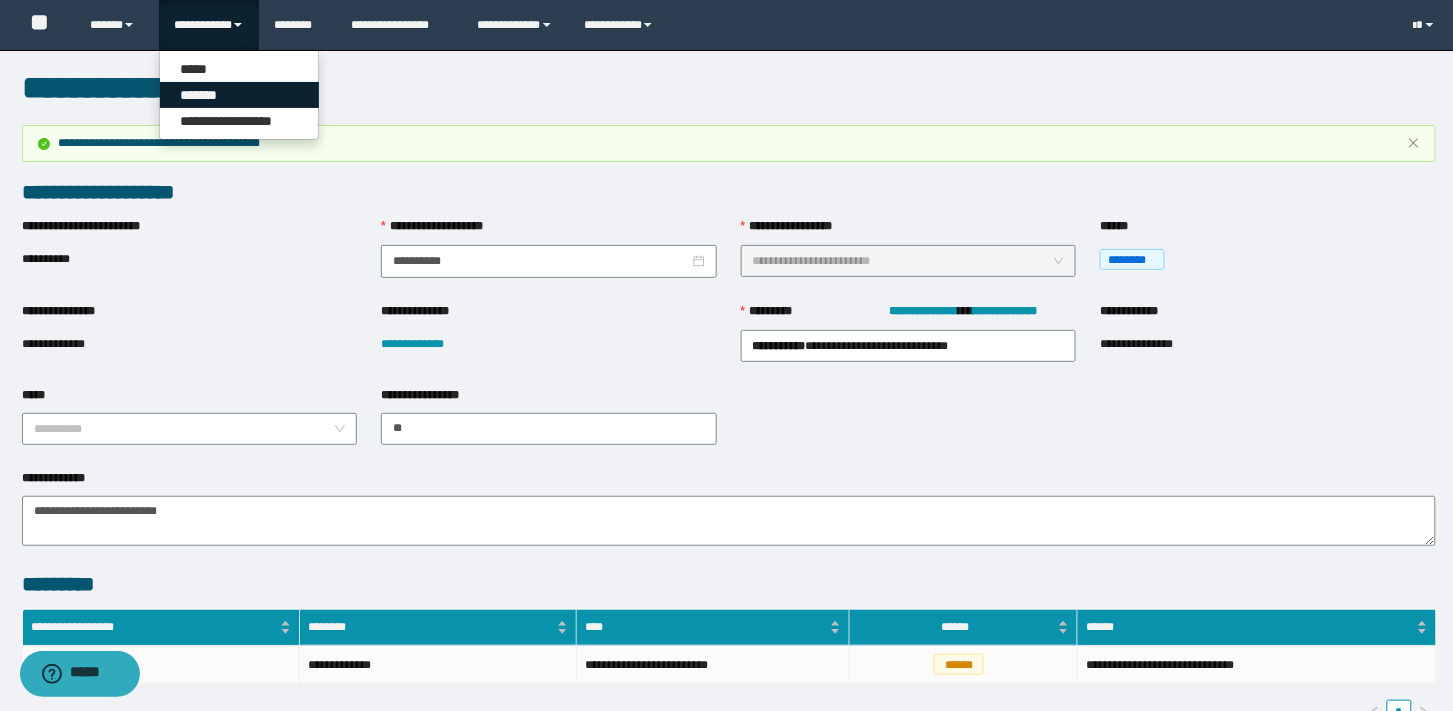 click on "*******" at bounding box center (239, 95) 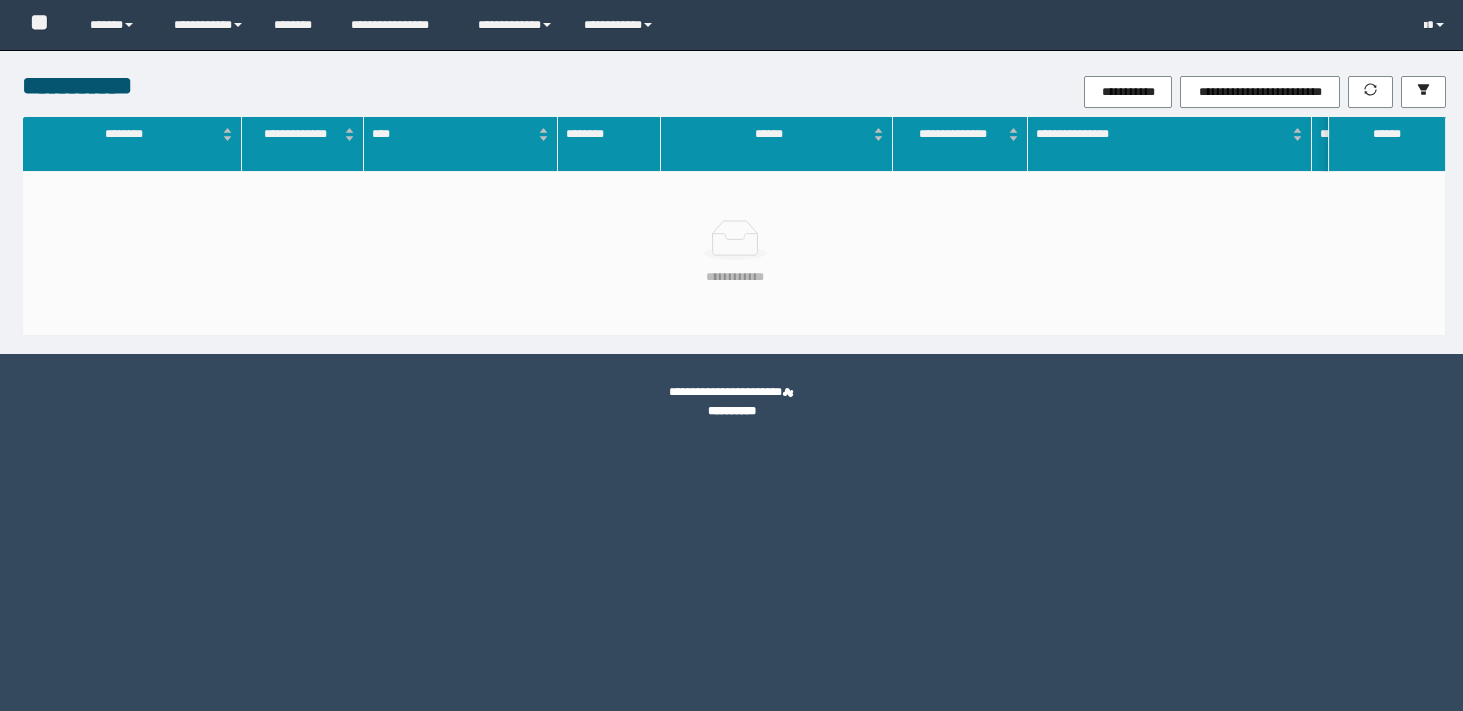 scroll, scrollTop: 0, scrollLeft: 0, axis: both 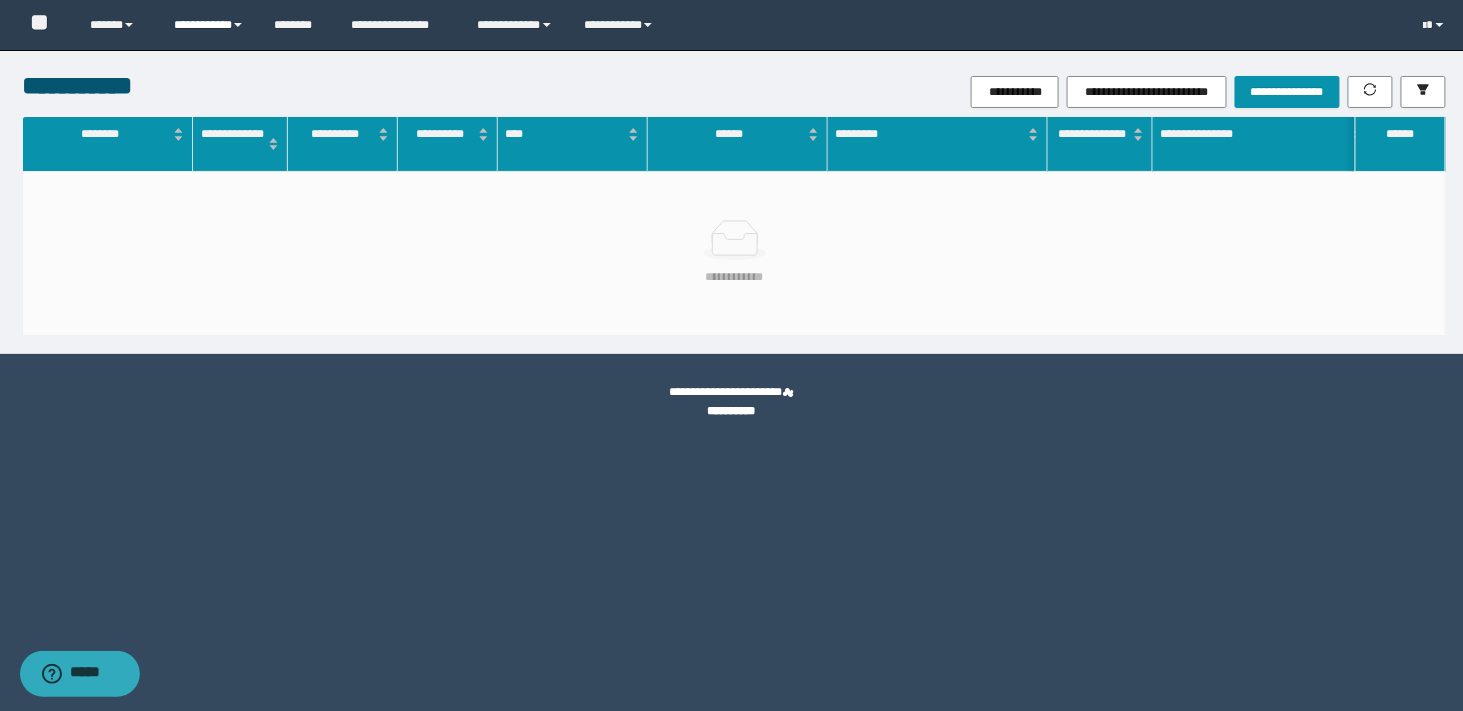 click on "**********" at bounding box center [117, 25] 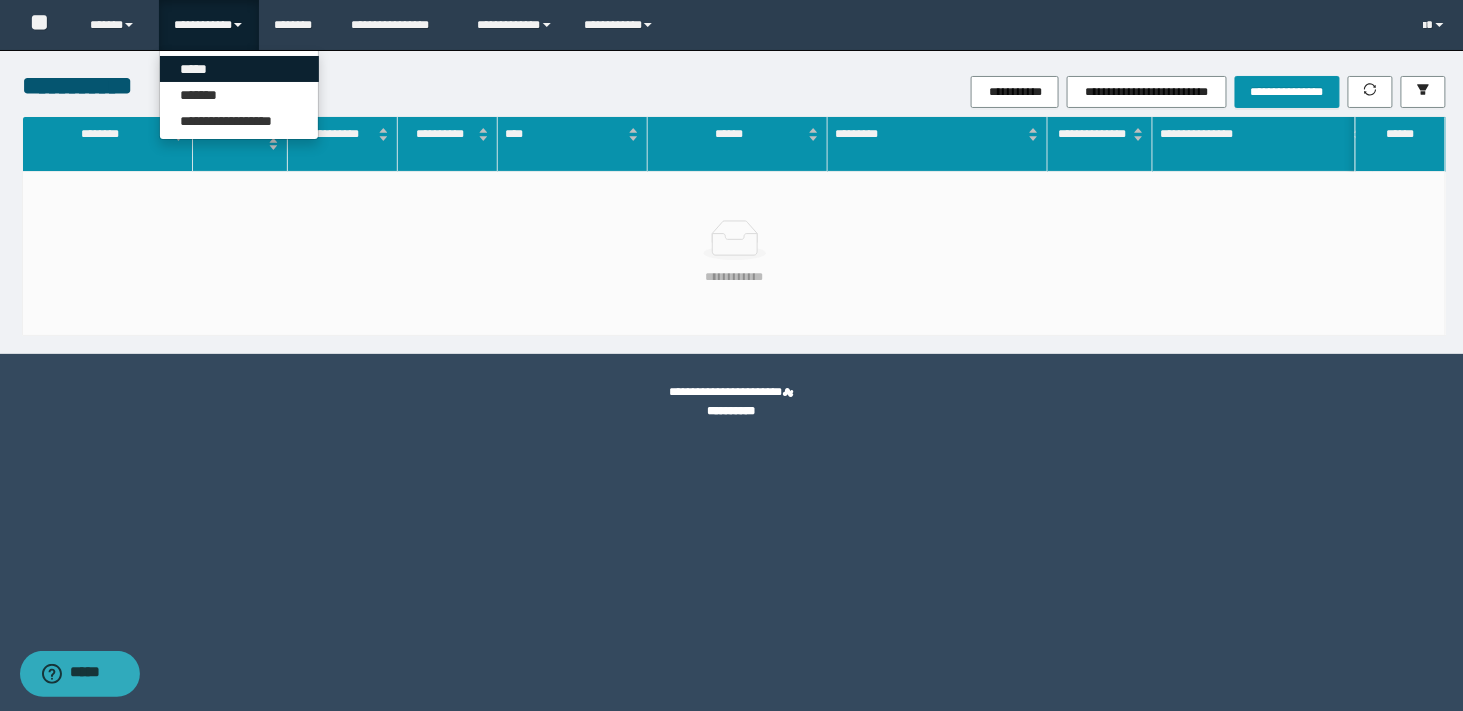 click on "*****" at bounding box center [239, 69] 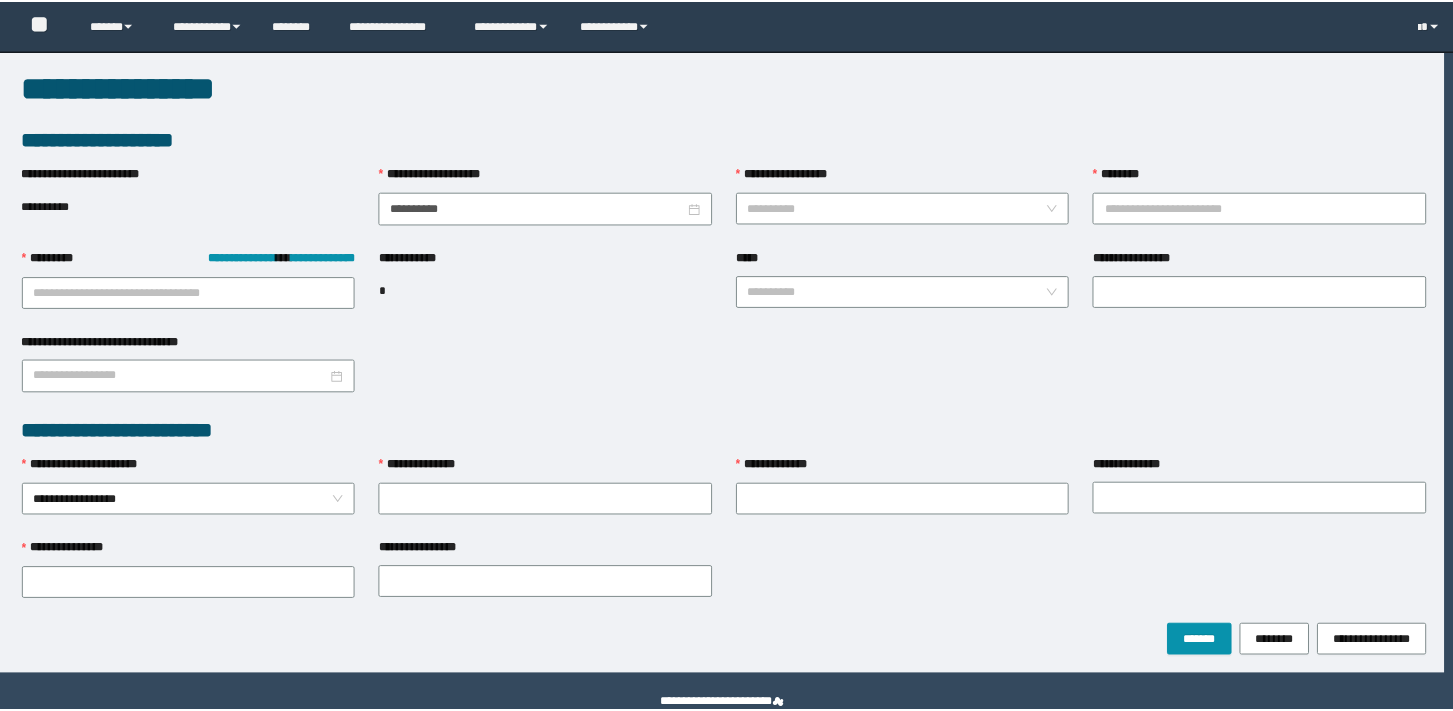 scroll, scrollTop: 0, scrollLeft: 0, axis: both 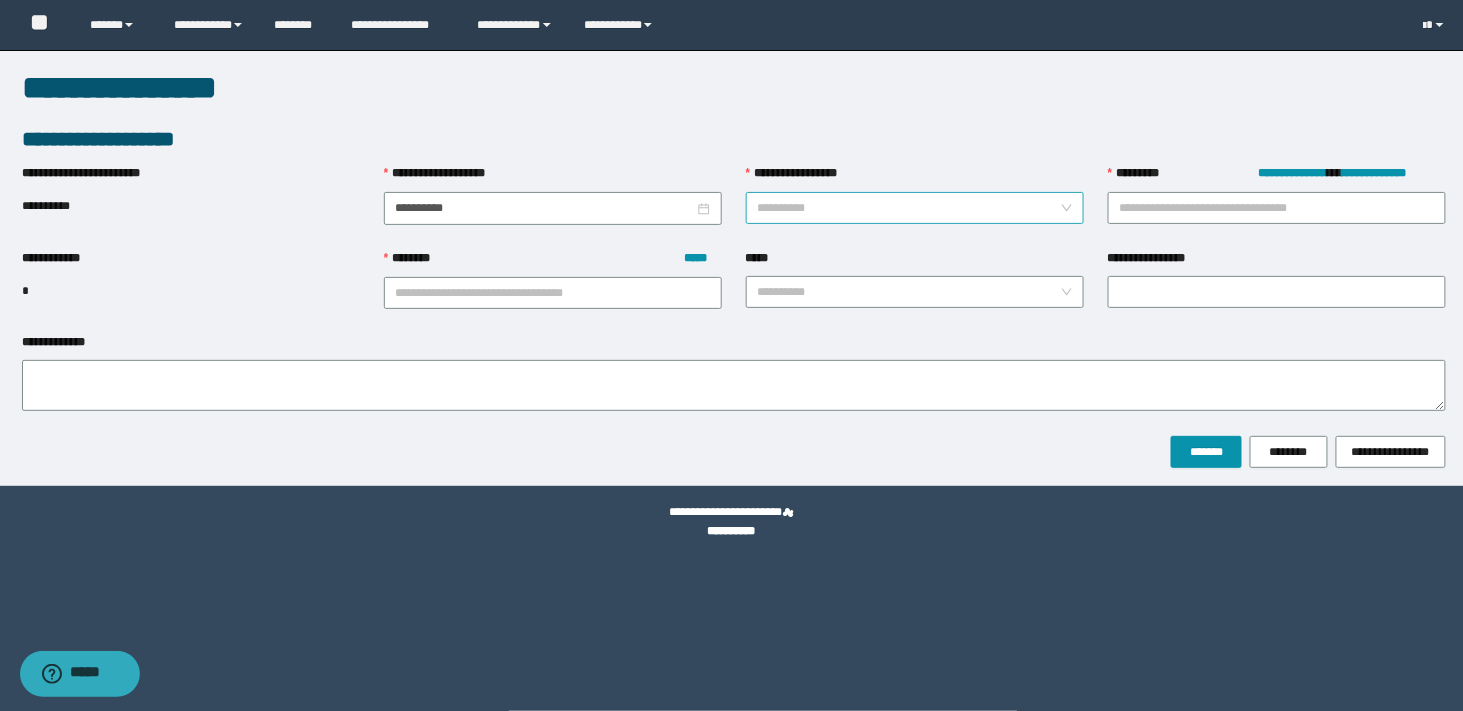 click on "**********" at bounding box center [915, 208] 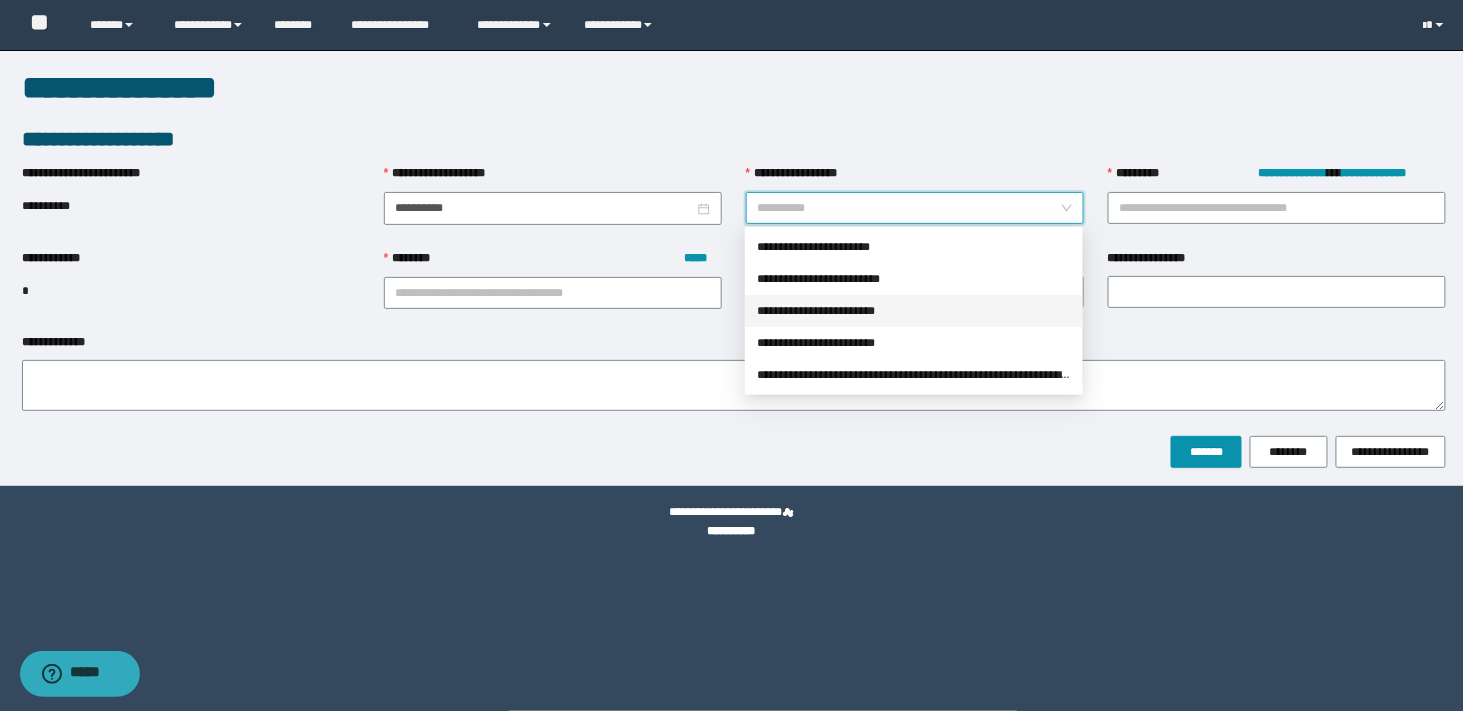 click on "**********" at bounding box center [914, 311] 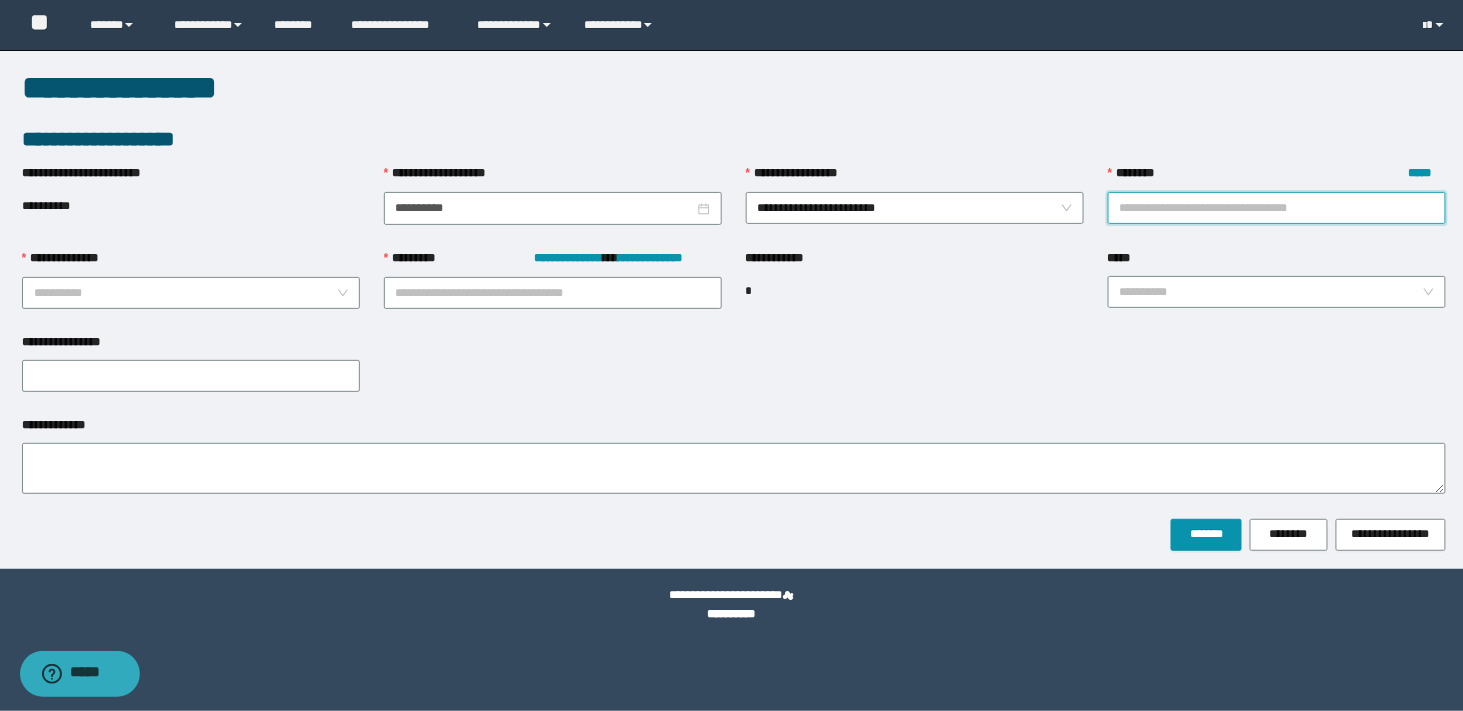 click on "******** *****" at bounding box center [1277, 208] 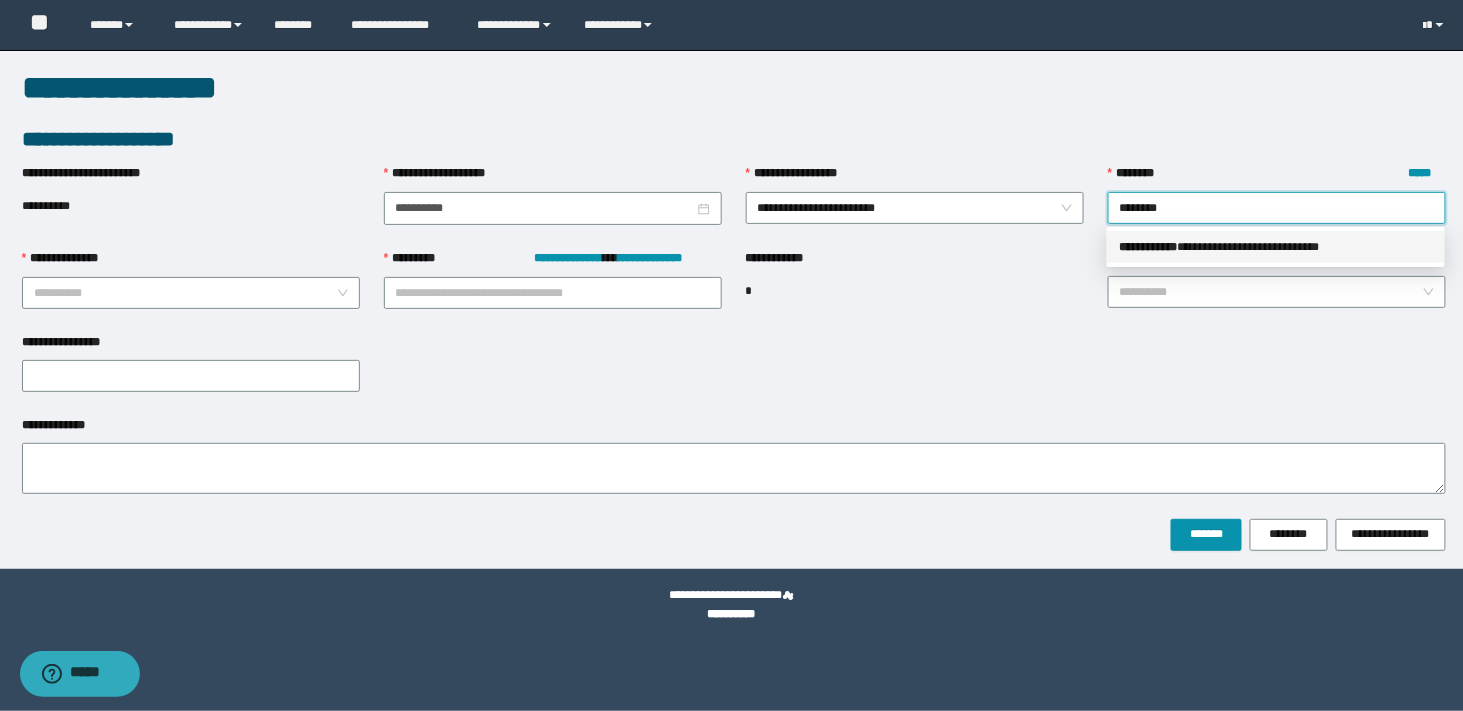 click on "**********" at bounding box center [0, 0] 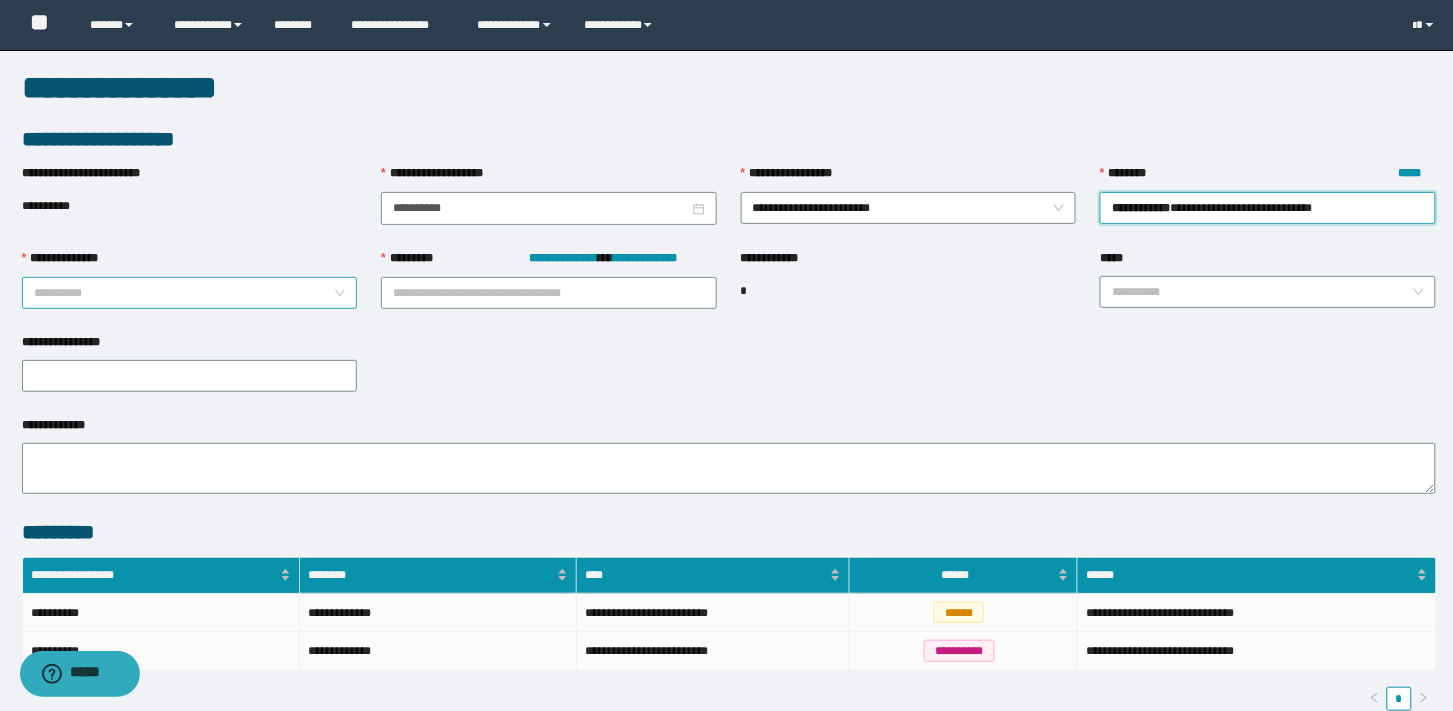 click on "**********" at bounding box center (909, 208) 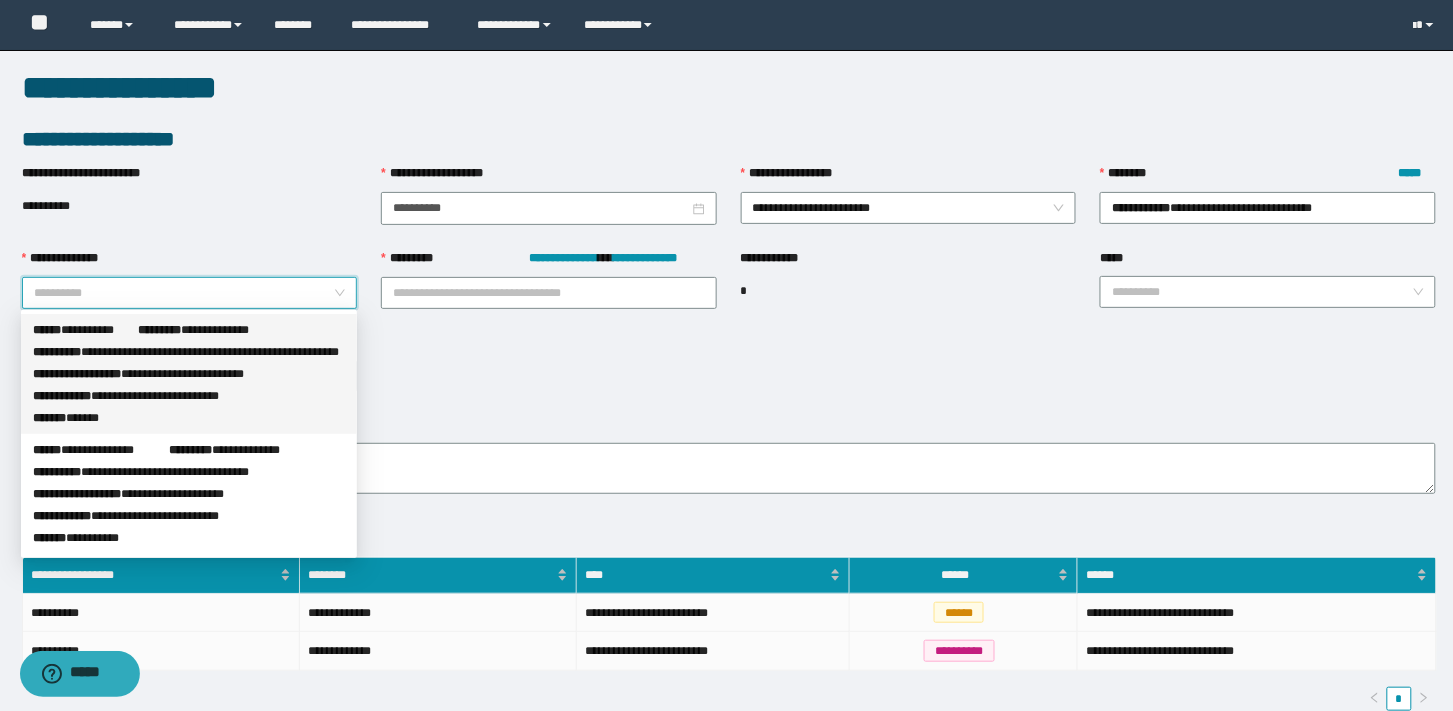 click on "[FIRST] [LAST]" at bounding box center [189, 352] 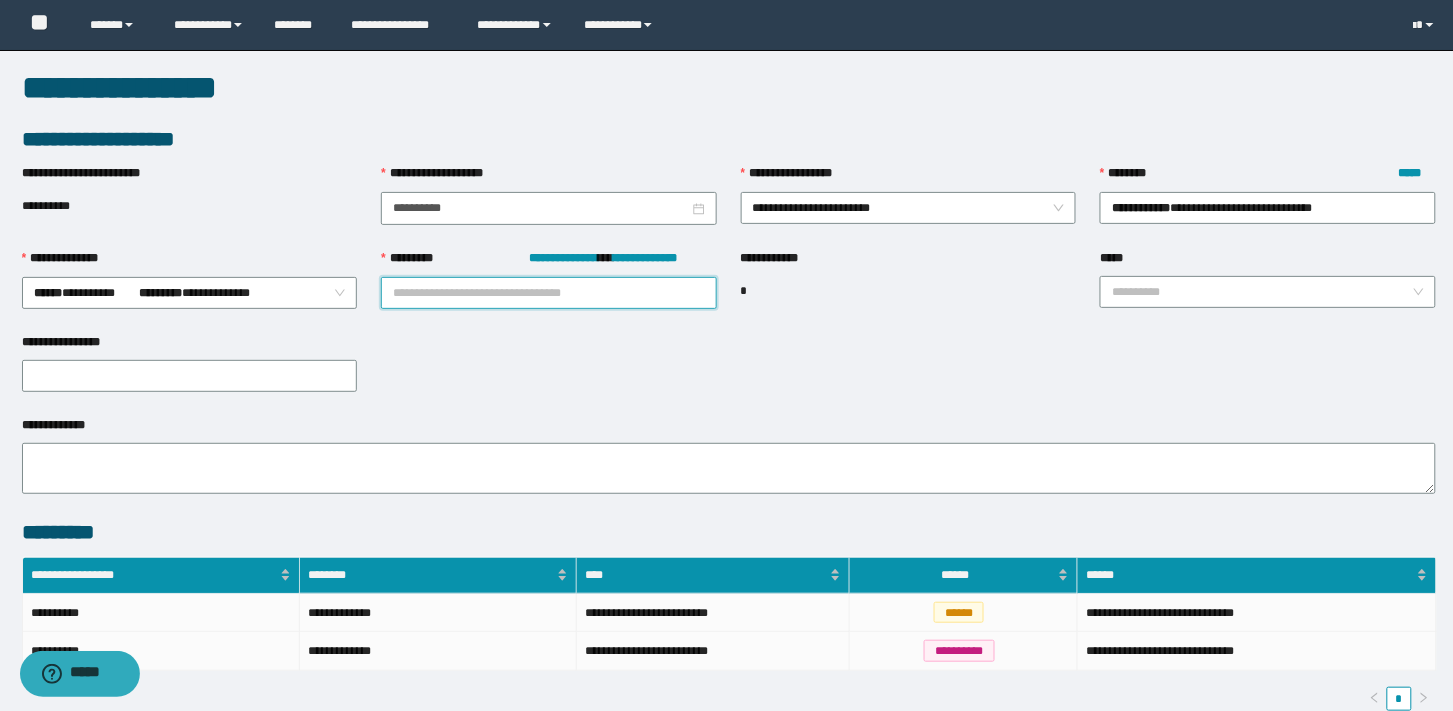 click on "**********" at bounding box center (549, 293) 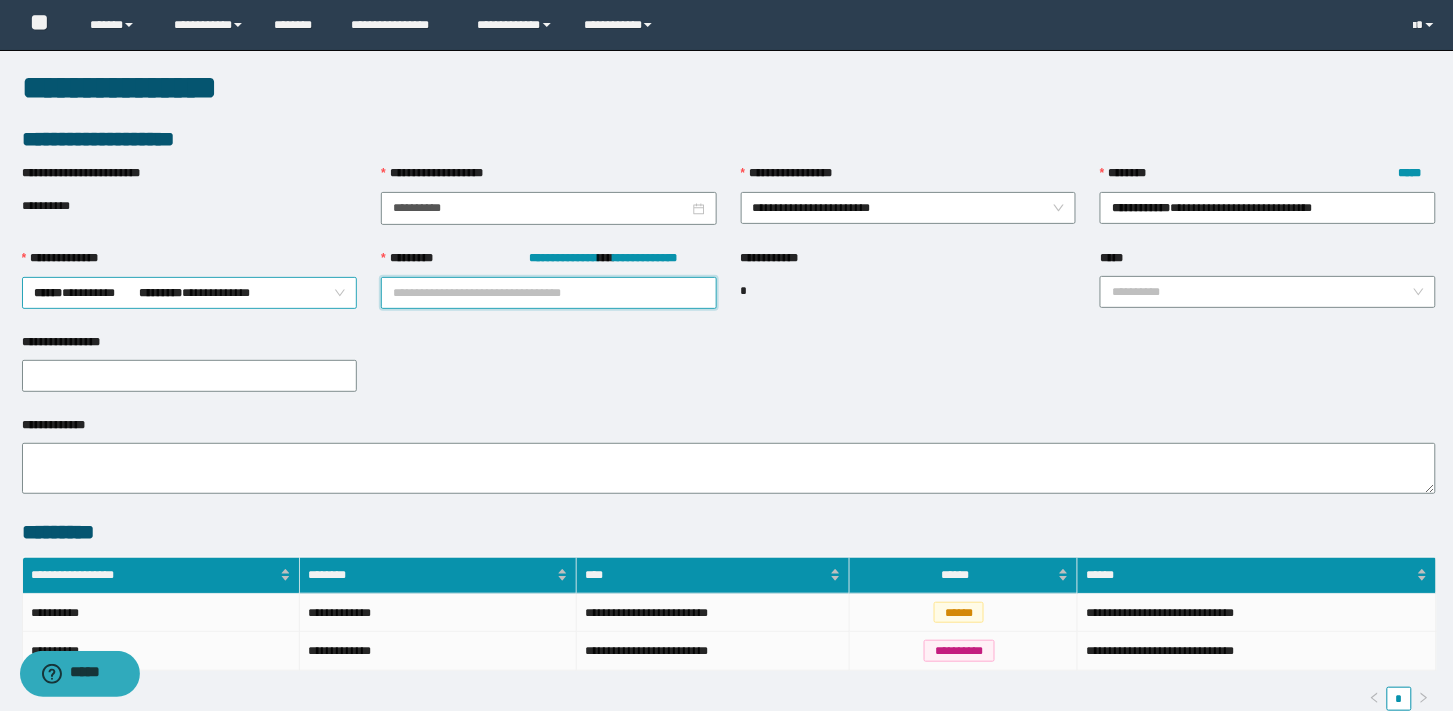 click on "[FIRST] [LAST], [ADDRESS], [CITY], [STATE] [ZIP]" at bounding box center (909, 208) 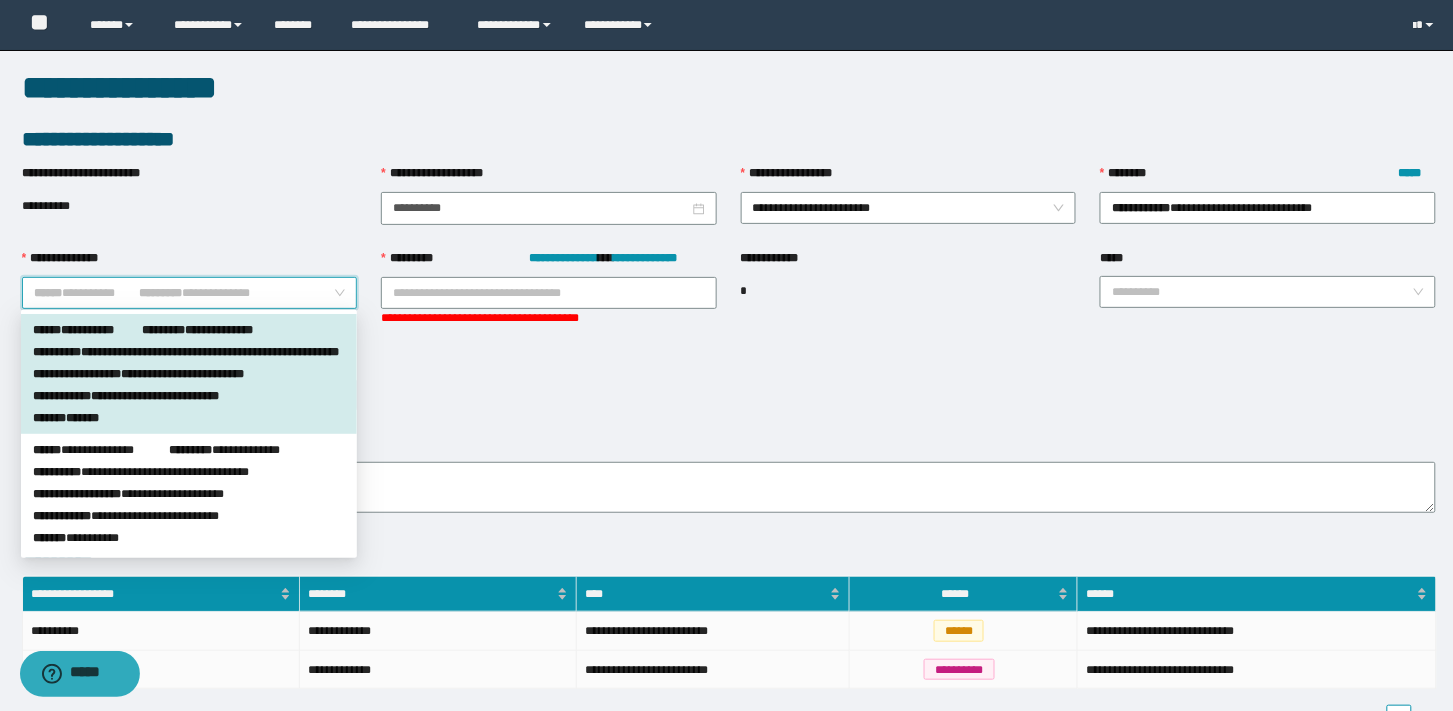 click on "[FIRST] [LAST], [ADDRESS], [CITY], [STATE] [ZIP]" at bounding box center (190, 293) 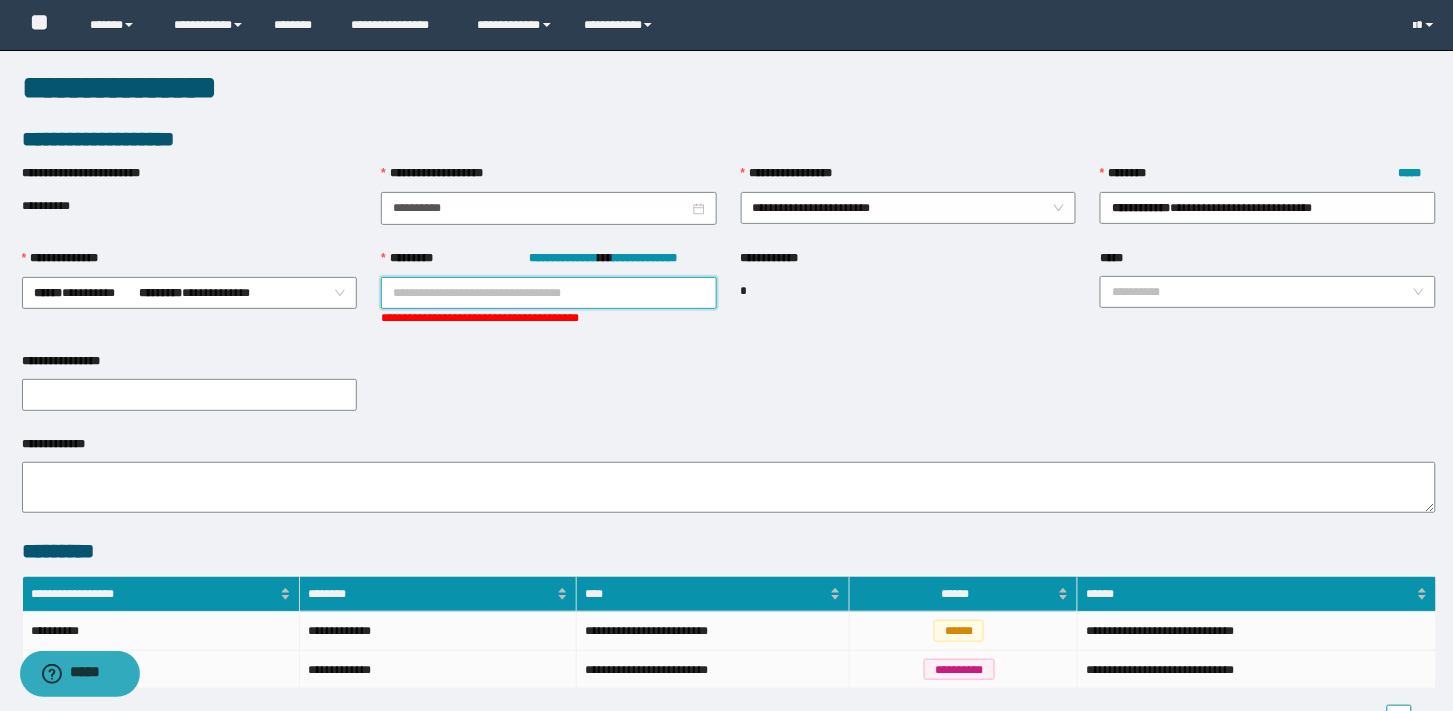 click on "**********" at bounding box center (549, 293) 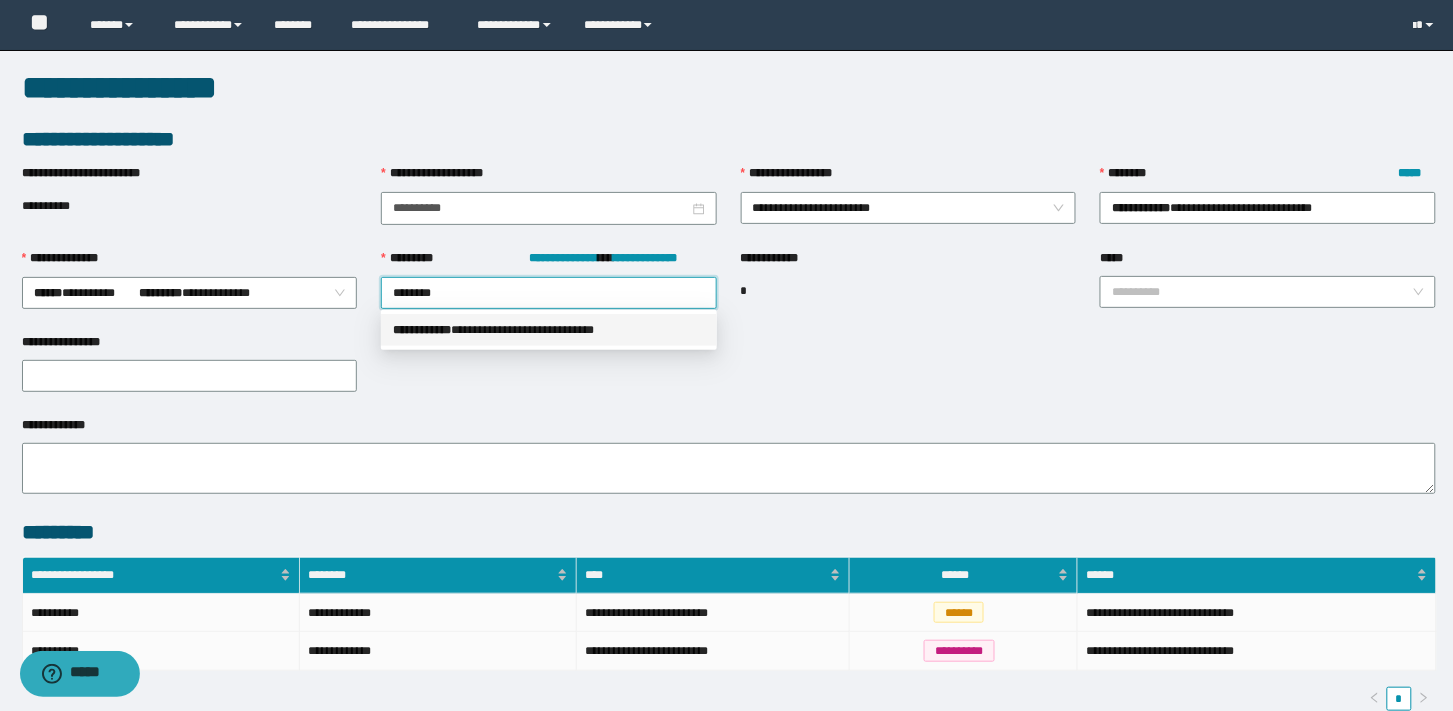 click on "**********" at bounding box center [0, 0] 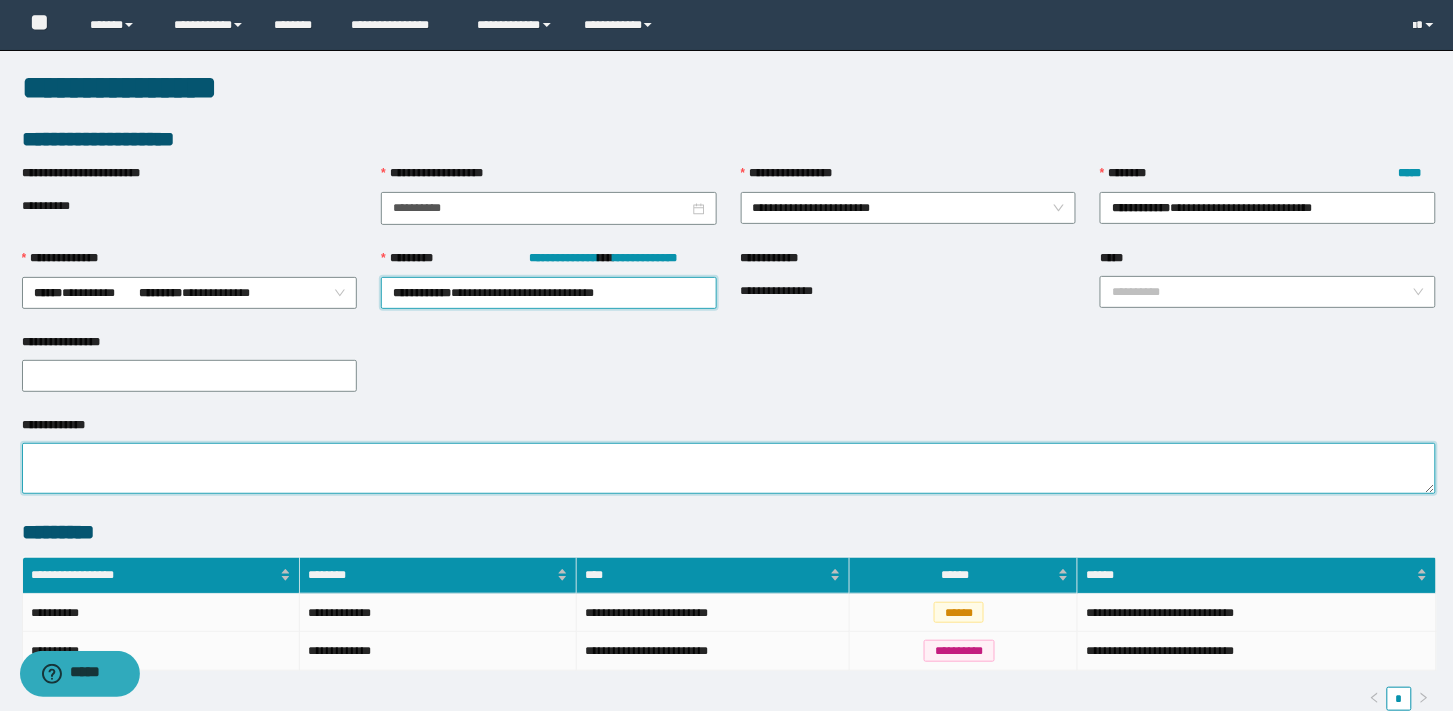 click on "**********" at bounding box center (729, 468) 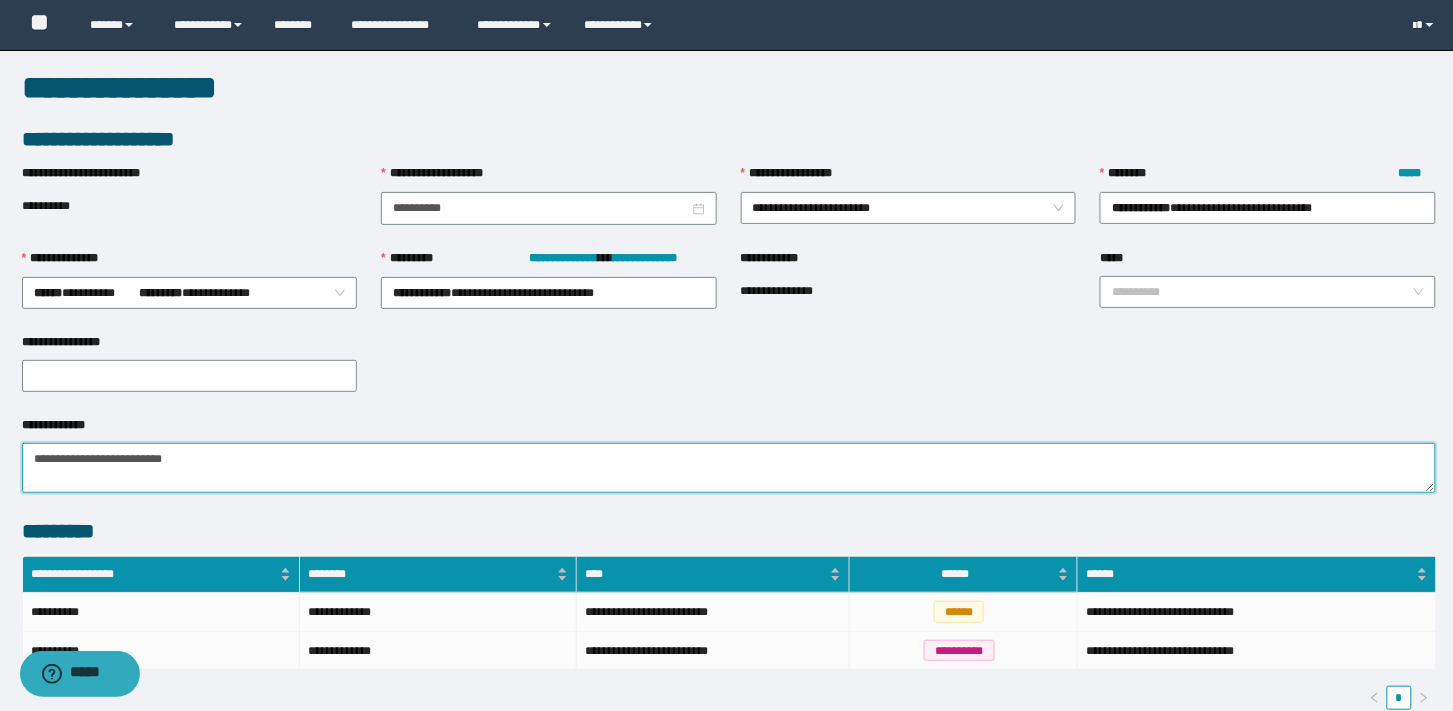 scroll, scrollTop: 140, scrollLeft: 0, axis: vertical 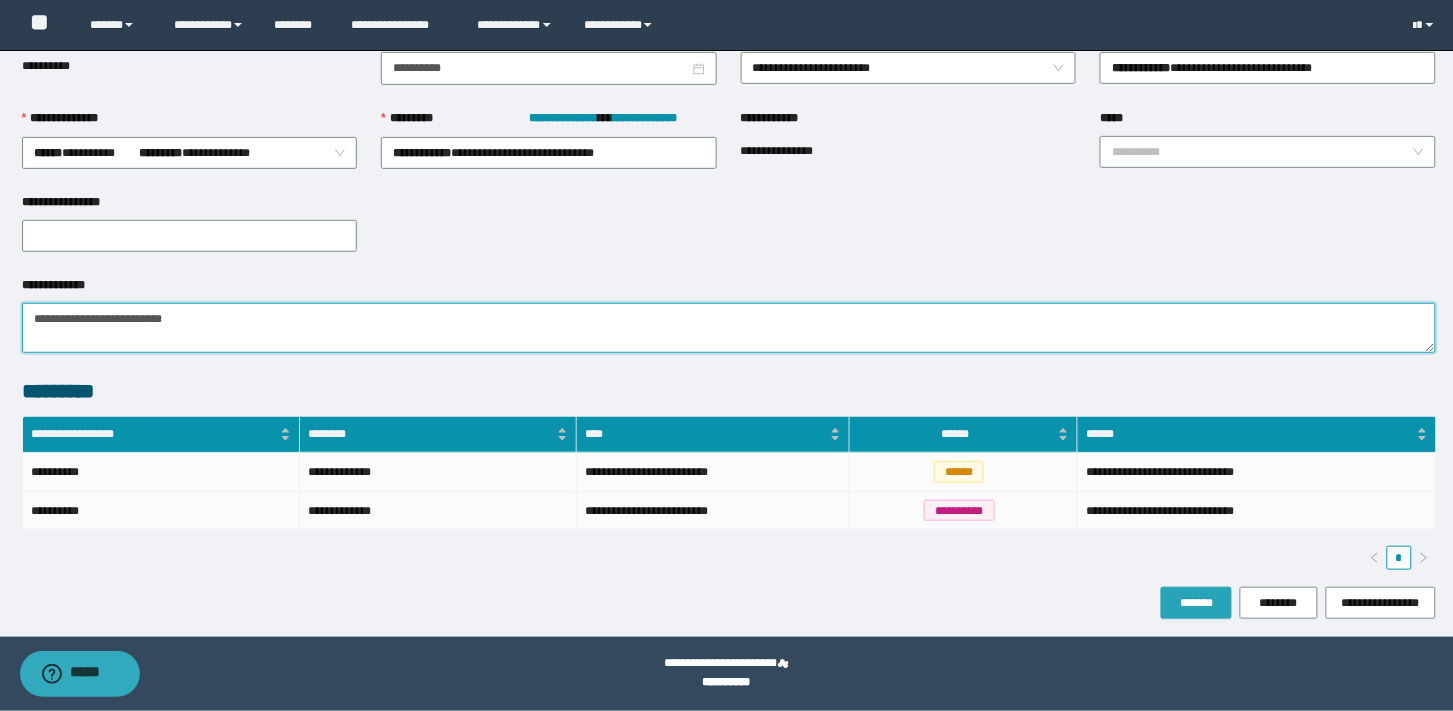 type on "**********" 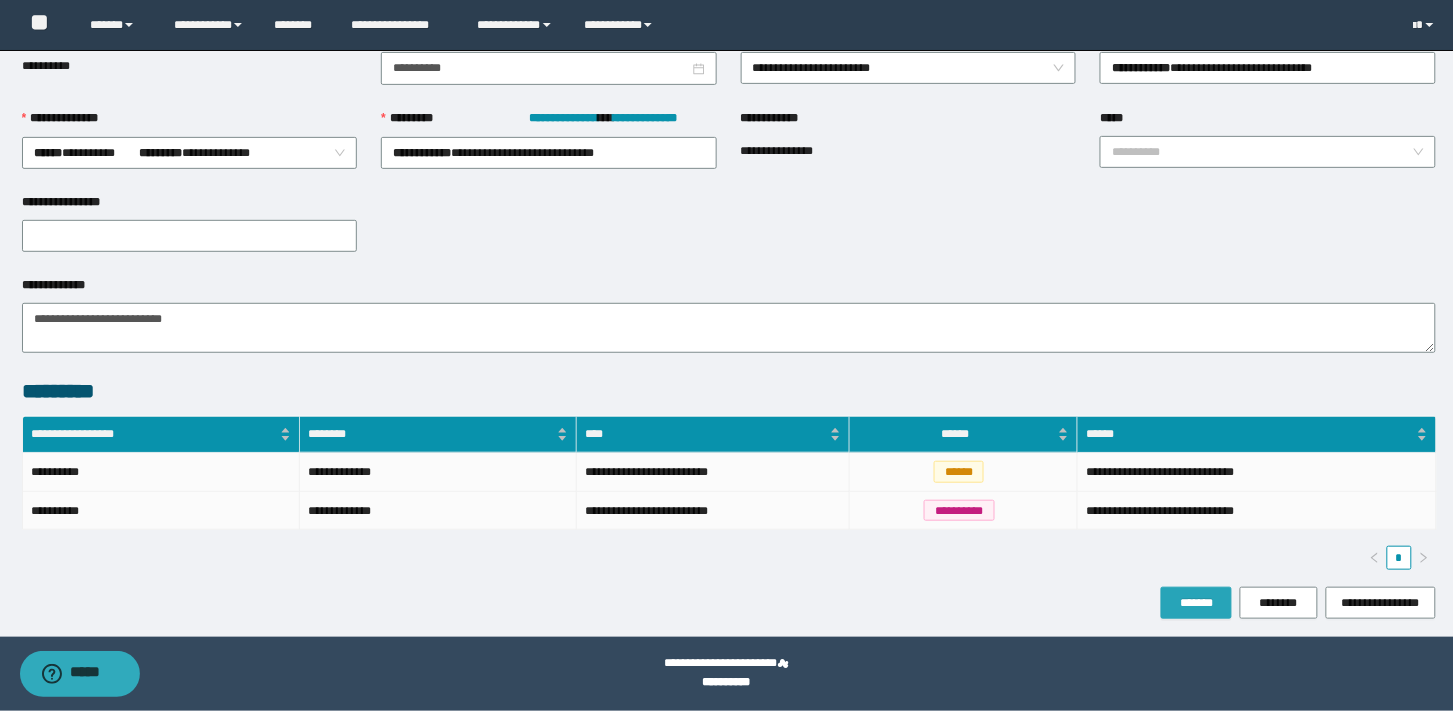 click on "*******" at bounding box center [1196, 603] 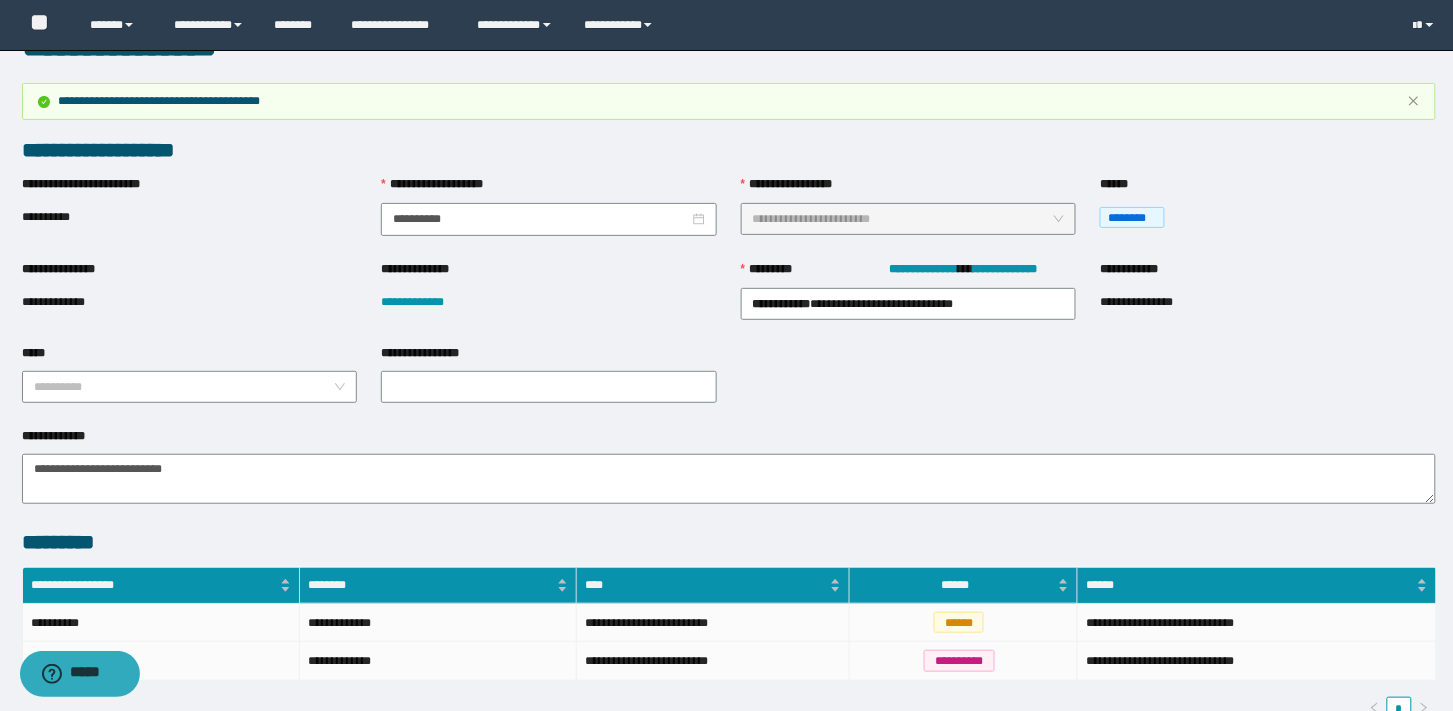 scroll, scrollTop: 0, scrollLeft: 0, axis: both 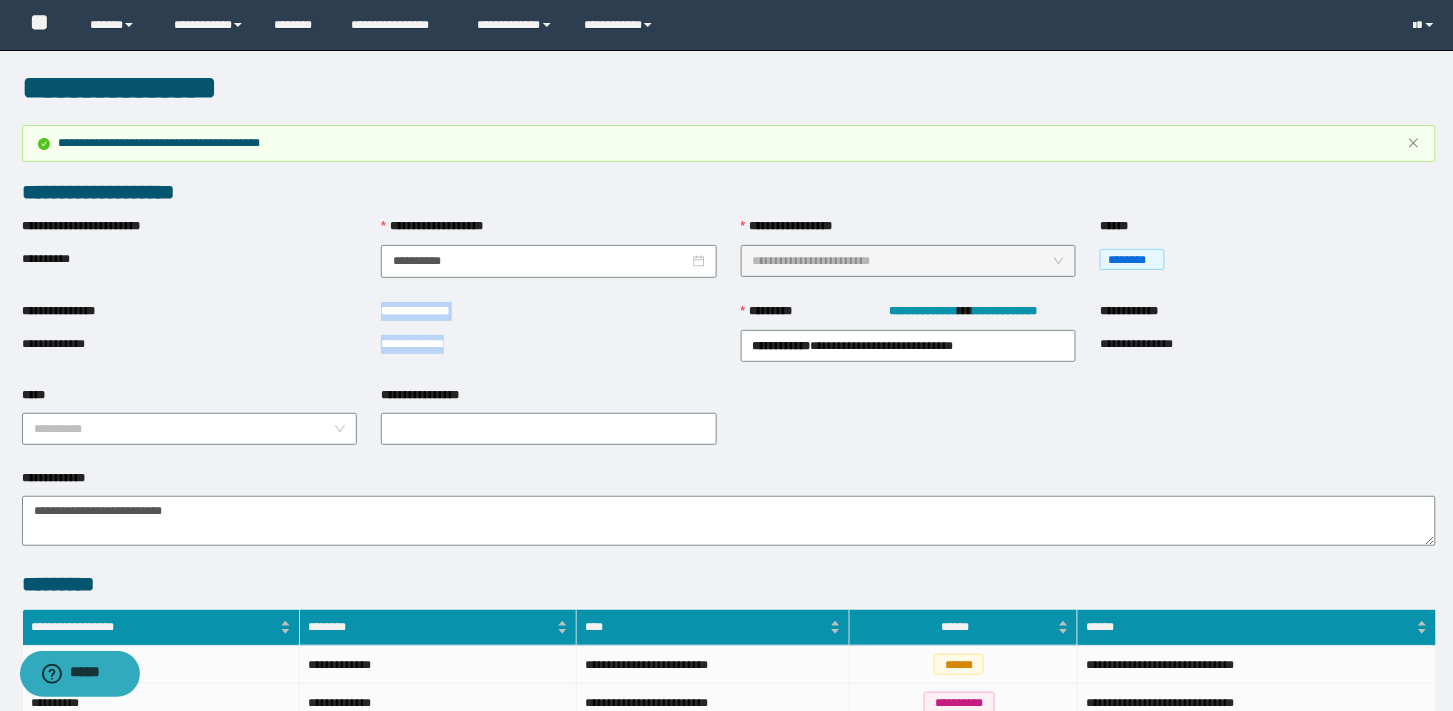 drag, startPoint x: 478, startPoint y: 341, endPoint x: 367, endPoint y: 348, distance: 111.220505 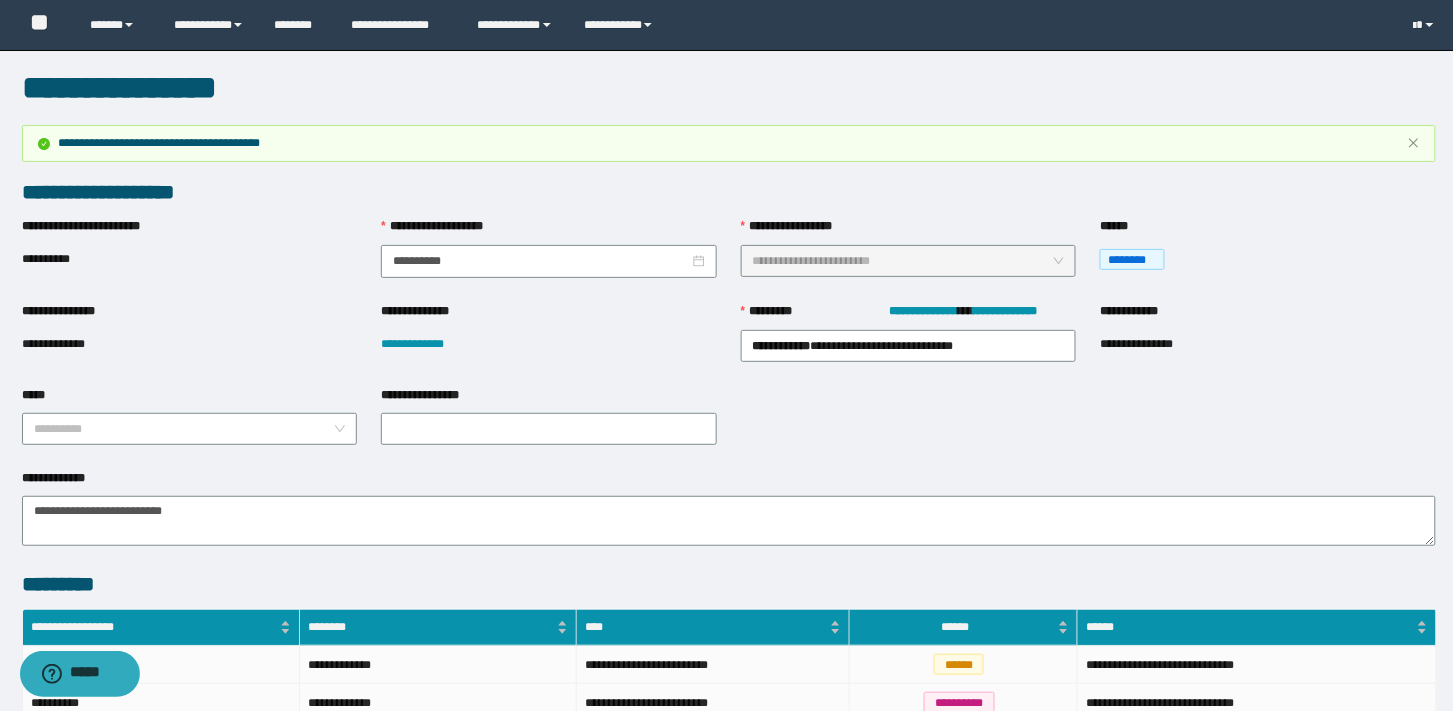 click on "**********" at bounding box center (190, 259) 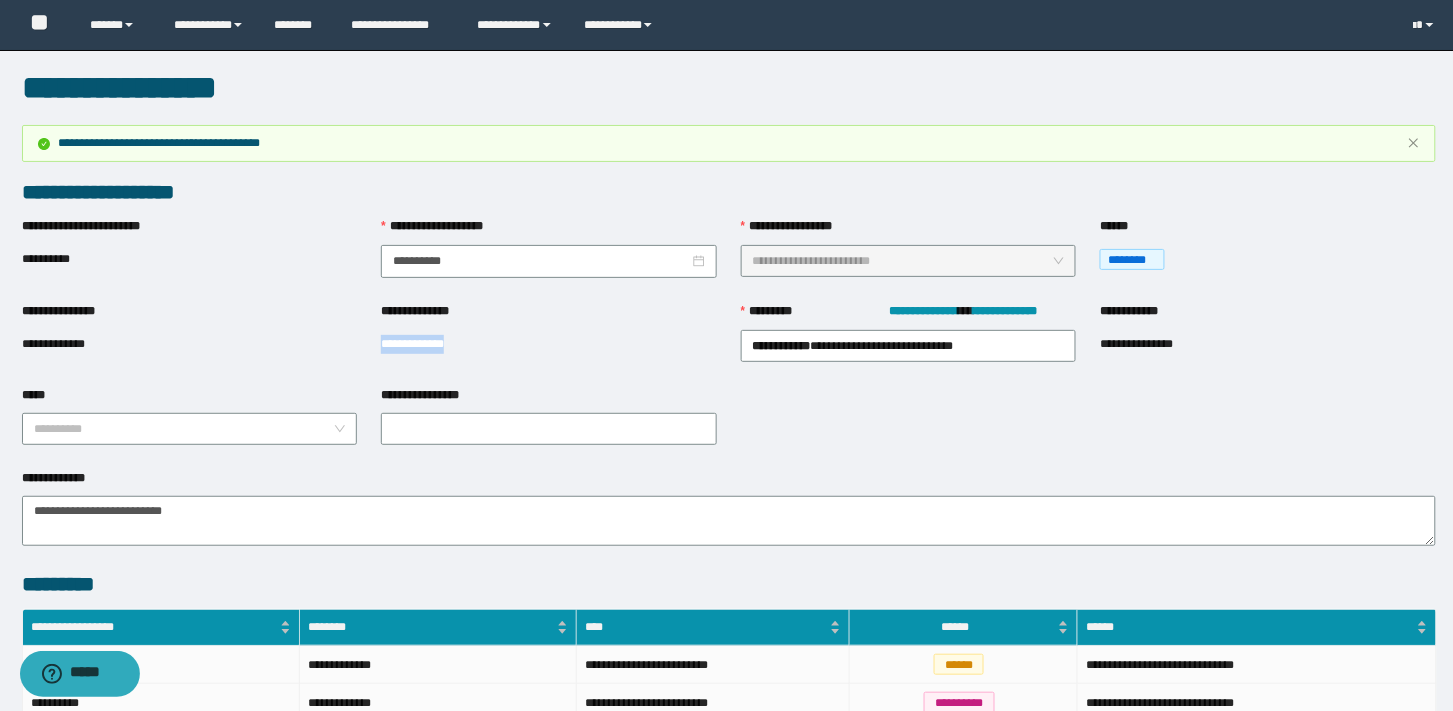 drag, startPoint x: 486, startPoint y: 344, endPoint x: 369, endPoint y: 344, distance: 117 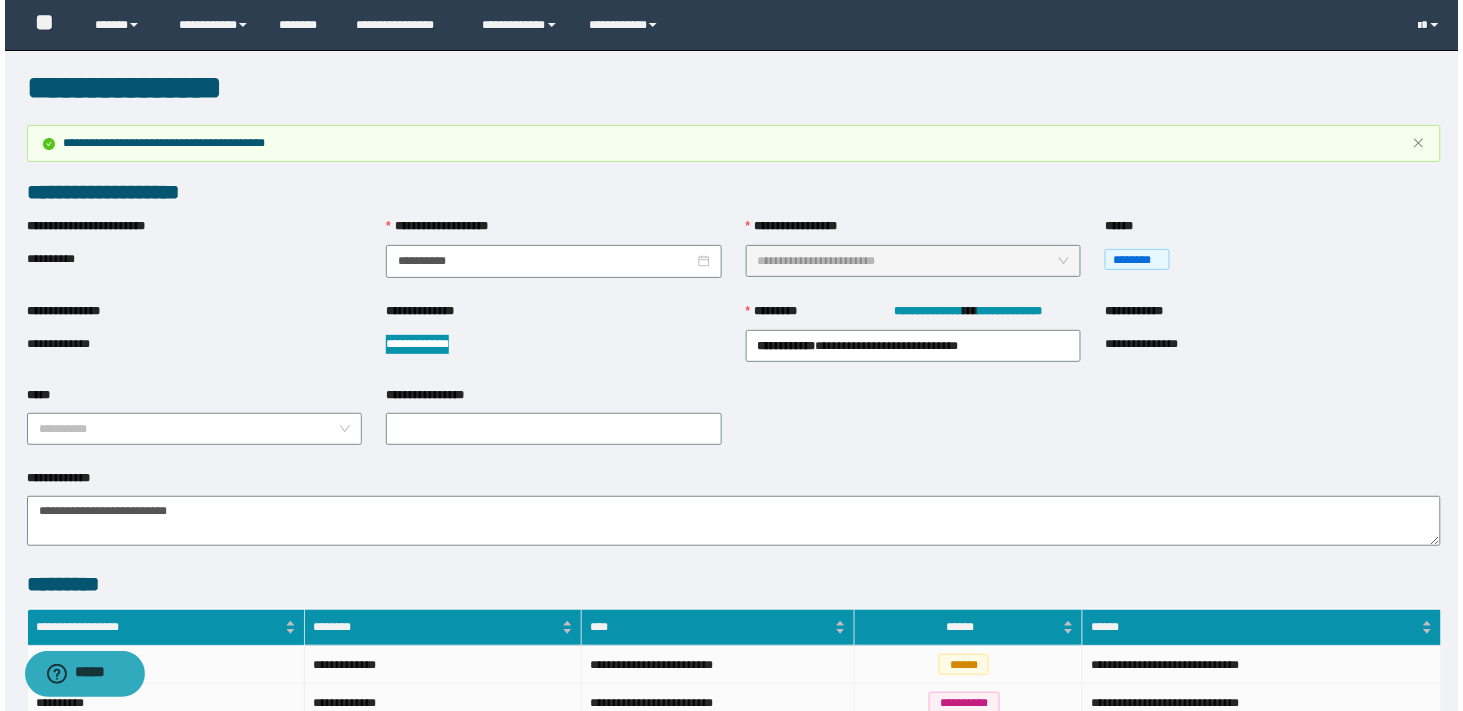 scroll, scrollTop: 133, scrollLeft: 0, axis: vertical 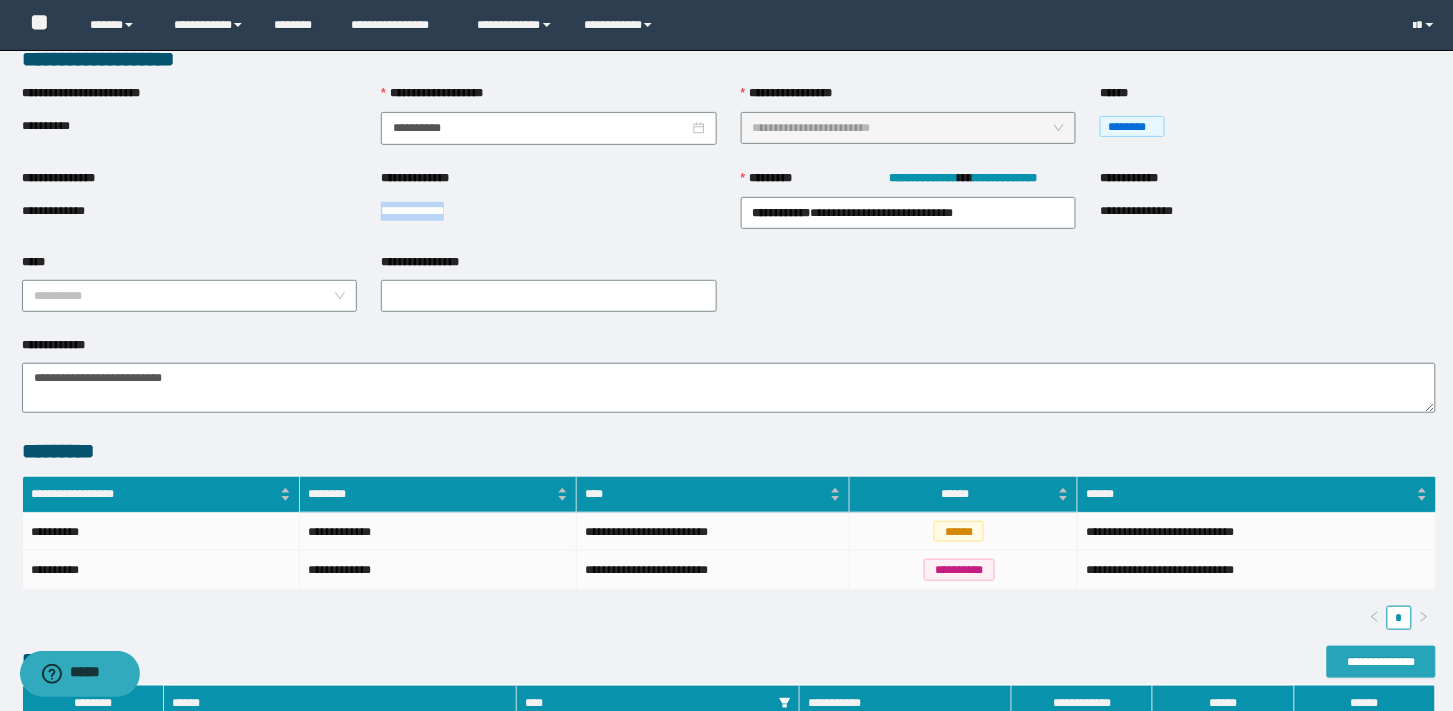 click on "**********" at bounding box center (1381, 662) 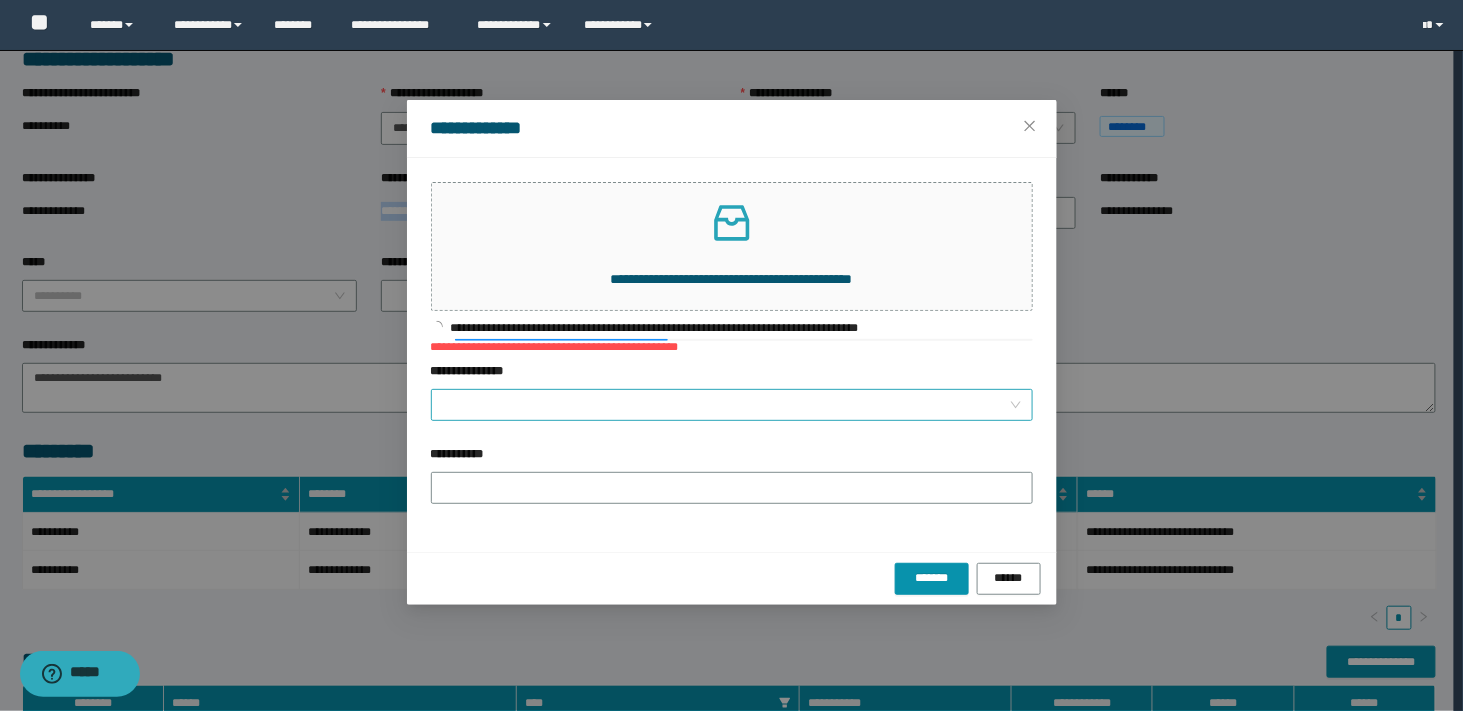 click at bounding box center [732, 405] 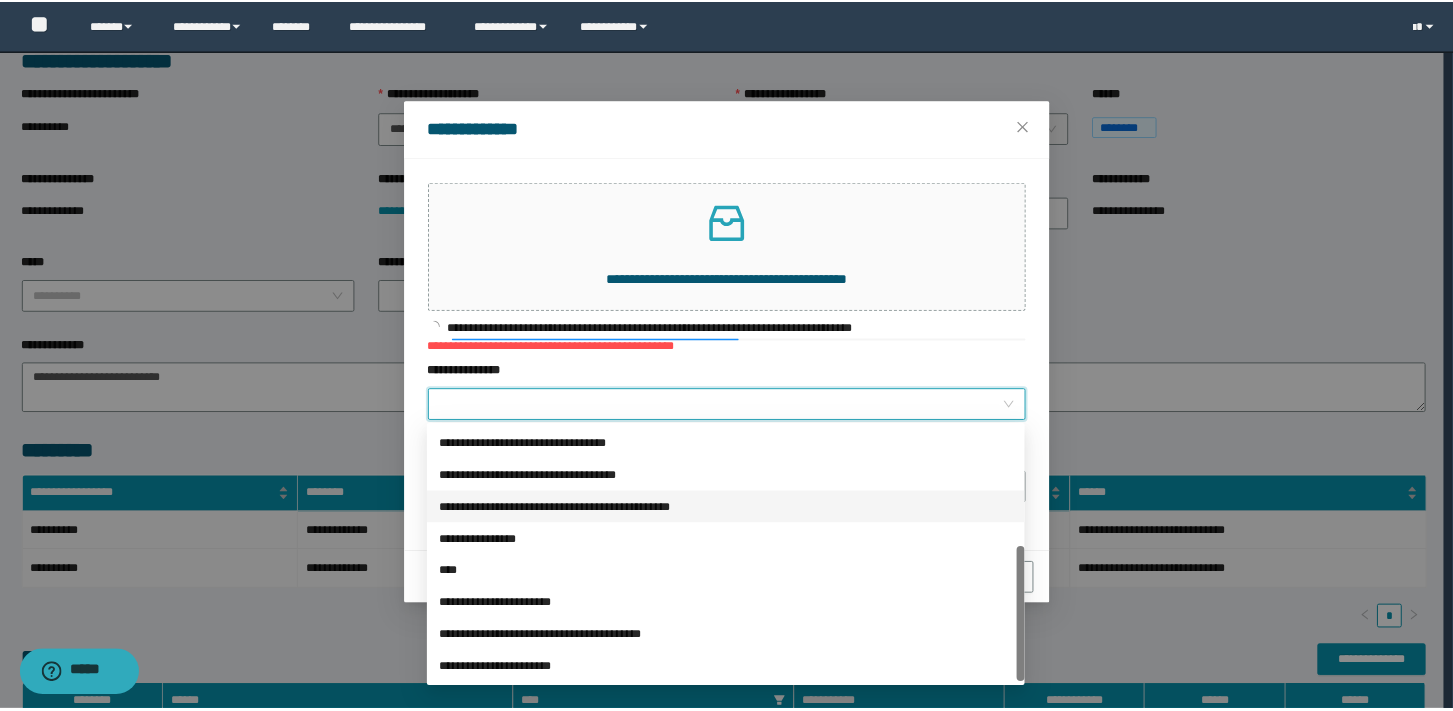 scroll, scrollTop: 224, scrollLeft: 0, axis: vertical 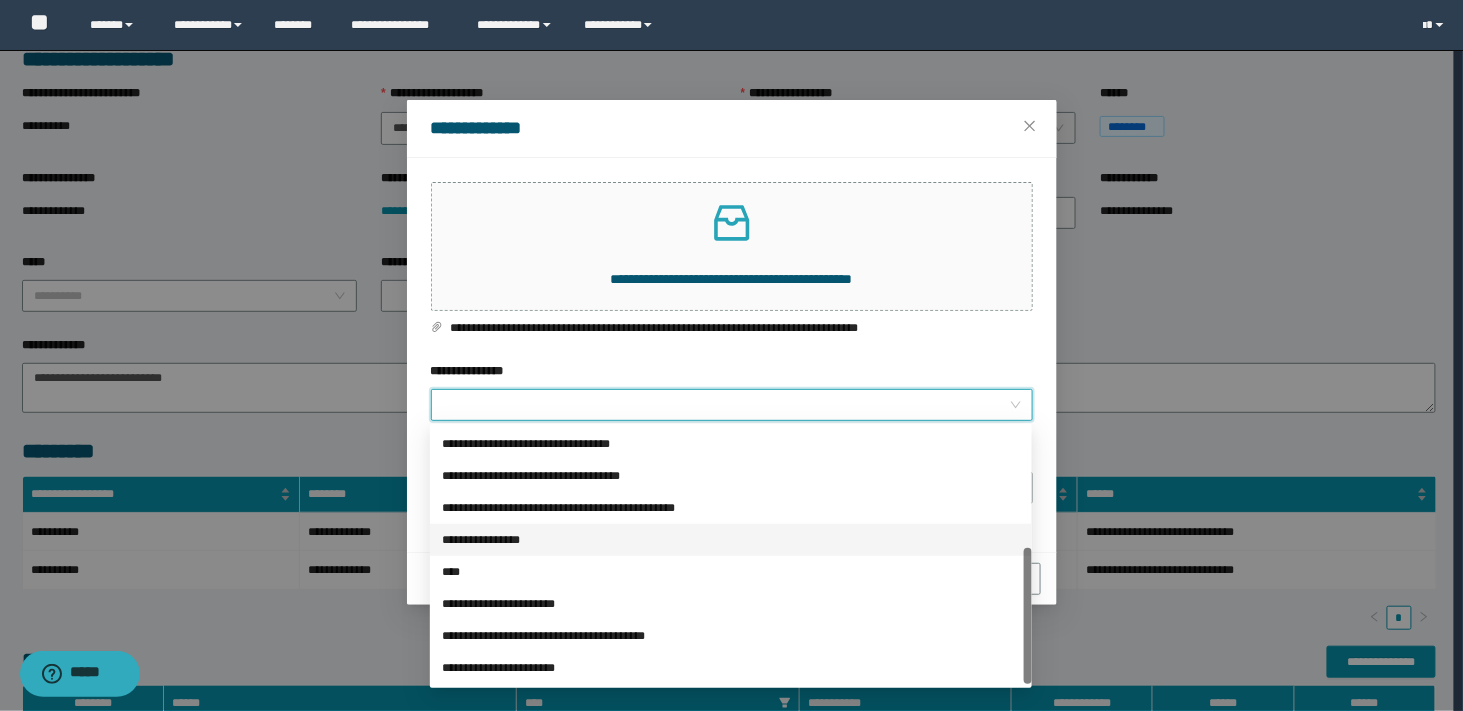 click on "**********" at bounding box center (0, 0) 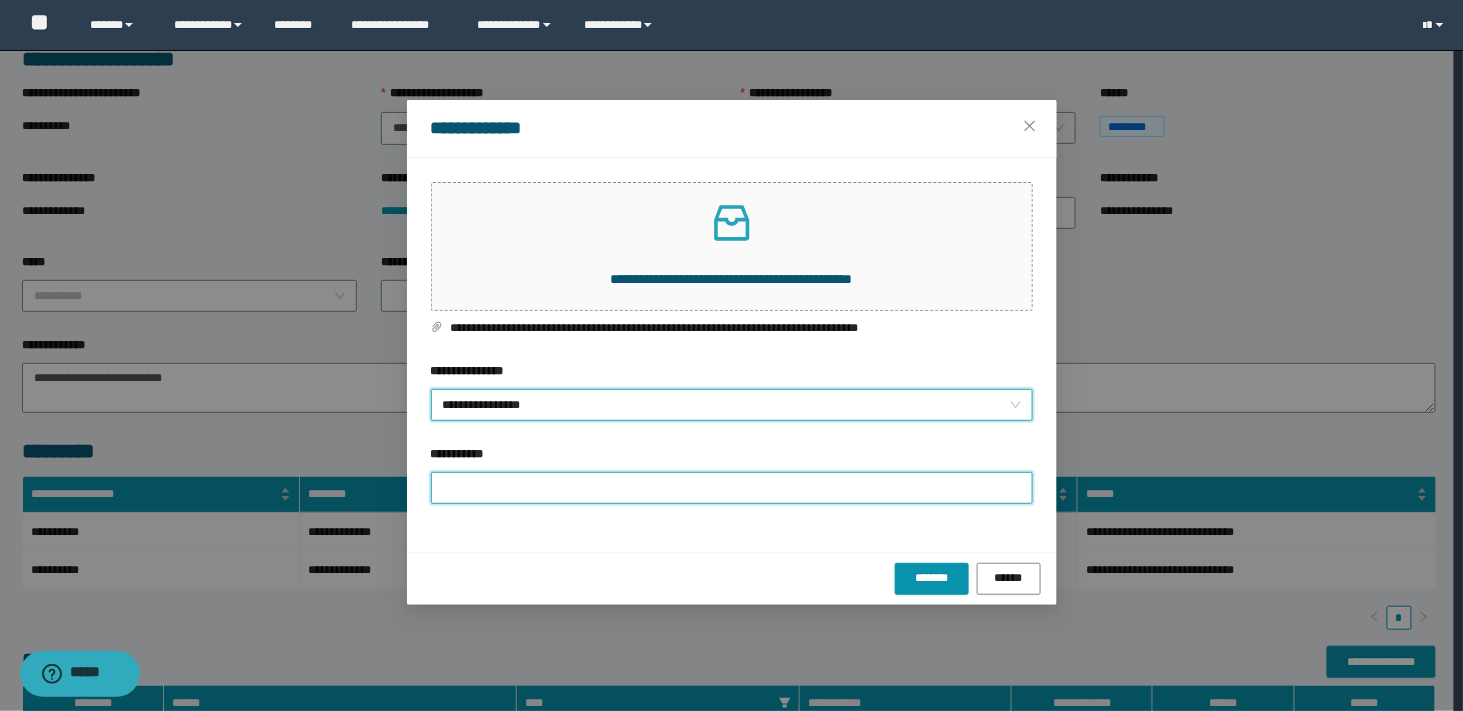 click on "**********" at bounding box center (732, 488) 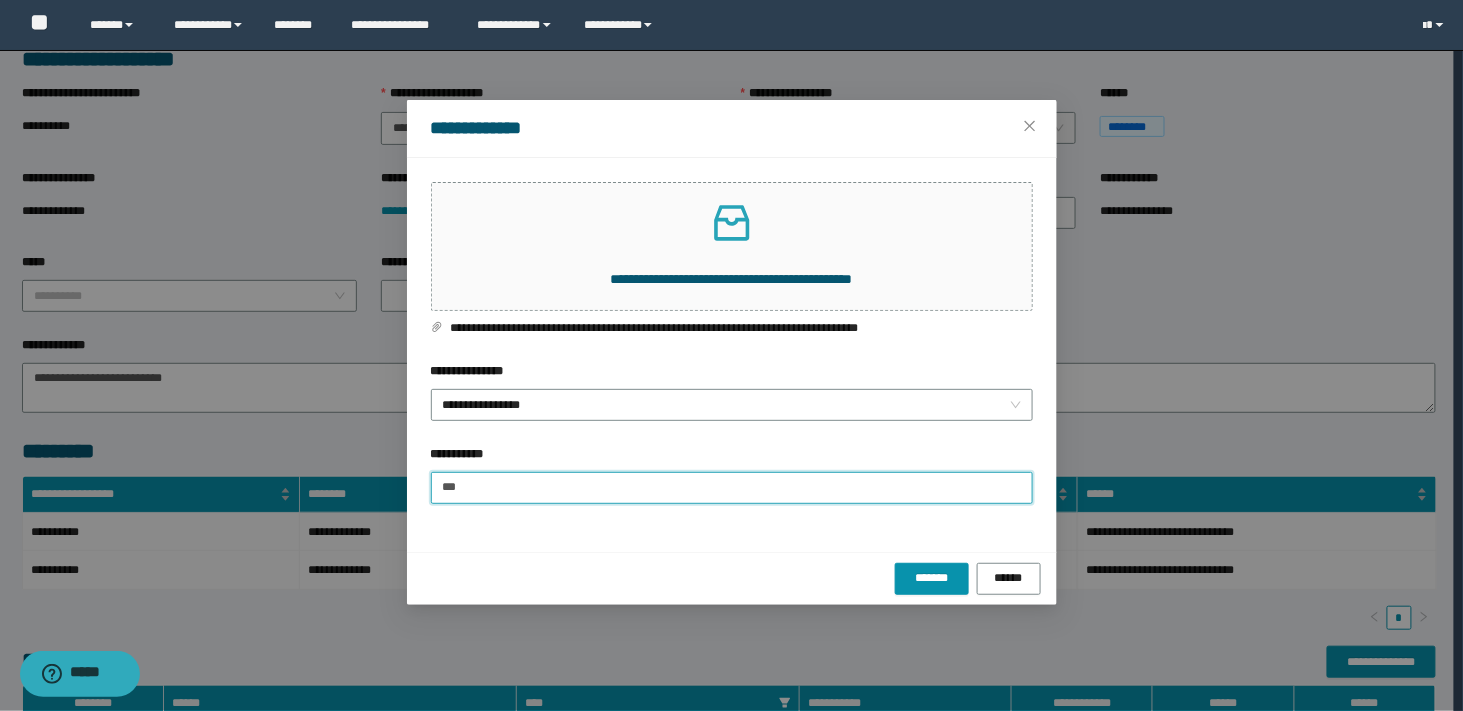 type on "**********" 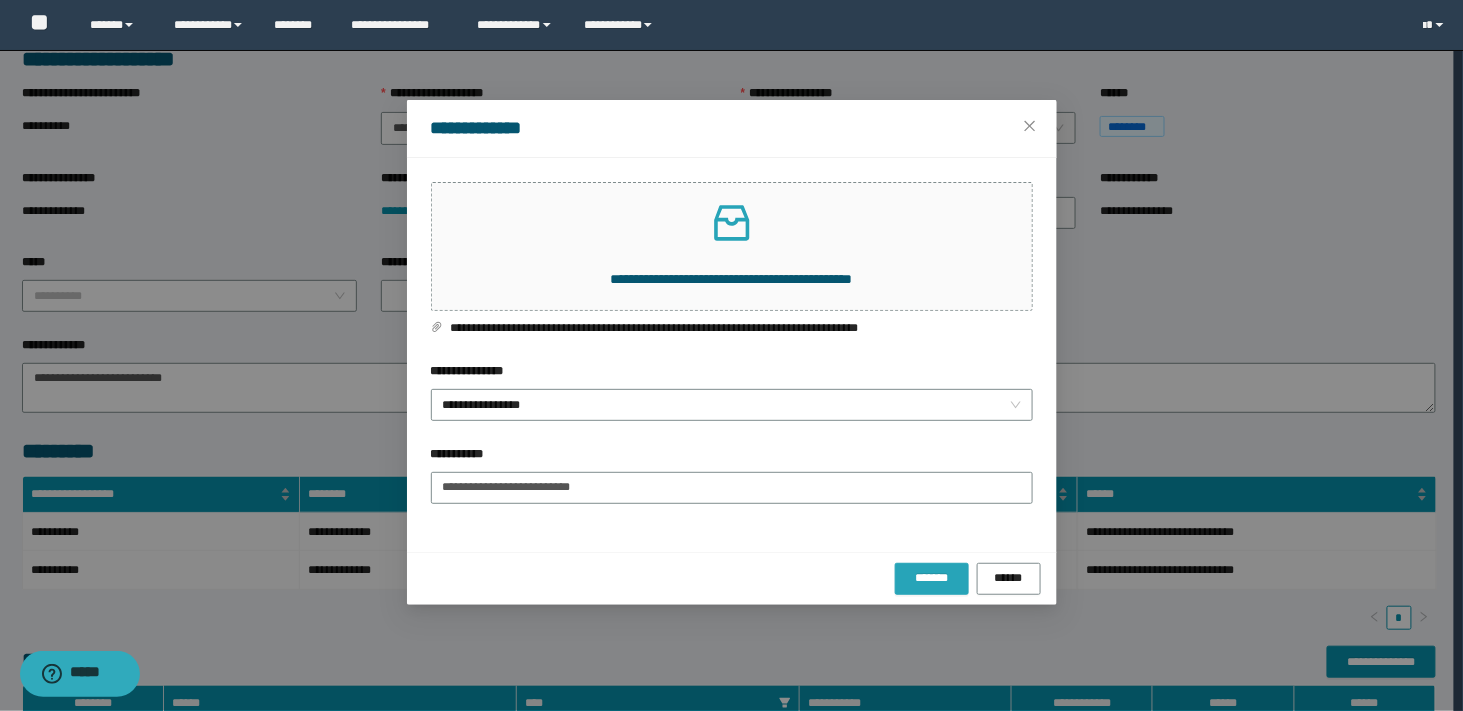 click on "*******" at bounding box center [932, 578] 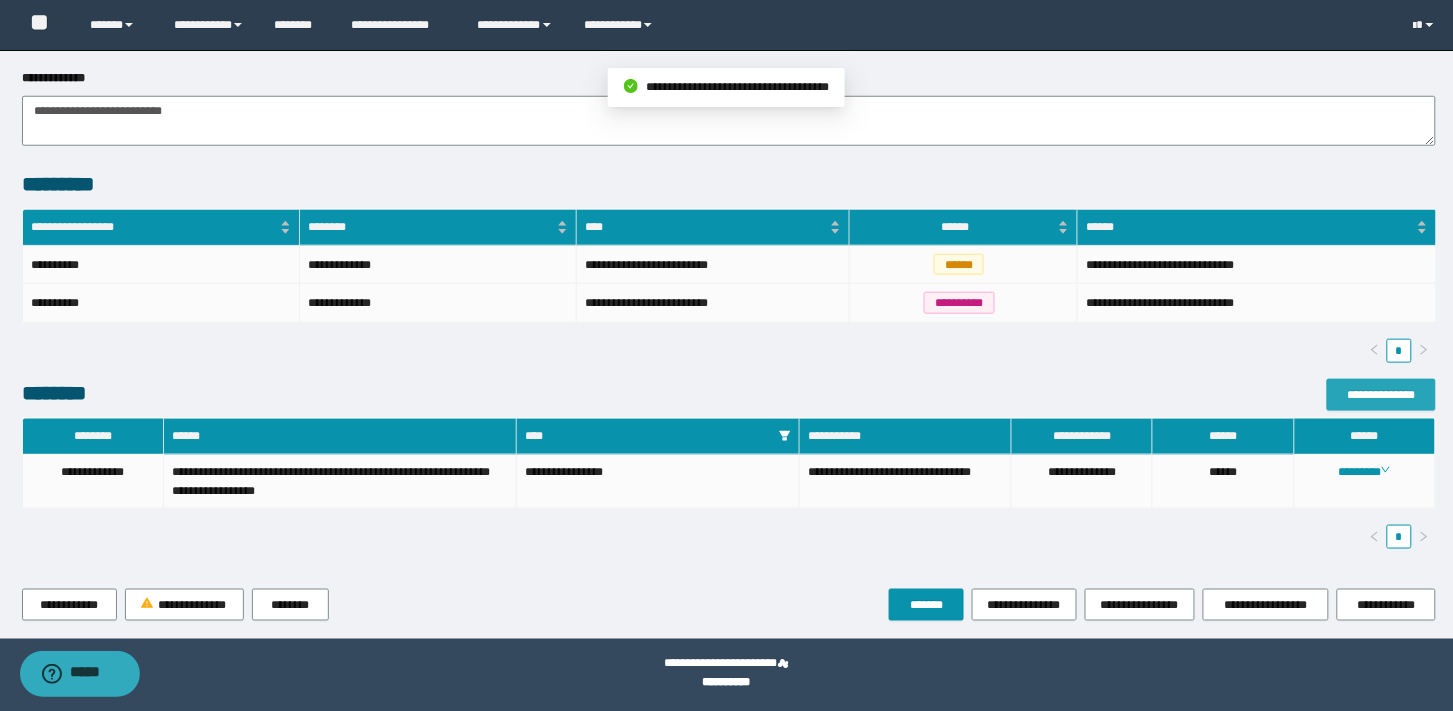 scroll, scrollTop: 401, scrollLeft: 0, axis: vertical 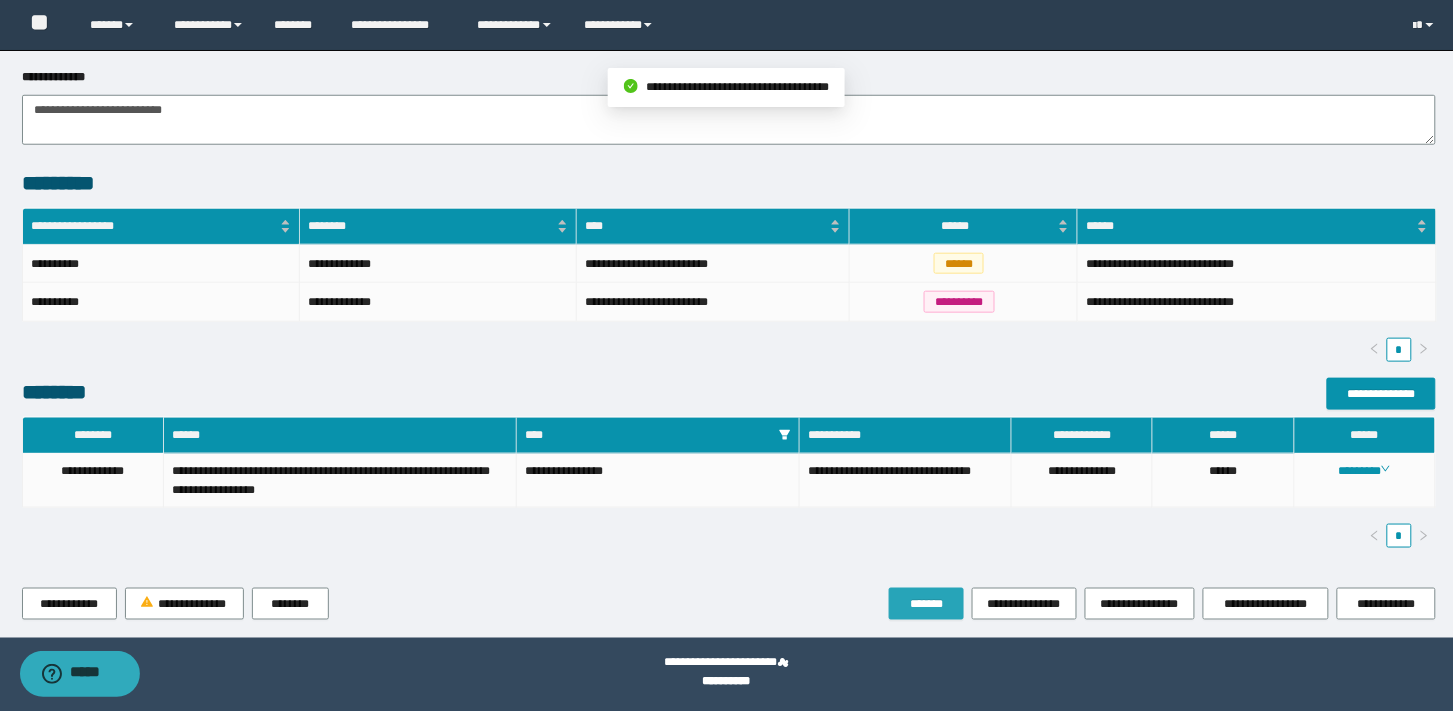 click on "*******" at bounding box center (926, 604) 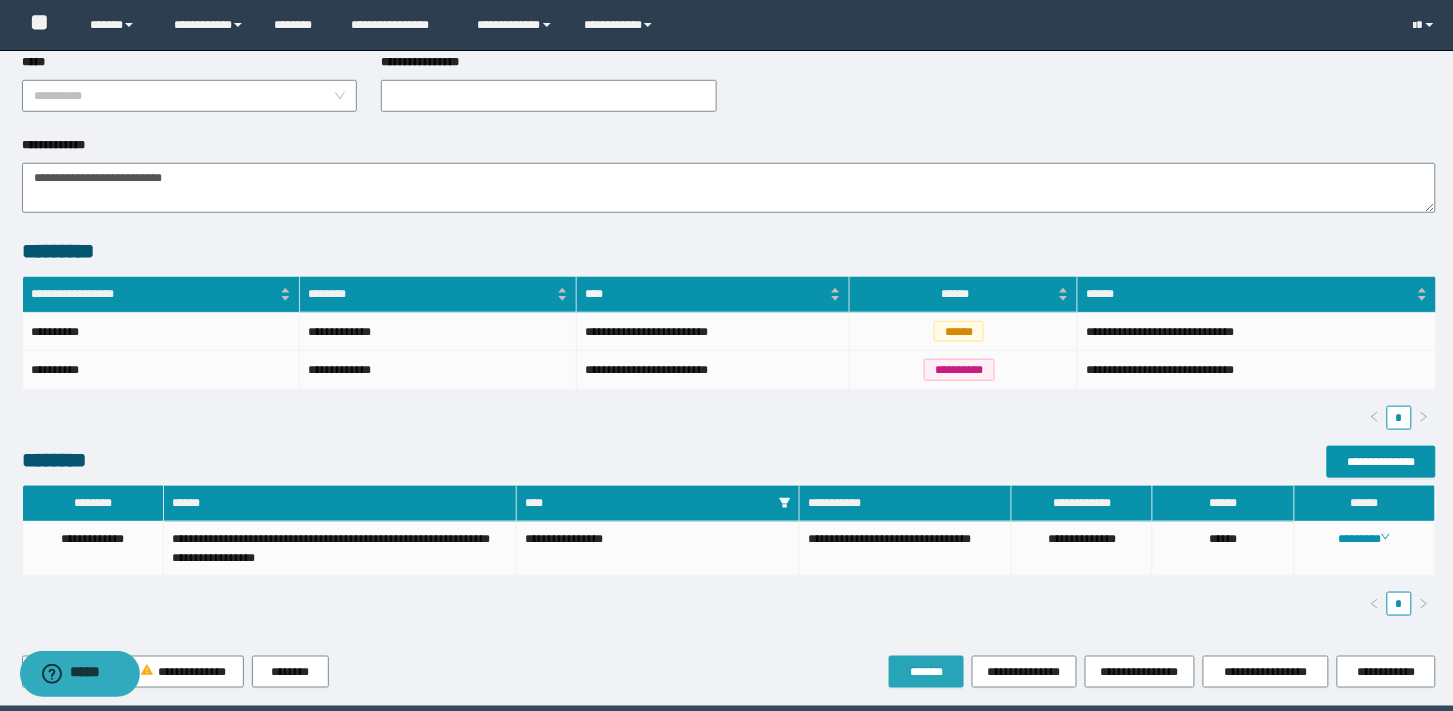 scroll, scrollTop: 401, scrollLeft: 0, axis: vertical 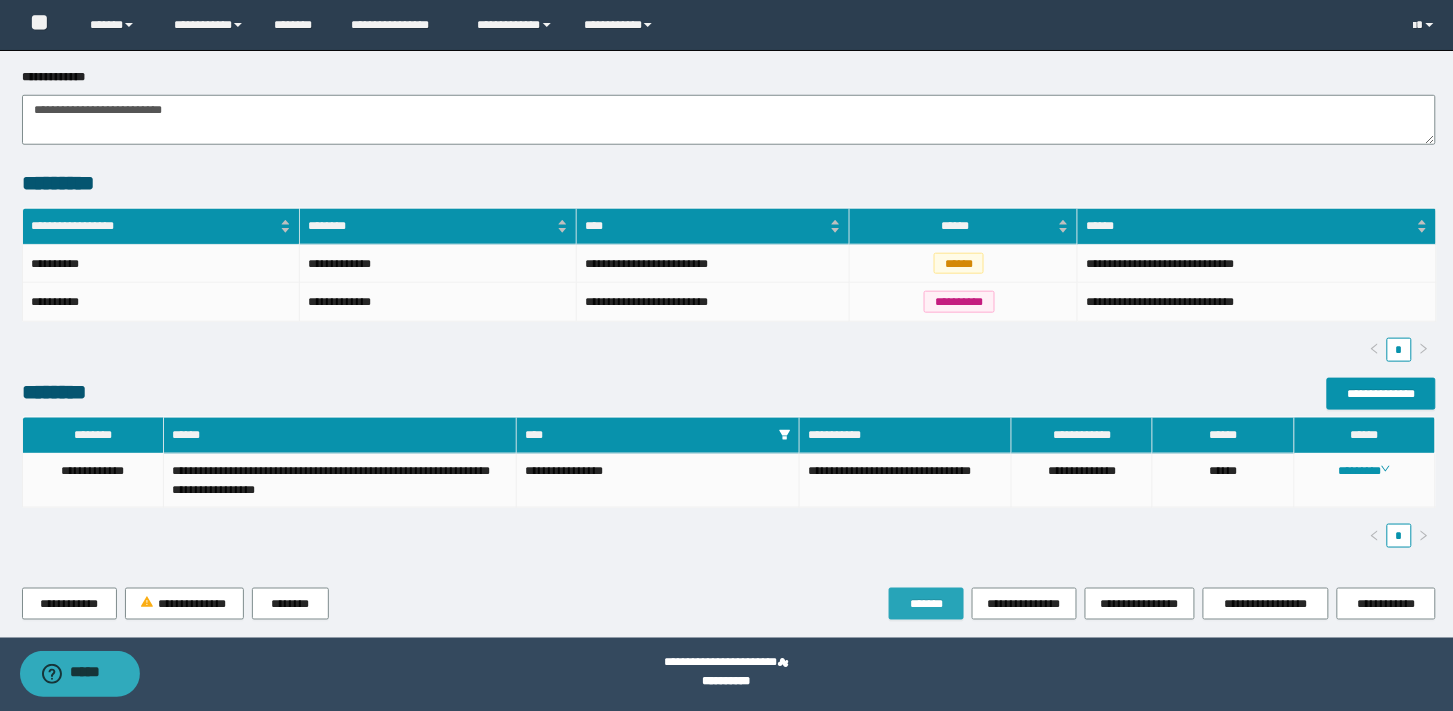 click on "*******" at bounding box center (926, 604) 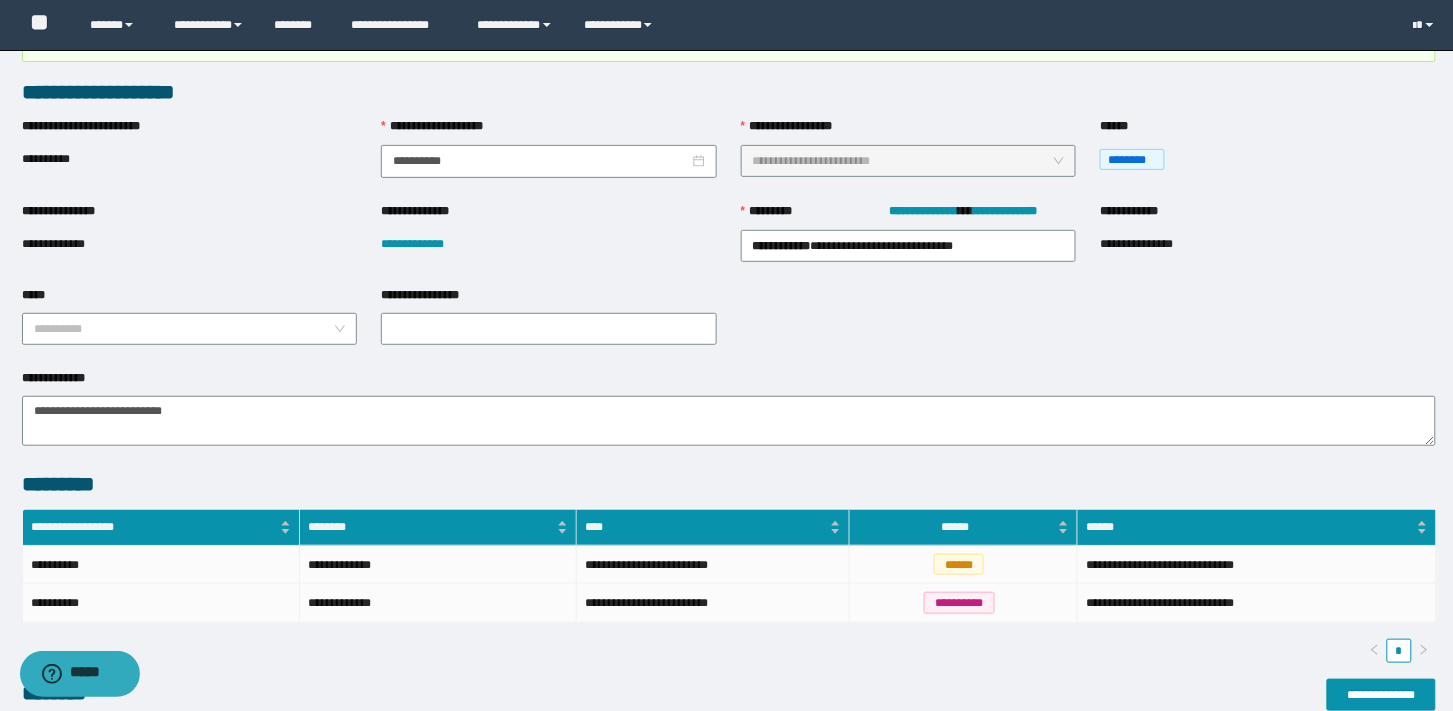 scroll, scrollTop: 0, scrollLeft: 0, axis: both 